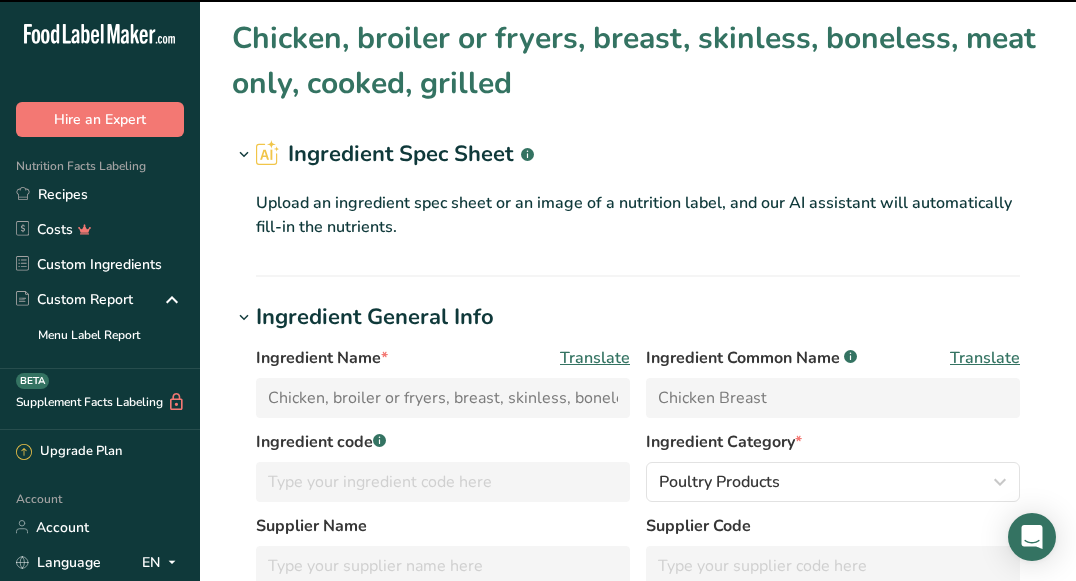 scroll, scrollTop: 0, scrollLeft: 0, axis: both 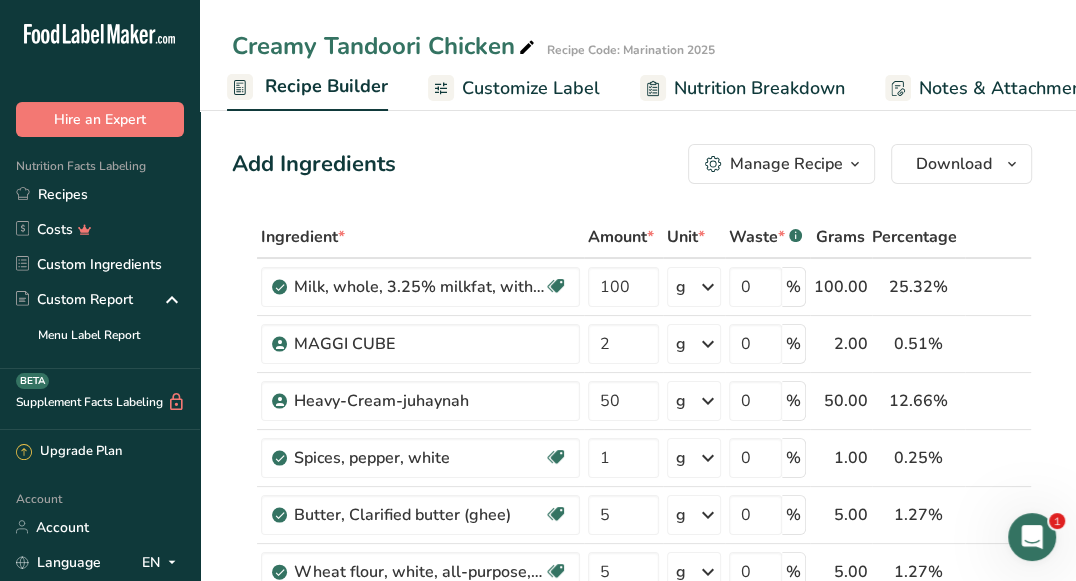 click on "Customize Label" at bounding box center [531, 88] 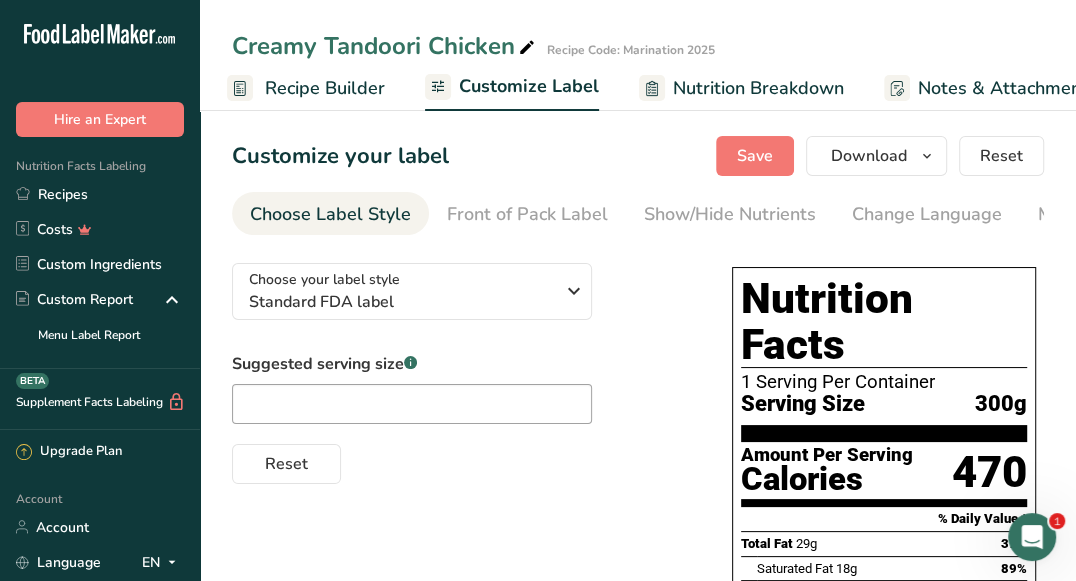 scroll, scrollTop: 0, scrollLeft: 390, axis: horizontal 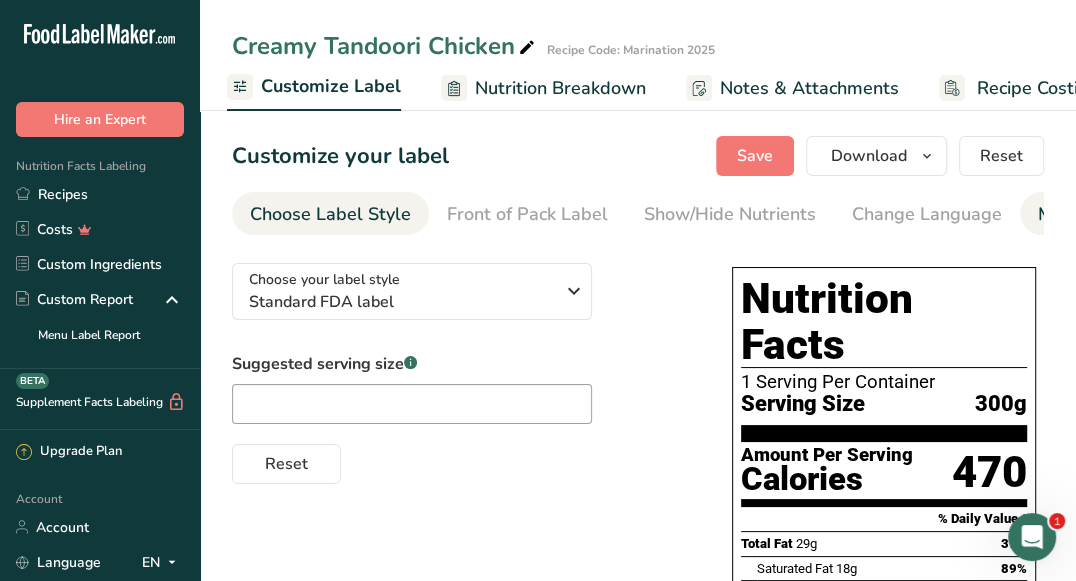 click on "Manual Label Override" at bounding box center [1133, 213] 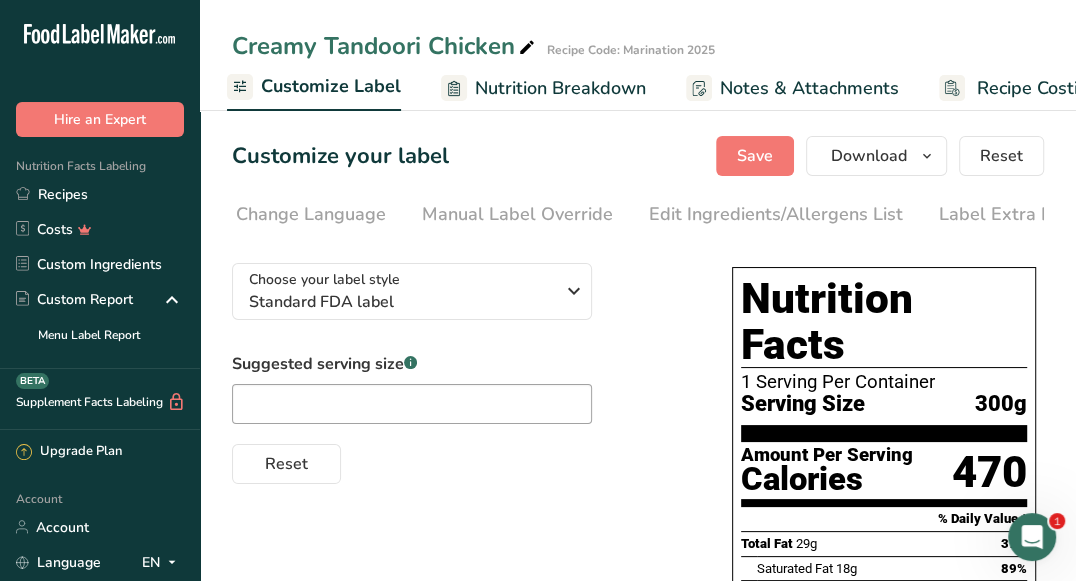 scroll, scrollTop: 0, scrollLeft: 641, axis: horizontal 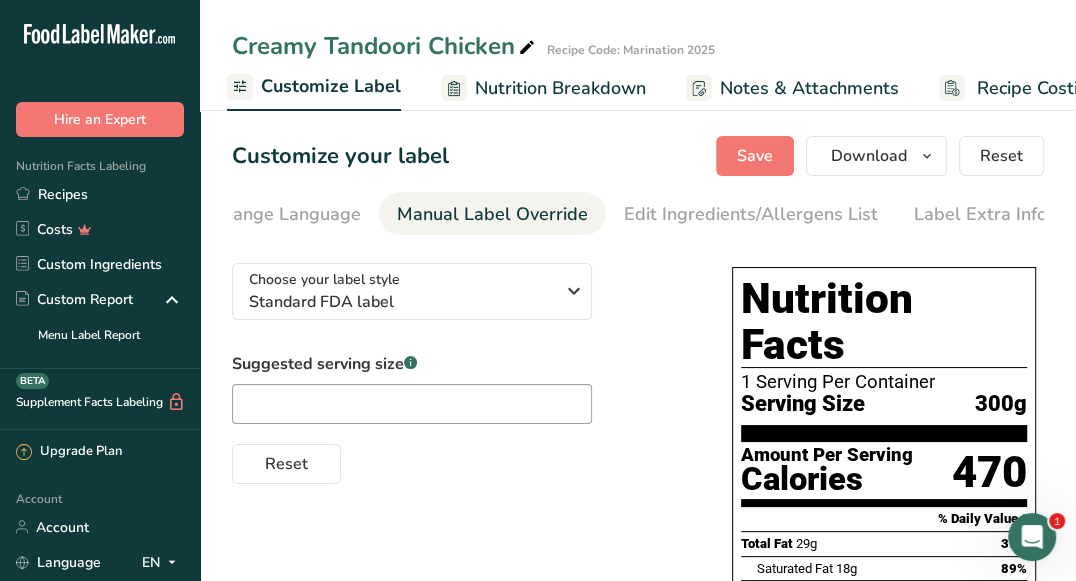 click on "Manual Label Override" at bounding box center (492, 214) 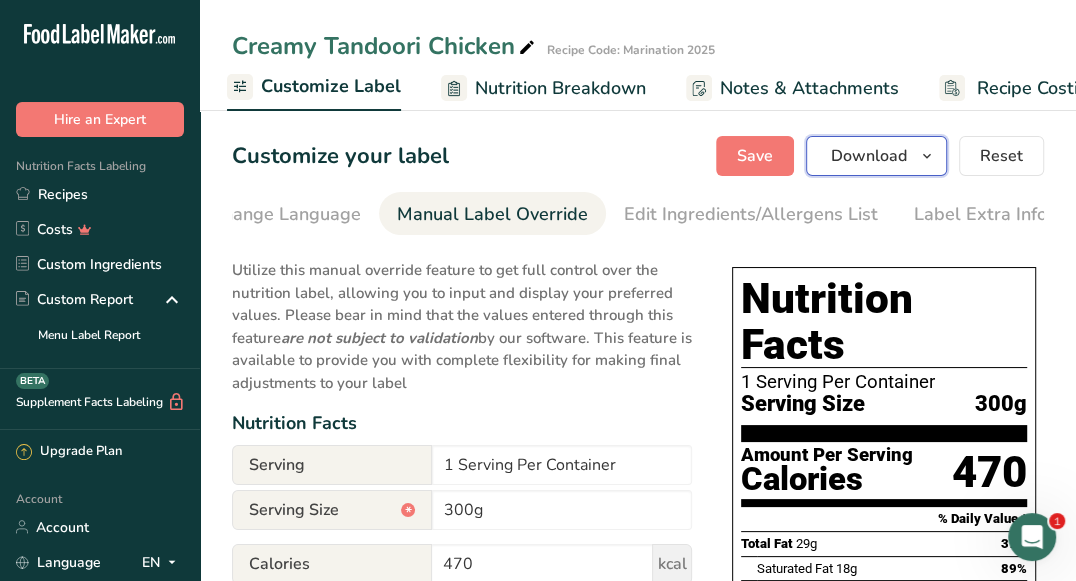 click on "Download" at bounding box center (869, 156) 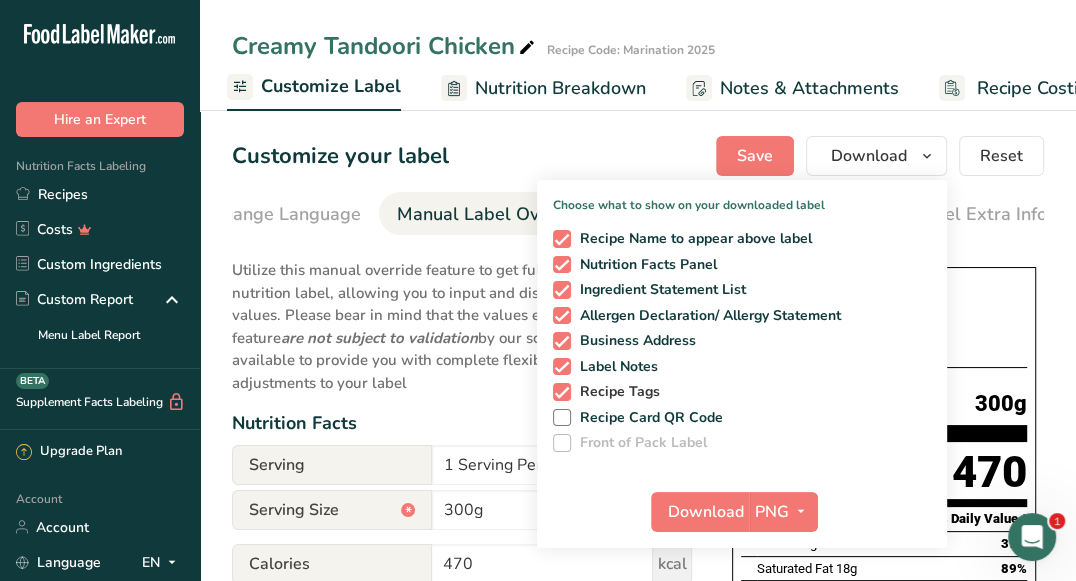 click at bounding box center [562, 392] 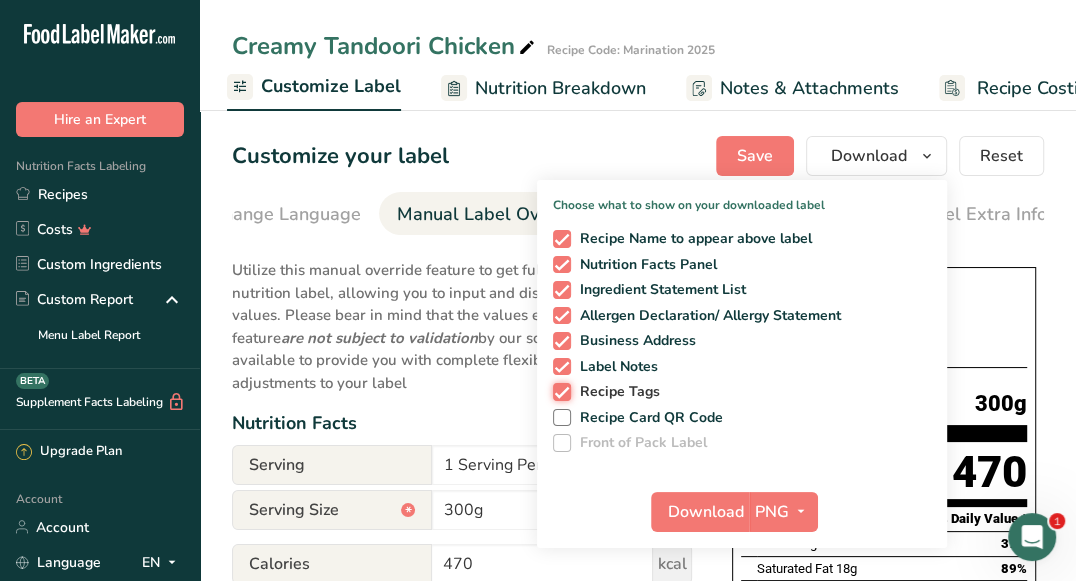 click on "Recipe Tags" at bounding box center [559, 391] 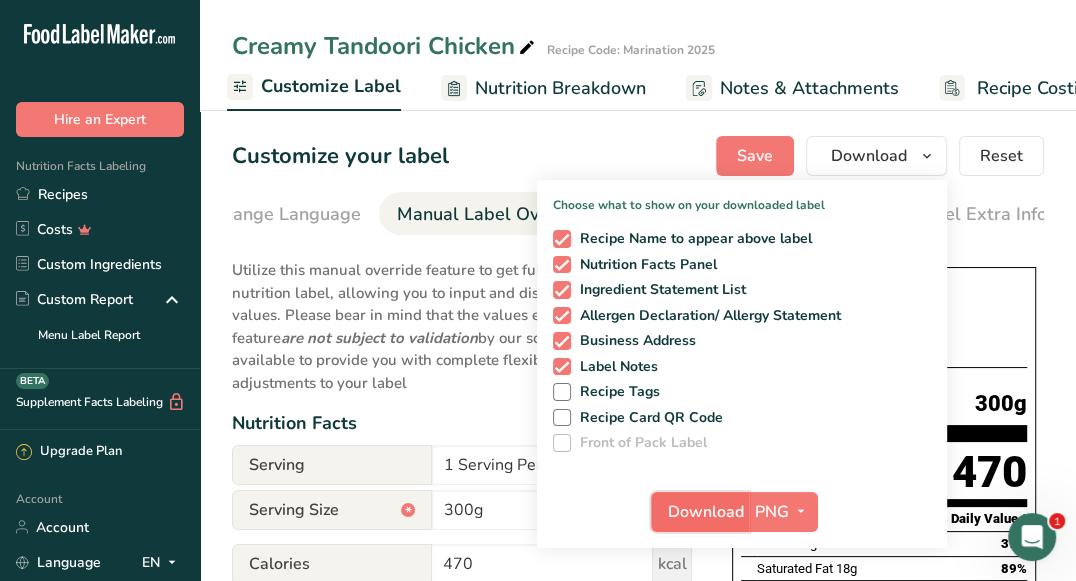 click on "Download" at bounding box center (706, 512) 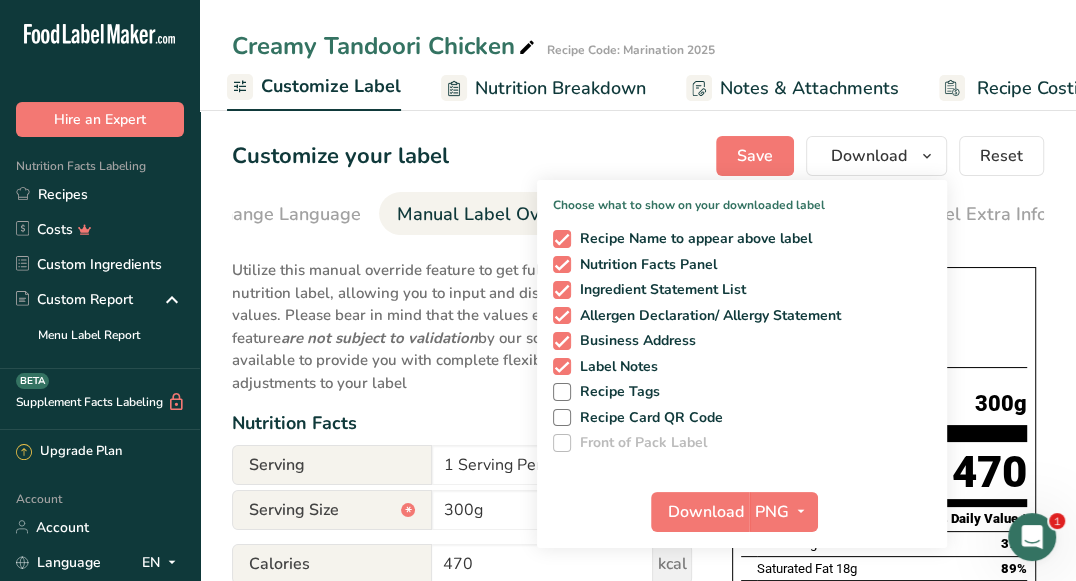 click on "Customize your label
Save
Download
Choose what to show on your downloaded label
Recipe Name to appear above label
Nutrition Facts Panel
Ingredient Statement List
Allergen Declaration/ Allergy Statement
Business Address
Label Notes
Recipe Tags
Recipe Card QR Code
Front of Pack Label
Download
PNG
PNG
BMP
SVG
PDF
TXT
Reset" at bounding box center [638, 156] 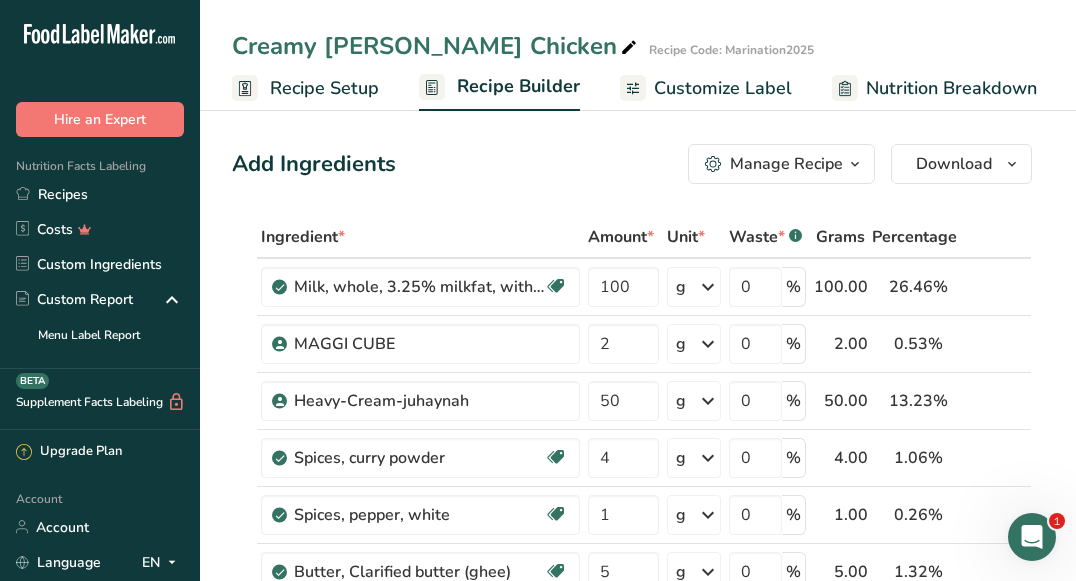 scroll, scrollTop: 0, scrollLeft: 0, axis: both 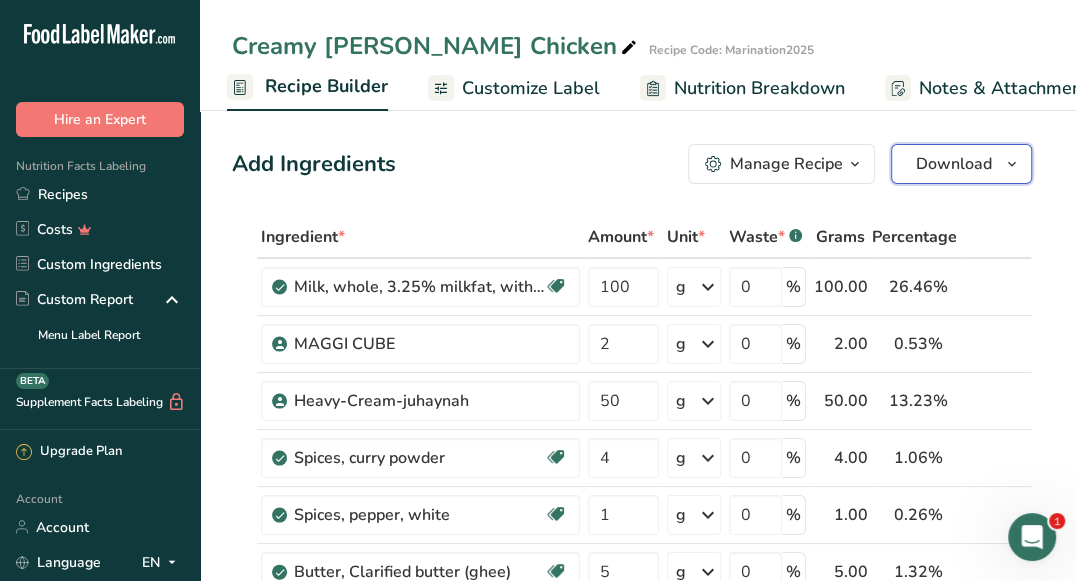 click on "Download" at bounding box center [954, 164] 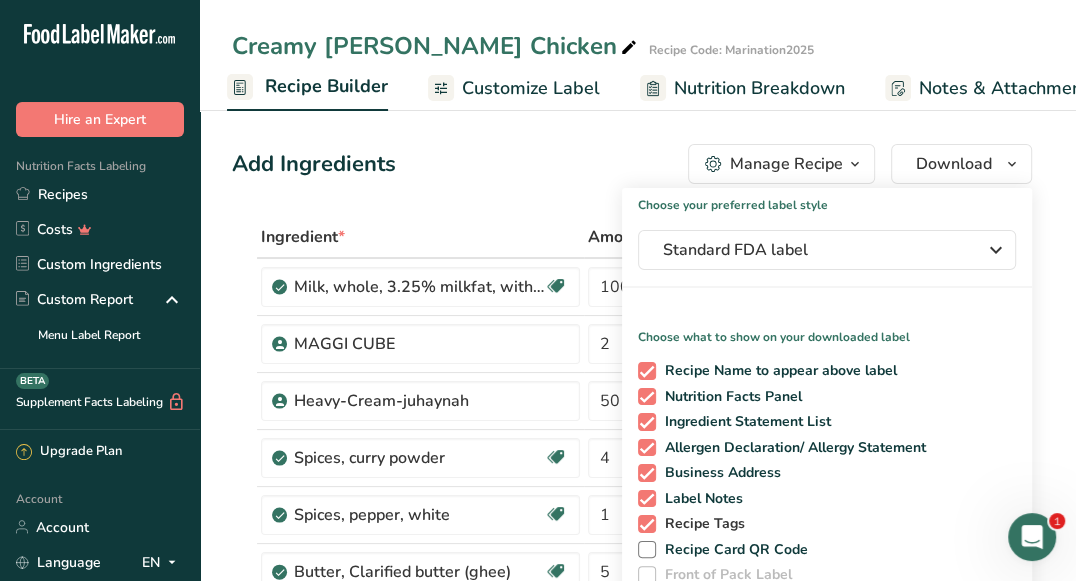 click on "Recipe Tags" at bounding box center [701, 524] 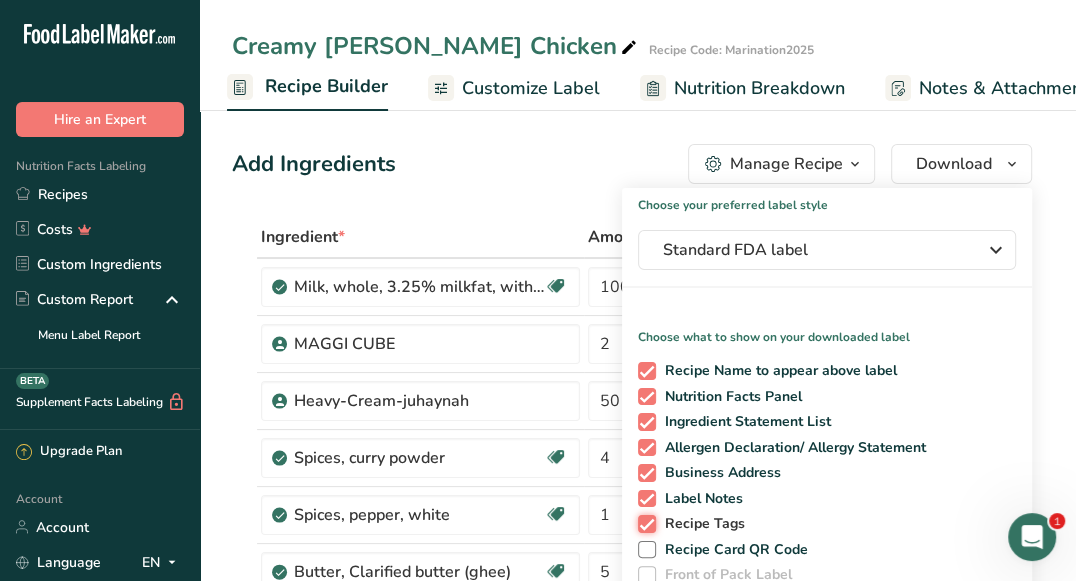 click on "Recipe Tags" at bounding box center (644, 523) 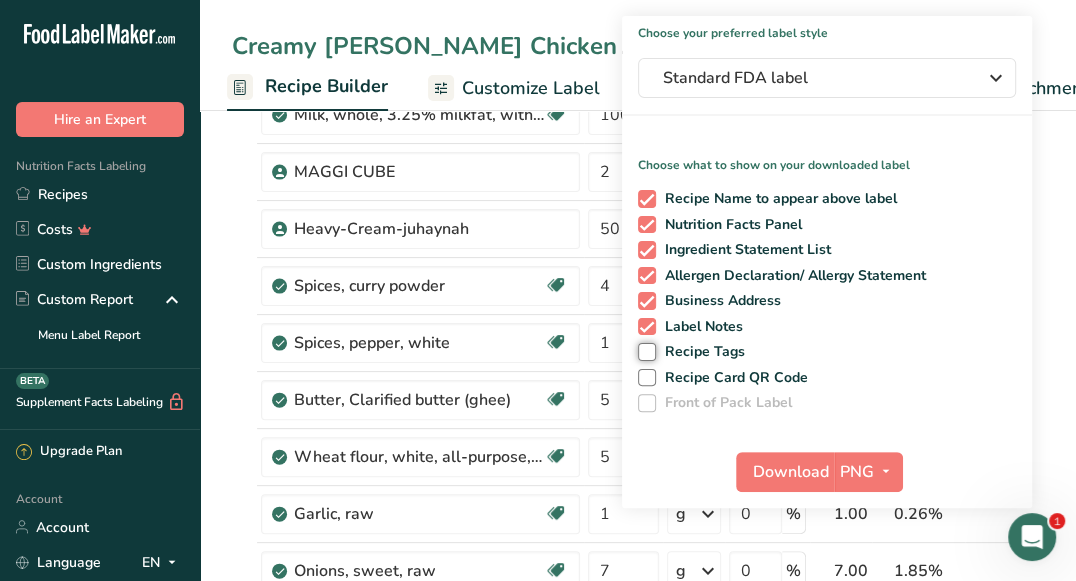 scroll, scrollTop: 199, scrollLeft: 0, axis: vertical 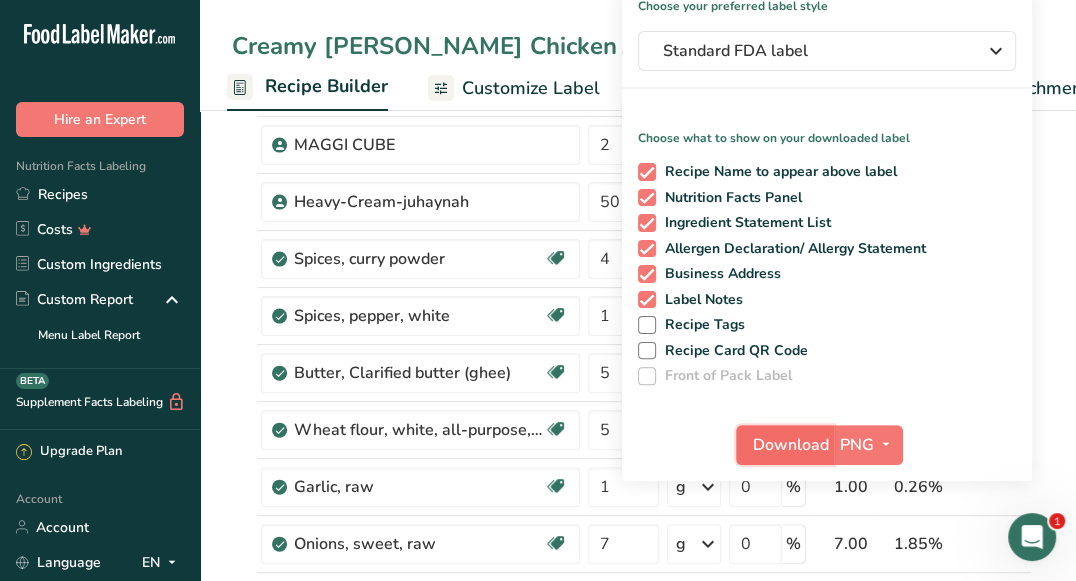 click on "Download" at bounding box center (791, 445) 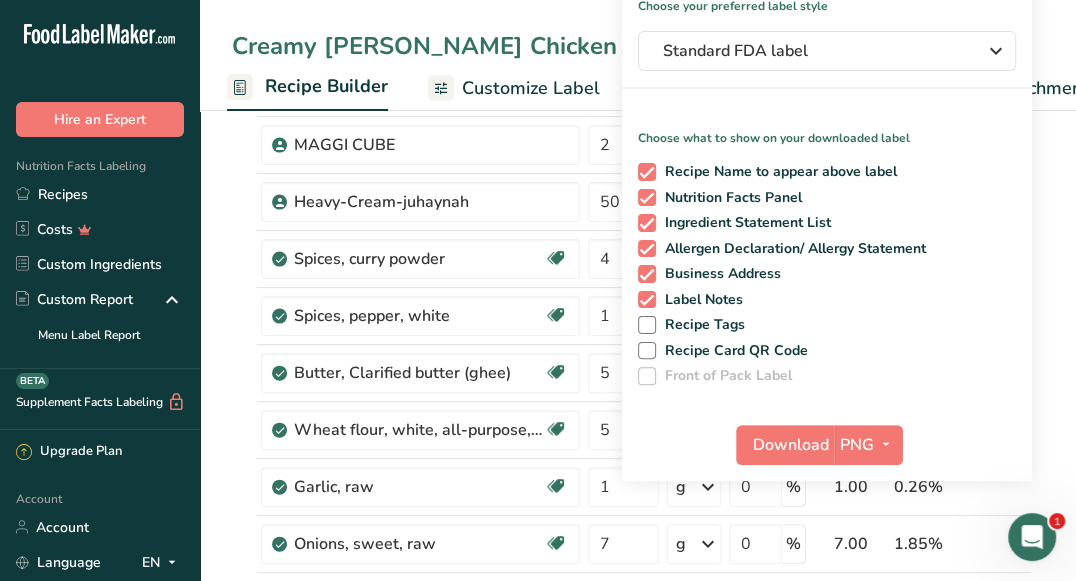 click on "Creamy Curry Chicken
Recipe Code: Marination2025
Recipe Setup                       Recipe Builder   Customize Label               Nutrition Breakdown               Notes & Attachments                 Recipe Costing" at bounding box center (638, 55) 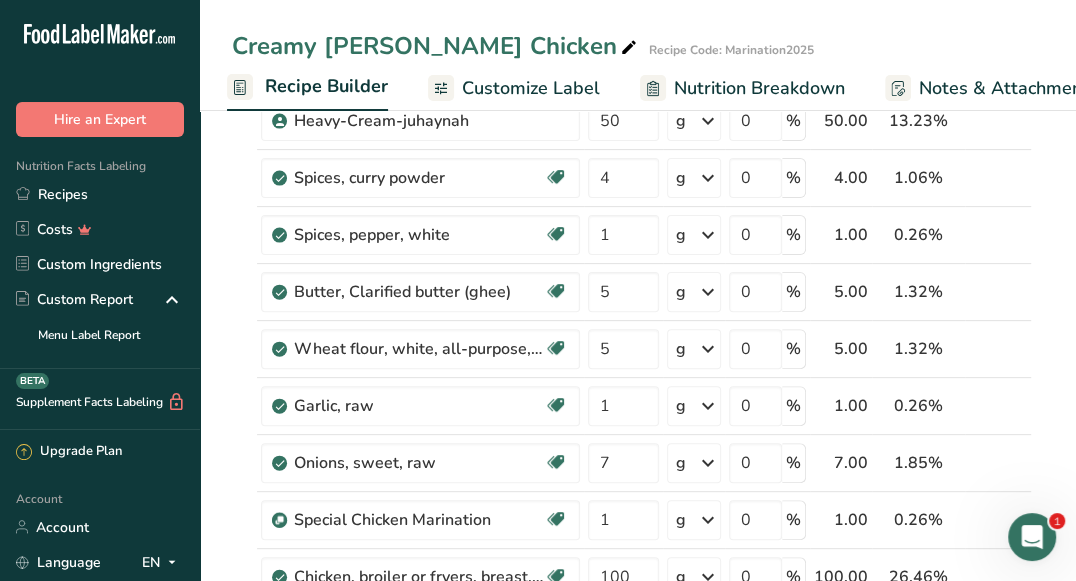 scroll, scrollTop: 0, scrollLeft: 0, axis: both 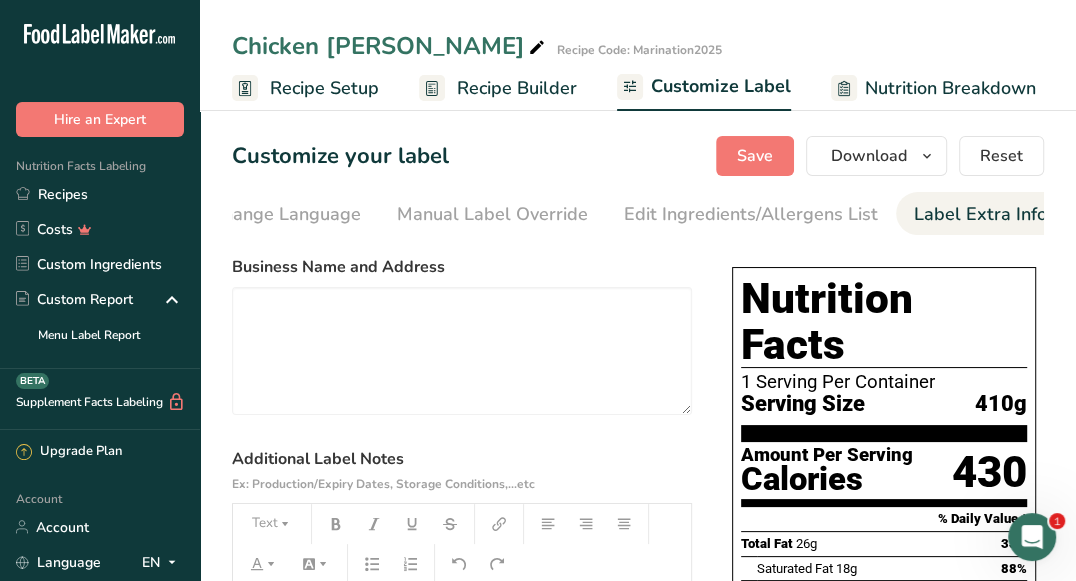 click on "Recipe Builder" at bounding box center (517, 88) 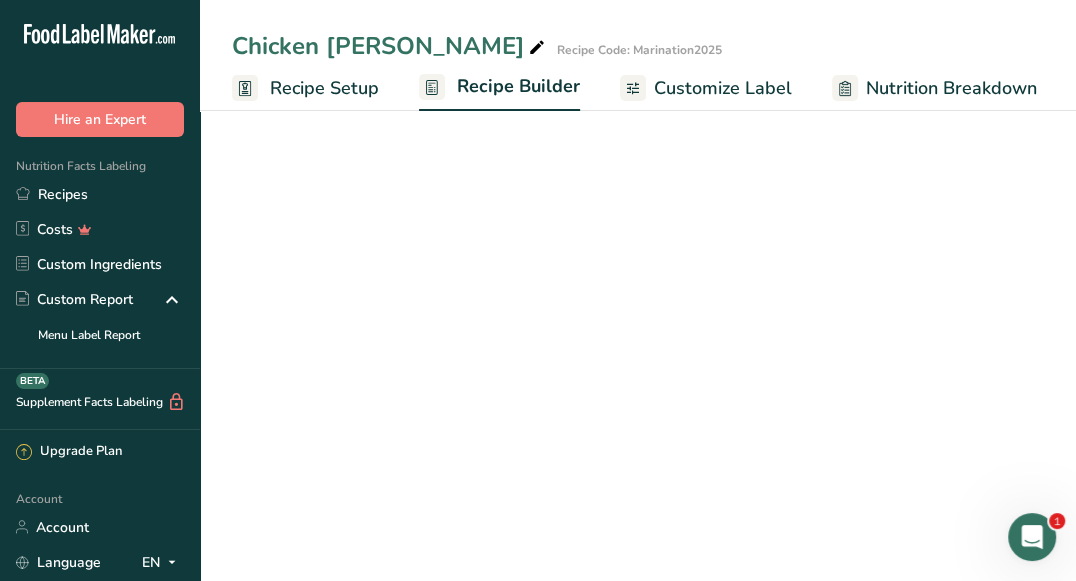 click on "Customize Label" at bounding box center [723, 88] 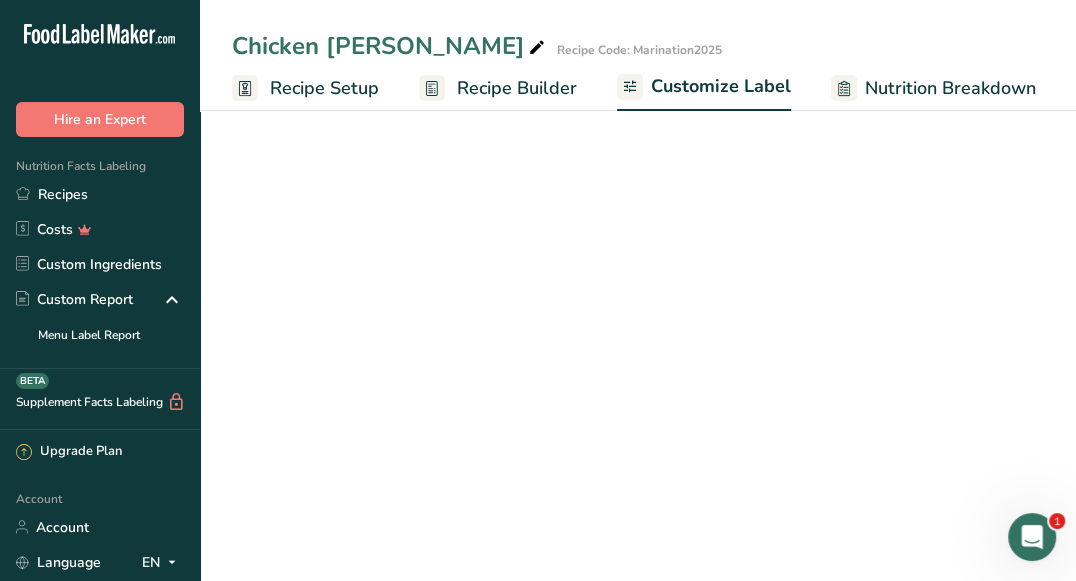 scroll, scrollTop: 0, scrollLeft: 192, axis: horizontal 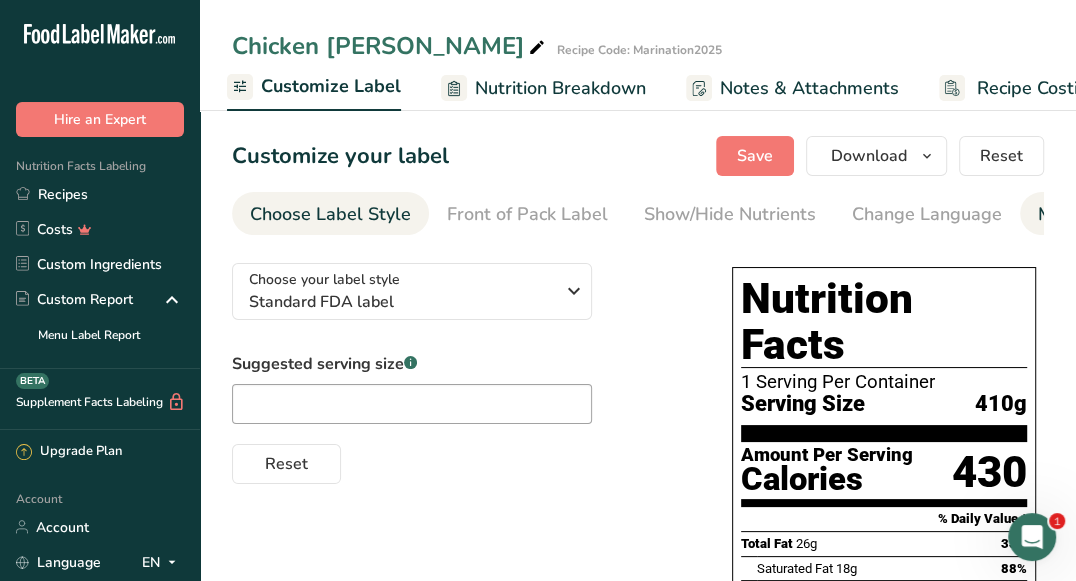 click on "Manual Label Override" at bounding box center (1133, 214) 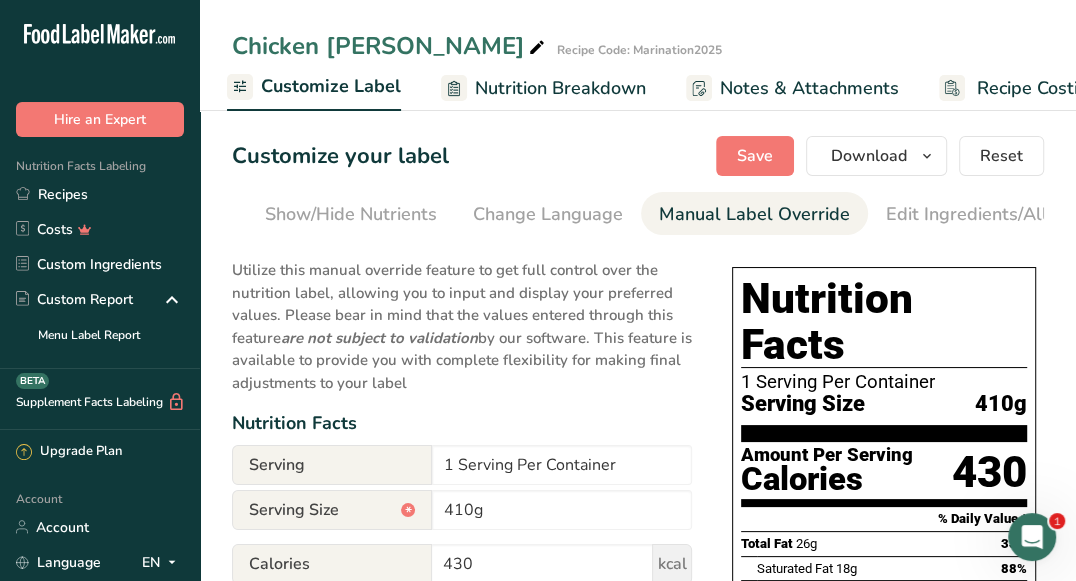 scroll, scrollTop: 0, scrollLeft: 641, axis: horizontal 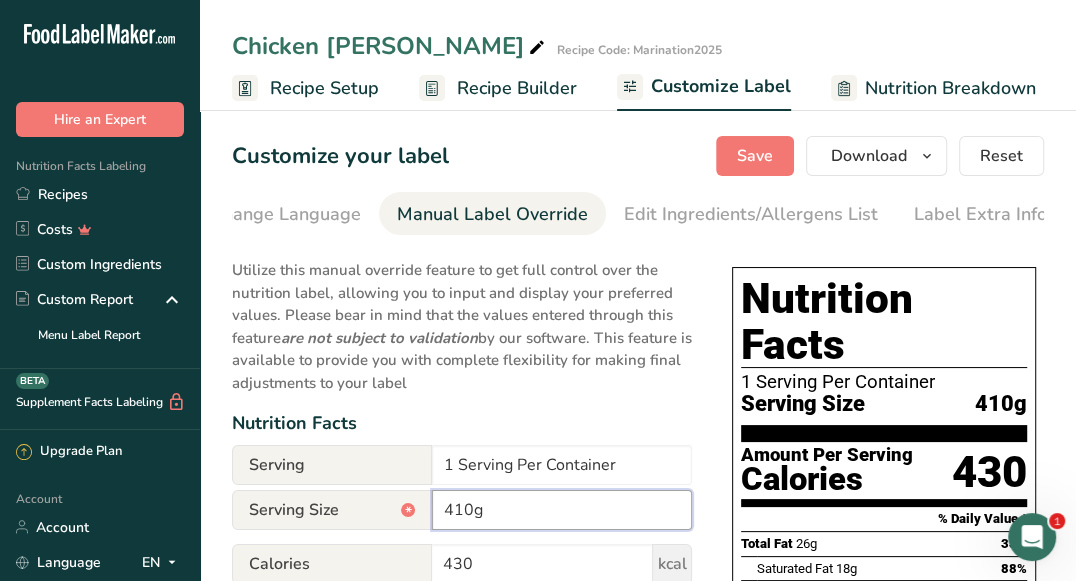 click on "410g" at bounding box center [562, 510] 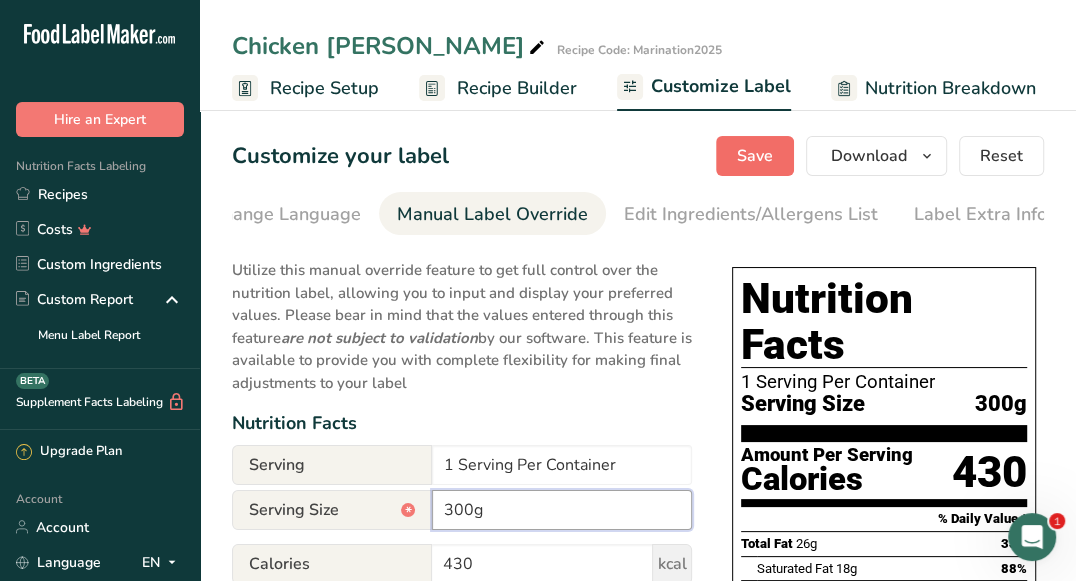 type on "300g" 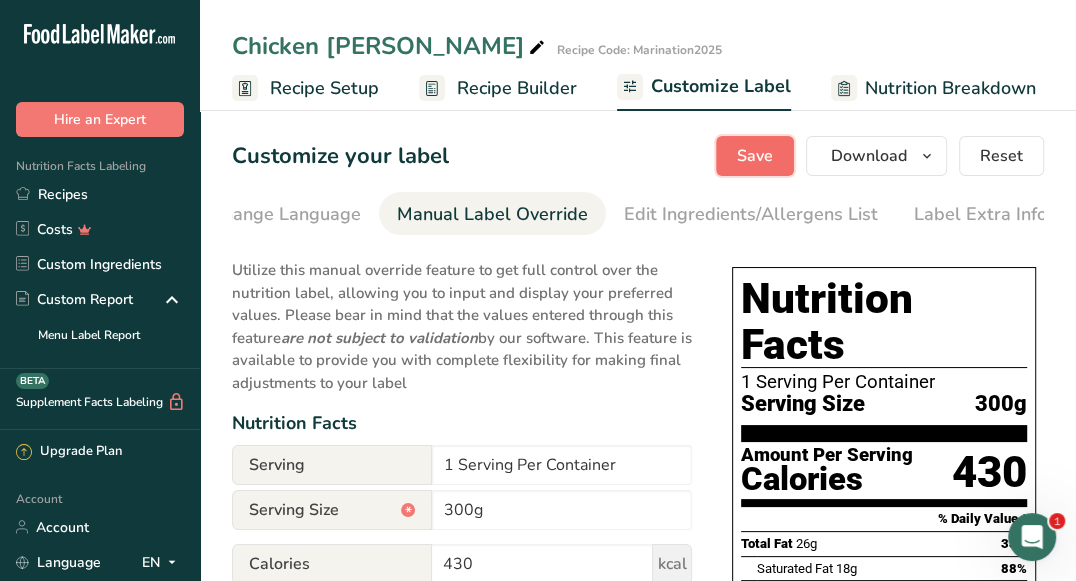 click on "Save" at bounding box center [755, 156] 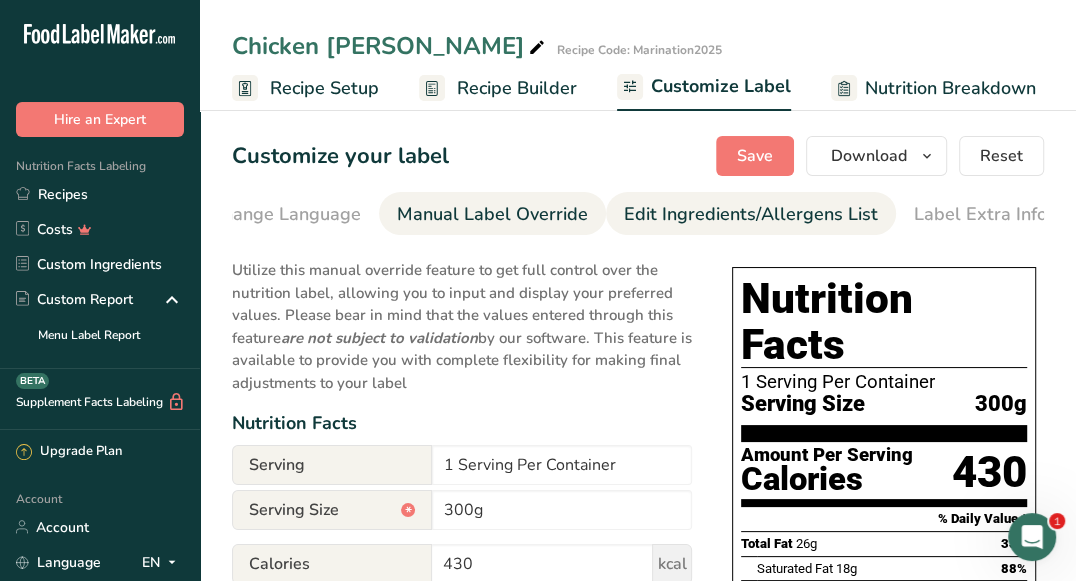 click on "Edit Ingredients/Allergens List" at bounding box center [751, 214] 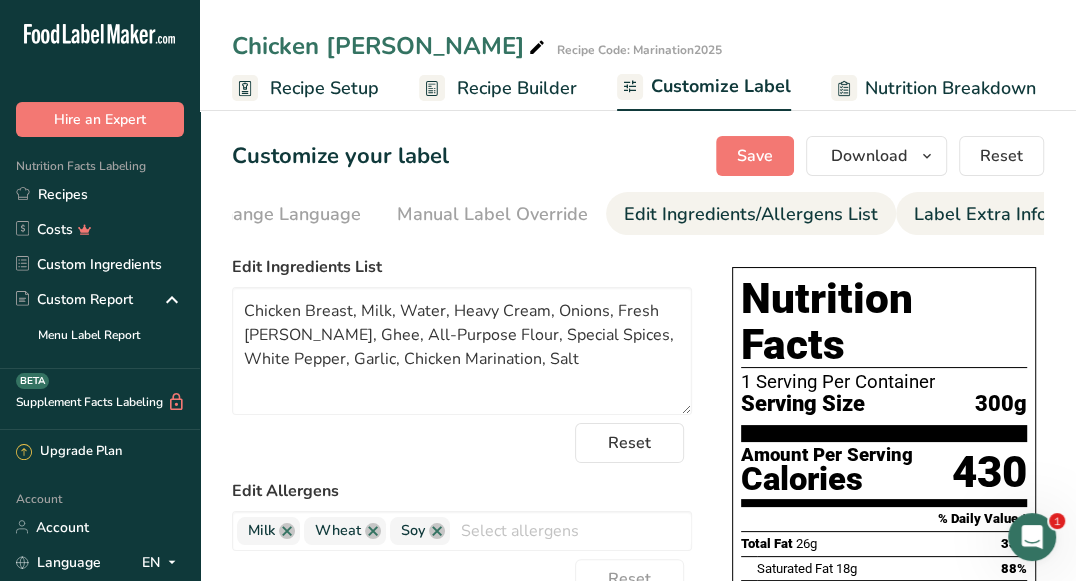 click on "Label Extra Info" at bounding box center [980, 214] 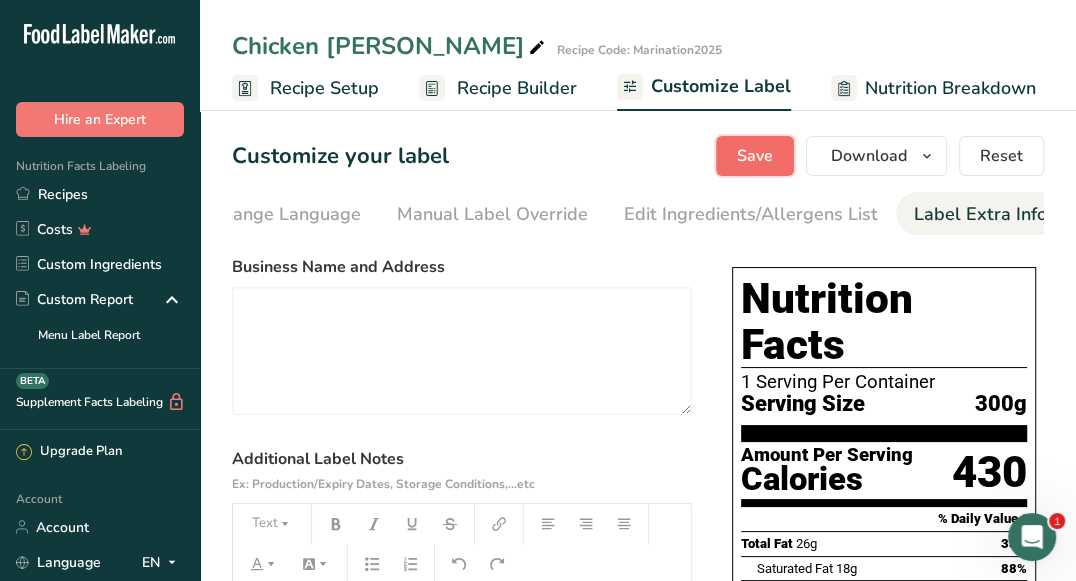 click on "Save" at bounding box center (755, 156) 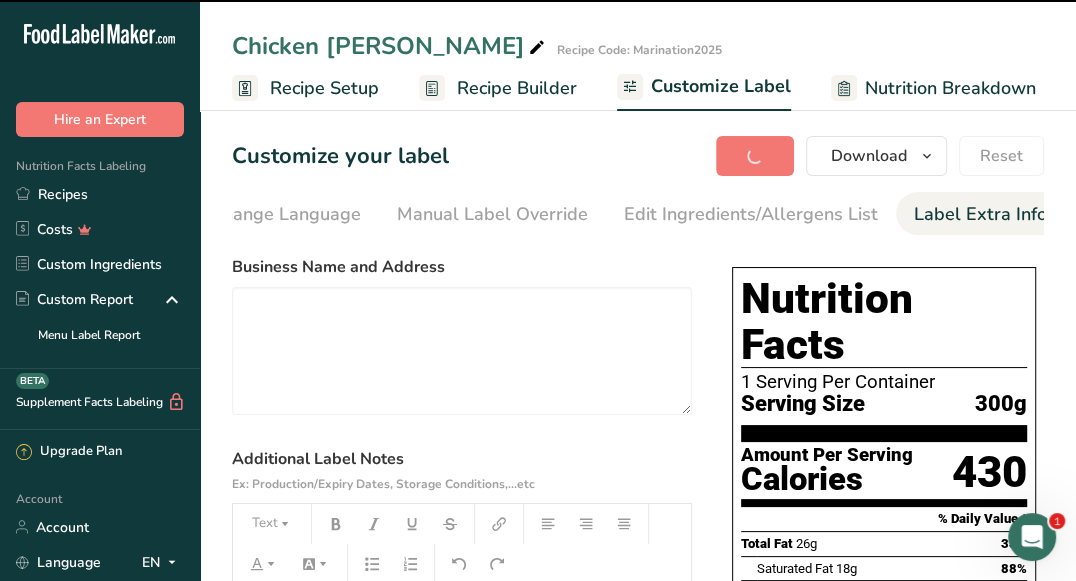 click on "Recipe Builder" at bounding box center (517, 88) 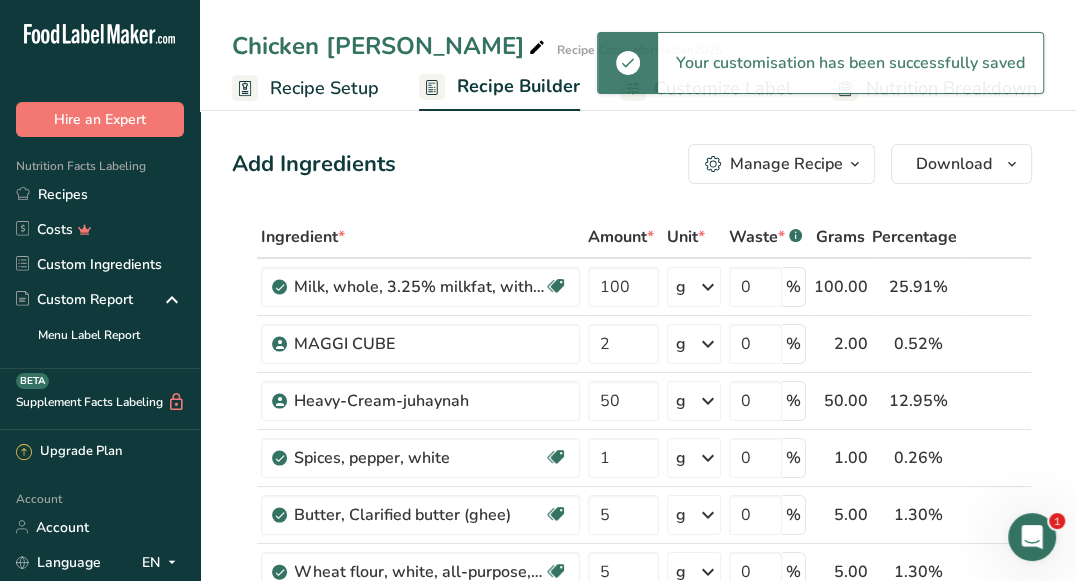 scroll, scrollTop: 0, scrollLeft: 192, axis: horizontal 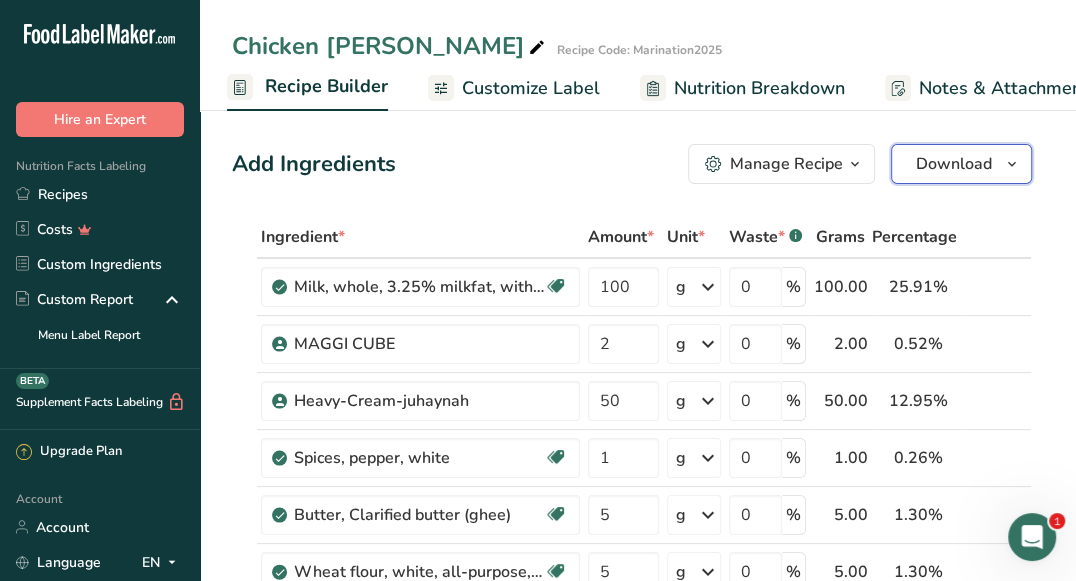 click on "Download" at bounding box center (954, 164) 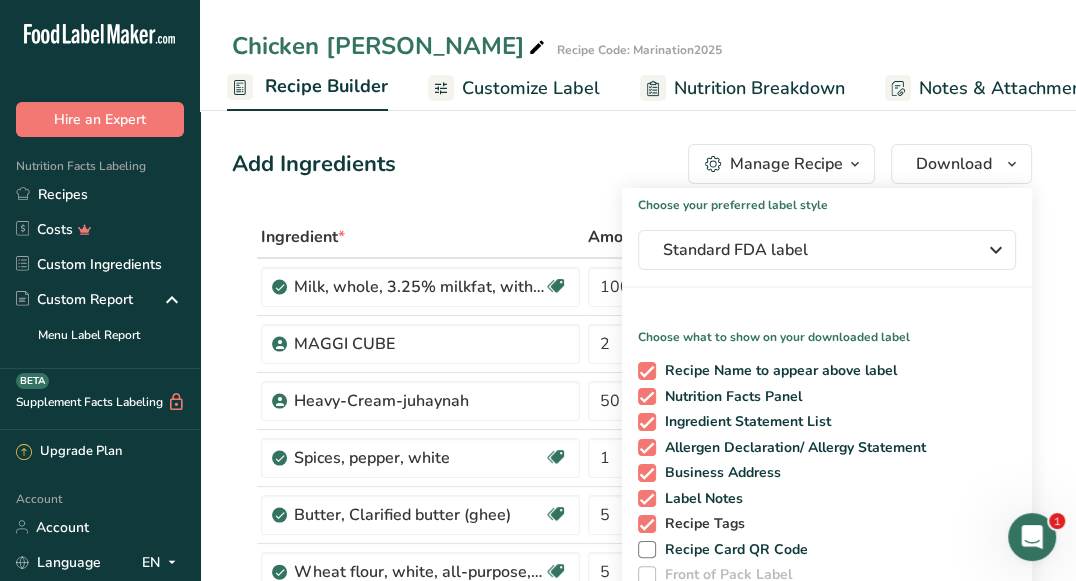 click on "Recipe Tags" at bounding box center [701, 524] 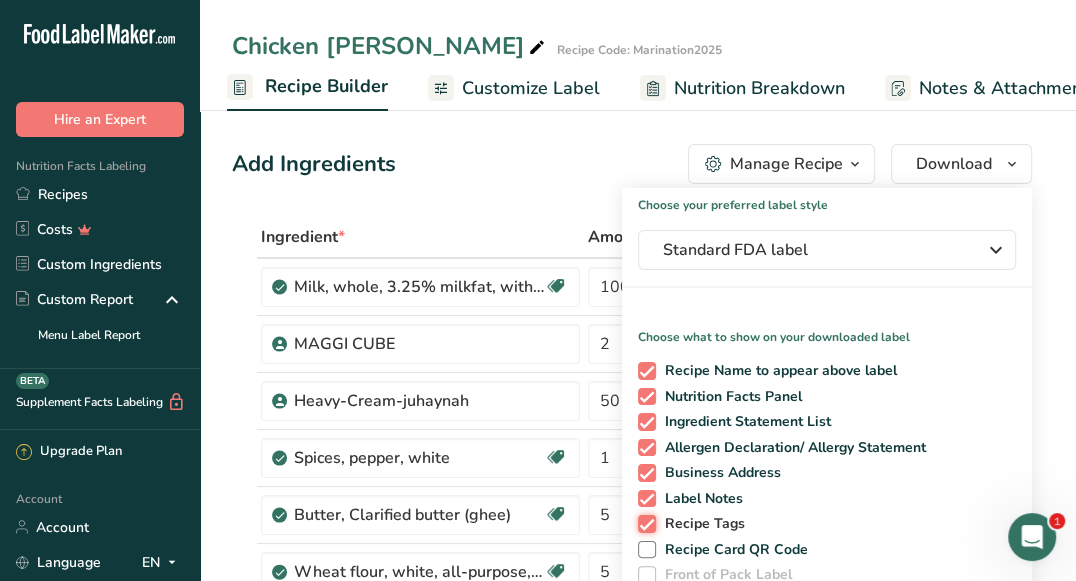 click on "Recipe Tags" at bounding box center (644, 523) 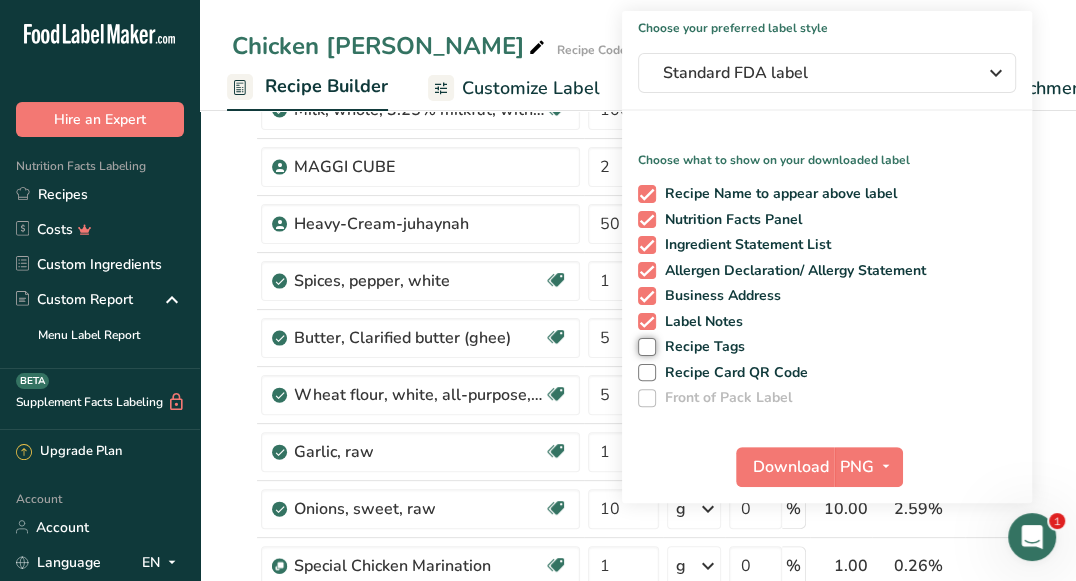 scroll, scrollTop: 192, scrollLeft: 0, axis: vertical 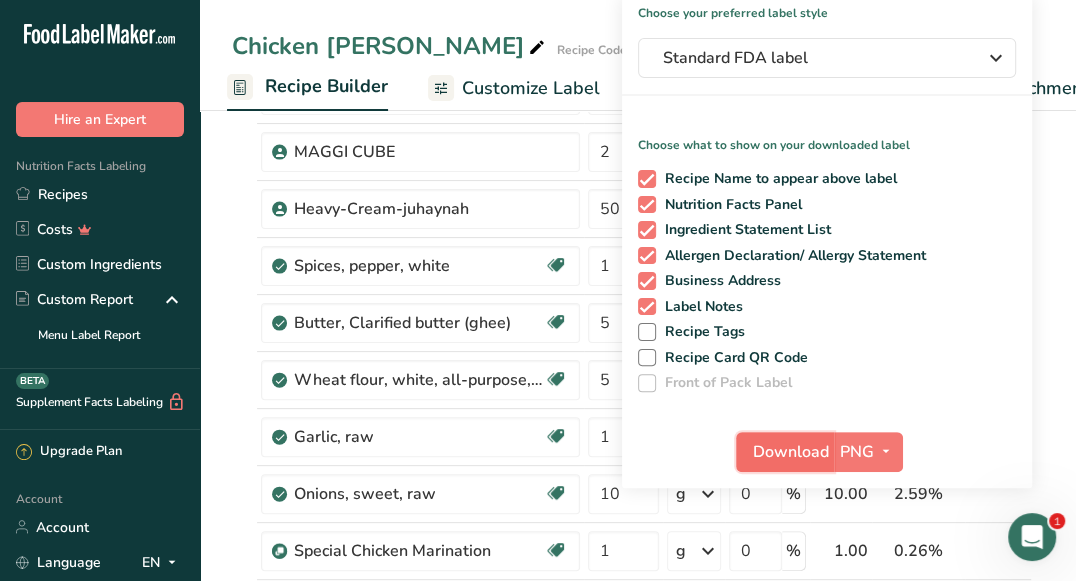 click on "Download" at bounding box center [791, 452] 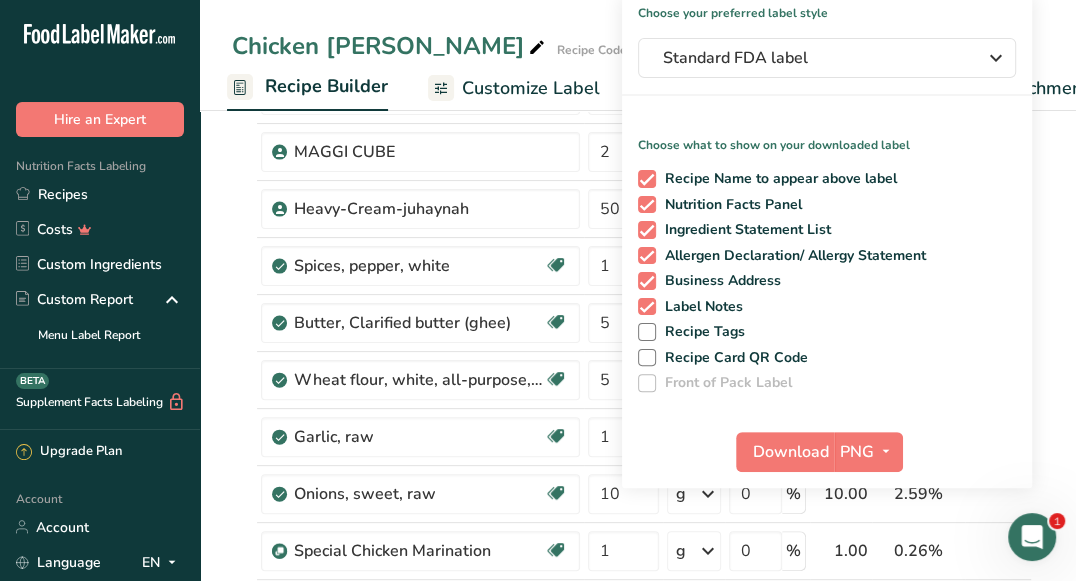 click on "Chicken Rosemary
Recipe Code: Marination2025
Recipe Setup                       Recipe Builder   Customize Label               Nutrition Breakdown               Notes & Attachments                 Recipe Costing" at bounding box center [638, 55] 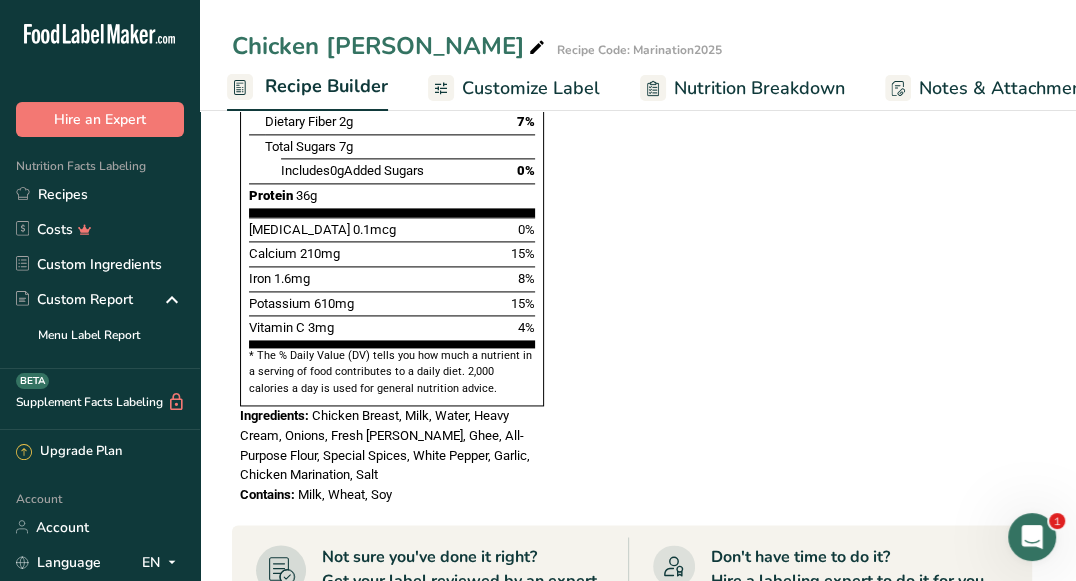 scroll, scrollTop: 1512, scrollLeft: 0, axis: vertical 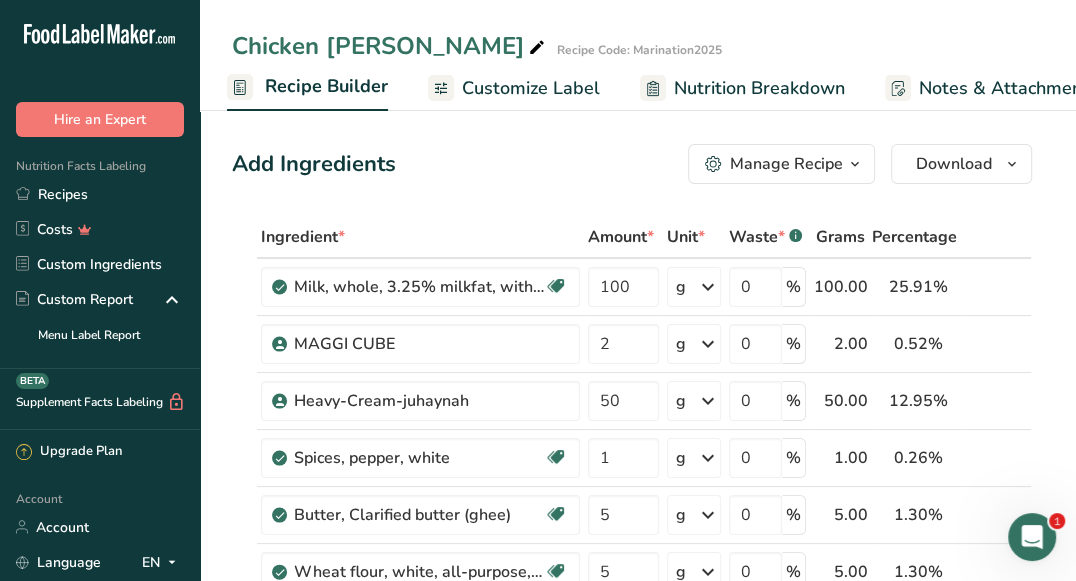click on "Customize Label" at bounding box center (531, 88) 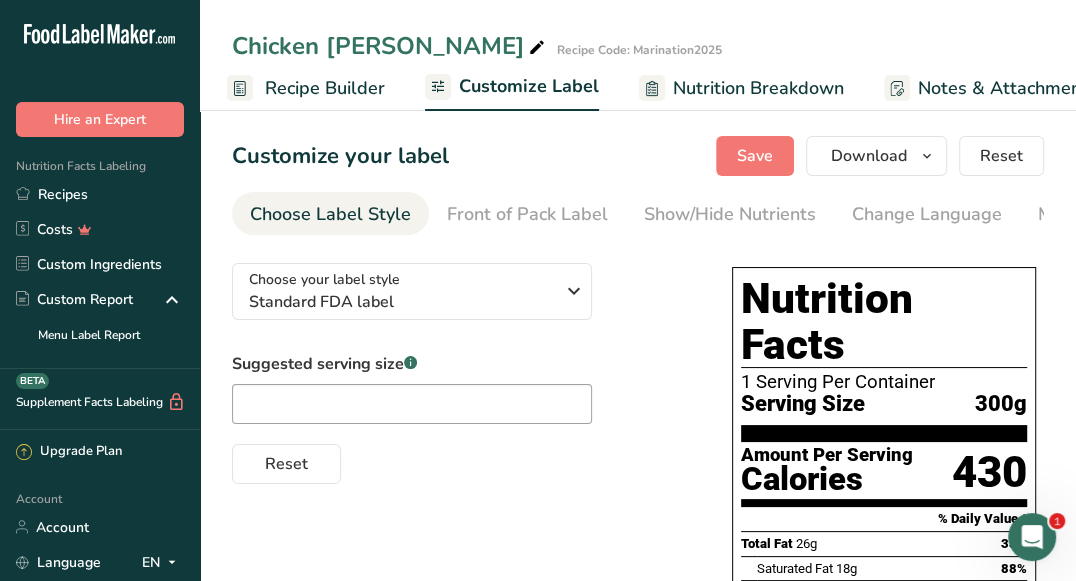 scroll, scrollTop: 0, scrollLeft: 390, axis: horizontal 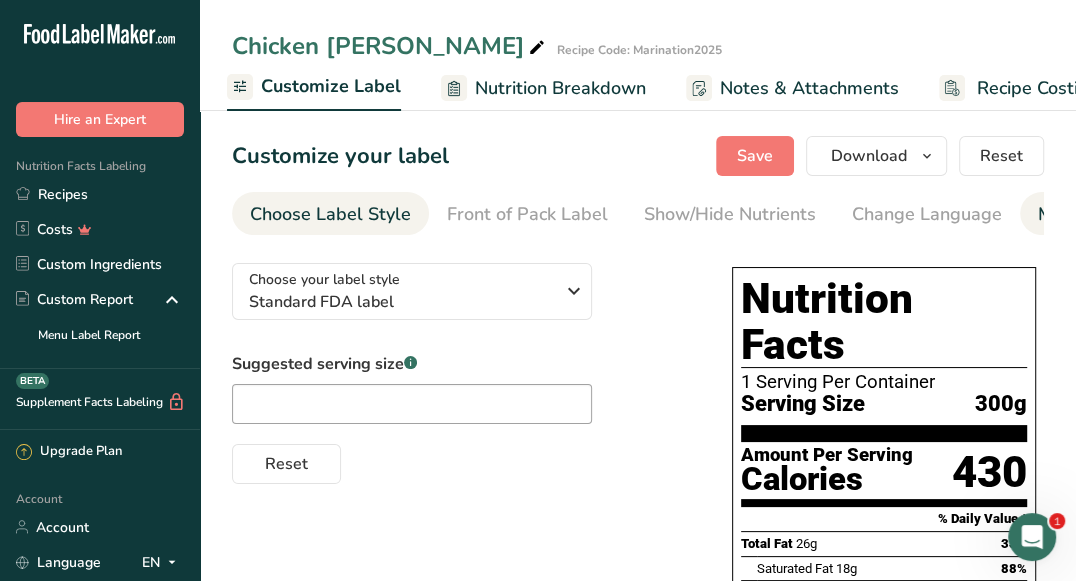 click on "Manual Label Override" at bounding box center (1133, 214) 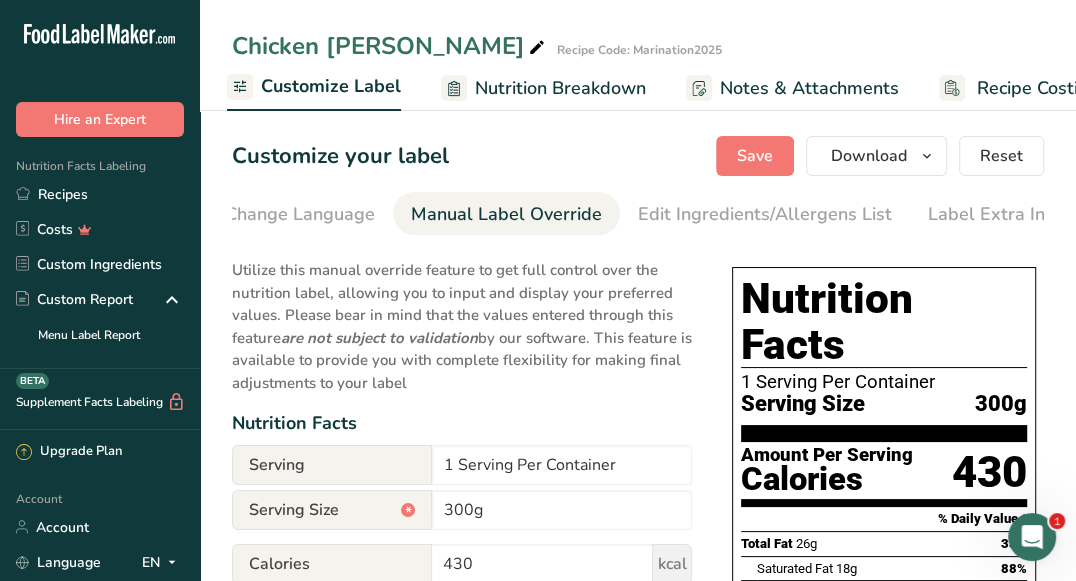scroll, scrollTop: 0, scrollLeft: 641, axis: horizontal 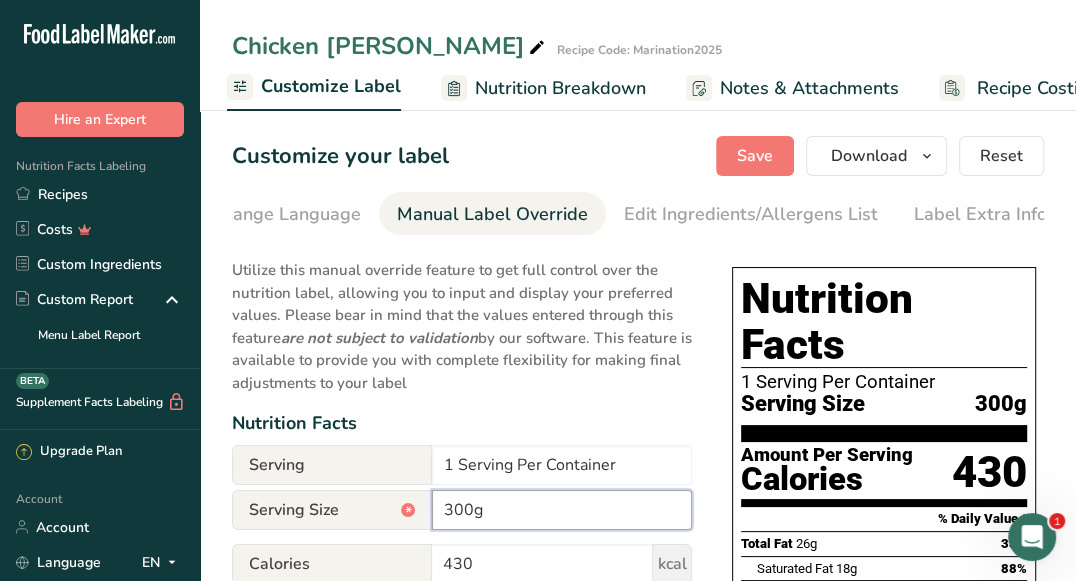 click on "300g" at bounding box center (562, 510) 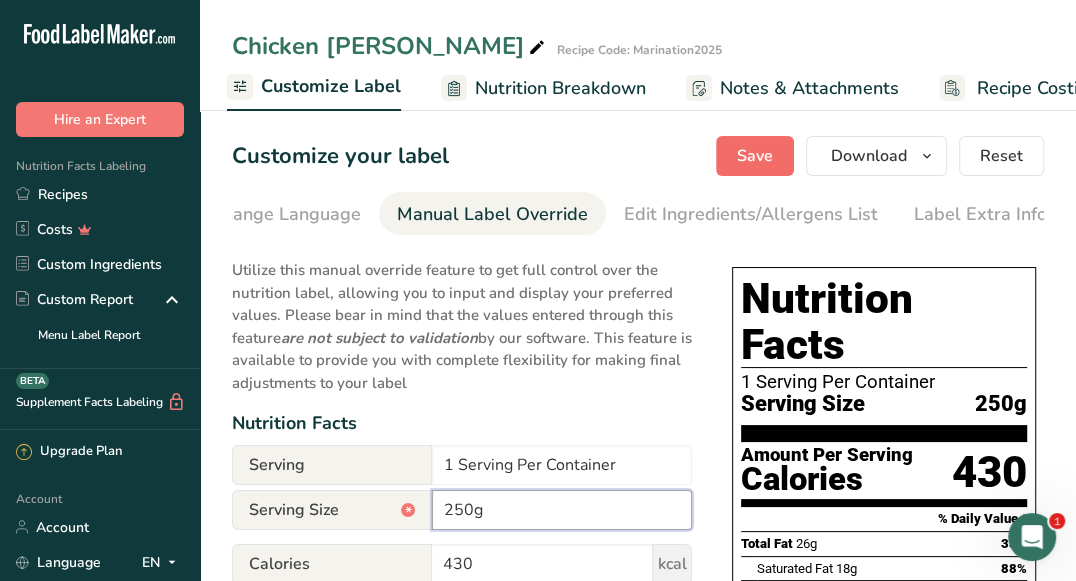 type on "250g" 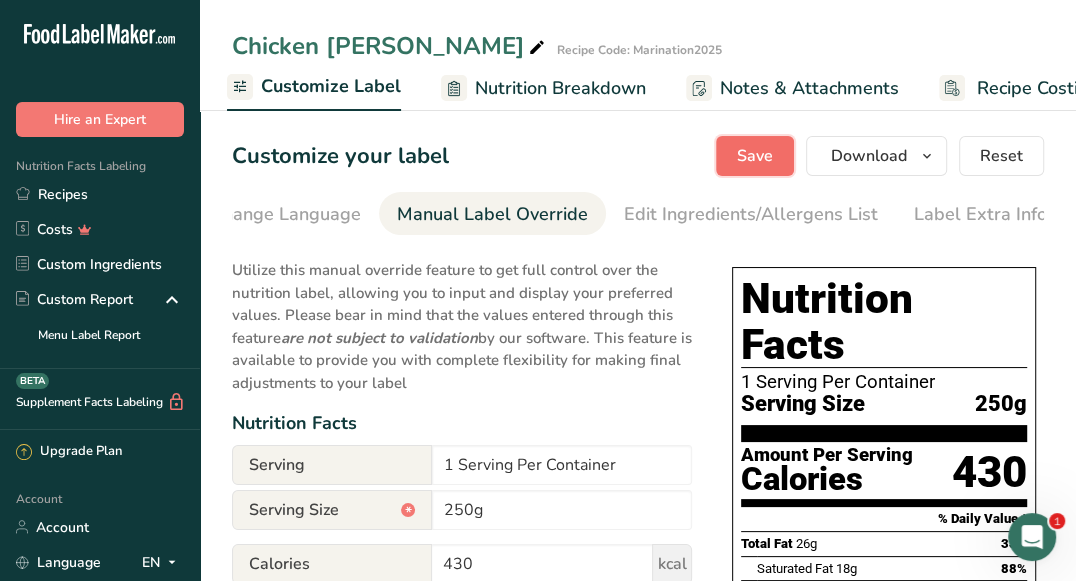 click on "Save" at bounding box center [755, 156] 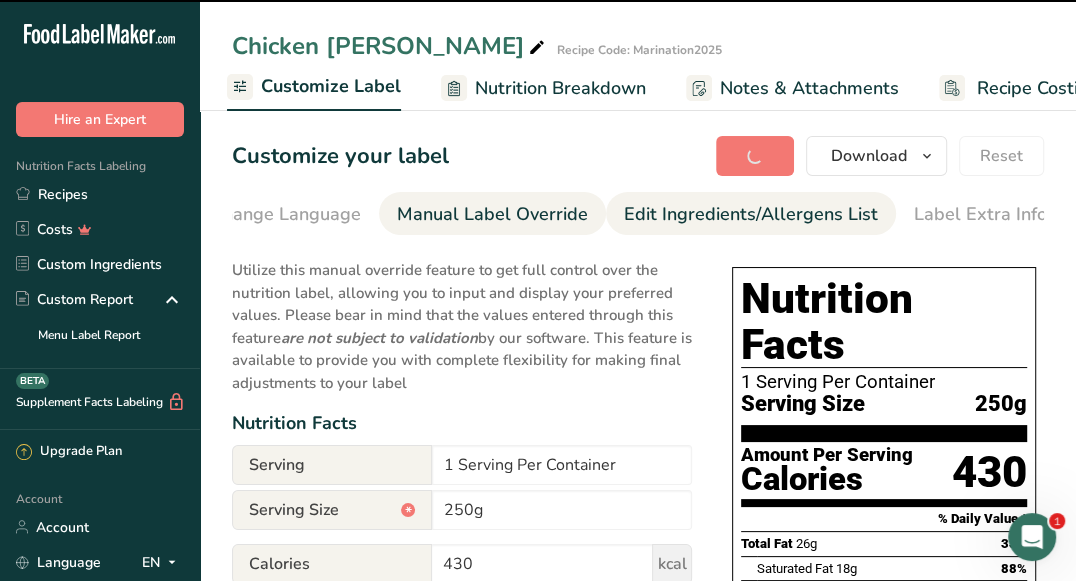click on "Edit Ingredients/Allergens List" at bounding box center [751, 214] 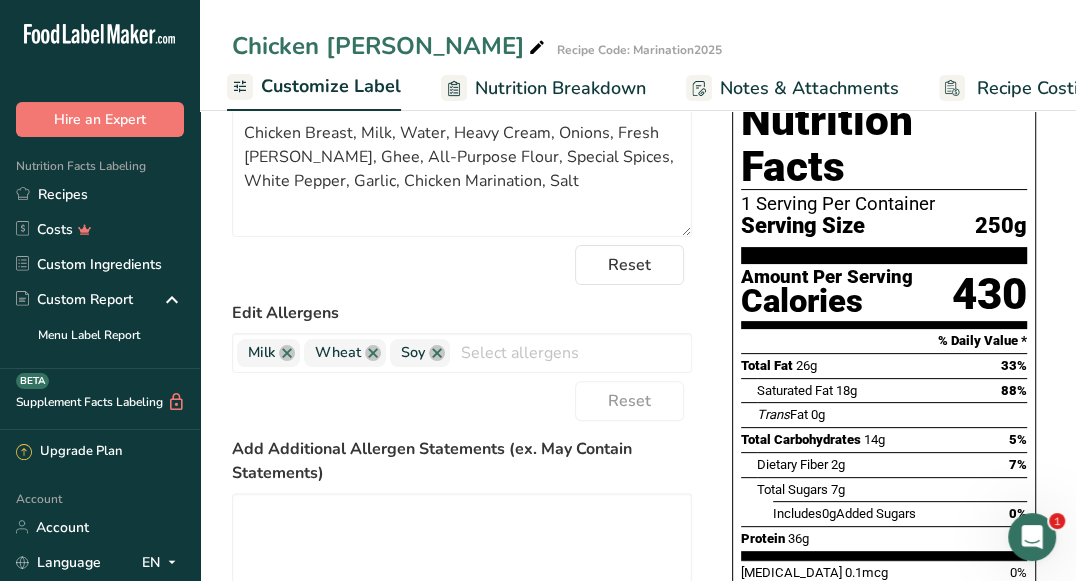 scroll, scrollTop: 0, scrollLeft: 0, axis: both 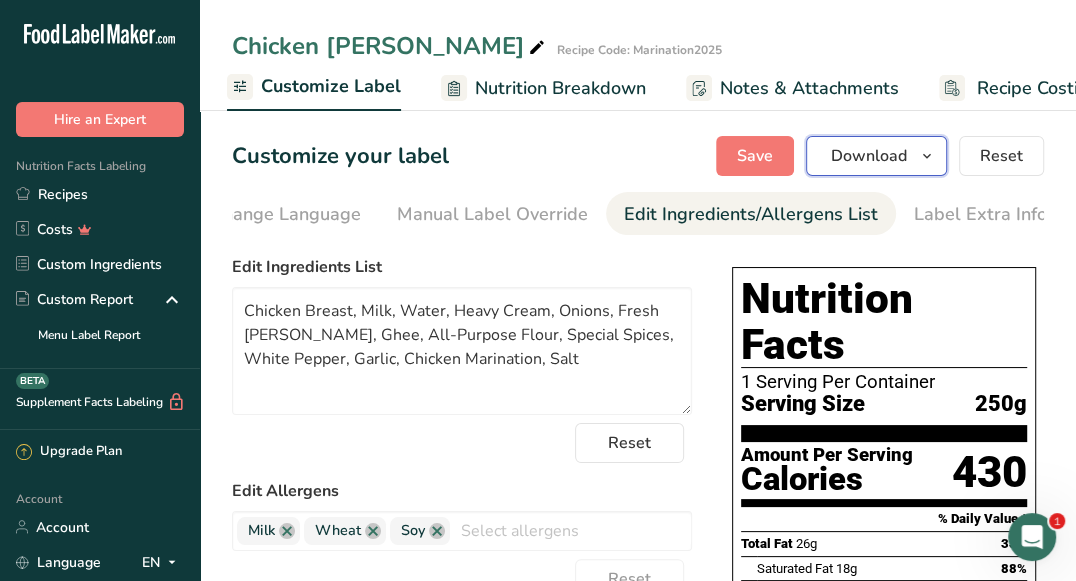 click on "Download" at bounding box center [869, 156] 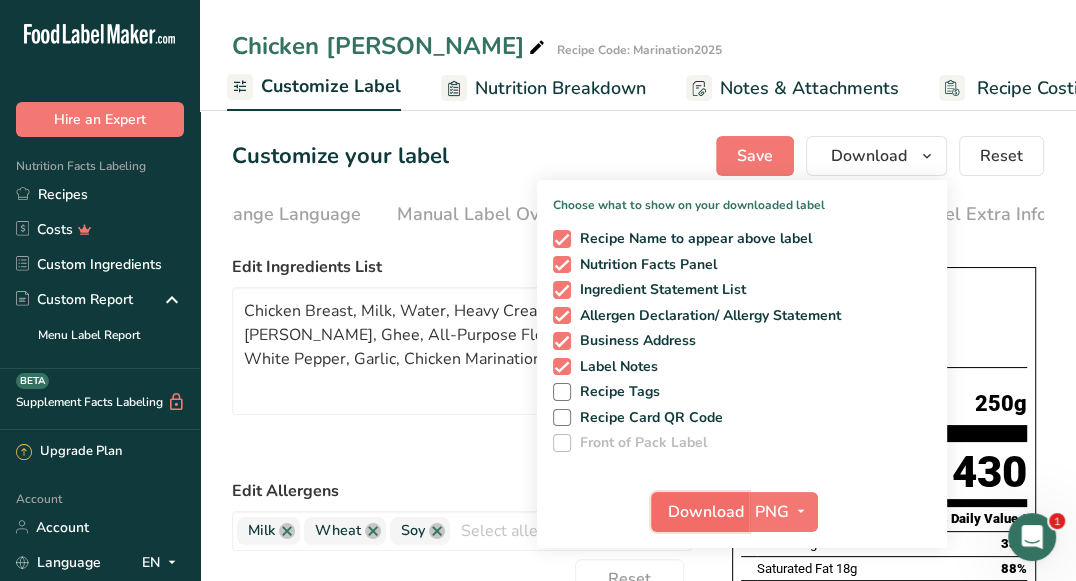 click on "Download" at bounding box center [700, 512] 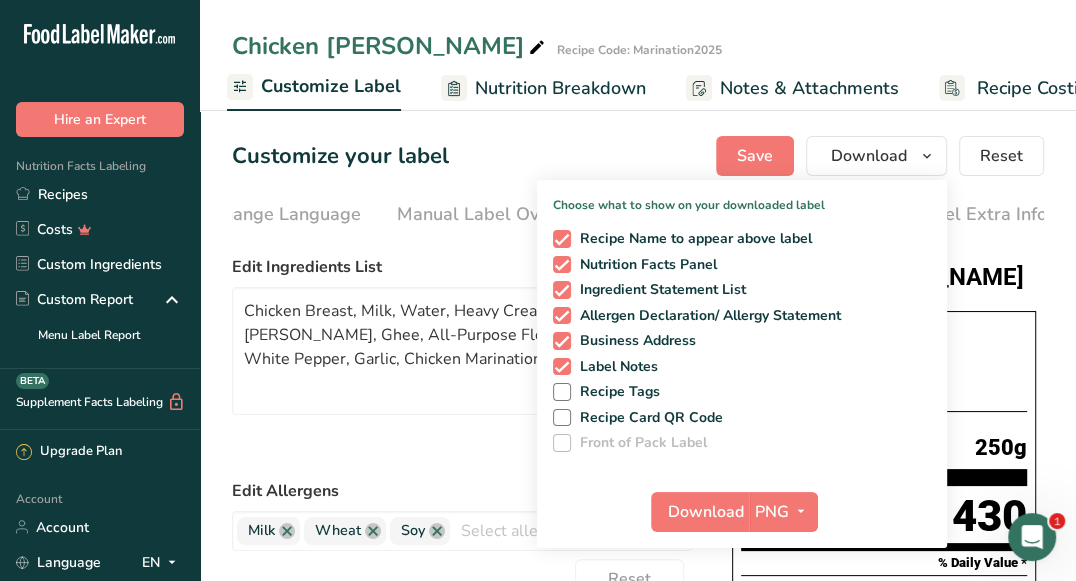 click at bounding box center (538, 290) 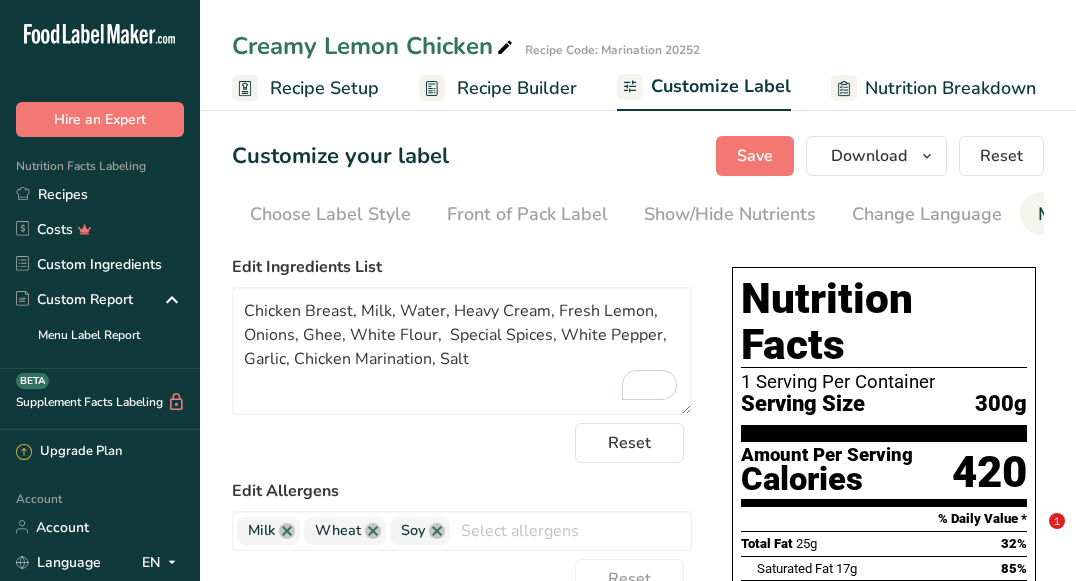 click on "Manual Label Override" at bounding box center [1133, 214] 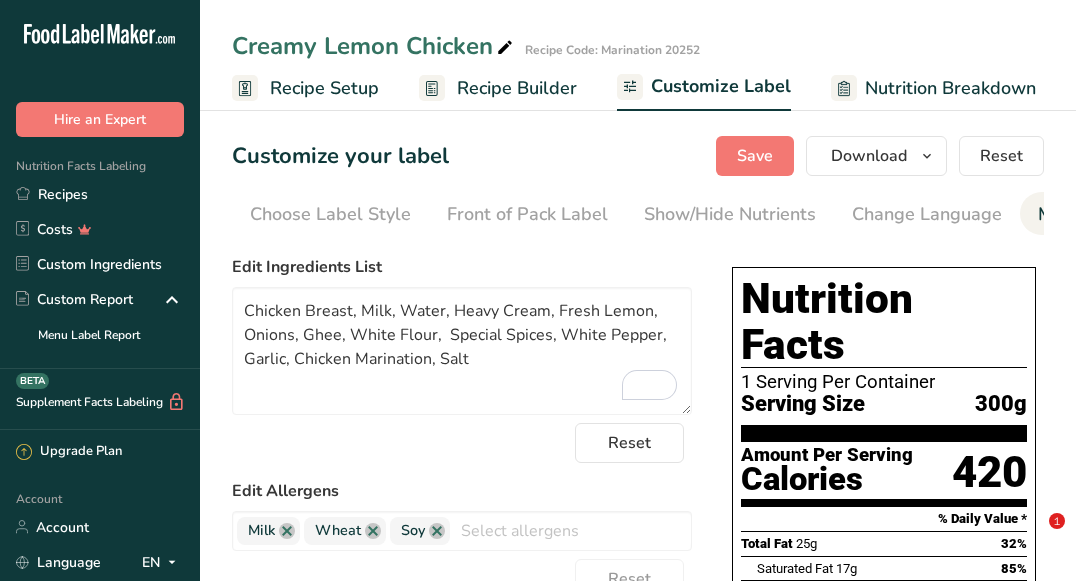 scroll, scrollTop: 0, scrollLeft: 0, axis: both 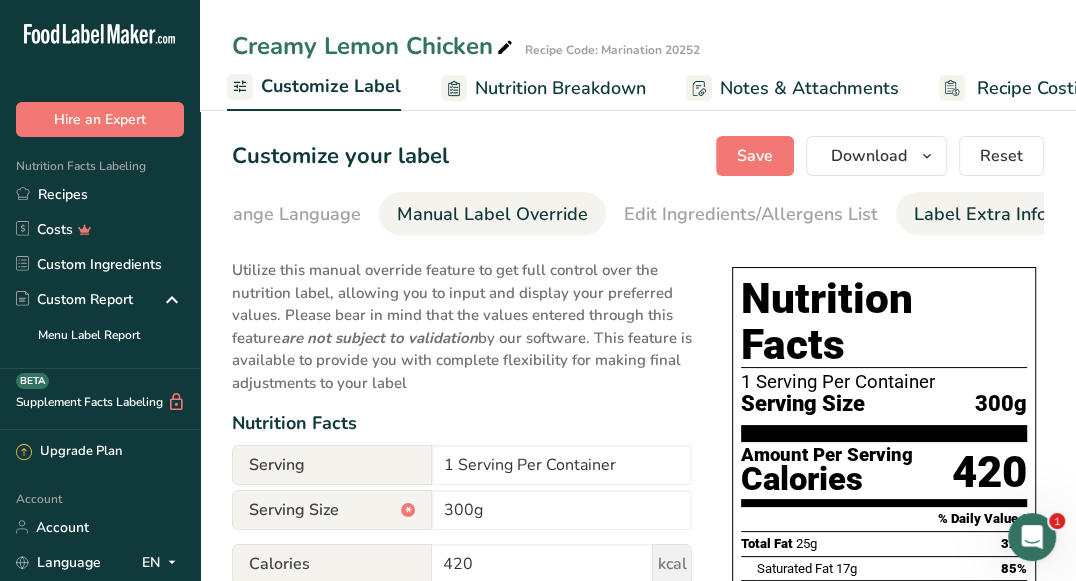 click on "Label Extra Info" at bounding box center [980, 214] 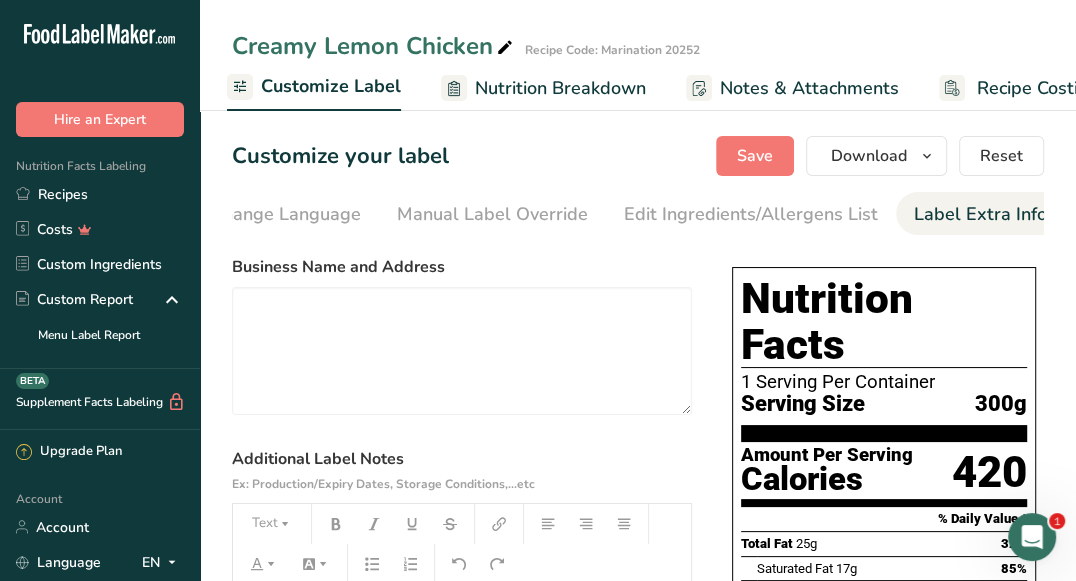 click on "Label Extra Info" at bounding box center (980, 214) 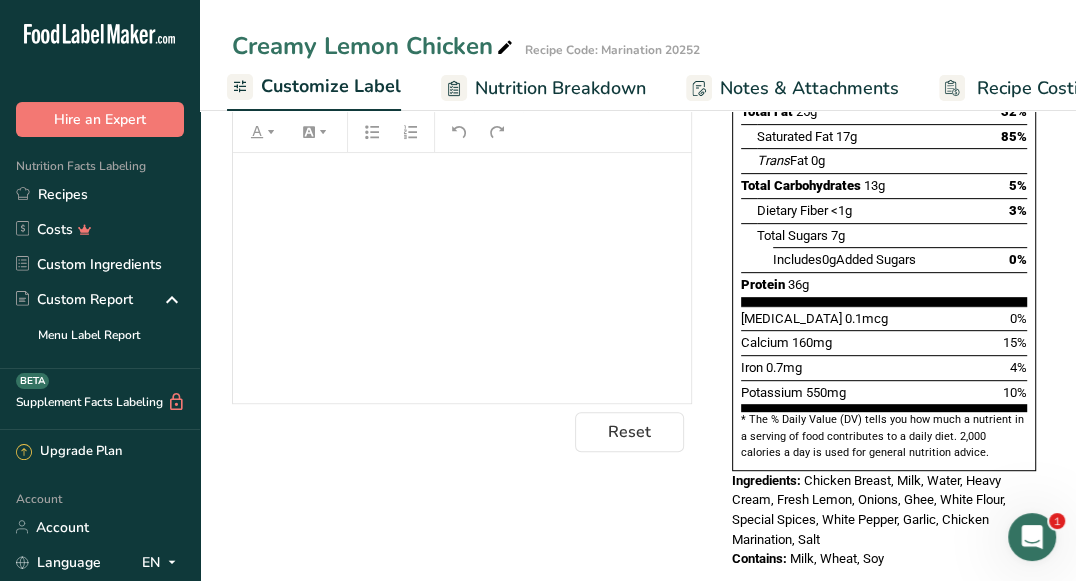 scroll, scrollTop: 104, scrollLeft: 0, axis: vertical 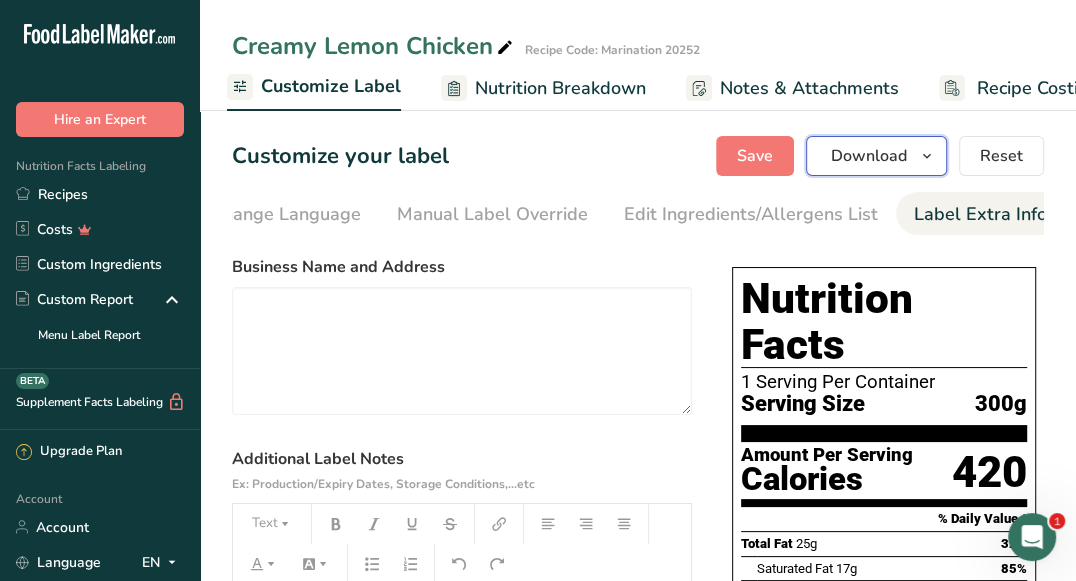 click on "Download" at bounding box center [876, 156] 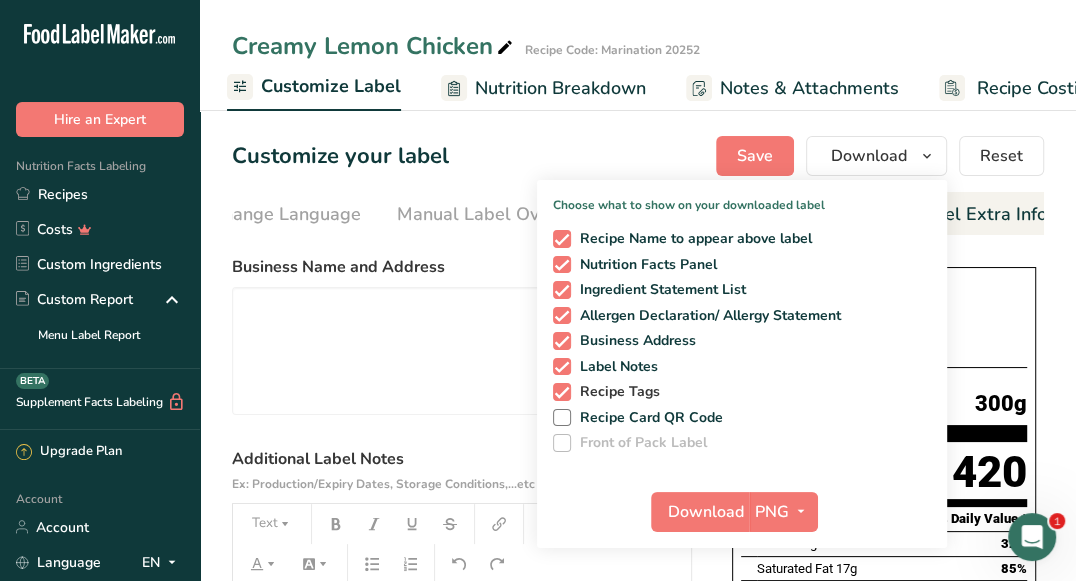 click on "Recipe Tags" at bounding box center [616, 392] 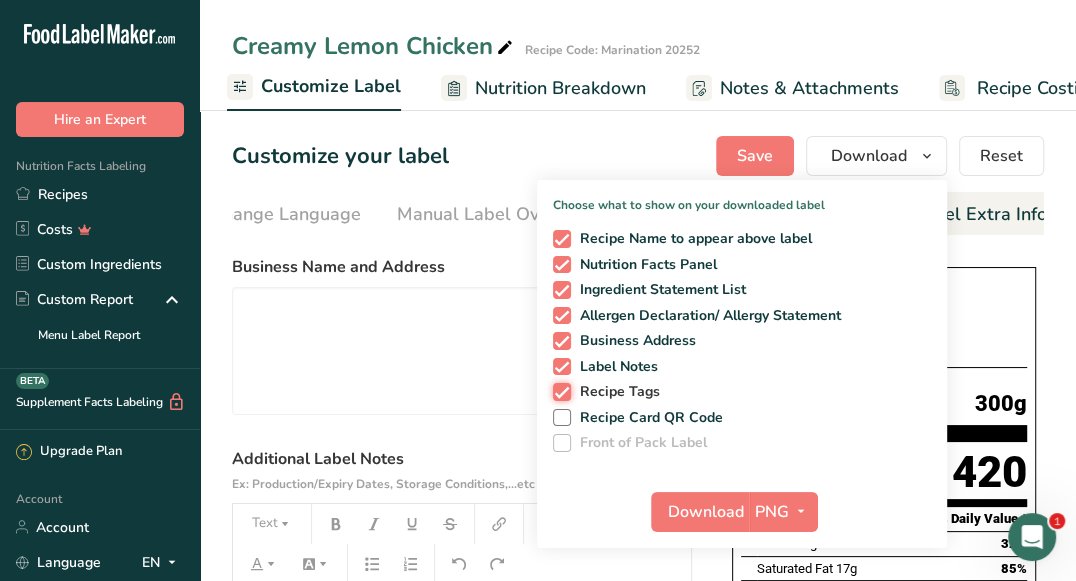 click on "Recipe Tags" at bounding box center (559, 391) 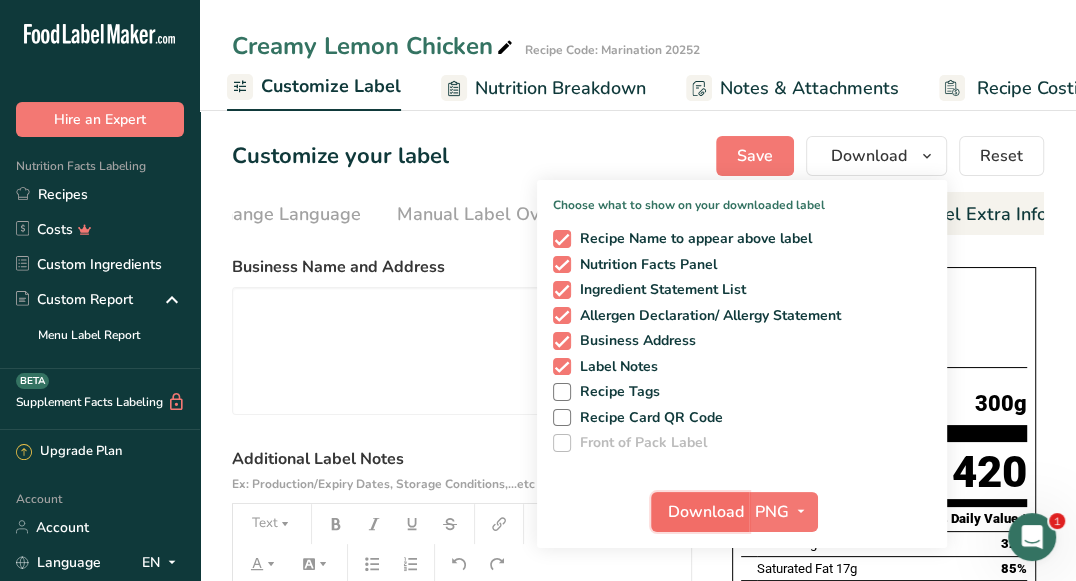click on "Download" at bounding box center [706, 512] 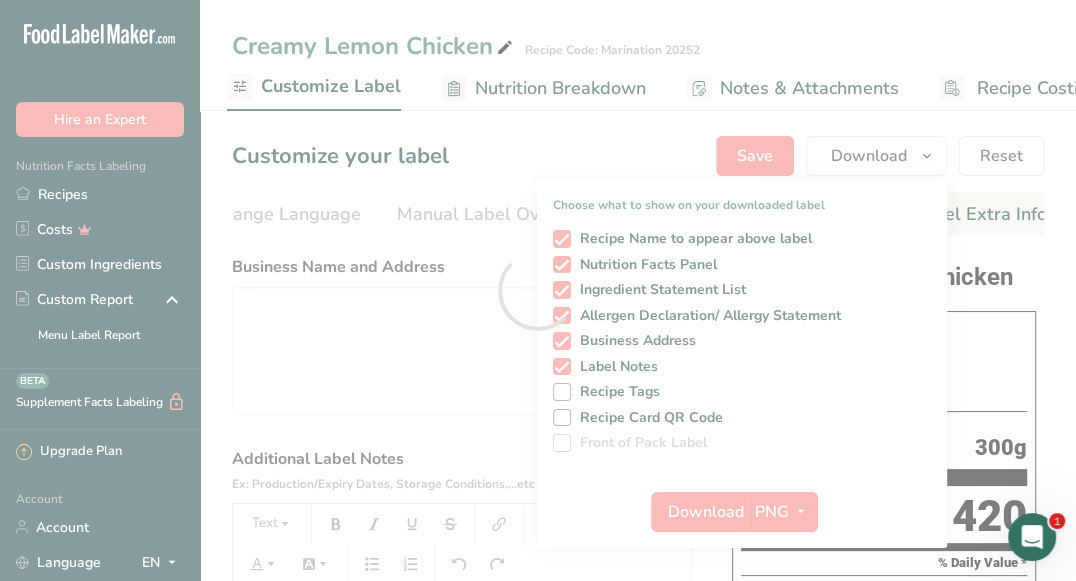 scroll, scrollTop: 0, scrollLeft: 0, axis: both 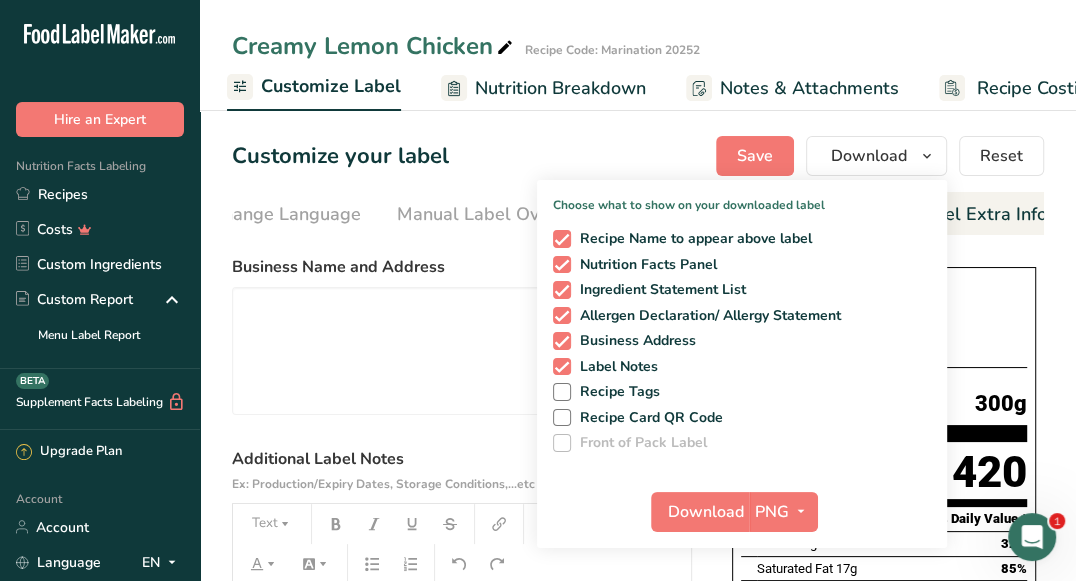 click on "Business Name and Address" at bounding box center (462, 267) 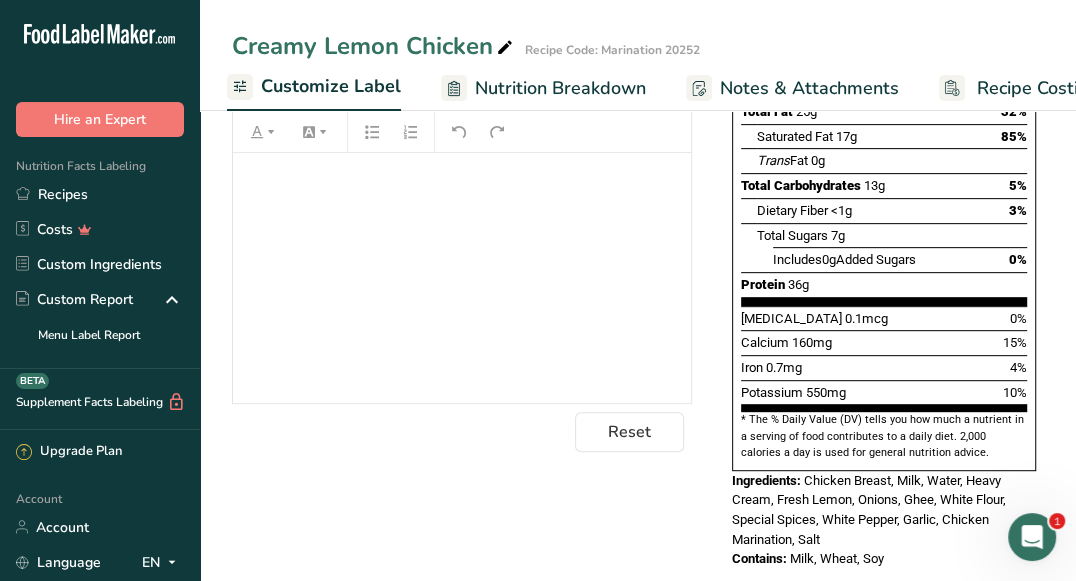 scroll, scrollTop: 0, scrollLeft: 0, axis: both 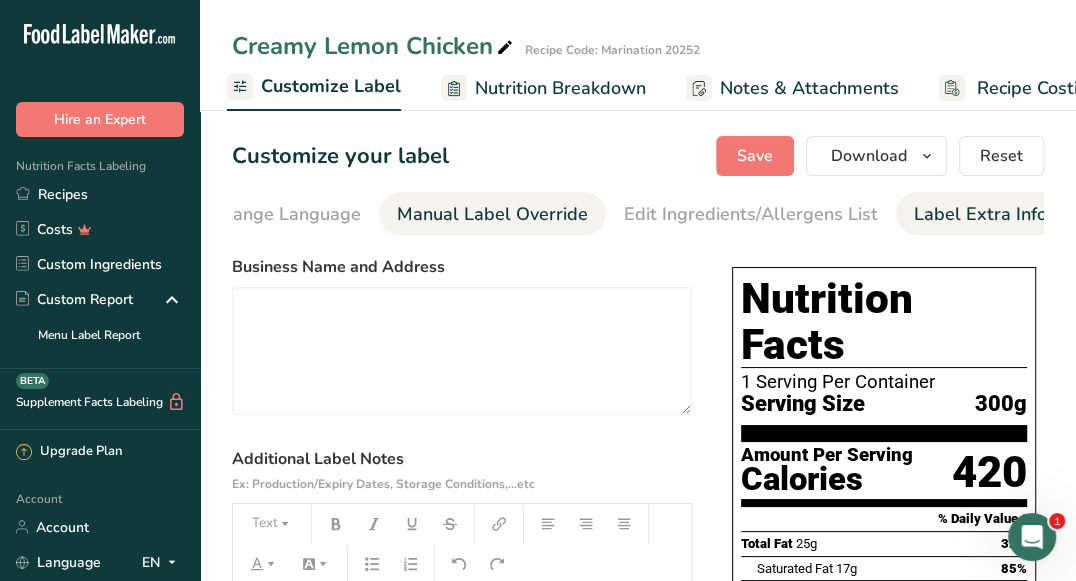 click on "Manual Label Override" at bounding box center [492, 214] 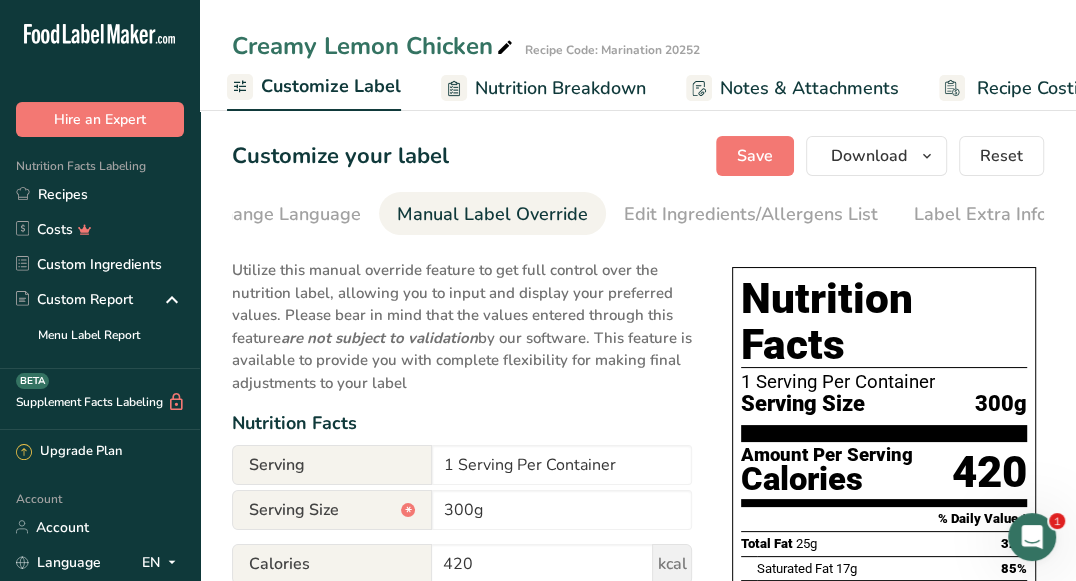 click at bounding box center (505, 48) 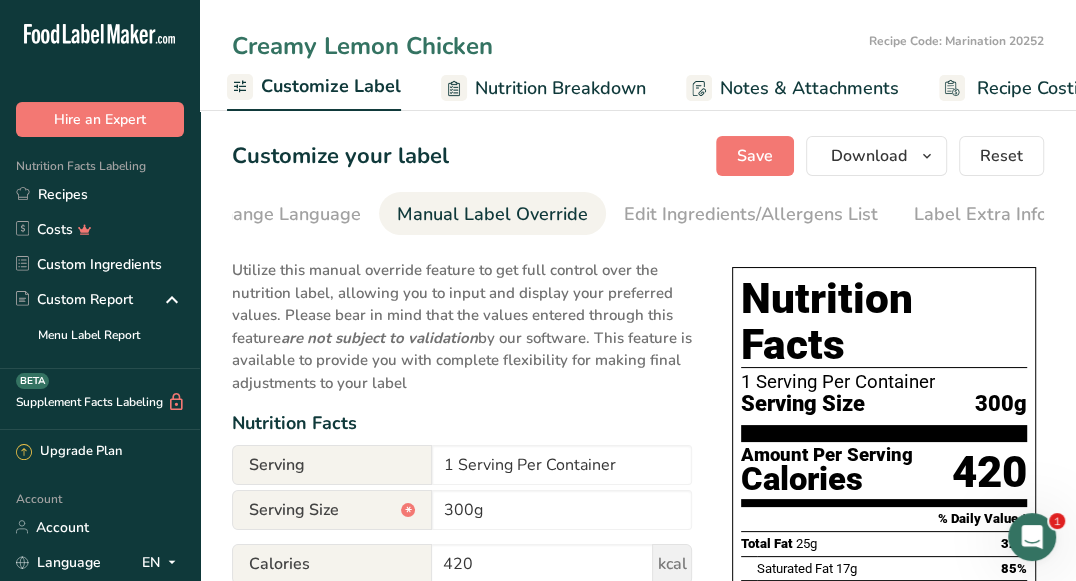 drag, startPoint x: 402, startPoint y: 46, endPoint x: 496, endPoint y: 45, distance: 94.00532 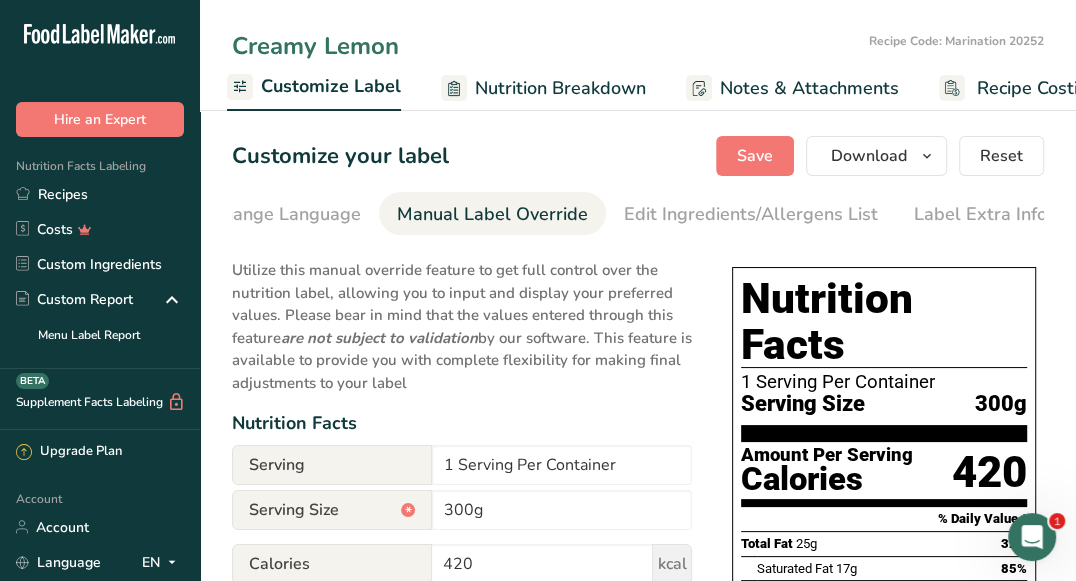 drag, startPoint x: 320, startPoint y: 46, endPoint x: 228, endPoint y: 36, distance: 92.541885 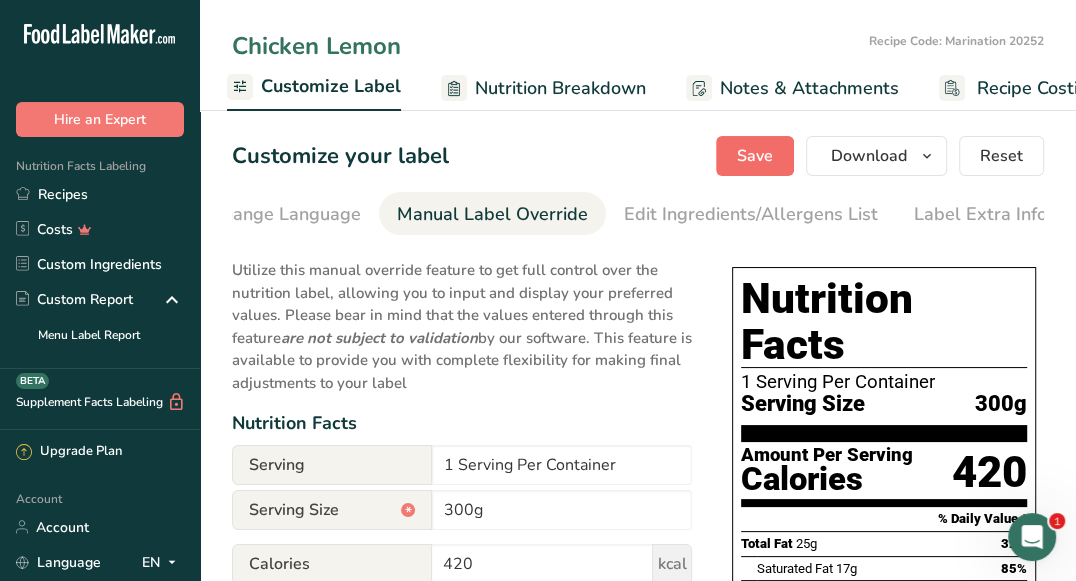 type on "Chicken Lemon" 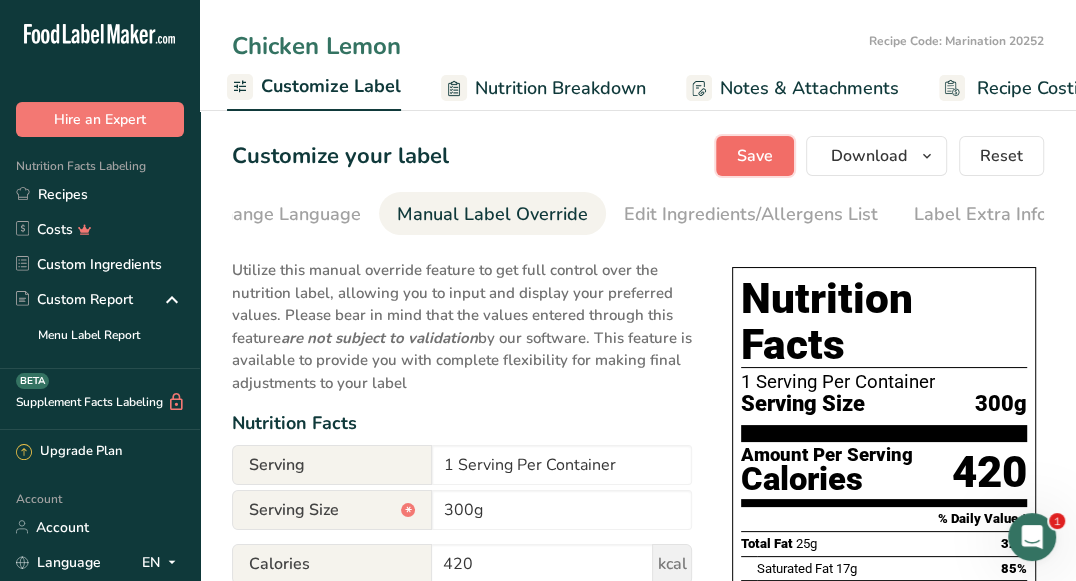 click on "Save" at bounding box center [755, 156] 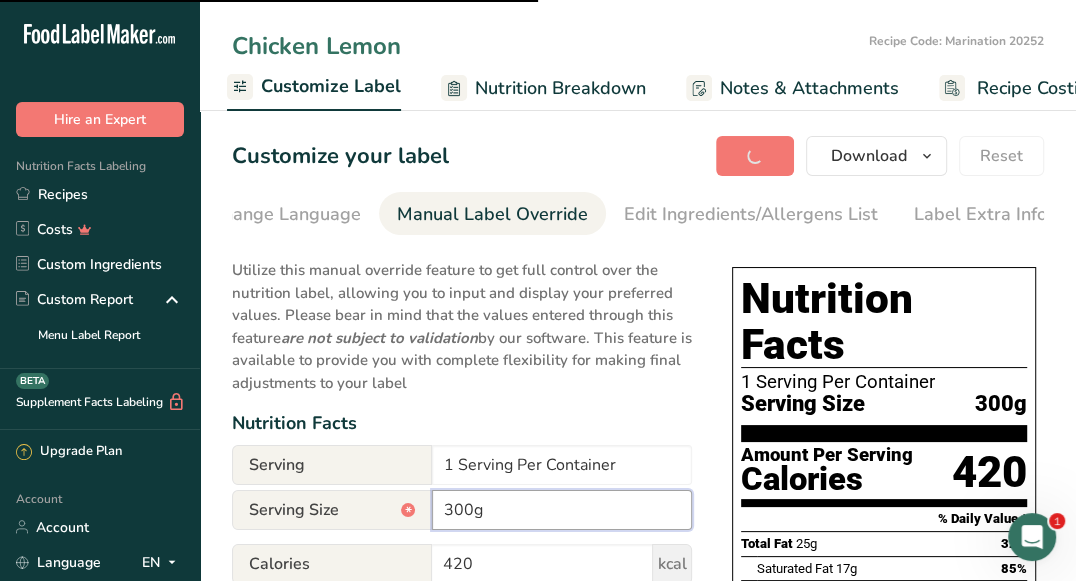 click on "300g" at bounding box center [562, 510] 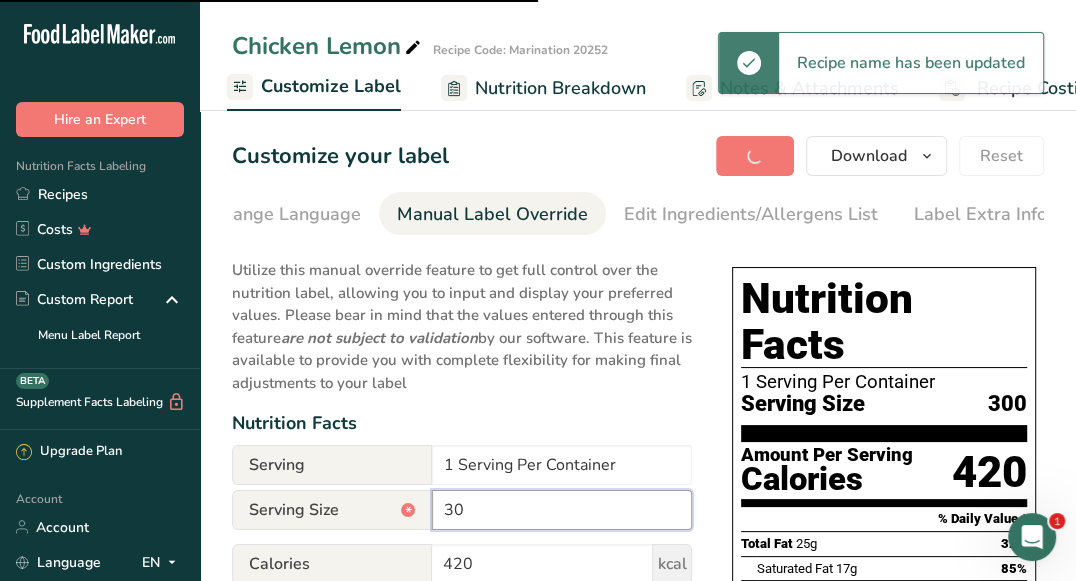 type on "3" 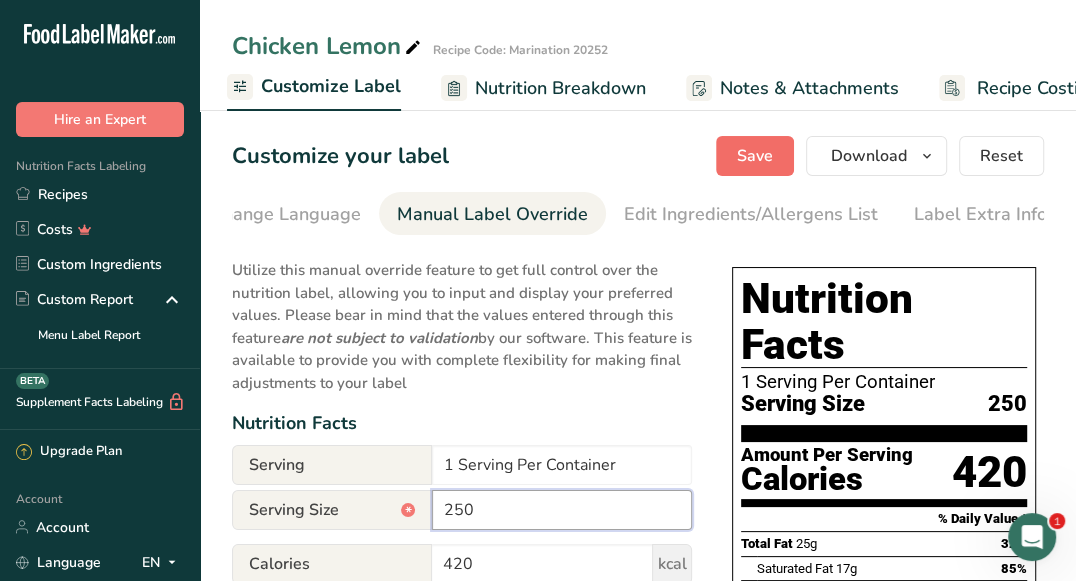 type on "250" 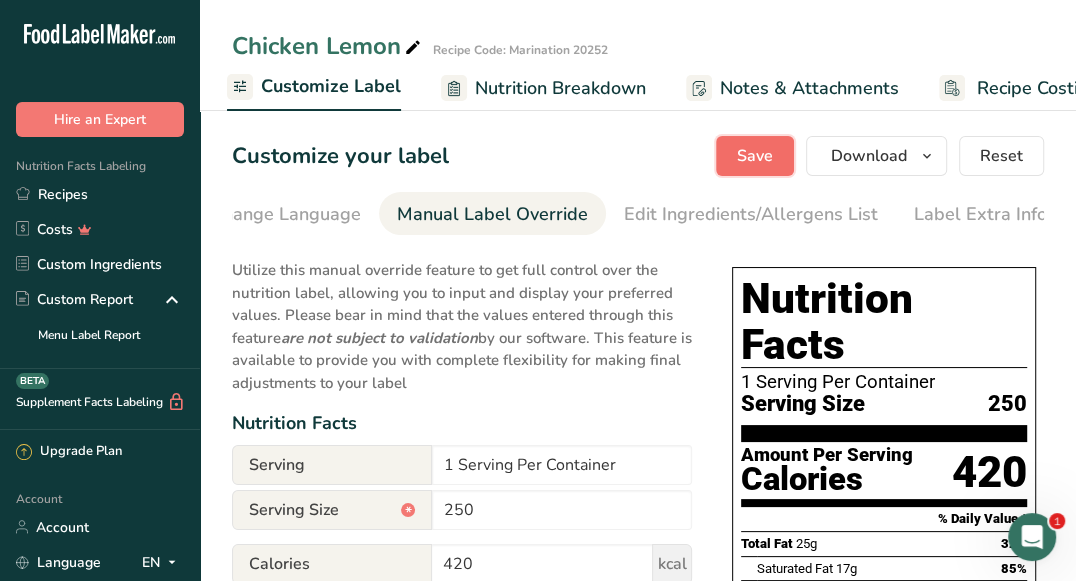 click on "Save" at bounding box center [755, 156] 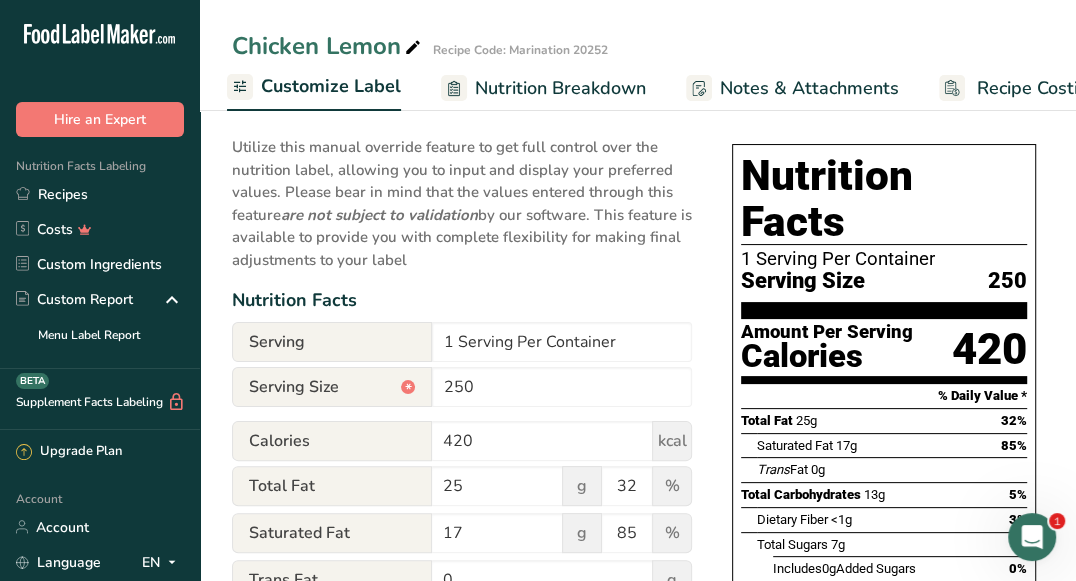 scroll, scrollTop: 0, scrollLeft: 0, axis: both 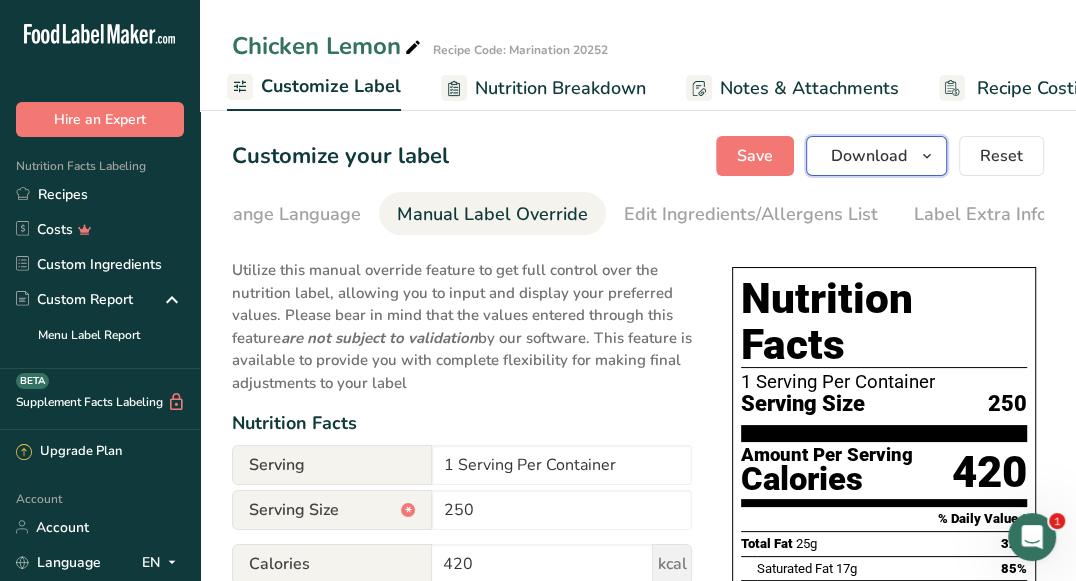 click on "Download" at bounding box center (869, 156) 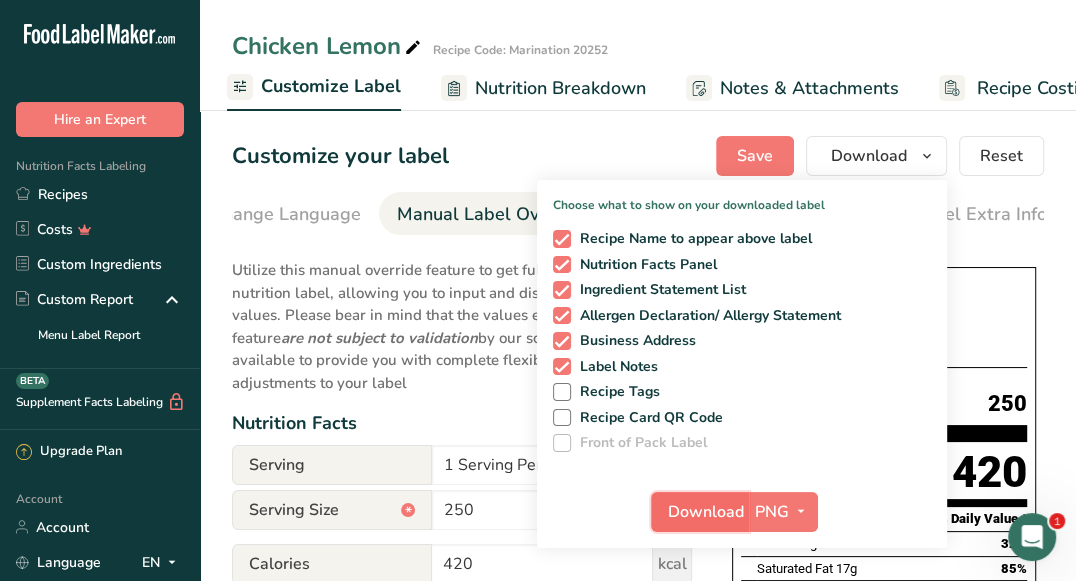 click on "Download" at bounding box center (706, 512) 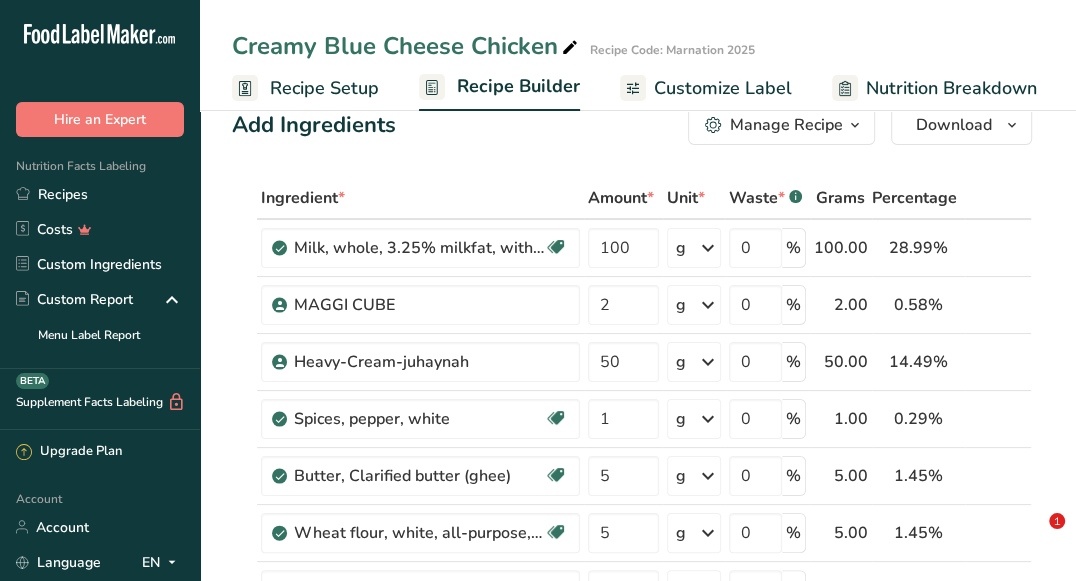scroll, scrollTop: 83, scrollLeft: 0, axis: vertical 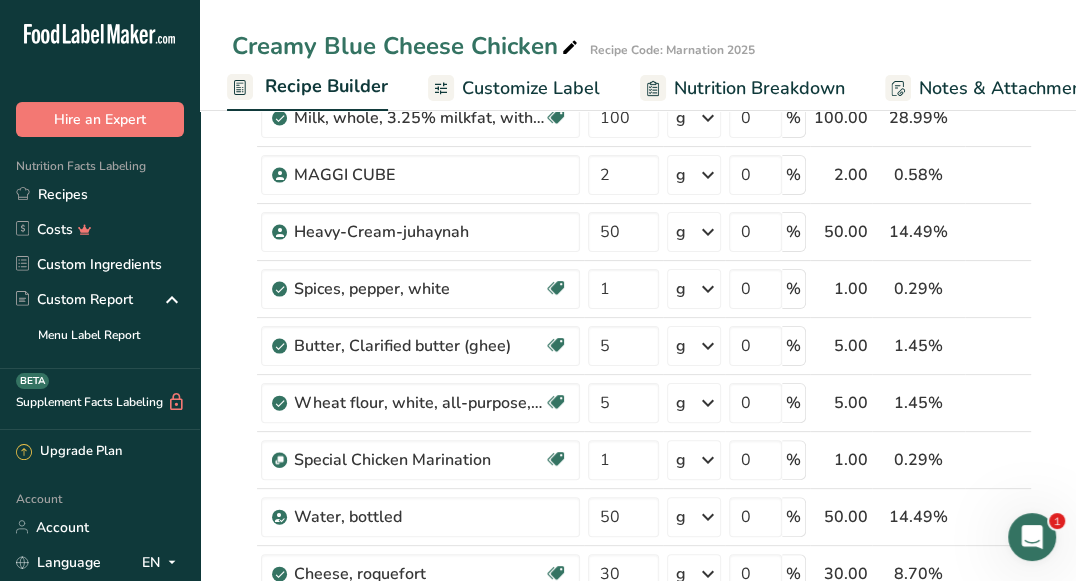 click on "Customize Label" at bounding box center (531, 88) 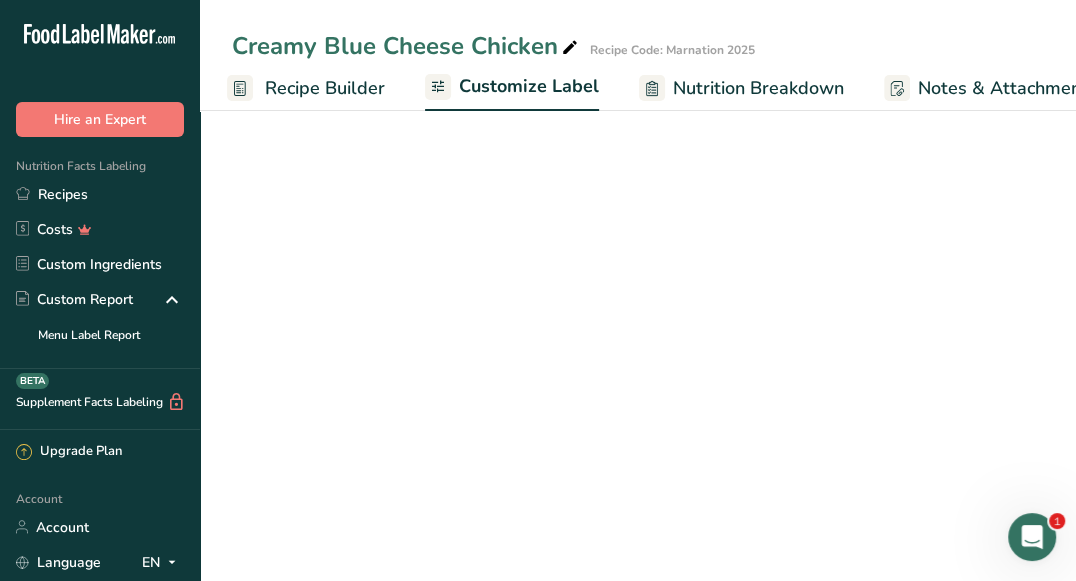 scroll, scrollTop: 0, scrollLeft: 0, axis: both 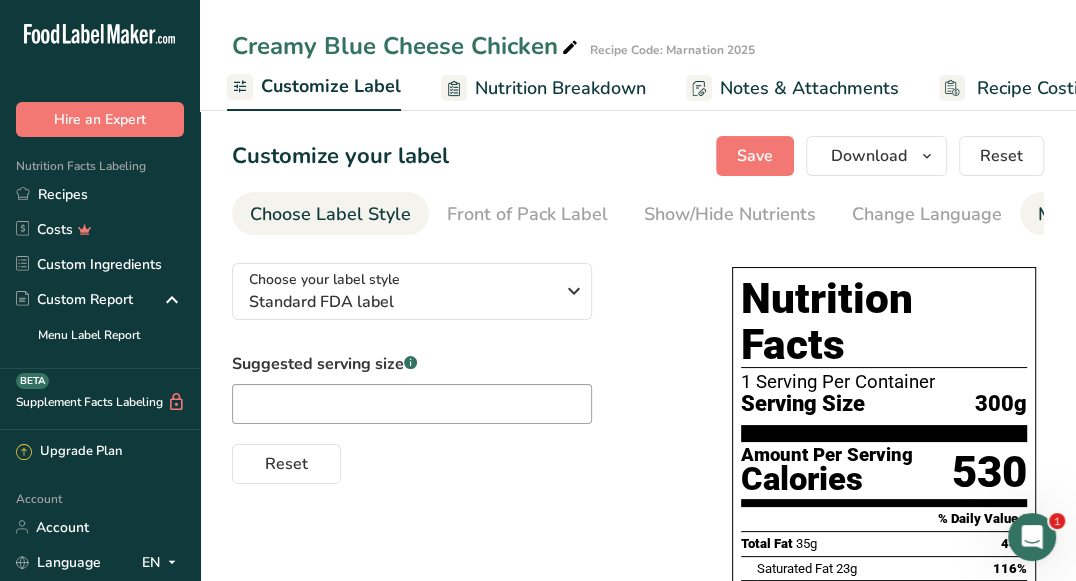 click on "Manual Label Override" at bounding box center [1133, 213] 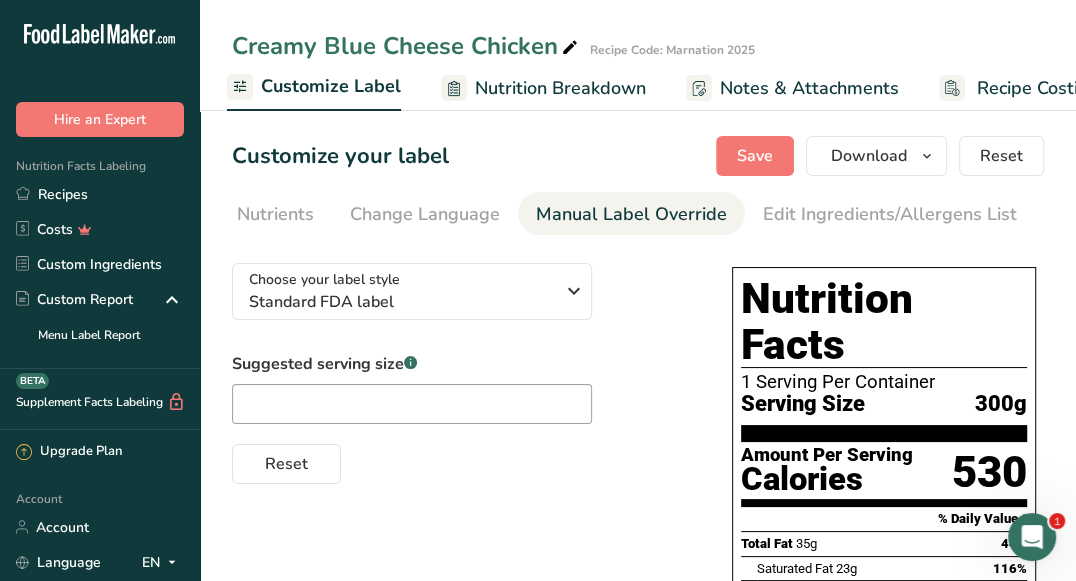scroll, scrollTop: 0, scrollLeft: 641, axis: horizontal 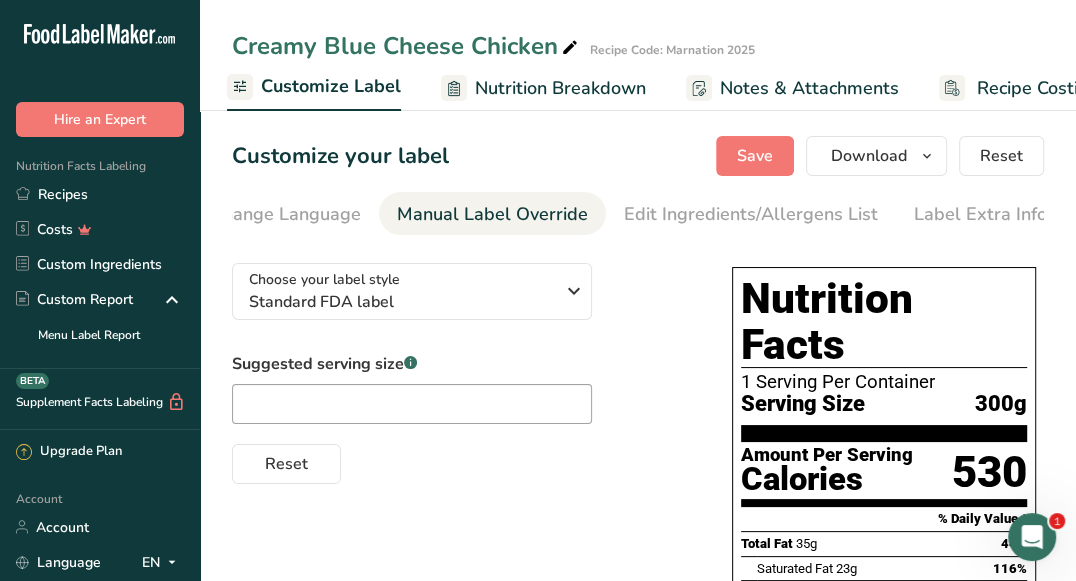 click on "Manual Label Override" at bounding box center (492, 214) 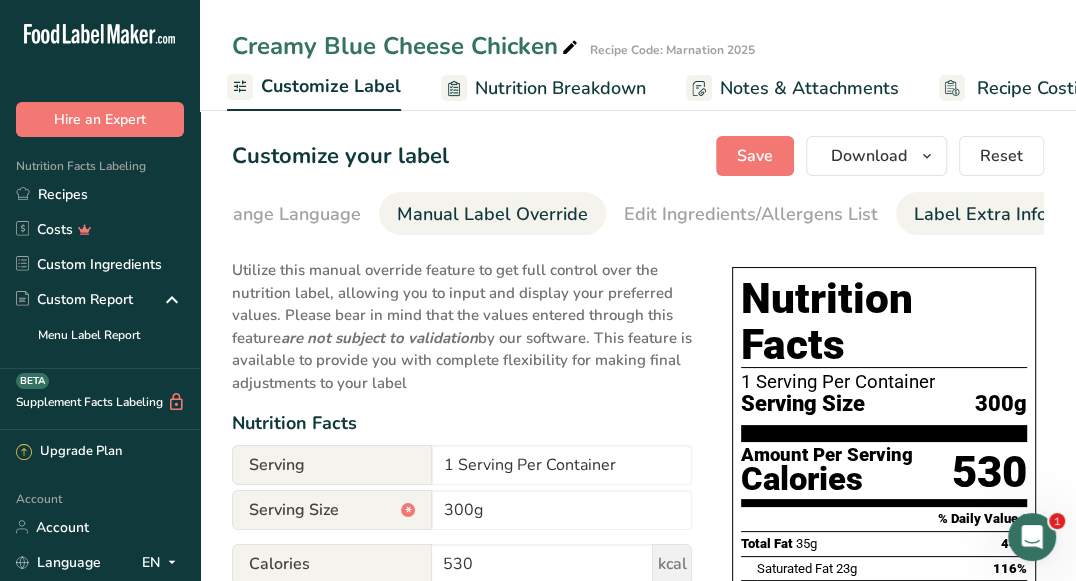 click on "Label Extra Info" at bounding box center (980, 214) 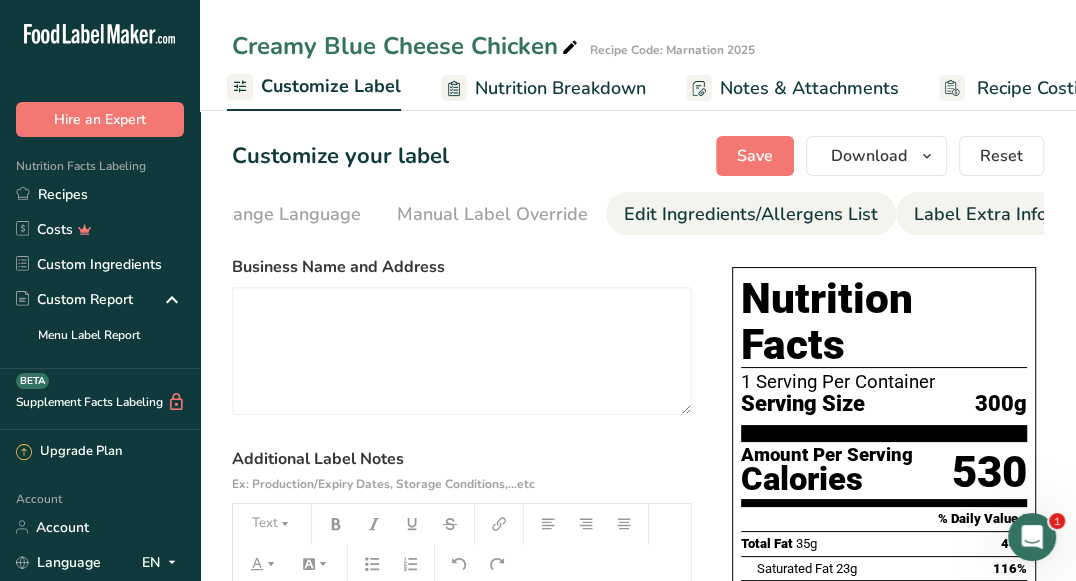 click on "Edit Ingredients/Allergens List" at bounding box center (751, 214) 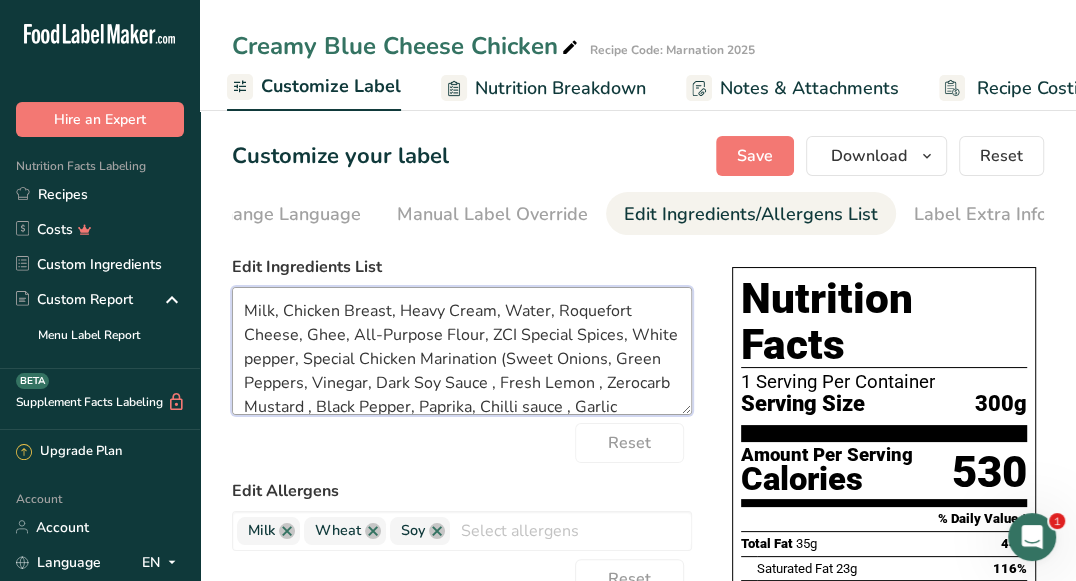 drag, startPoint x: 396, startPoint y: 318, endPoint x: 279, endPoint y: 310, distance: 117.273186 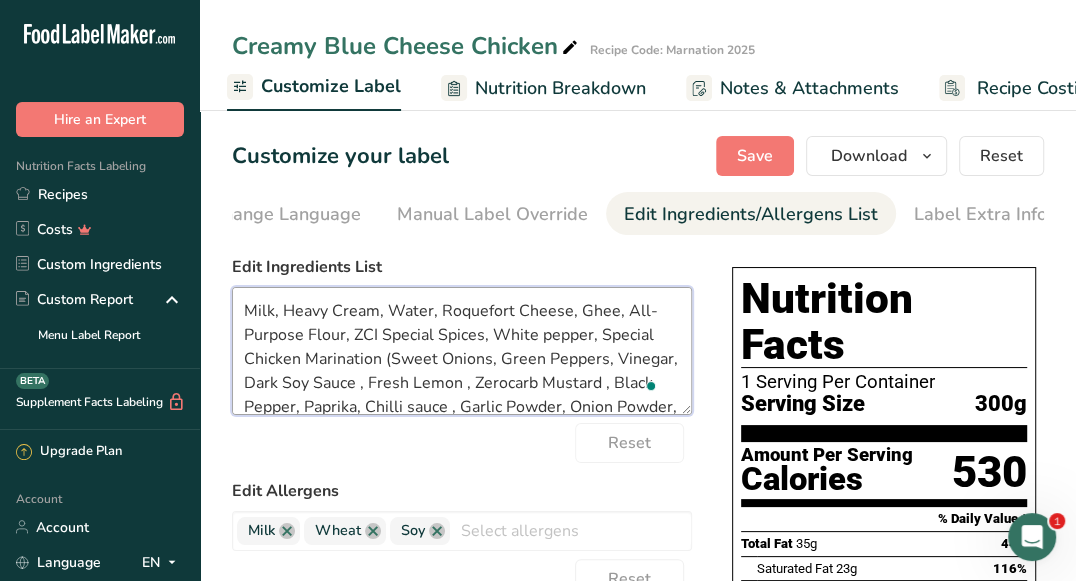 click on "Milk, Heavy Cream, Water, Roquefort Cheese, Ghee, All-Purpose Flour, ZCI Special Spices, White pepper, Special Chicken Marination (Sweet Onions, Green Peppers, Vinegar, Dark Soy Sauce , Fresh Lemon , Zerocarb Mustard , Black Pepper, Paprika, Chilli sauce , Garlic Powder, Onion Powder, Ground ginger), Salt" at bounding box center [462, 351] 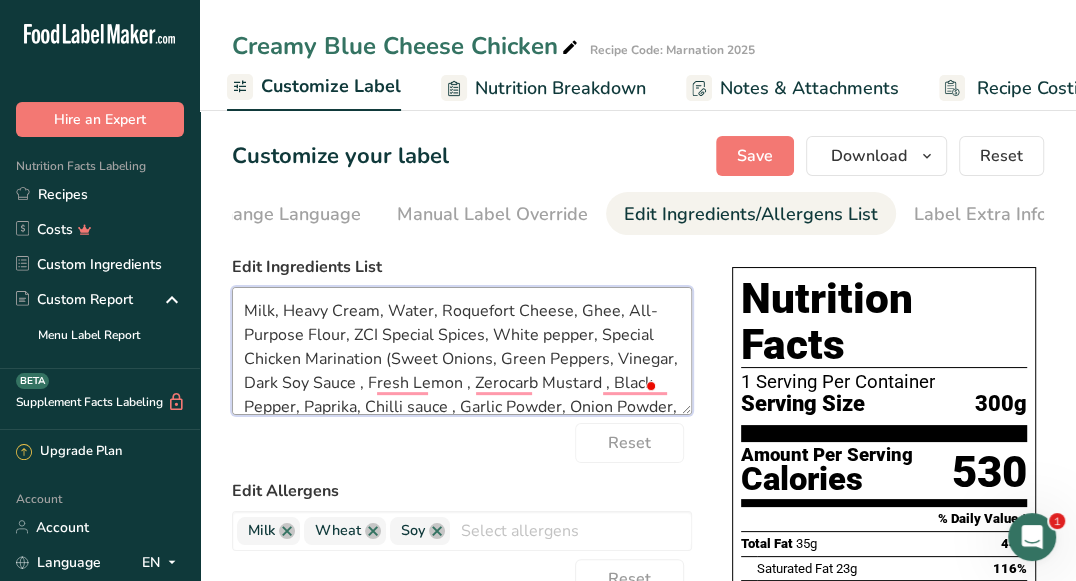 paste on "Chicken Breast," 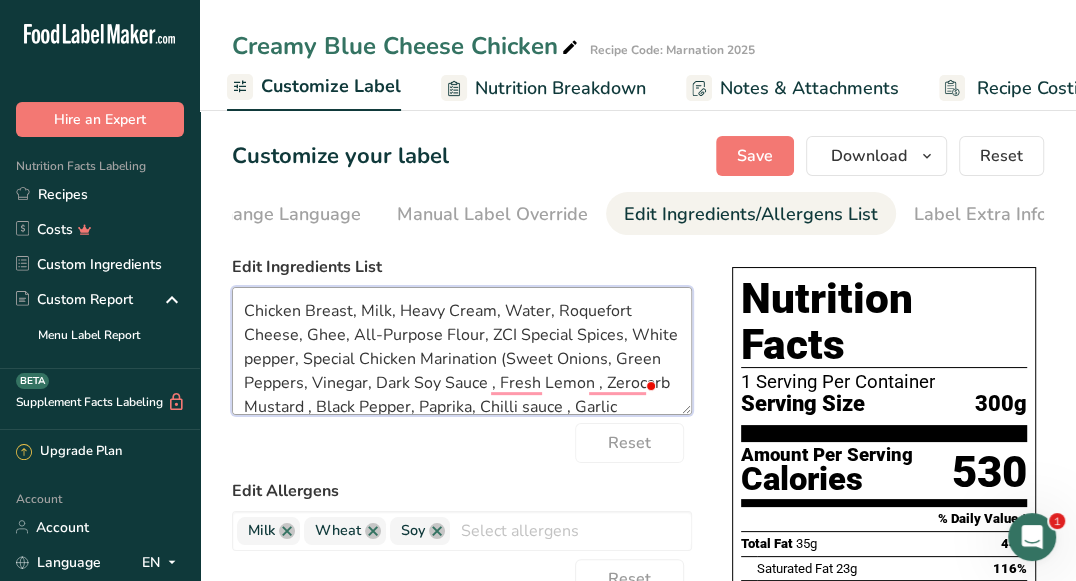 drag, startPoint x: 349, startPoint y: 360, endPoint x: 403, endPoint y: 369, distance: 54.74486 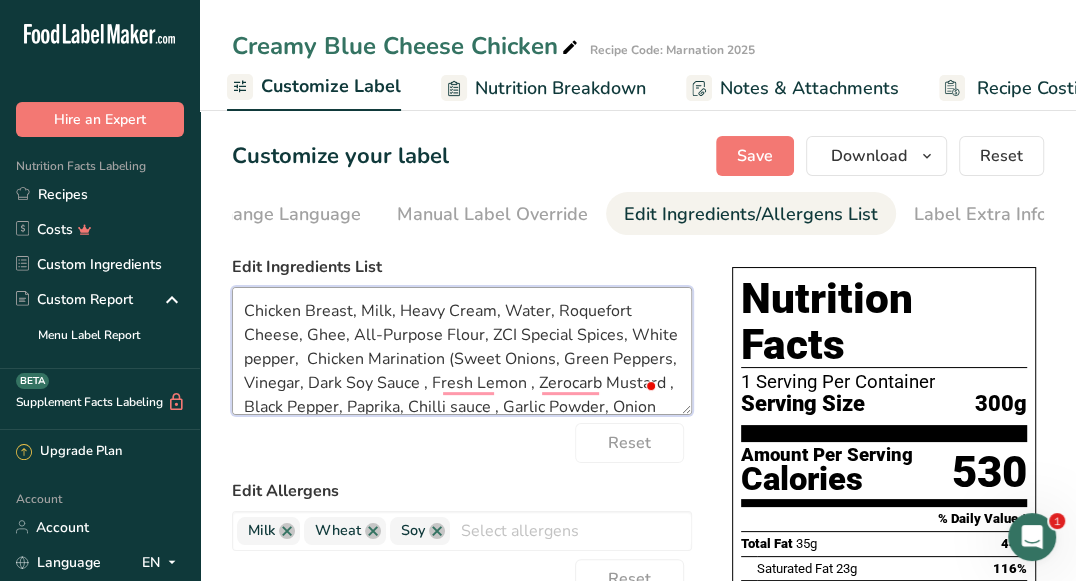 scroll, scrollTop: 39, scrollLeft: 0, axis: vertical 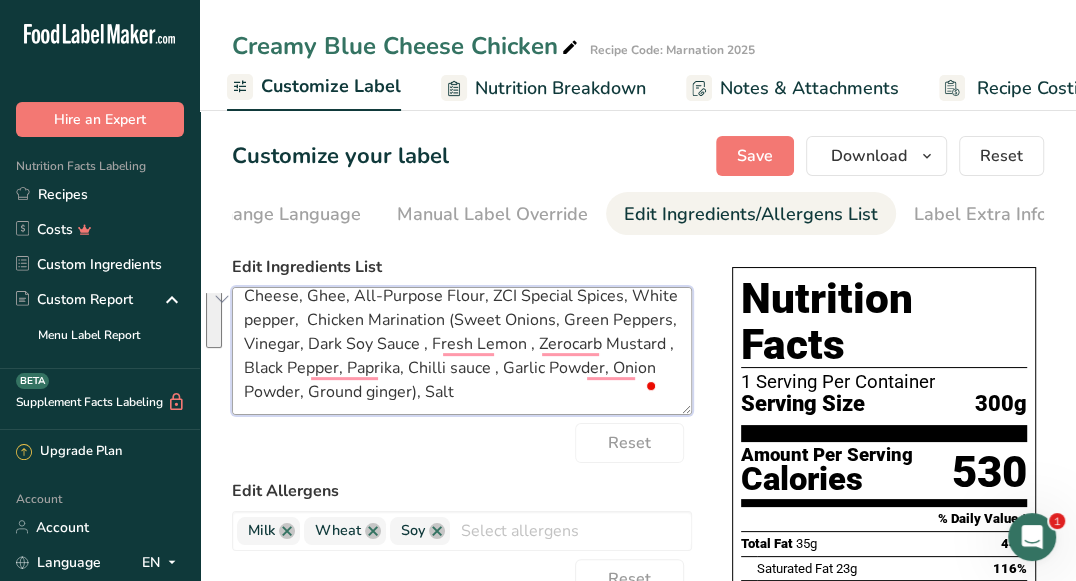drag, startPoint x: 497, startPoint y: 363, endPoint x: 572, endPoint y: 398, distance: 82.764725 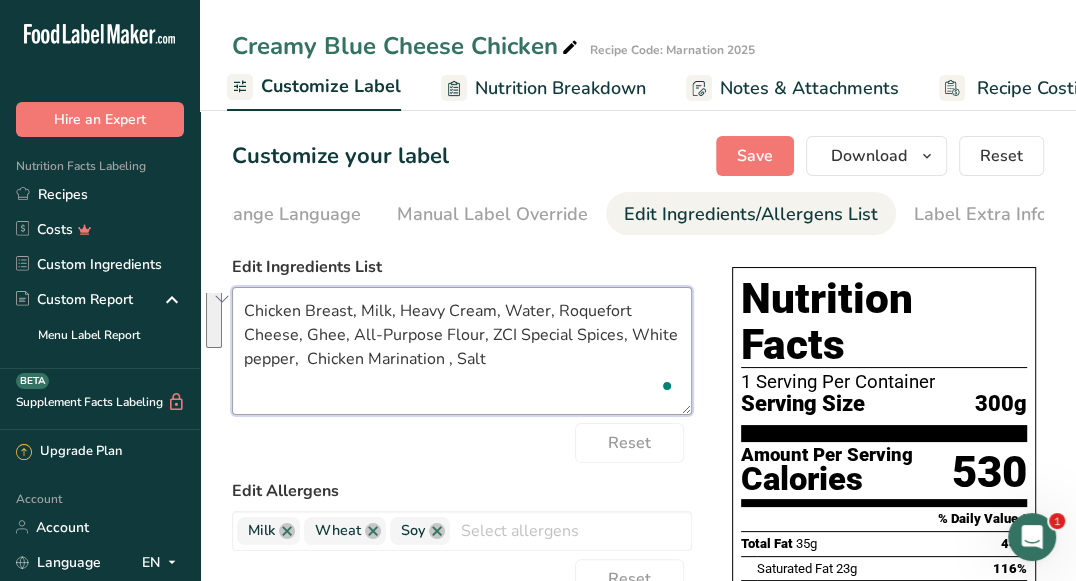 scroll, scrollTop: 0, scrollLeft: 0, axis: both 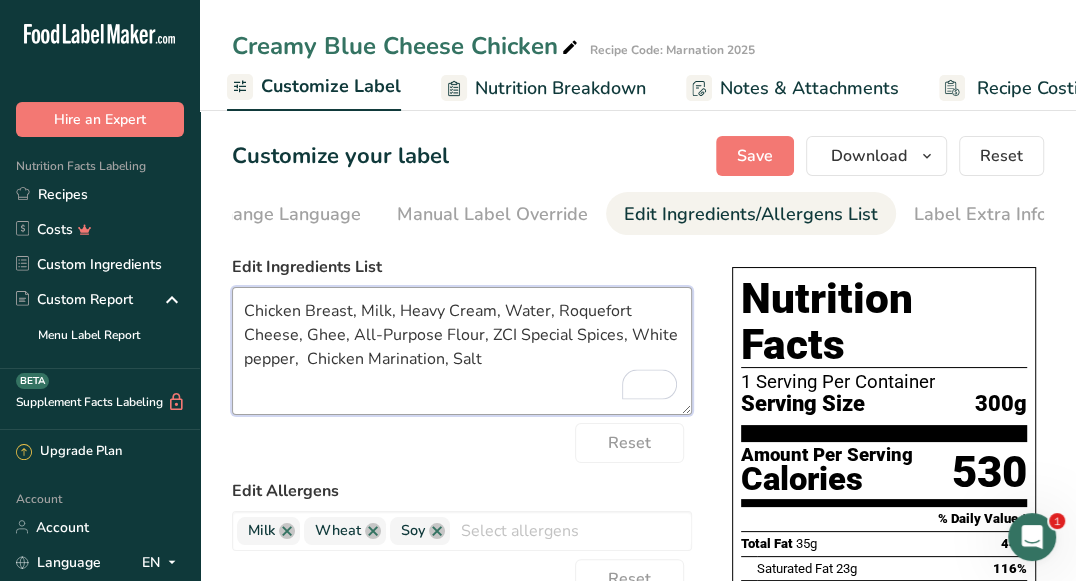 click on "Chicken Breast, Milk, Heavy Cream, Water, Roquefort Cheese, Ghee, All-Purpose Flour, ZCI Special Spices, White pepper,  Chicken Marination, Salt" at bounding box center (462, 351) 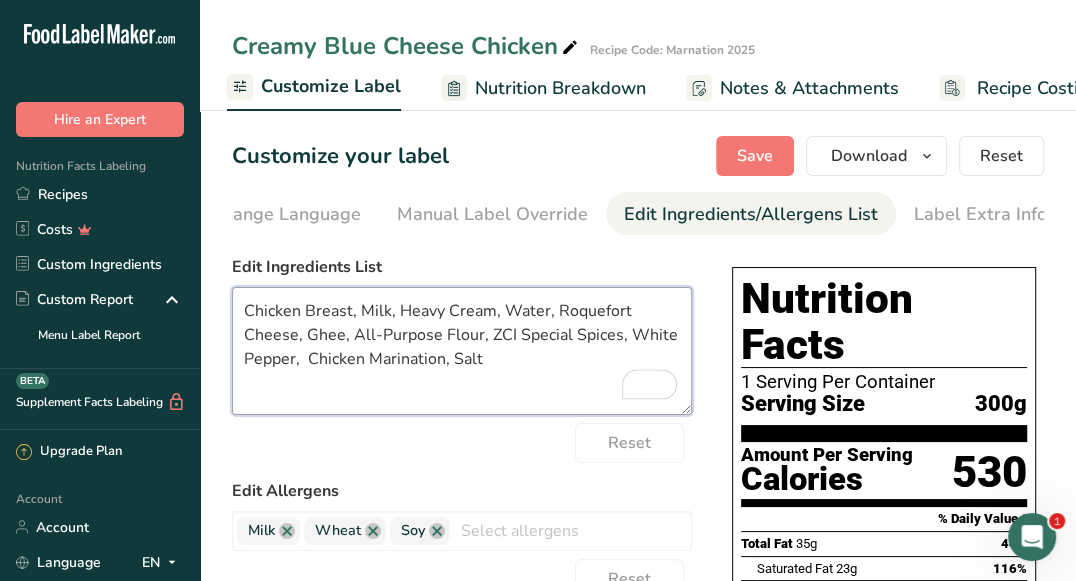 drag, startPoint x: 509, startPoint y: 338, endPoint x: 489, endPoint y: 337, distance: 20.024984 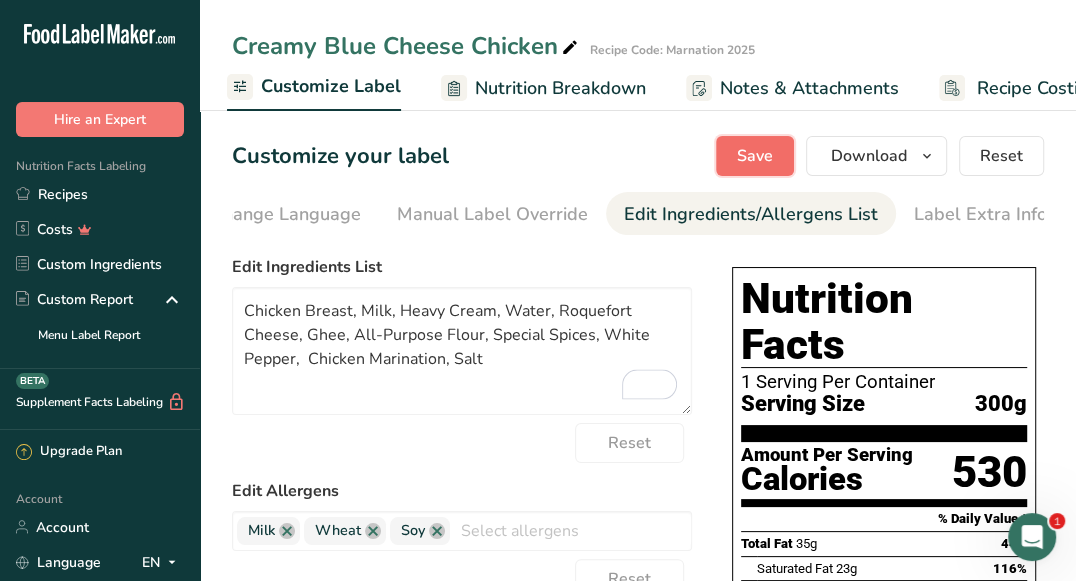 click on "Save" at bounding box center (755, 156) 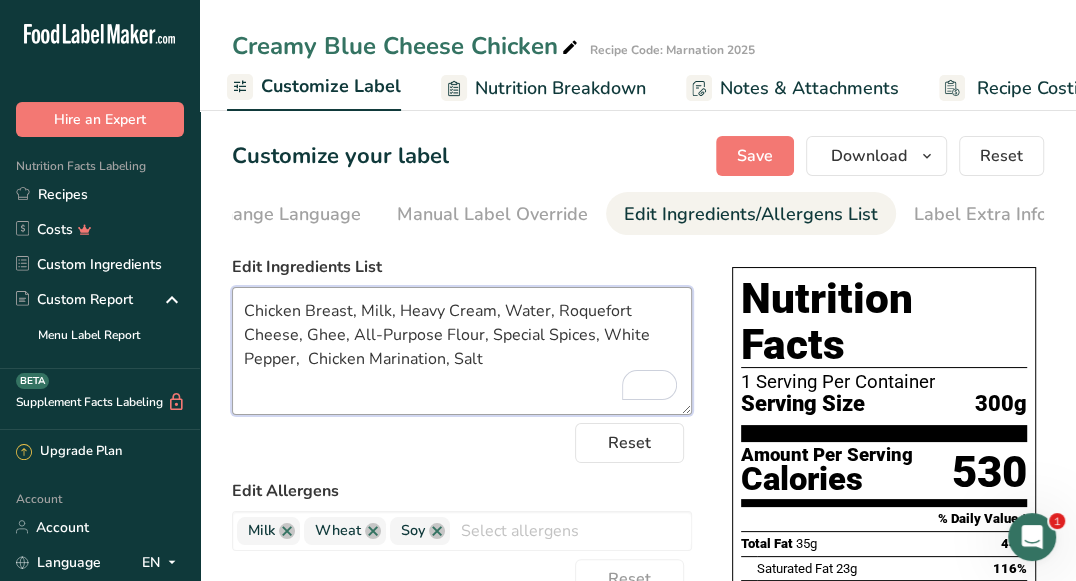 click on "Chicken Breast, Milk, Heavy Cream, Water, Roquefort Cheese, Ghee, All-Purpose Flour, Special Spices, White Pepper,  Chicken Marination, Salt" at bounding box center (462, 351) 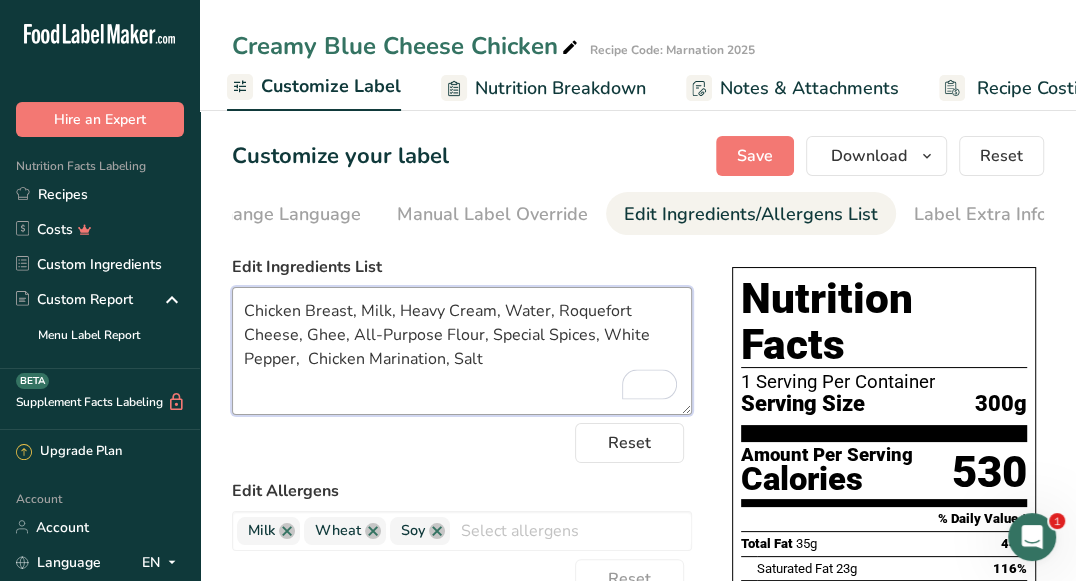 click on "Chicken Breast, Milk, Heavy Cream, Water, Roquefort Cheese, Ghee, All-Purpose Flour, Special Spices, White Pepper,  Chicken Marination, Salt" at bounding box center (462, 351) 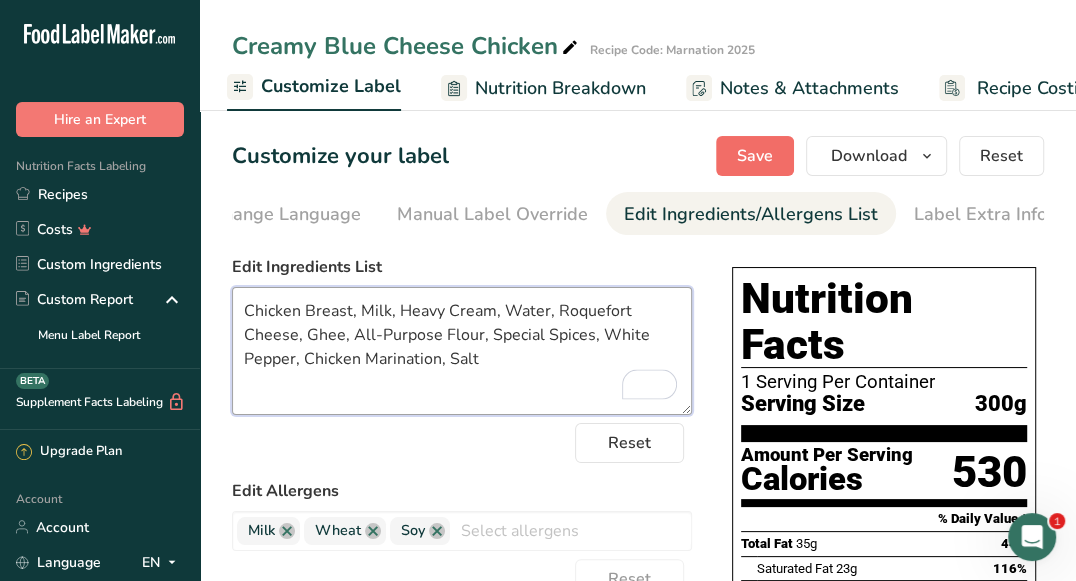 type on "Chicken Breast, Milk, Heavy Cream, Water, Roquefort Cheese, Ghee, All-Purpose Flour, Special Spices, White Pepper, Chicken Marination, Salt" 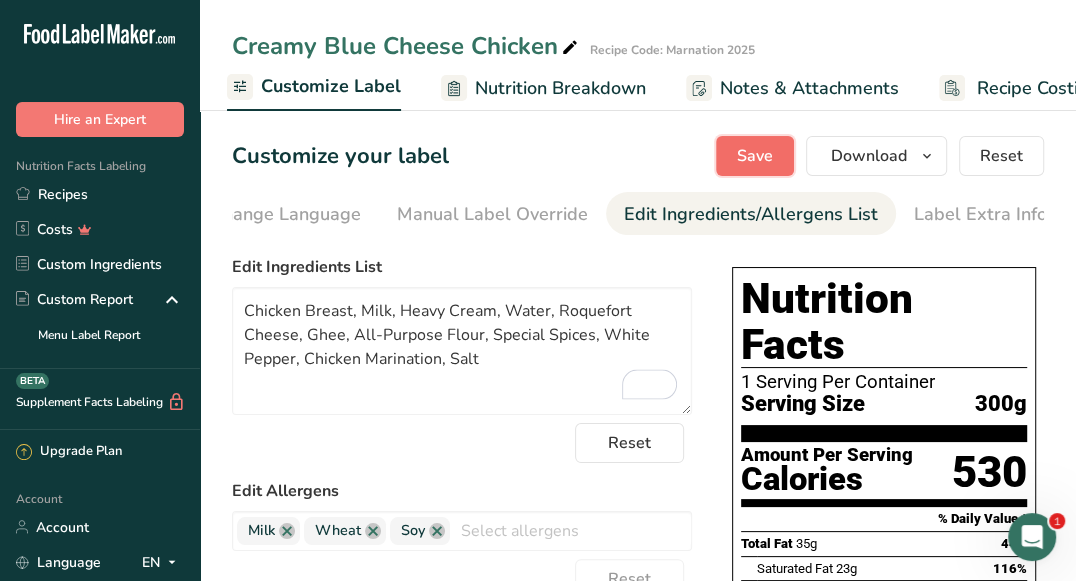 click on "Save" at bounding box center [755, 156] 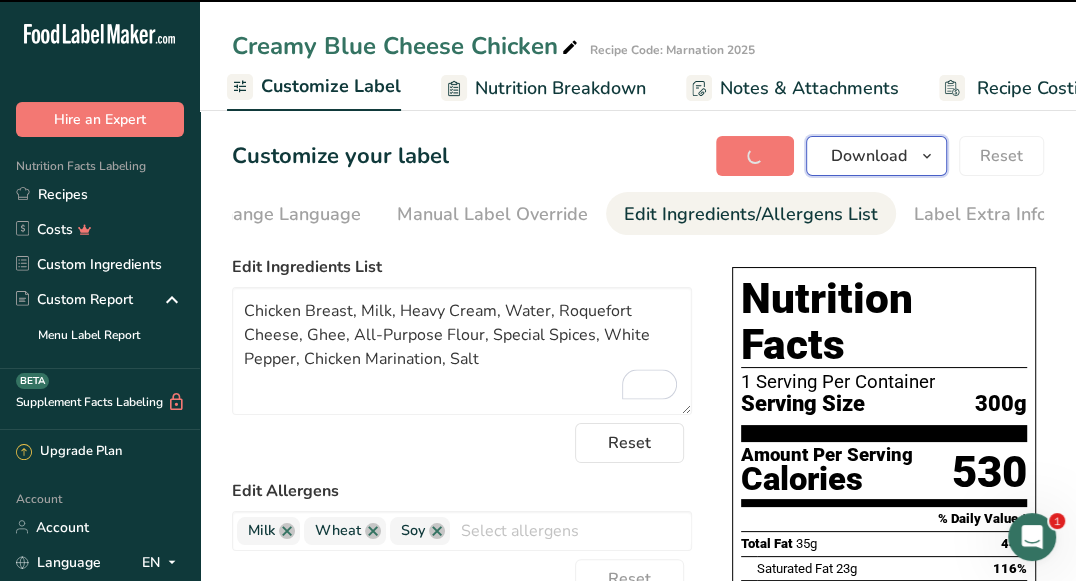 click on "Download" at bounding box center [876, 156] 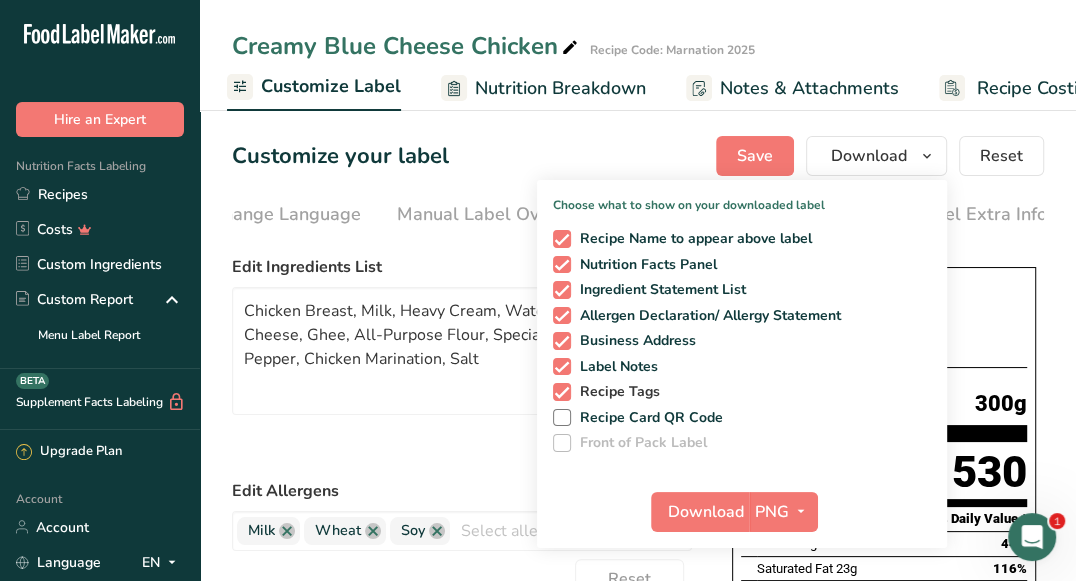click on "Recipe Tags" at bounding box center [616, 392] 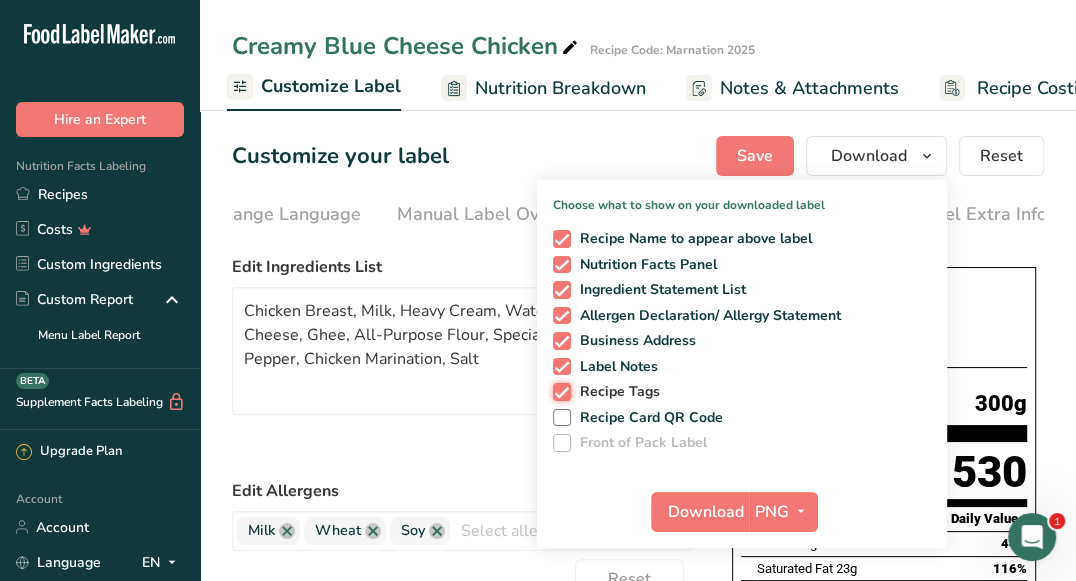 click on "Recipe Tags" at bounding box center (559, 391) 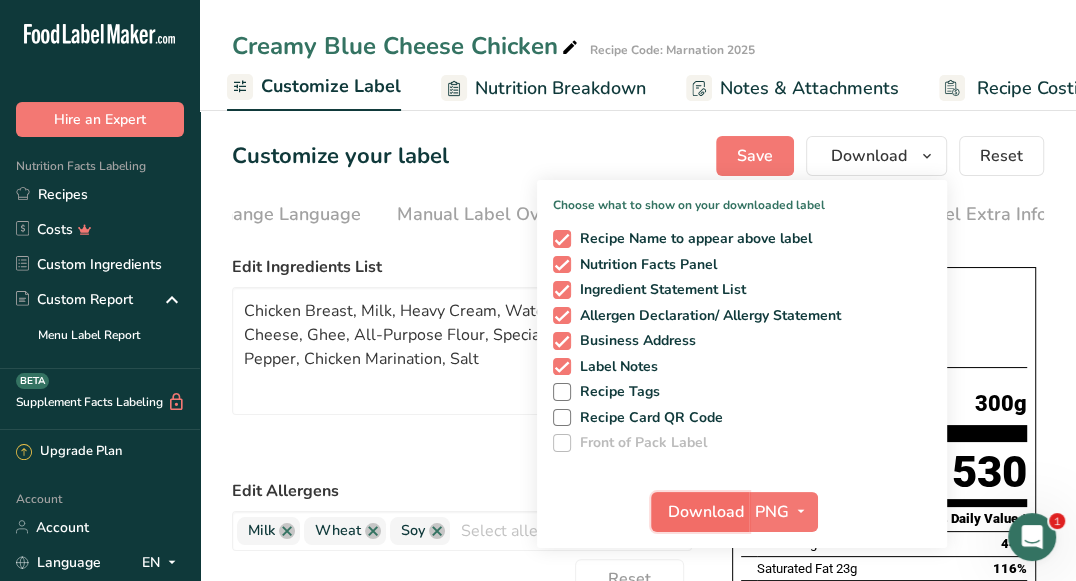 click on "Download" at bounding box center (706, 512) 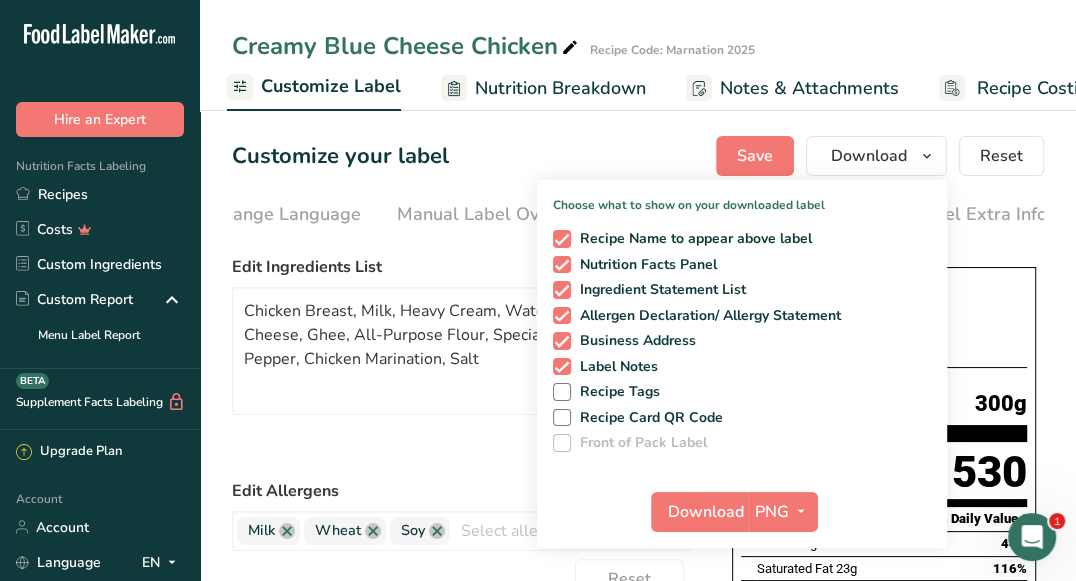 click on "Customize your label
Save
Download
Choose what to show on your downloaded label
Recipe Name to appear above label
Nutrition Facts Panel
Ingredient Statement List
Allergen Declaration/ Allergy Statement
Business Address
Label Notes
Recipe Tags
Recipe Card QR Code
Front of Pack Label
Download
PNG
PNG
BMP
SVG
PDF
TXT
Reset" at bounding box center [638, 156] 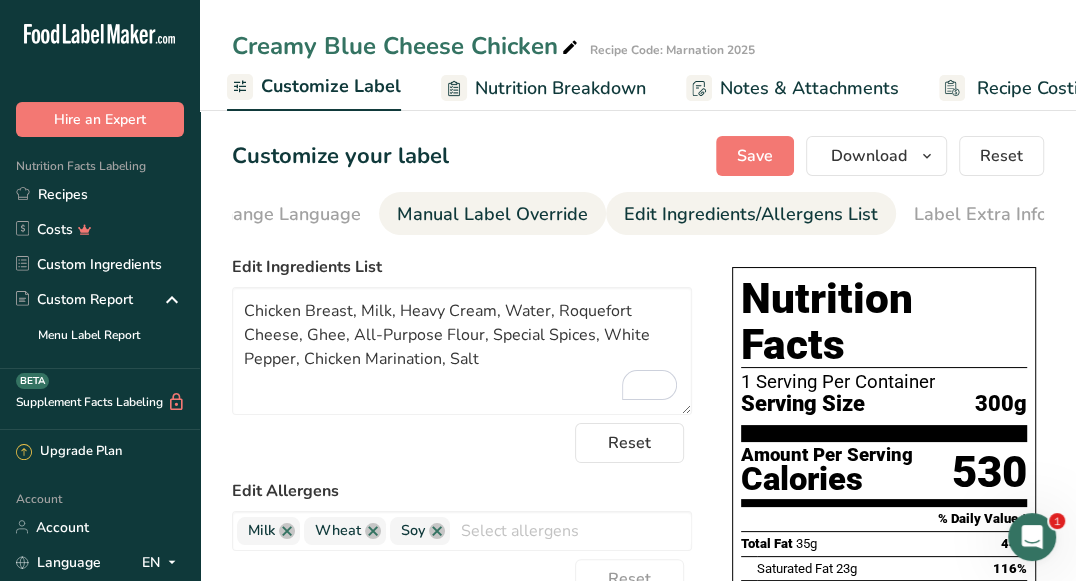 click on "Manual Label Override" at bounding box center (492, 214) 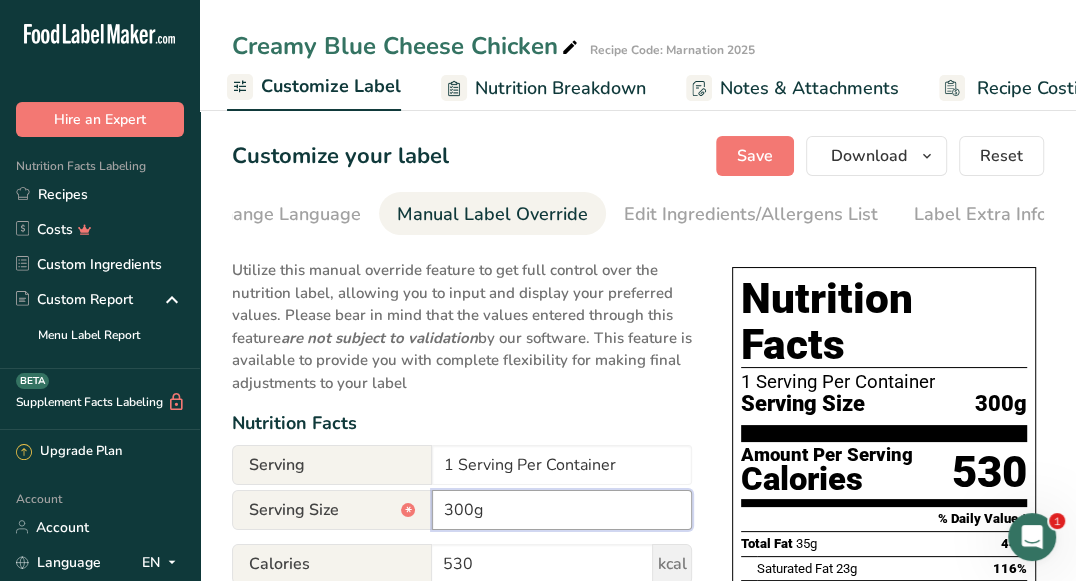 click on "300g" at bounding box center (562, 510) 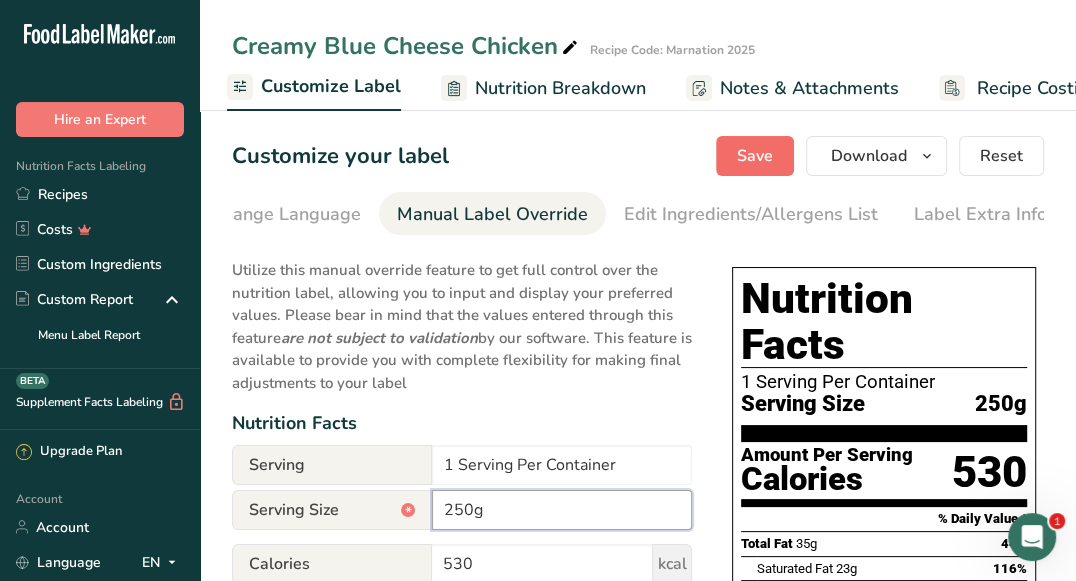 type on "250g" 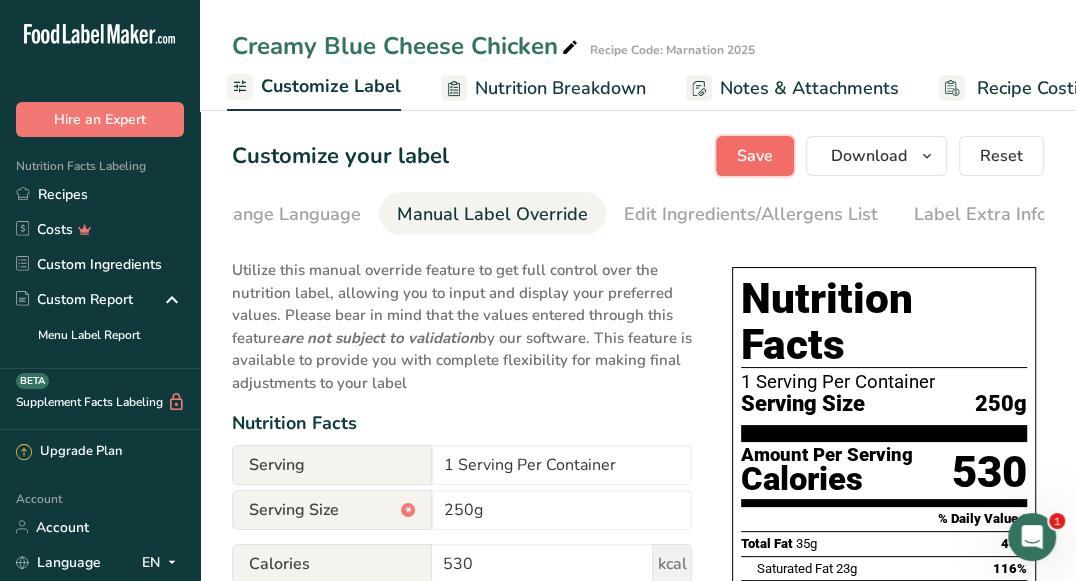 click on "Save" at bounding box center (755, 156) 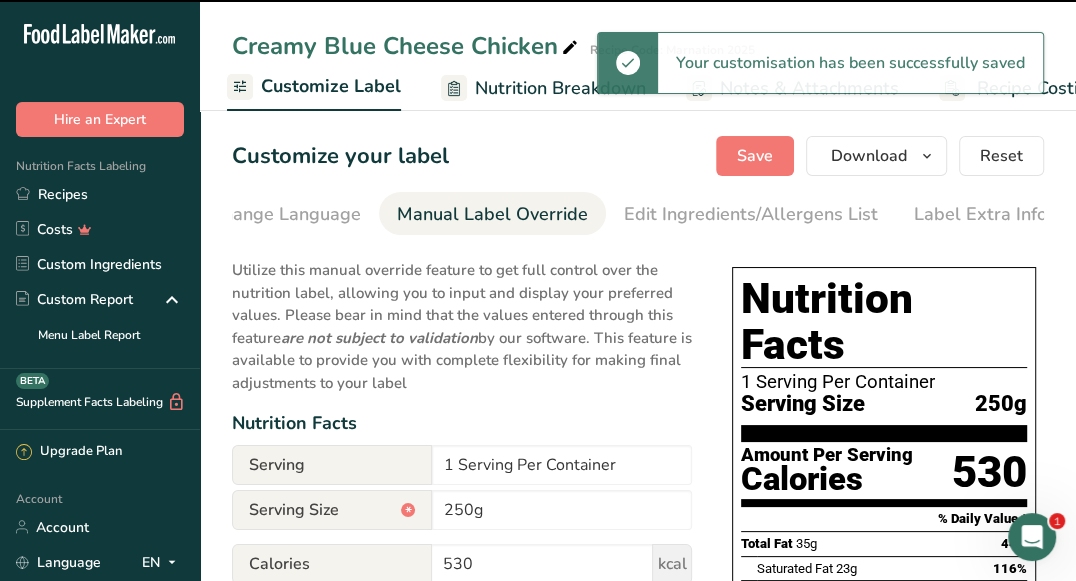 click at bounding box center [570, 48] 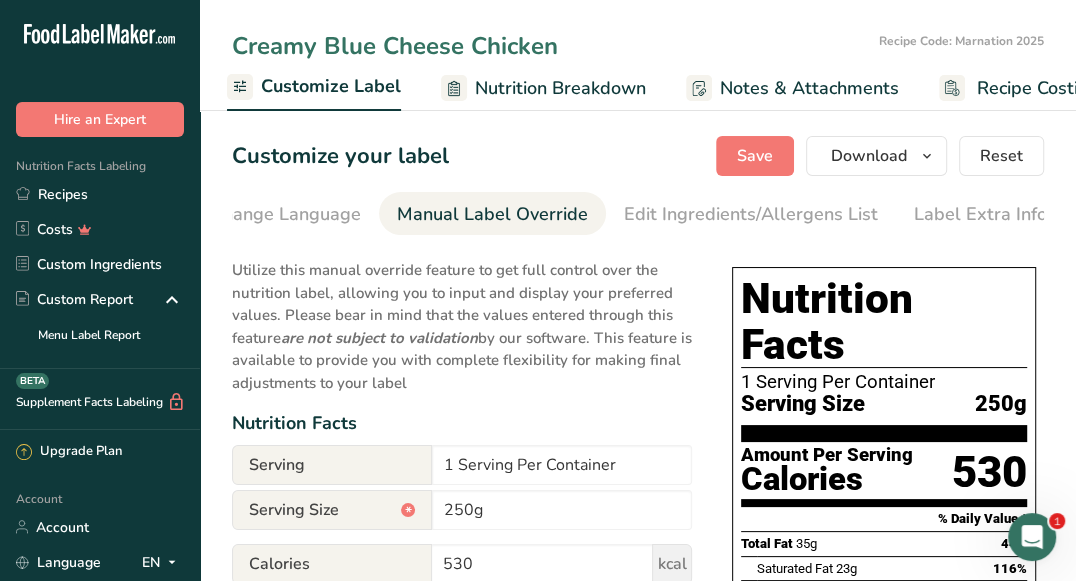 drag, startPoint x: 570, startPoint y: 48, endPoint x: 472, endPoint y: 49, distance: 98.005104 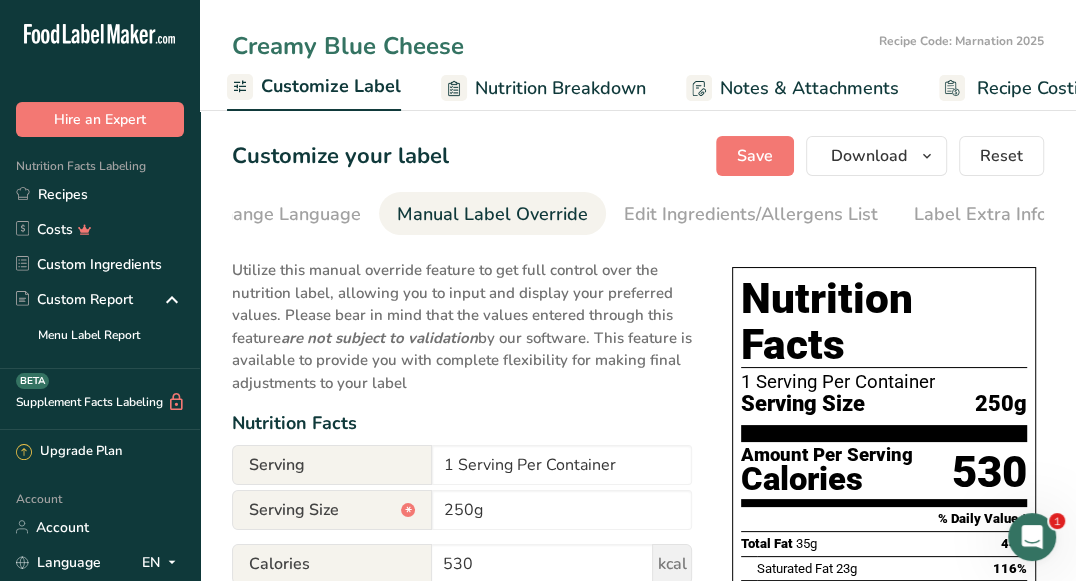 drag, startPoint x: 323, startPoint y: 42, endPoint x: 208, endPoint y: 51, distance: 115.35164 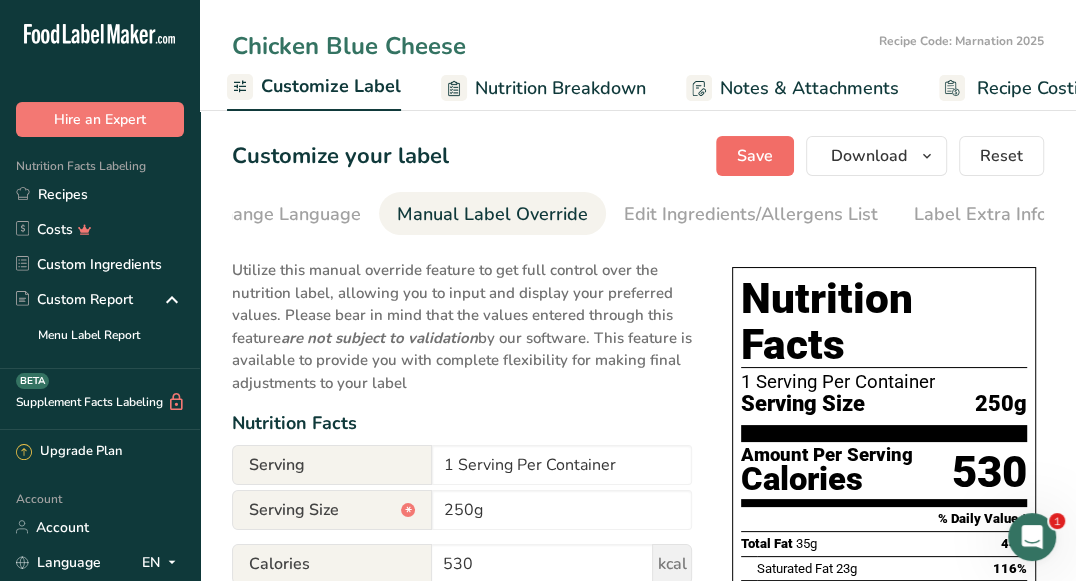 type on "Chicken Blue Cheese" 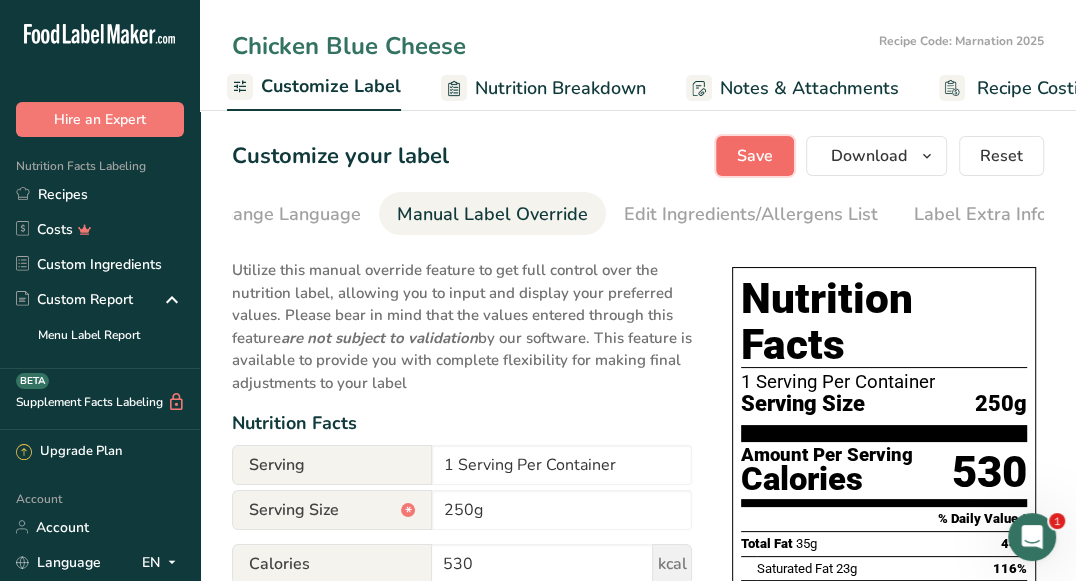 click on "Save" at bounding box center (755, 156) 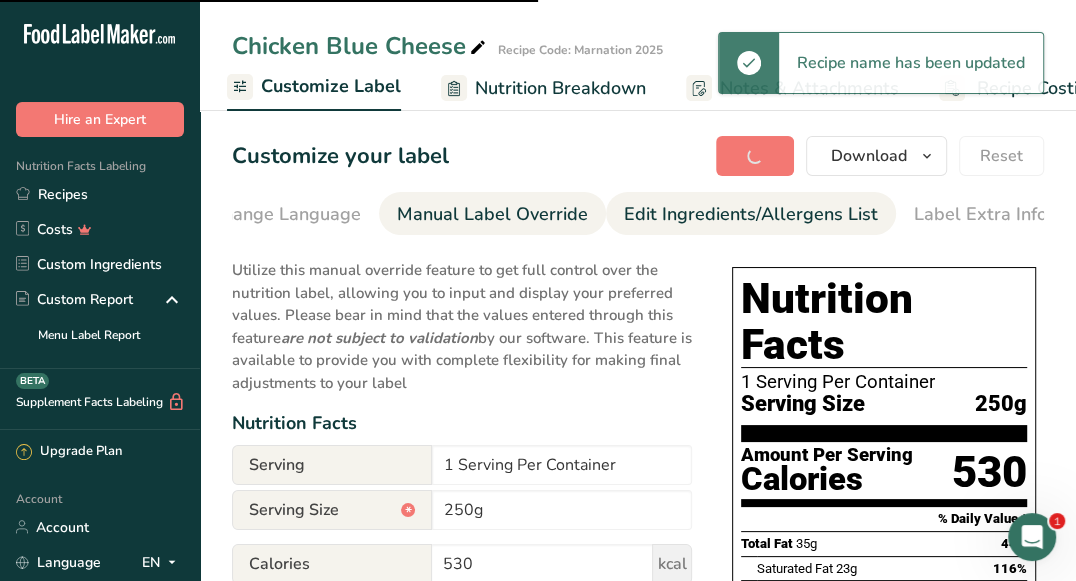 click on "Edit Ingredients/Allergens List" at bounding box center [751, 214] 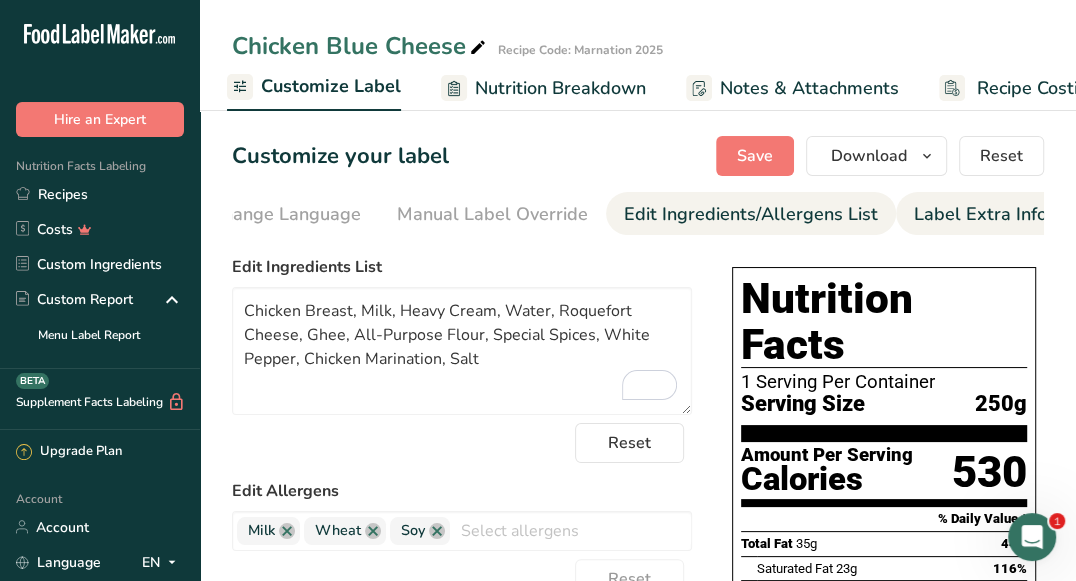 click on "Label Extra Info" at bounding box center (980, 214) 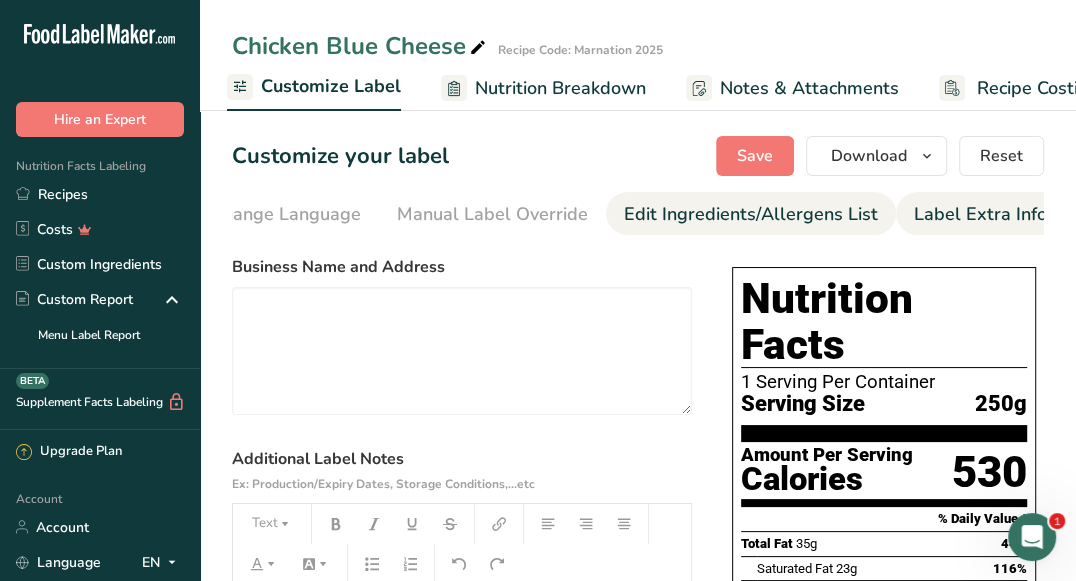 click on "Edit Ingredients/Allergens List" at bounding box center (751, 214) 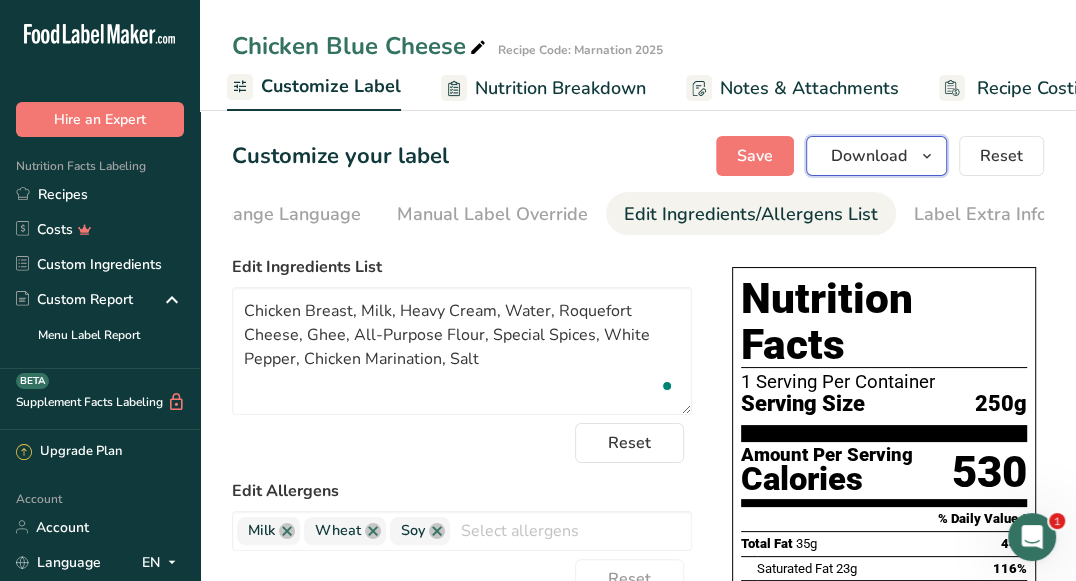 click on "Download" at bounding box center (876, 156) 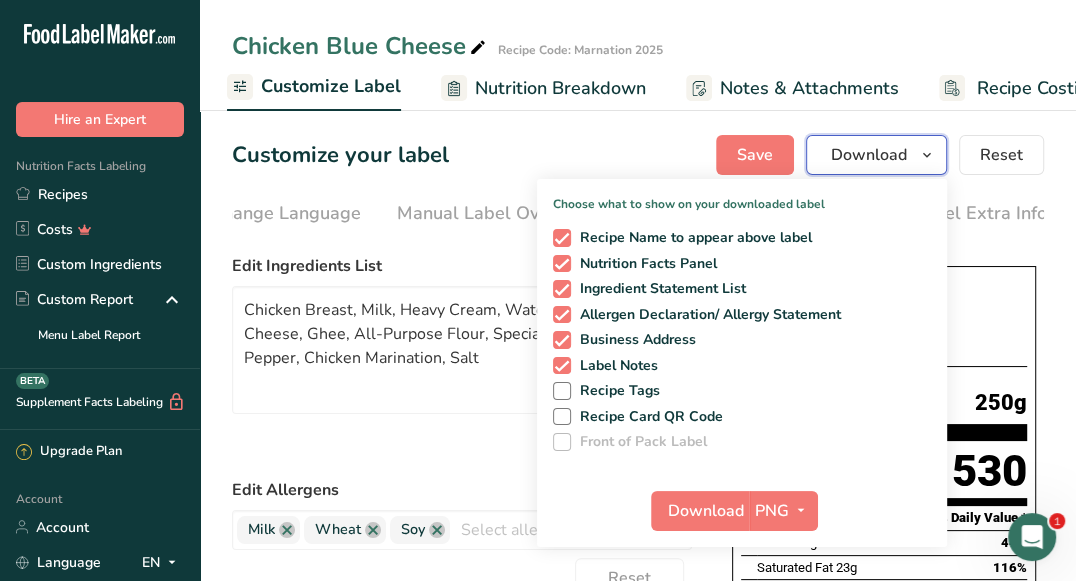 scroll, scrollTop: 0, scrollLeft: 0, axis: both 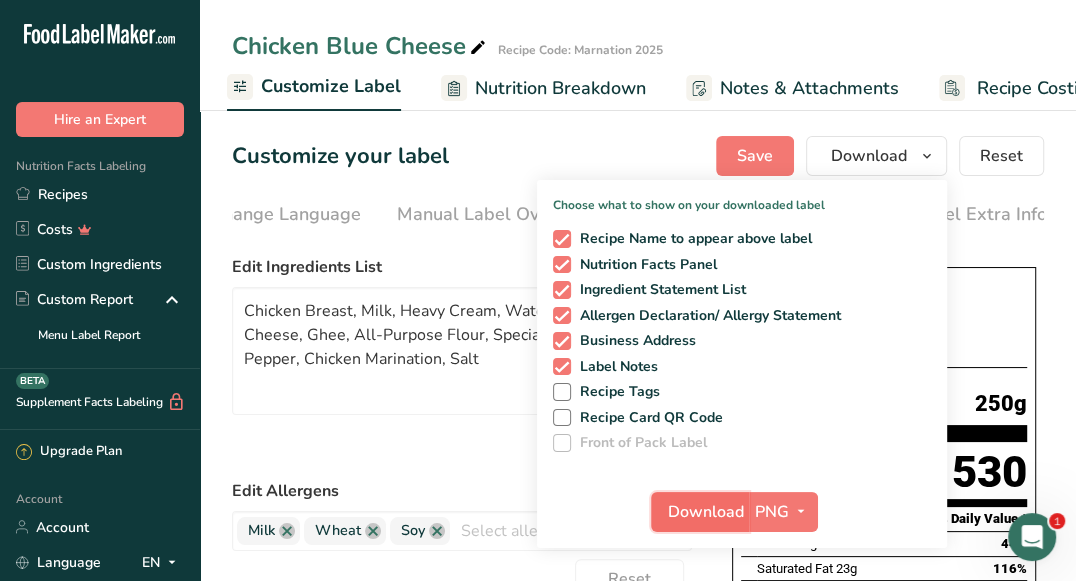 click on "Download" at bounding box center [706, 512] 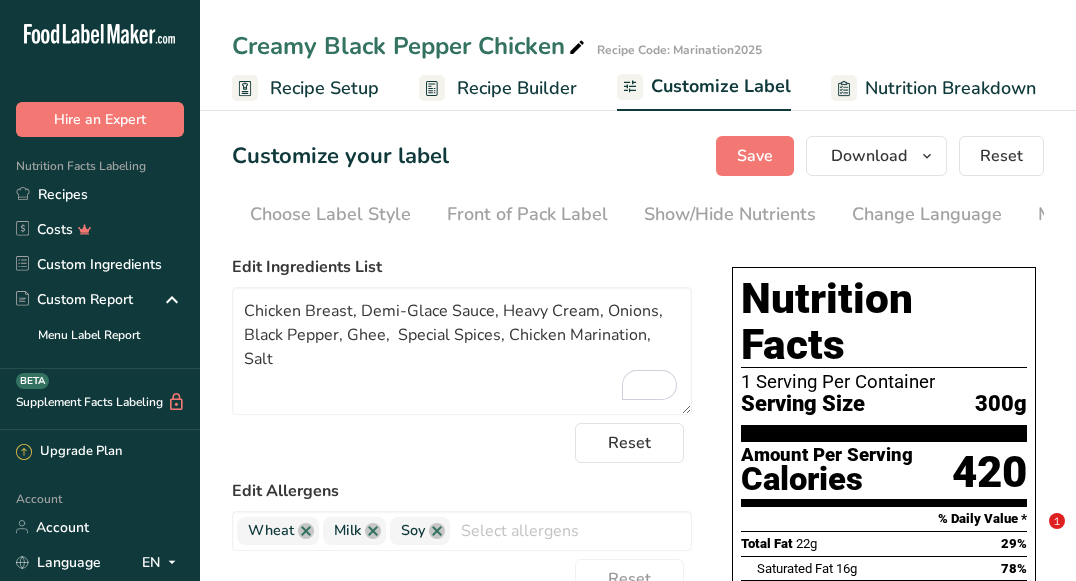 scroll, scrollTop: 0, scrollLeft: 0, axis: both 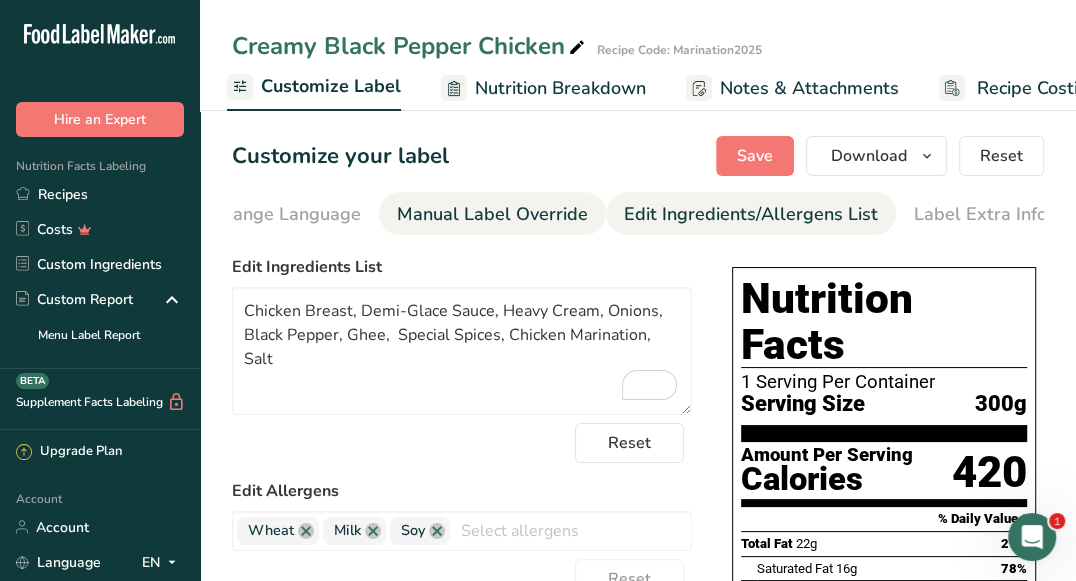 click on "Manual Label Override" at bounding box center [492, 214] 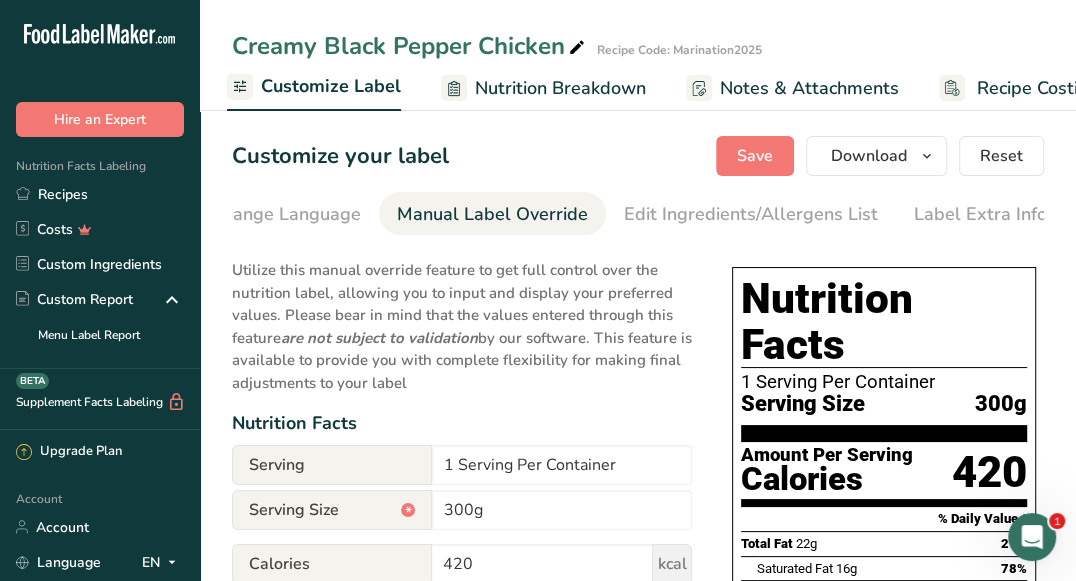 scroll, scrollTop: 0, scrollLeft: 0, axis: both 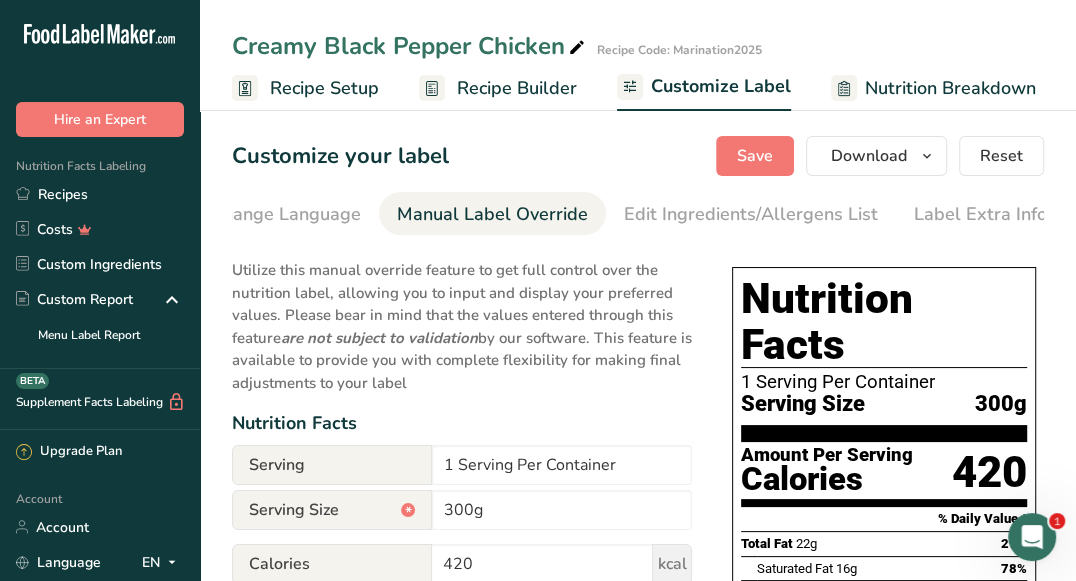 click on "Recipe Builder" at bounding box center (517, 88) 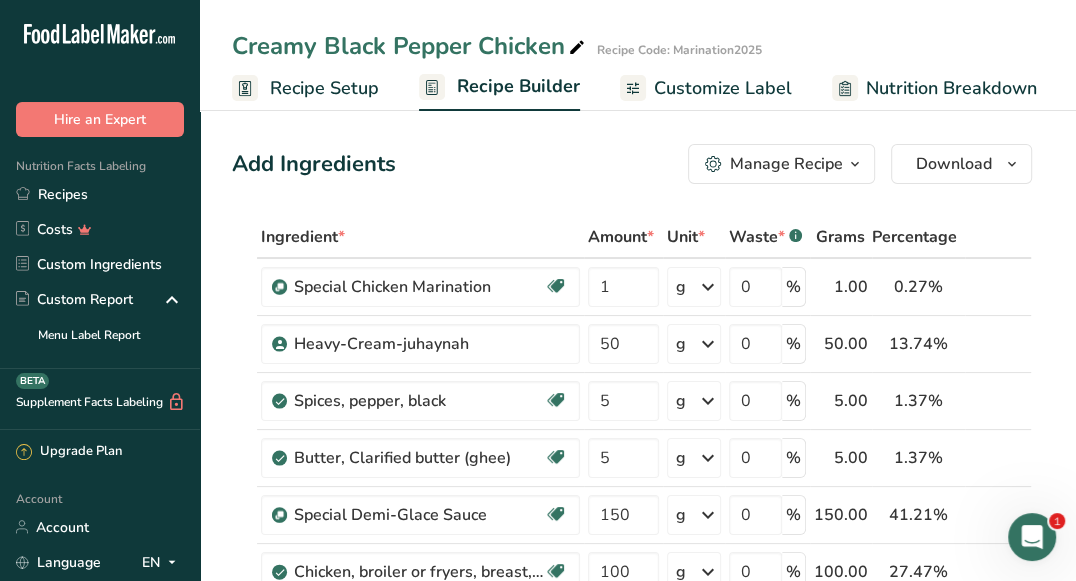 scroll, scrollTop: 0, scrollLeft: 192, axis: horizontal 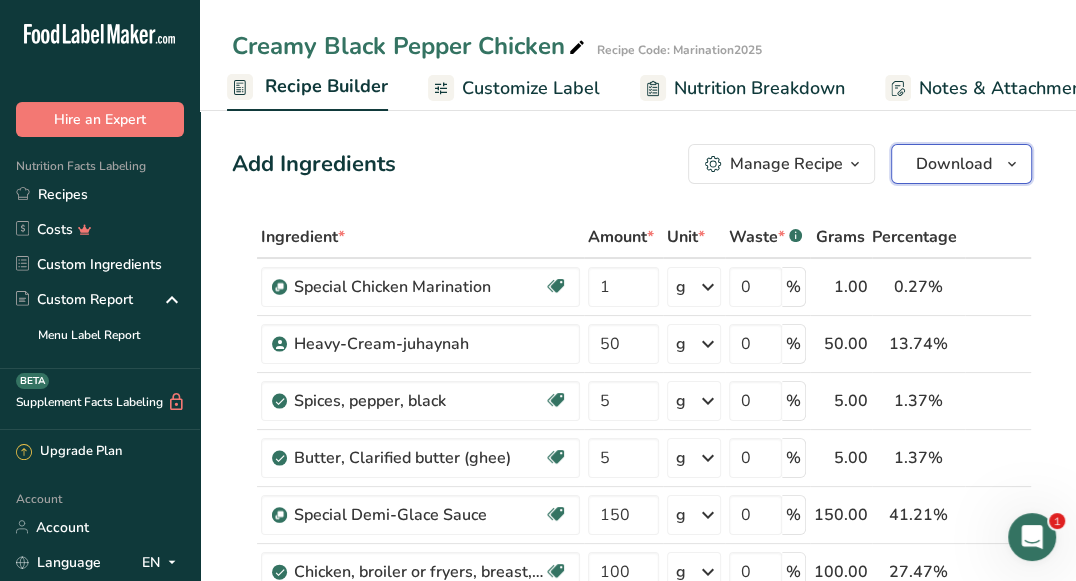 click on "Download" at bounding box center [954, 164] 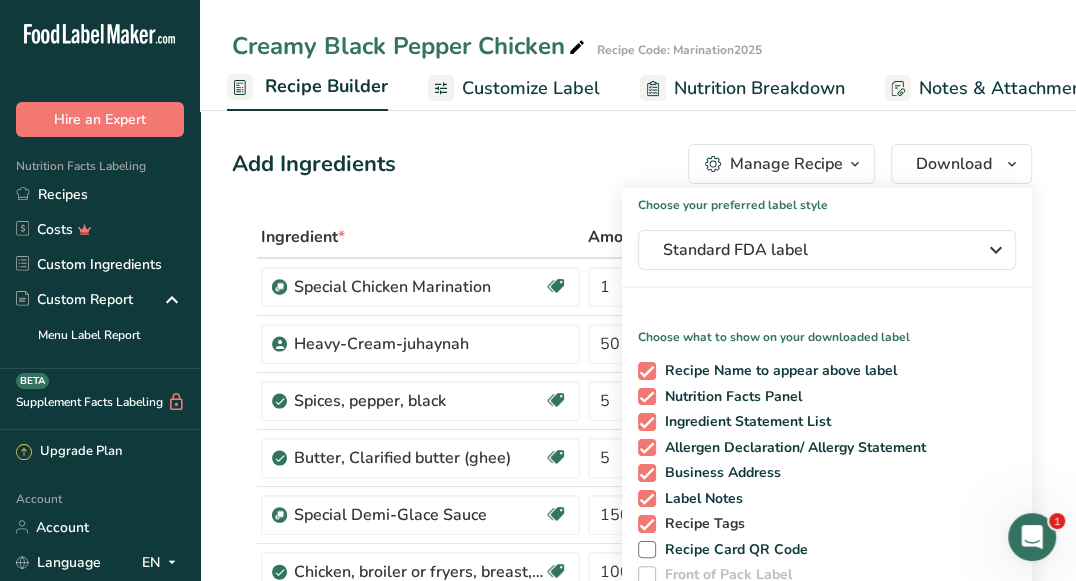 click at bounding box center [647, 524] 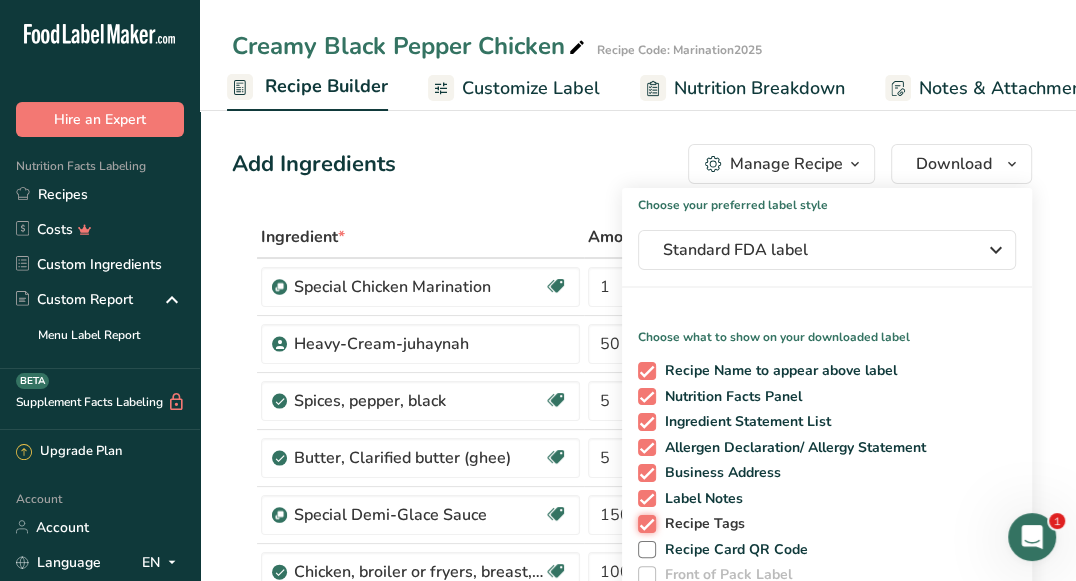 click on "Recipe Tags" at bounding box center [644, 523] 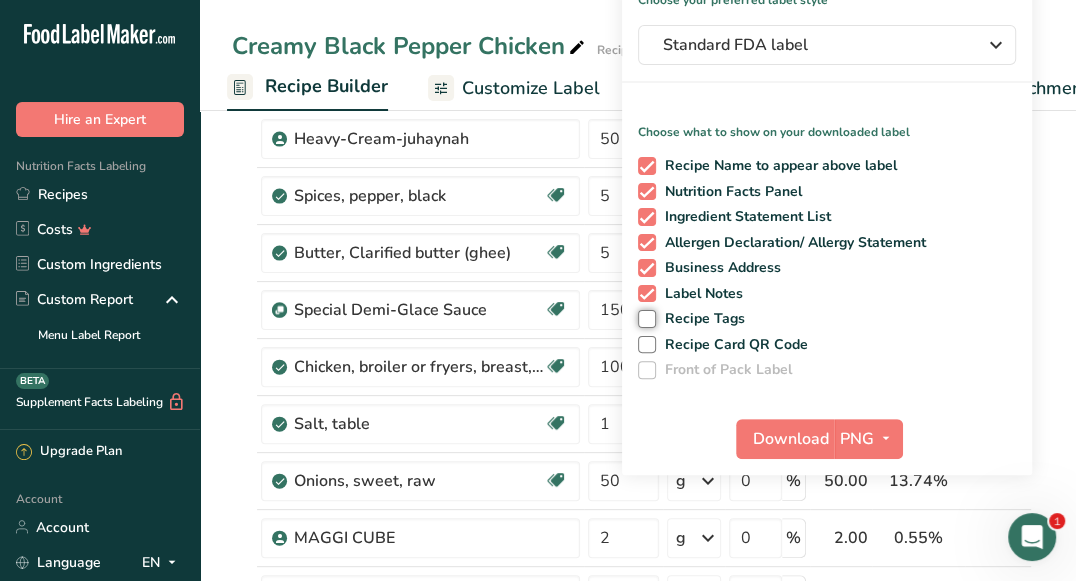 scroll, scrollTop: 238, scrollLeft: 0, axis: vertical 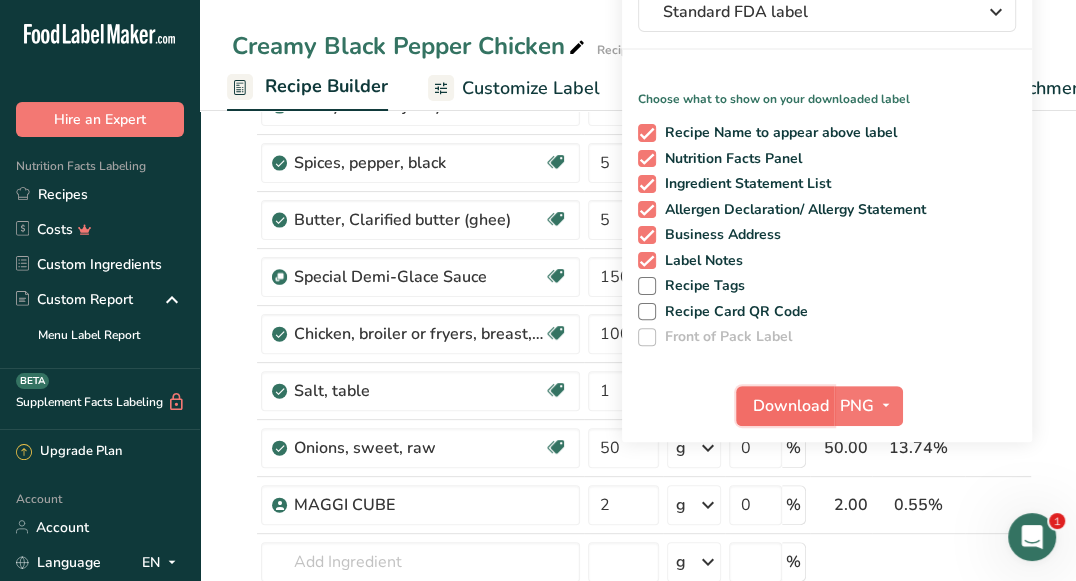 click on "Download" at bounding box center [791, 406] 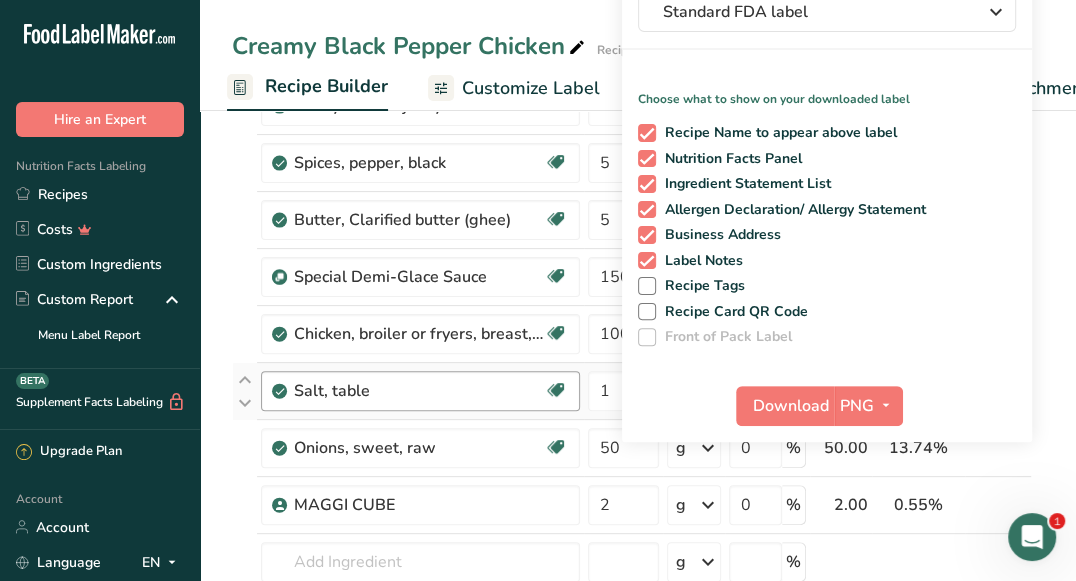 click on "Spices, pepper, black" at bounding box center (419, 163) 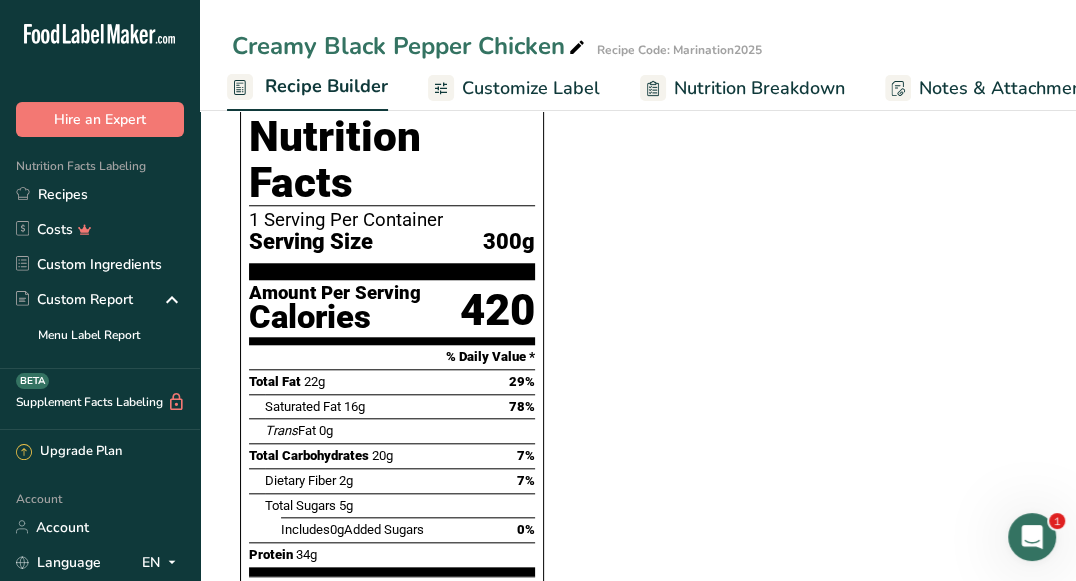 scroll, scrollTop: 0, scrollLeft: 0, axis: both 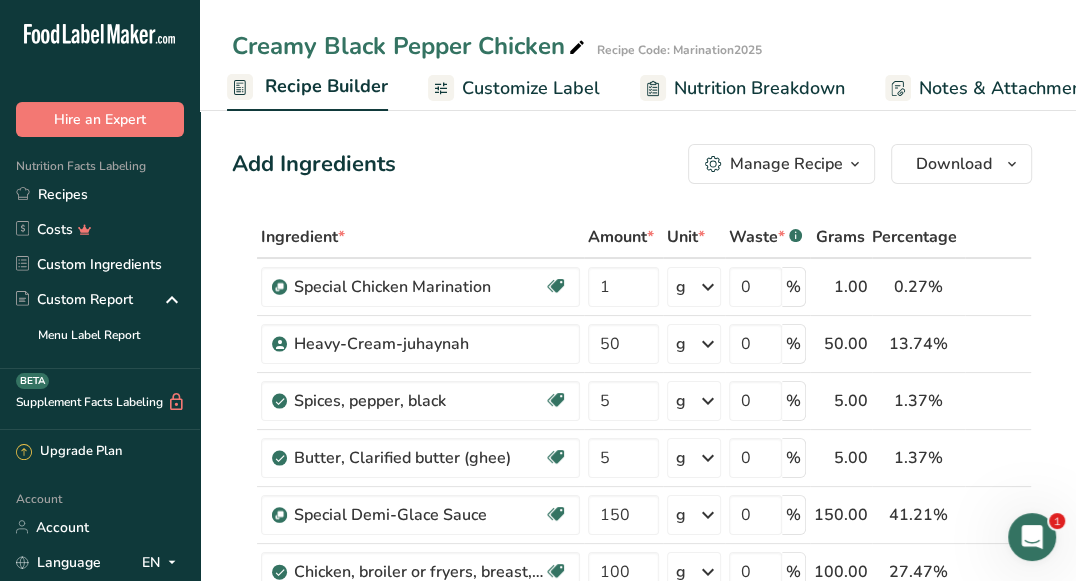click on "Customize Label" at bounding box center [531, 88] 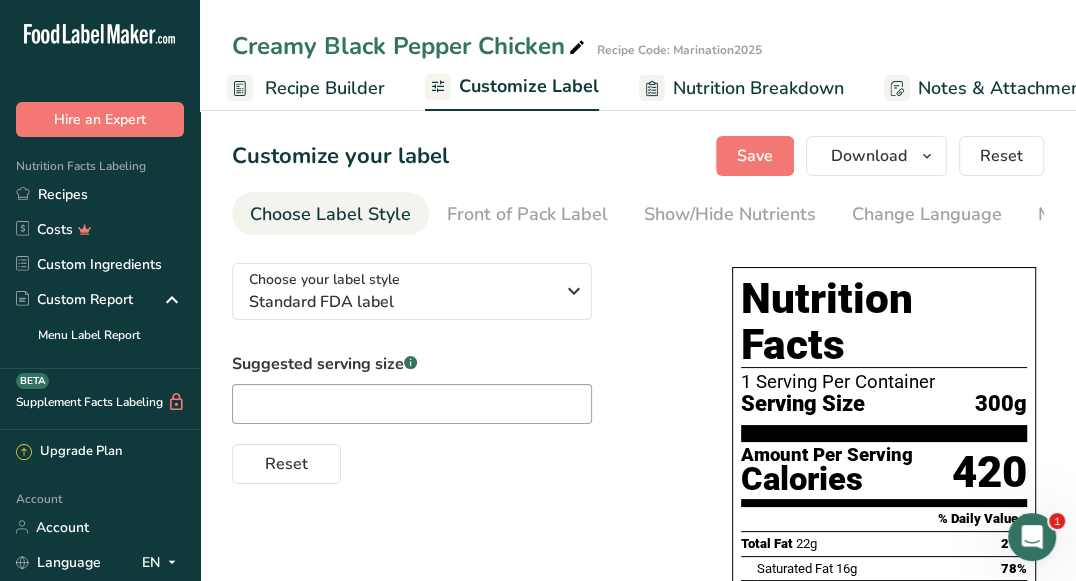 scroll, scrollTop: 0, scrollLeft: 390, axis: horizontal 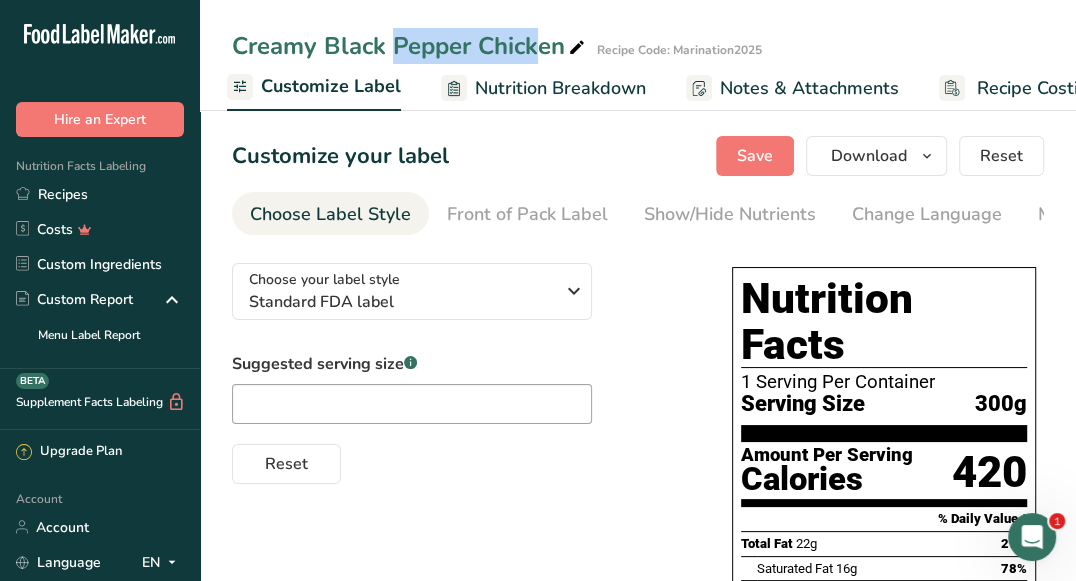 drag, startPoint x: 255, startPoint y: 37, endPoint x: 212, endPoint y: 40, distance: 43.104523 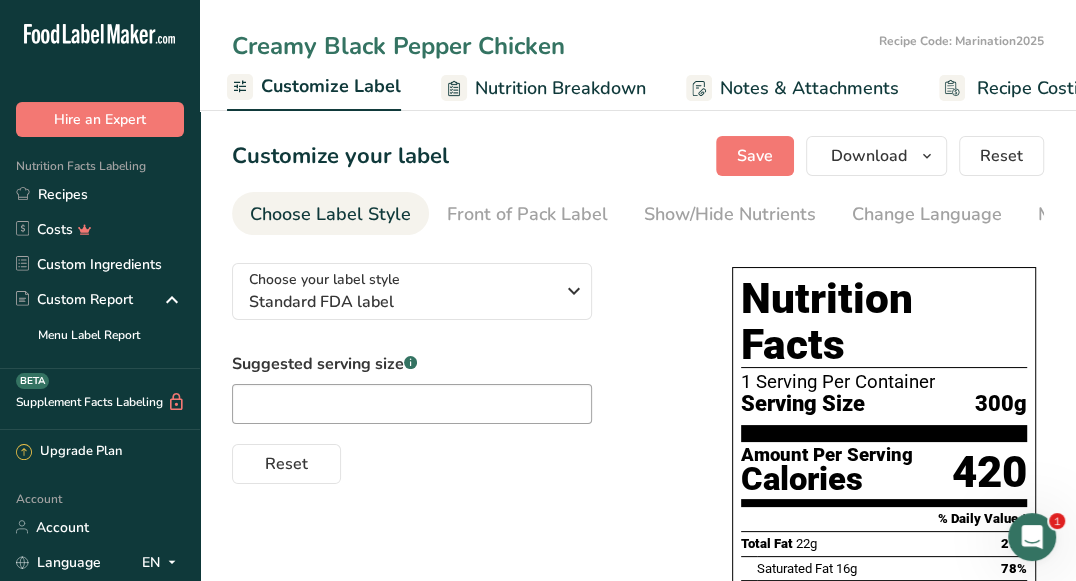 drag, startPoint x: 470, startPoint y: 46, endPoint x: 388, endPoint y: 39, distance: 82.29824 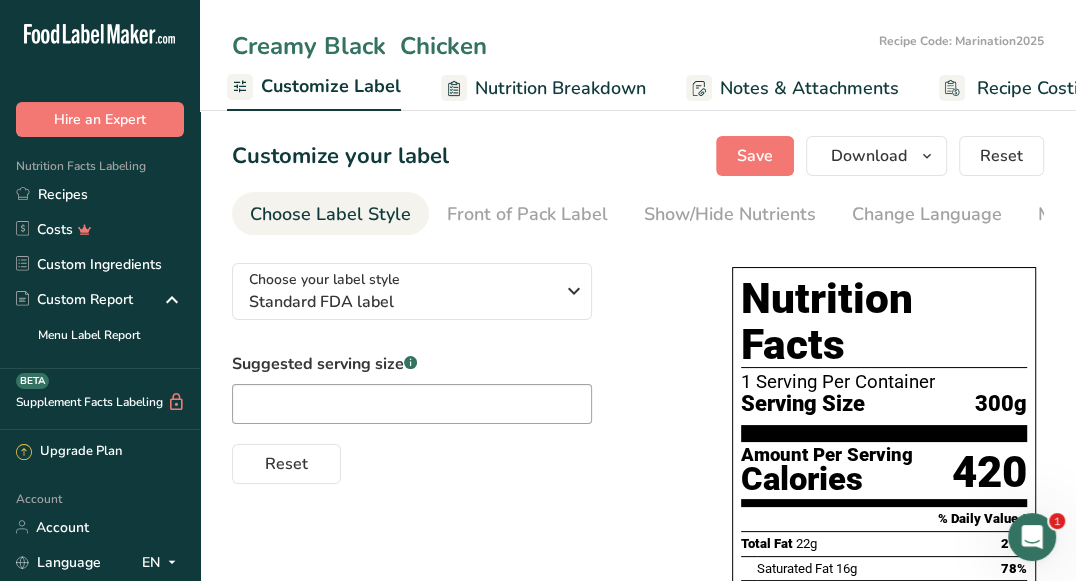 drag, startPoint x: 396, startPoint y: 46, endPoint x: 233, endPoint y: 48, distance: 163.01227 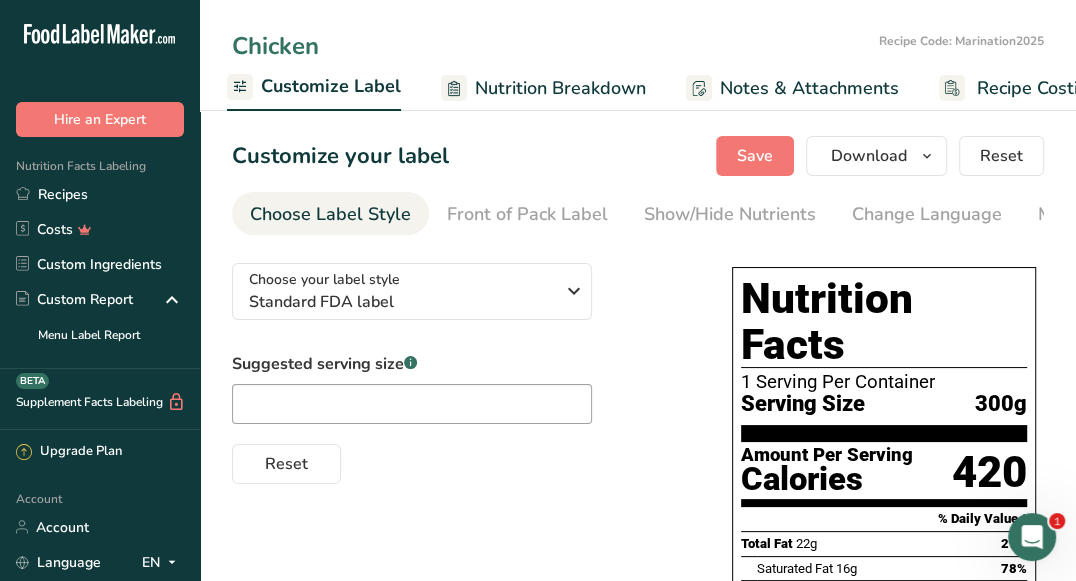 click on "Chicken" at bounding box center [551, 46] 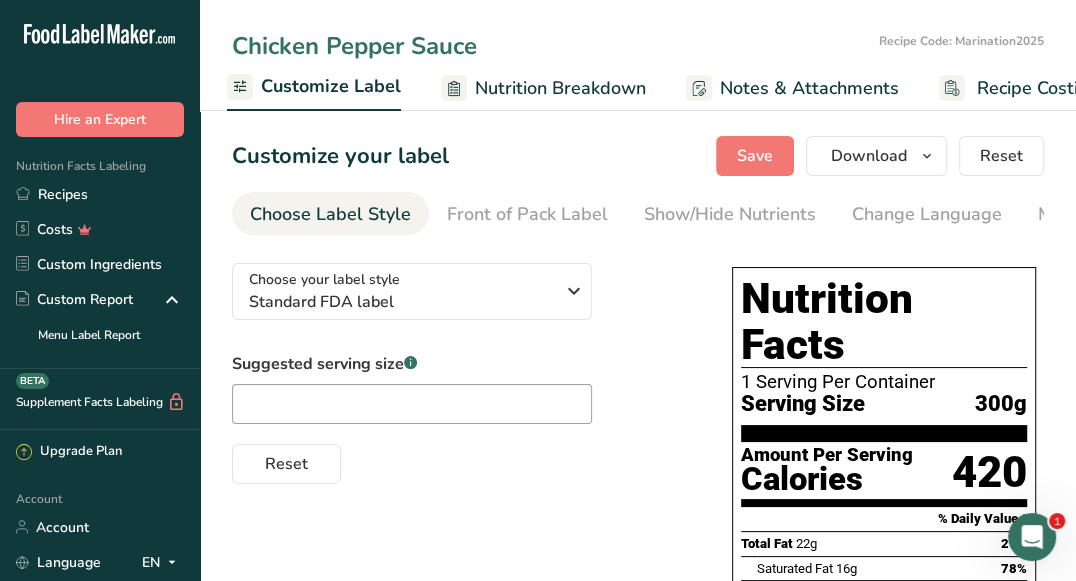 click on "Chicken Pepper Sauce" at bounding box center [551, 46] 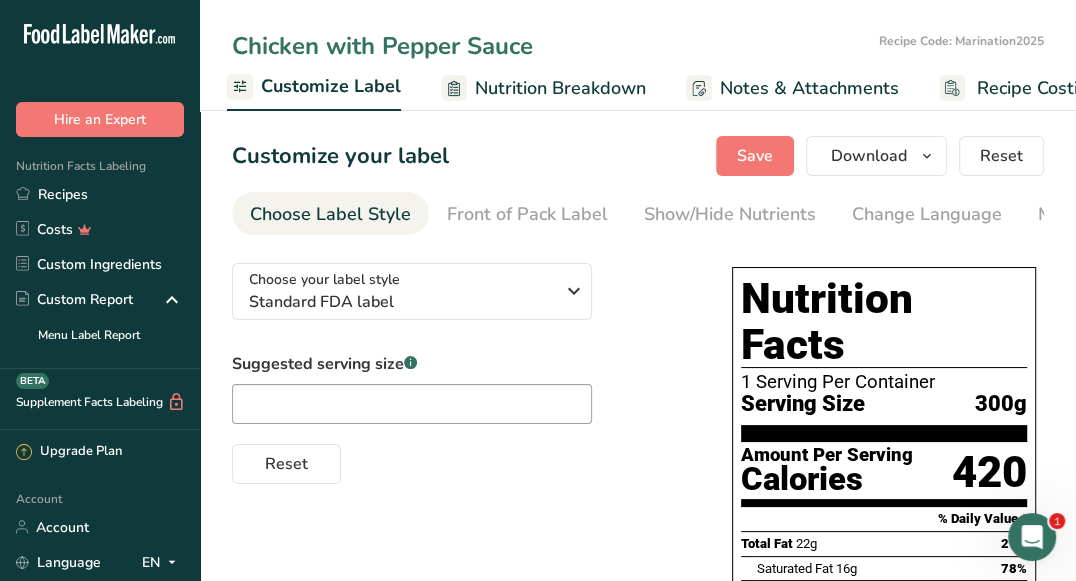 type on "Chicken with Pepper Sauce" 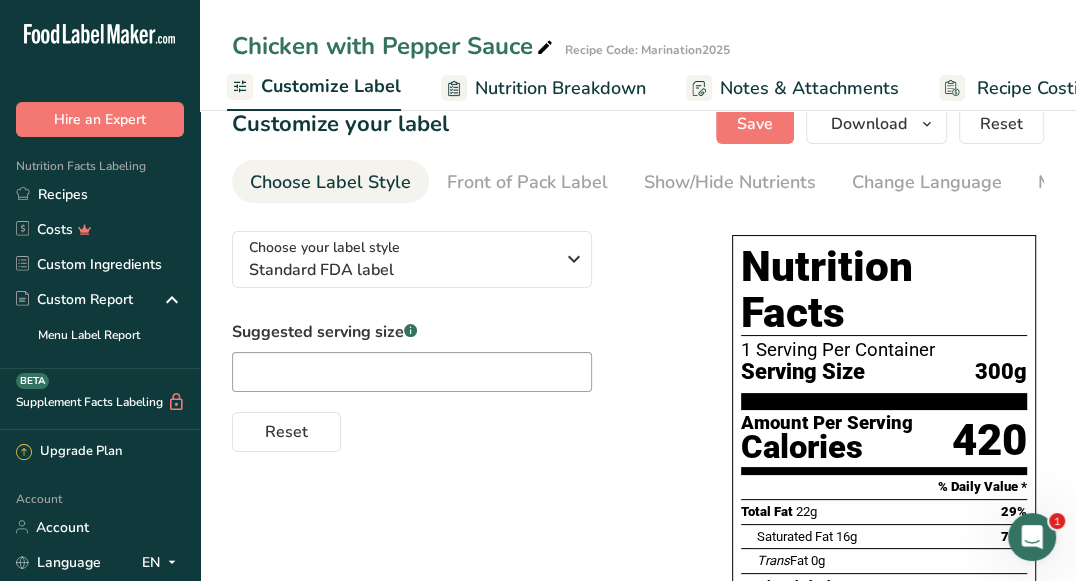 scroll, scrollTop: 0, scrollLeft: 0, axis: both 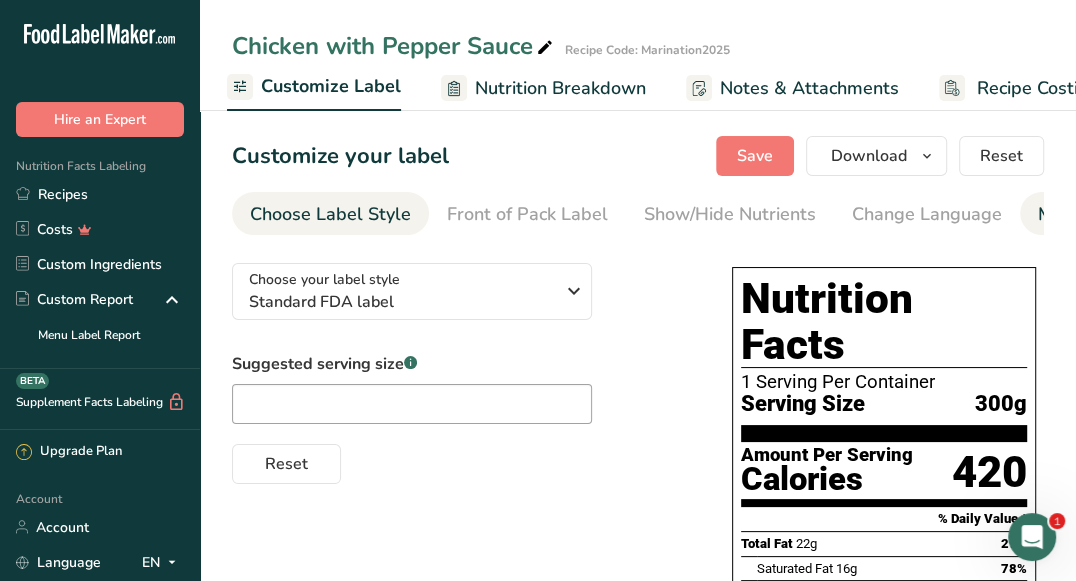 click on "Manual Label Override" at bounding box center [1133, 213] 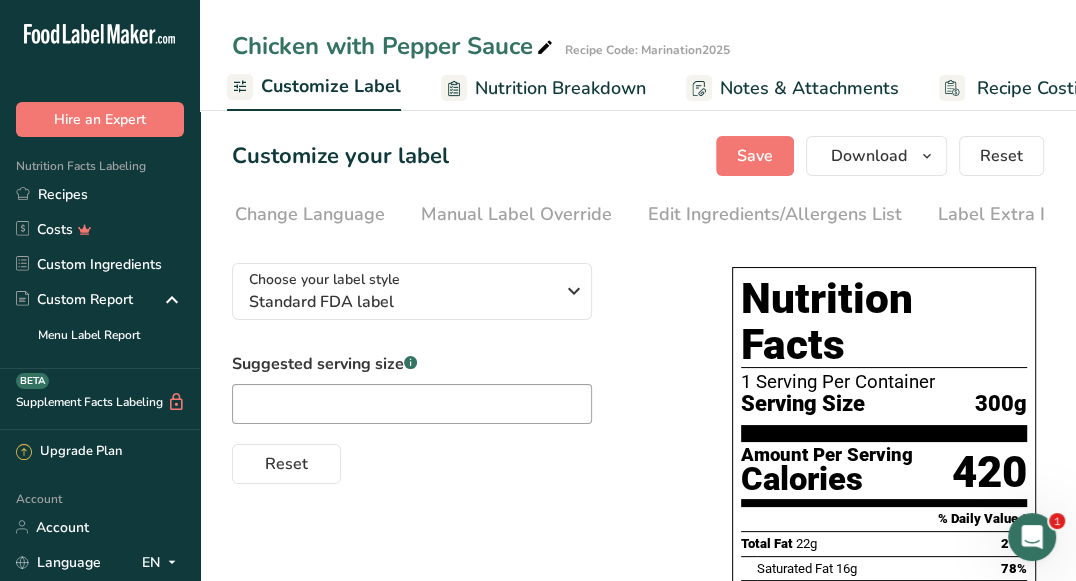 scroll, scrollTop: 0, scrollLeft: 641, axis: horizontal 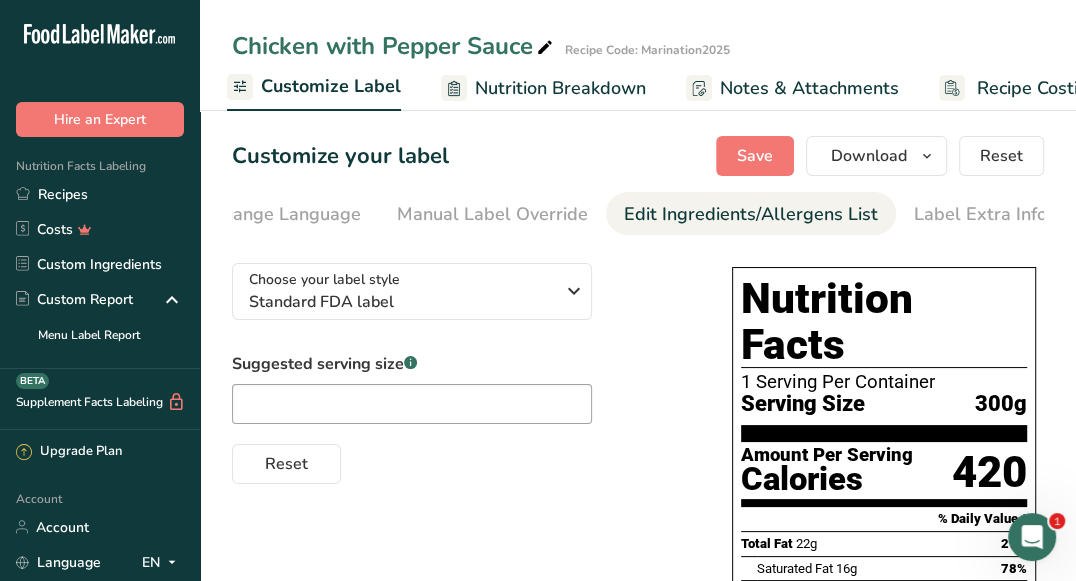click on "Edit Ingredients/Allergens List" at bounding box center [751, 214] 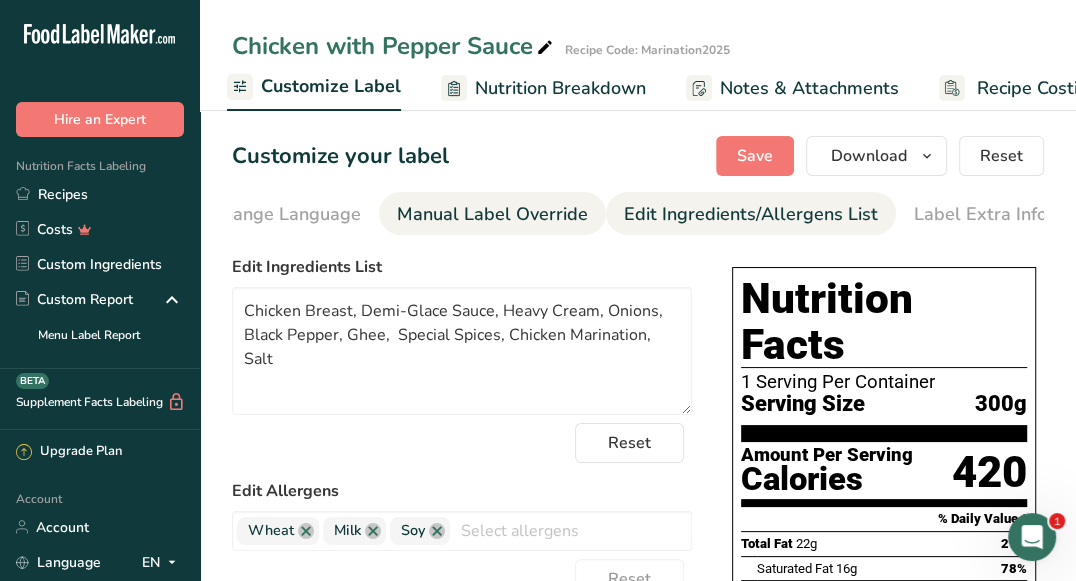 click on "Manual Label Override" at bounding box center [492, 214] 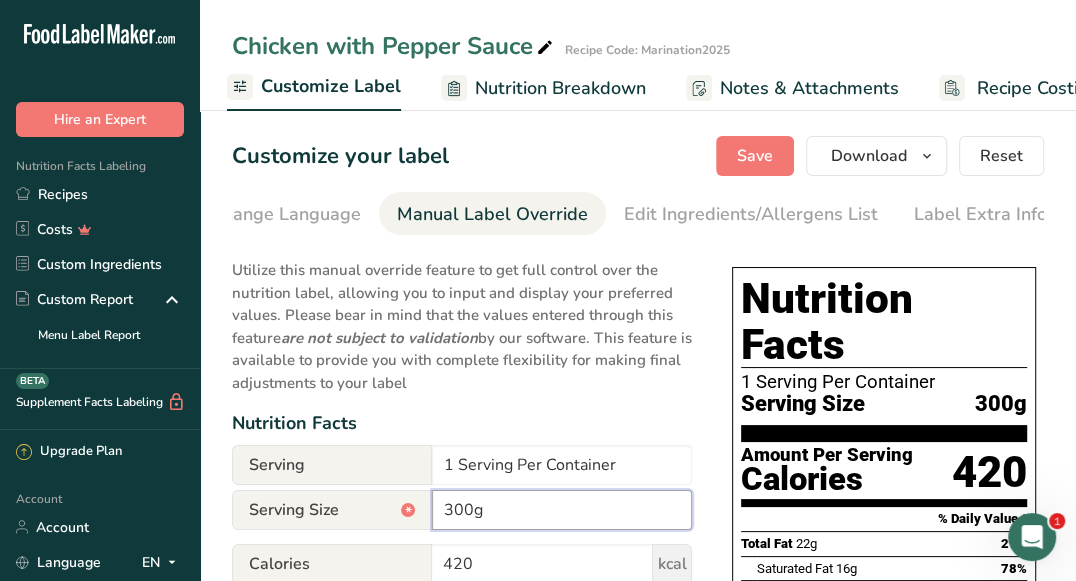 click on "300g" at bounding box center (562, 510) 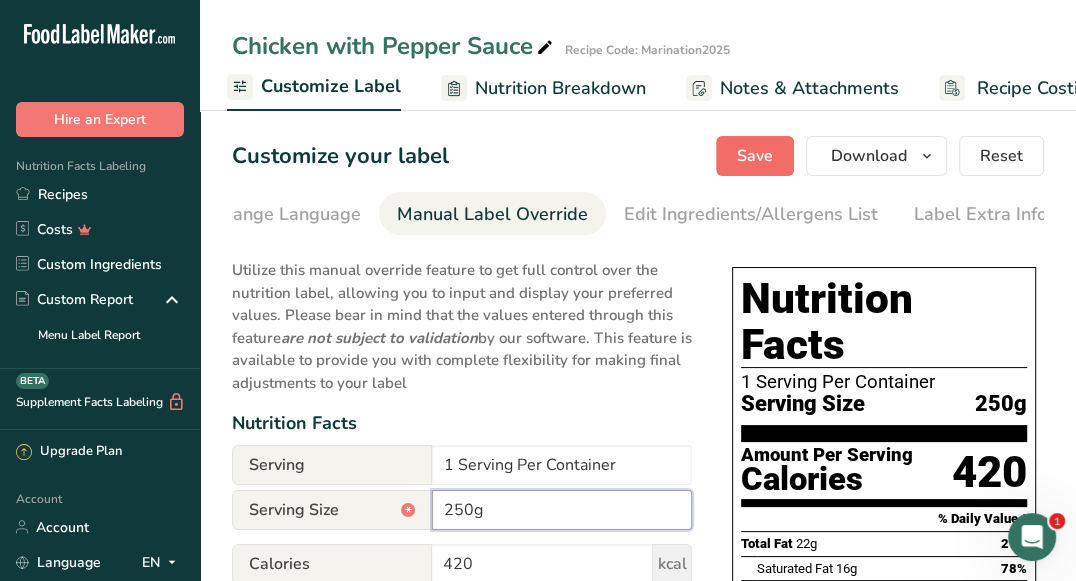 type on "250g" 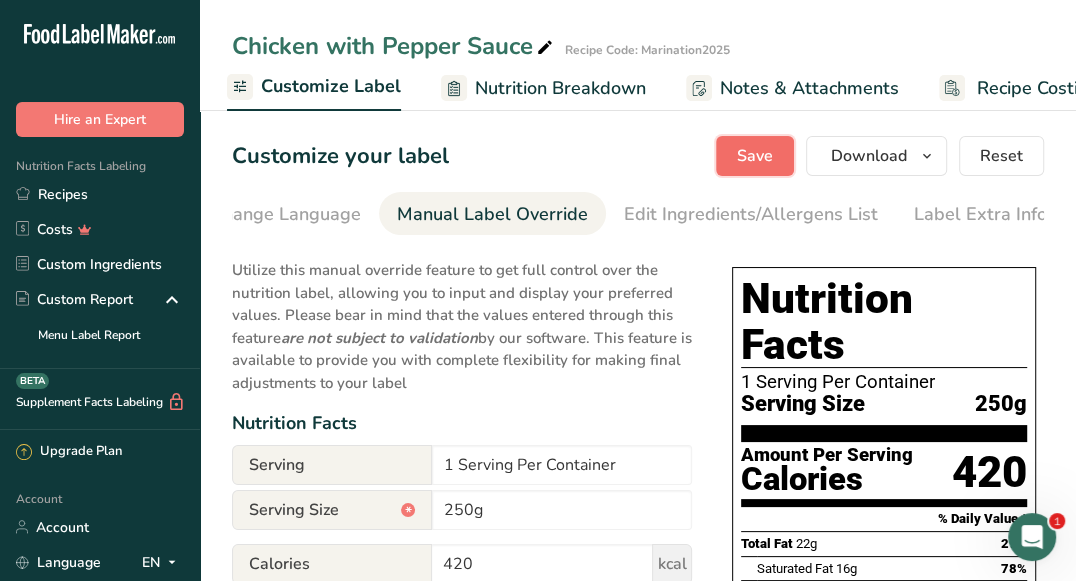 click on "Save" at bounding box center [755, 156] 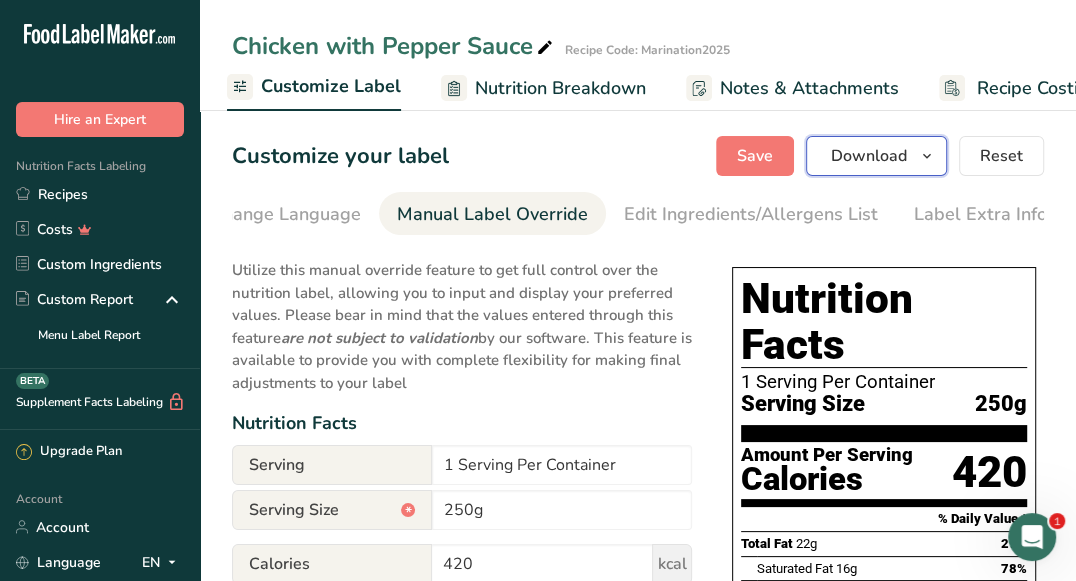 click on "Download" at bounding box center [869, 156] 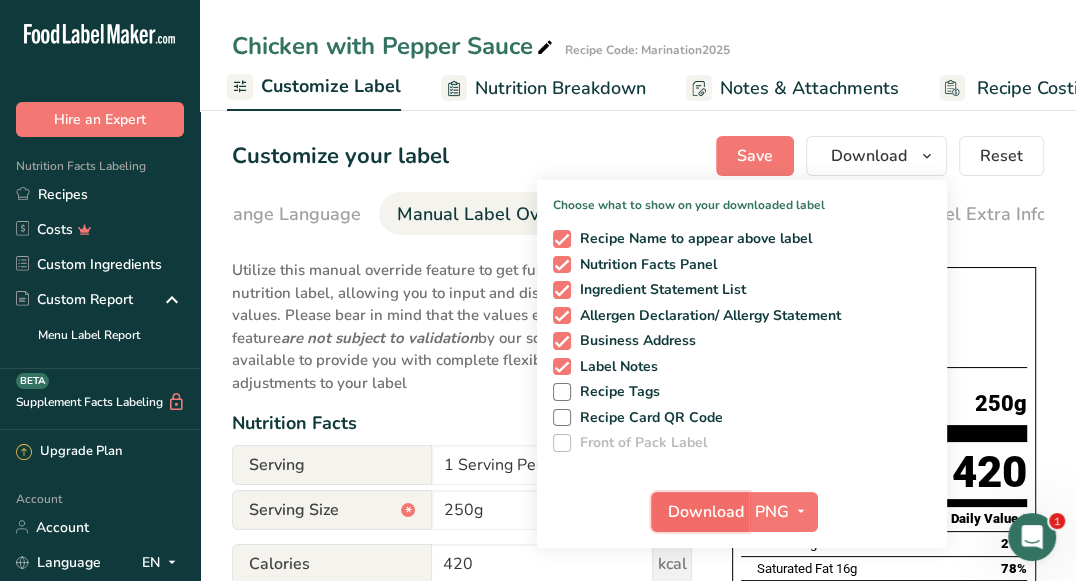 click on "Download" at bounding box center [706, 512] 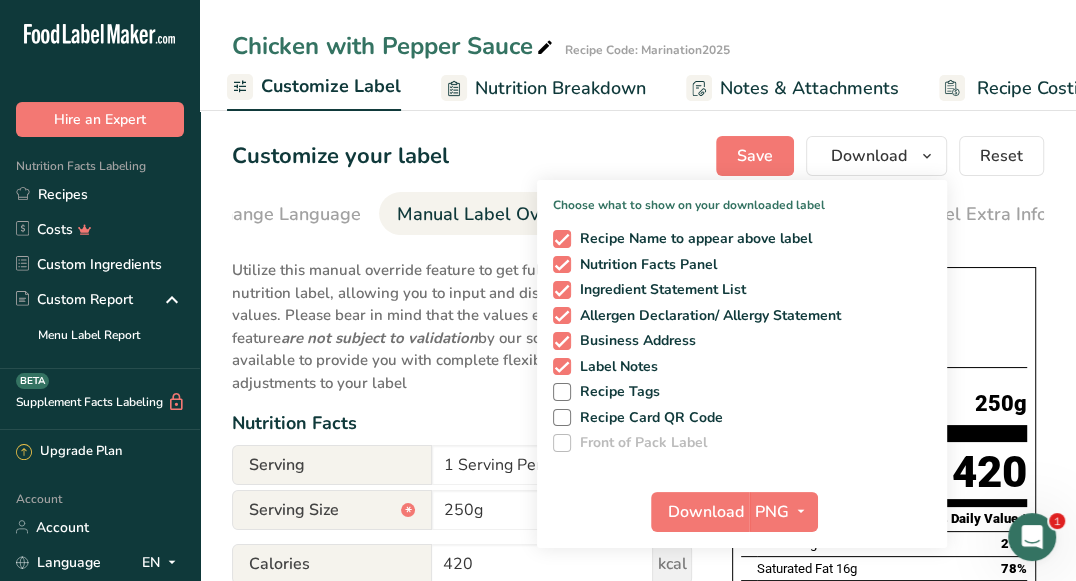 drag, startPoint x: 601, startPoint y: 156, endPoint x: 641, endPoint y: 101, distance: 68.007355 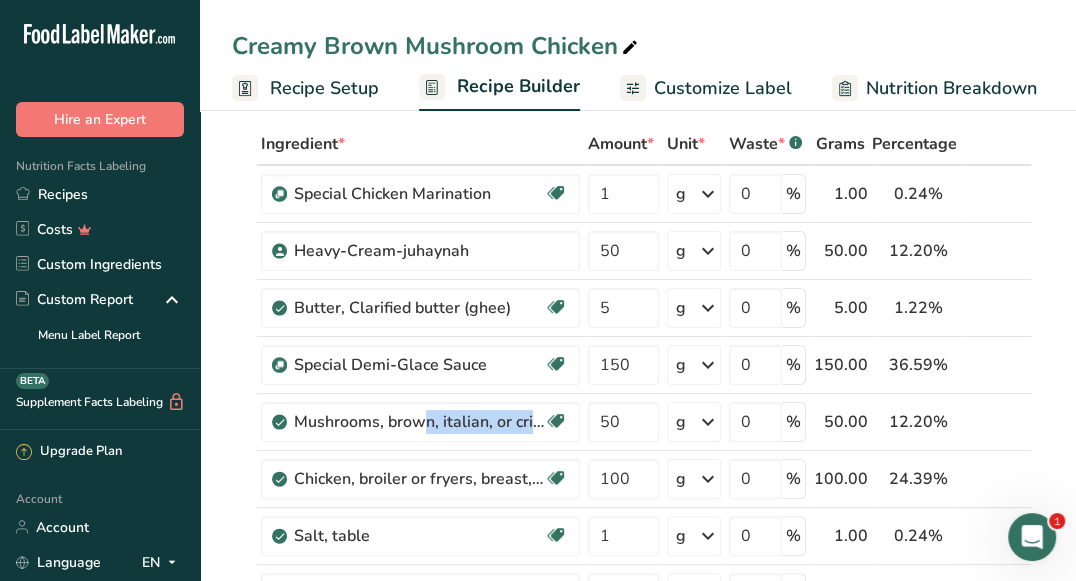scroll, scrollTop: 93, scrollLeft: 0, axis: vertical 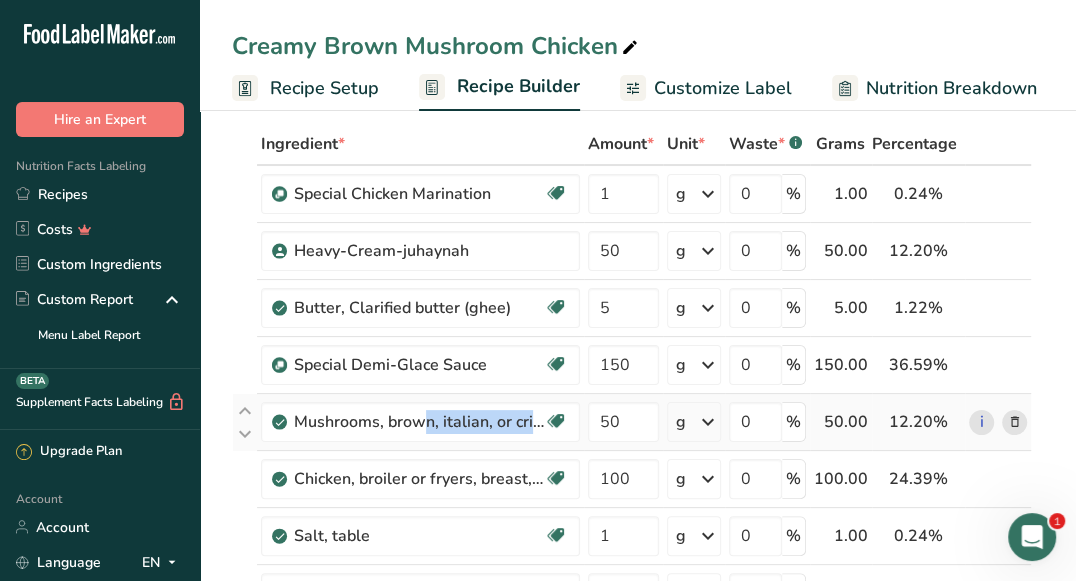 click at bounding box center (1014, 422) 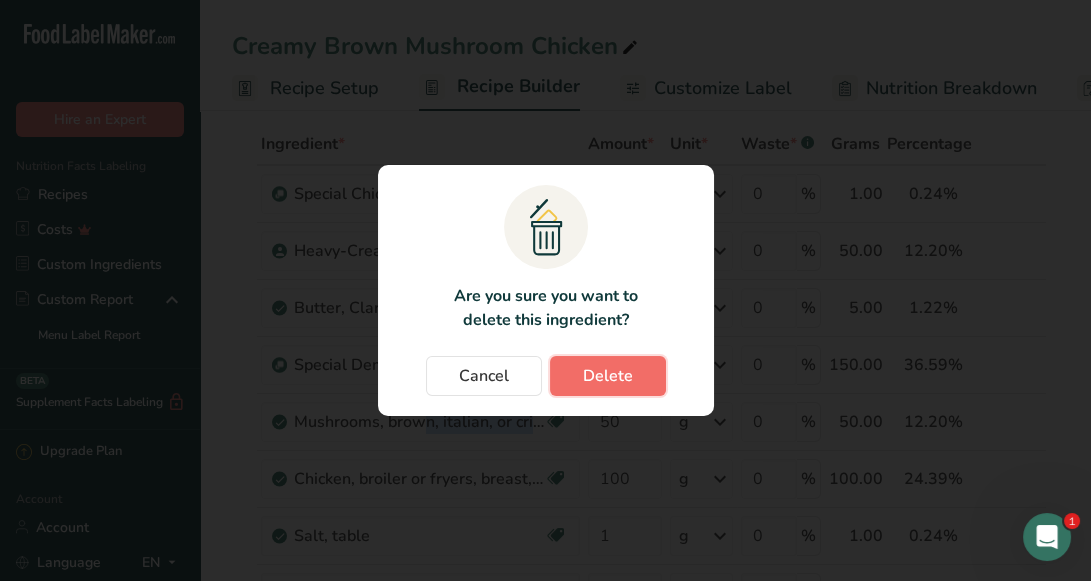 click on "Delete" at bounding box center (608, 376) 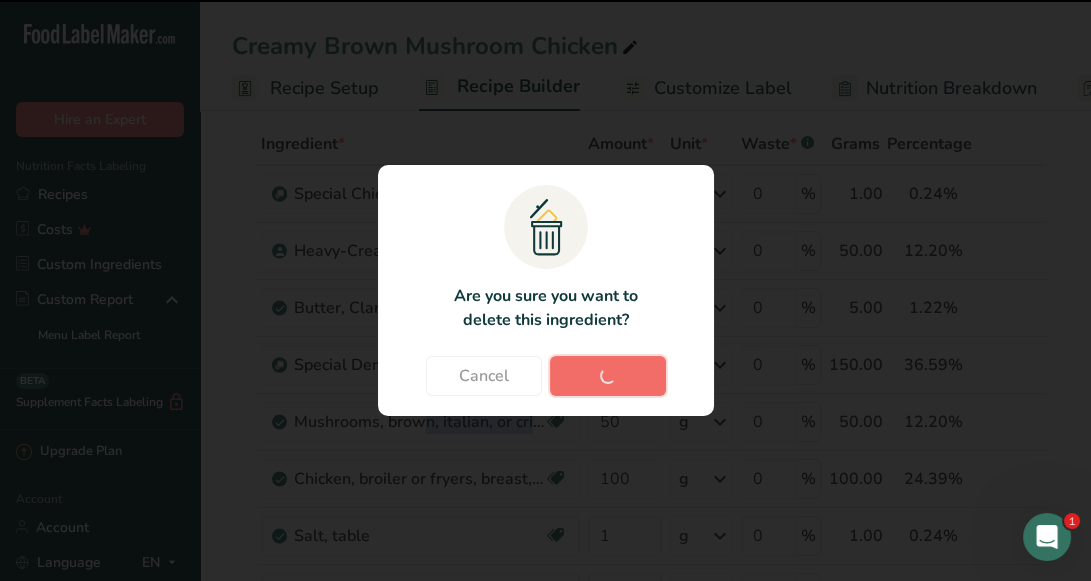 type on "100" 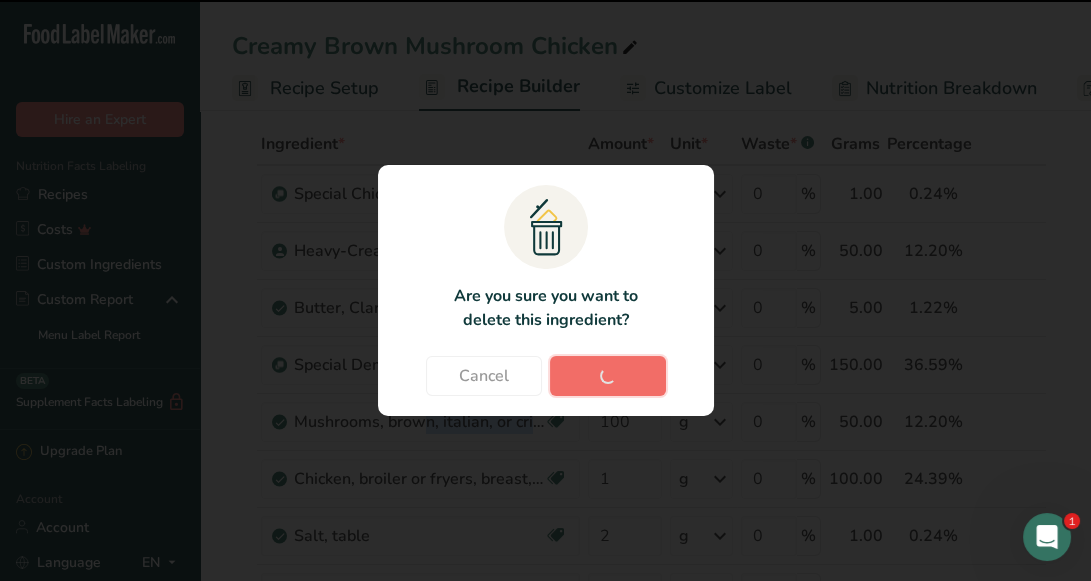 type on "1" 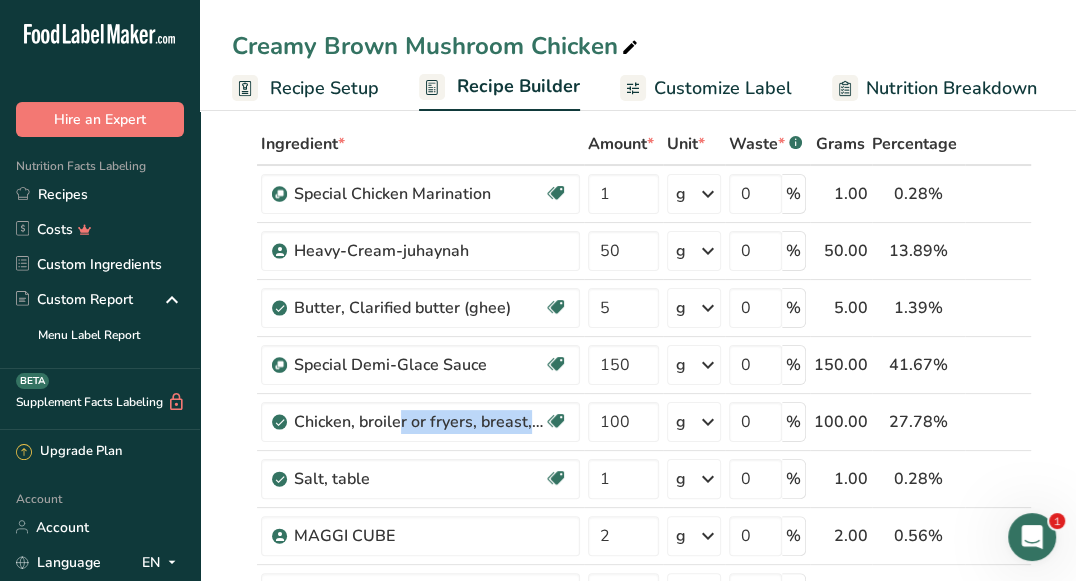 scroll, scrollTop: 364, scrollLeft: 0, axis: vertical 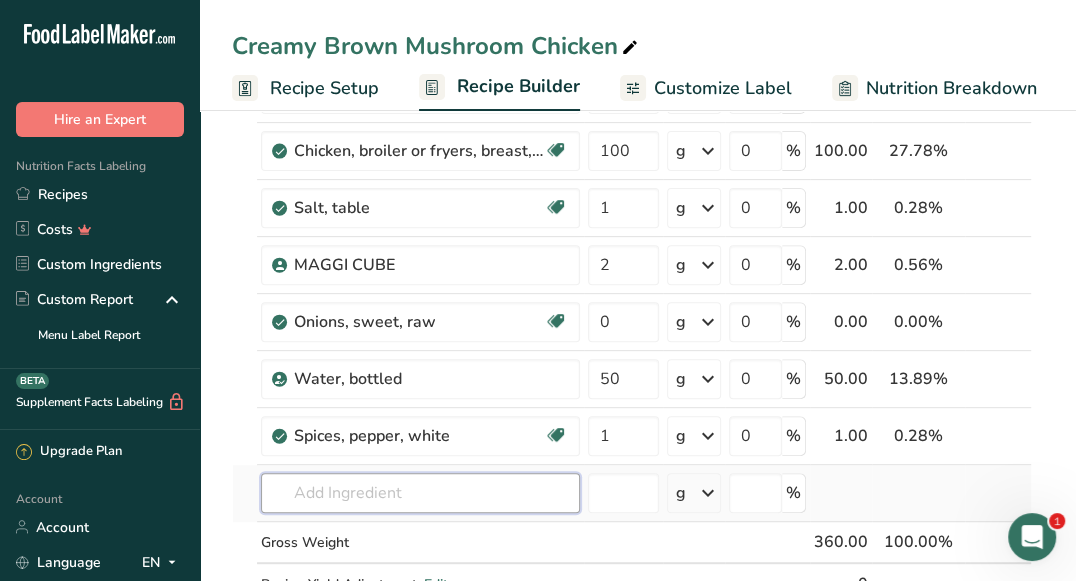 click at bounding box center (420, 493) 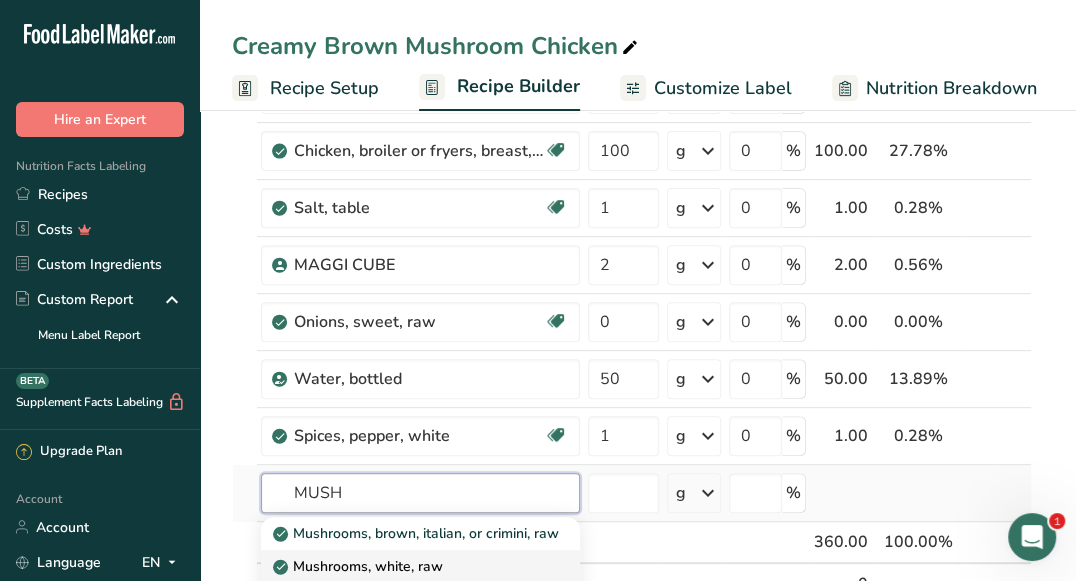type on "MUSH" 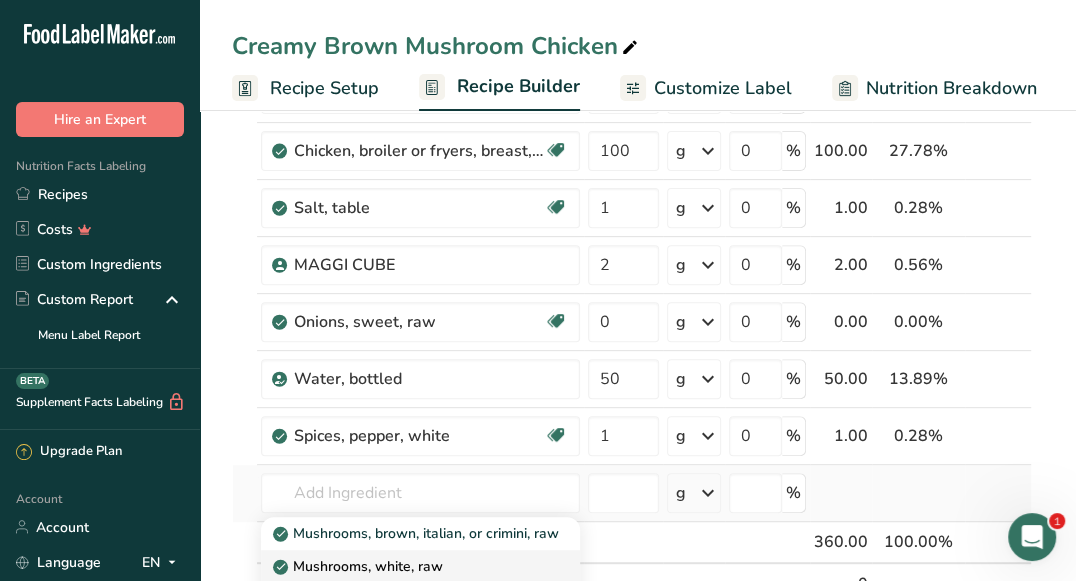 click on "Mushrooms, white, raw" at bounding box center (360, 566) 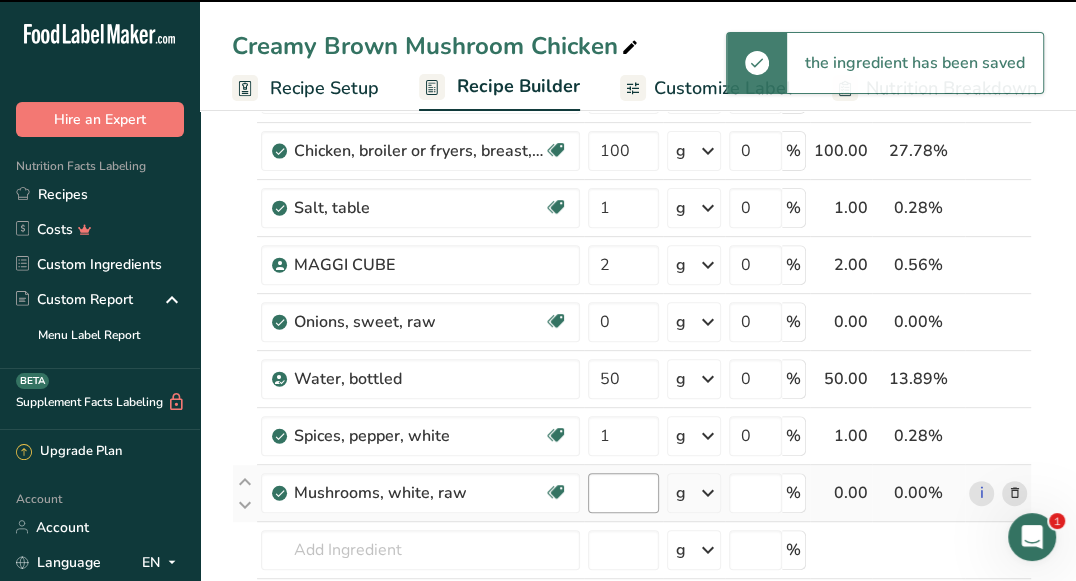 type on "0" 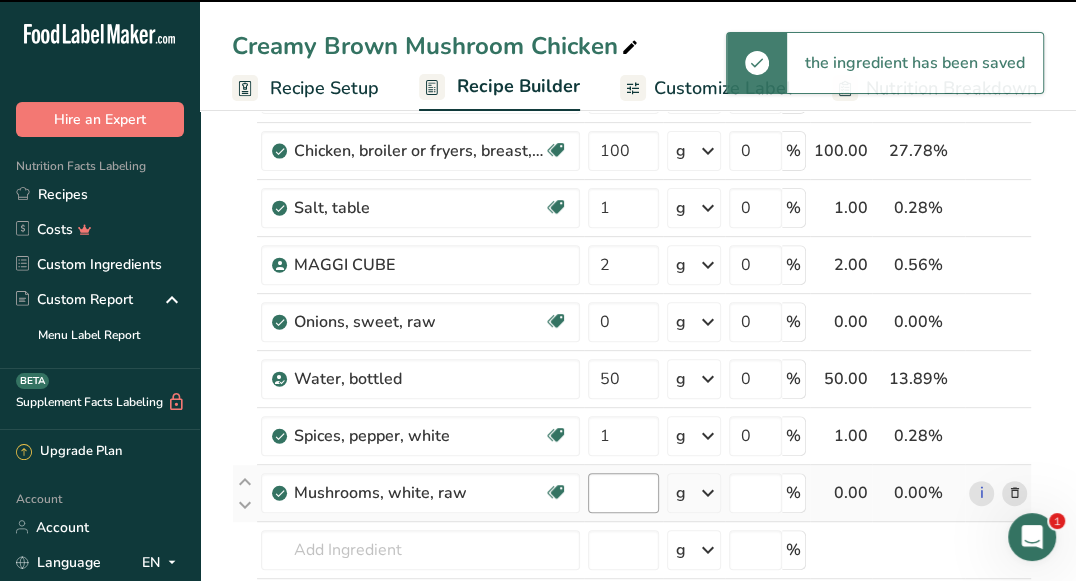 type on "0" 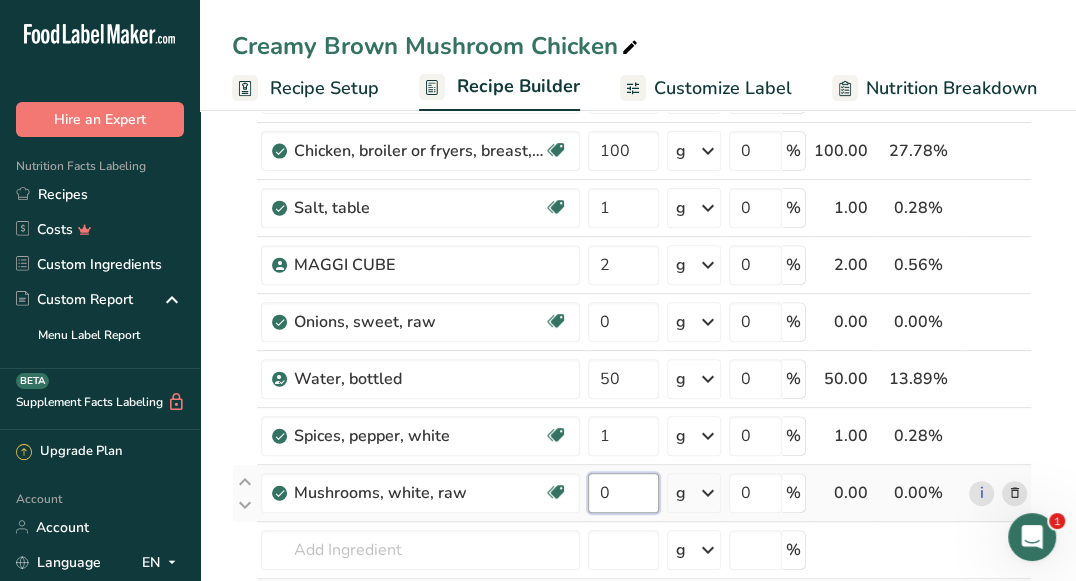 click on "0" at bounding box center (623, 493) 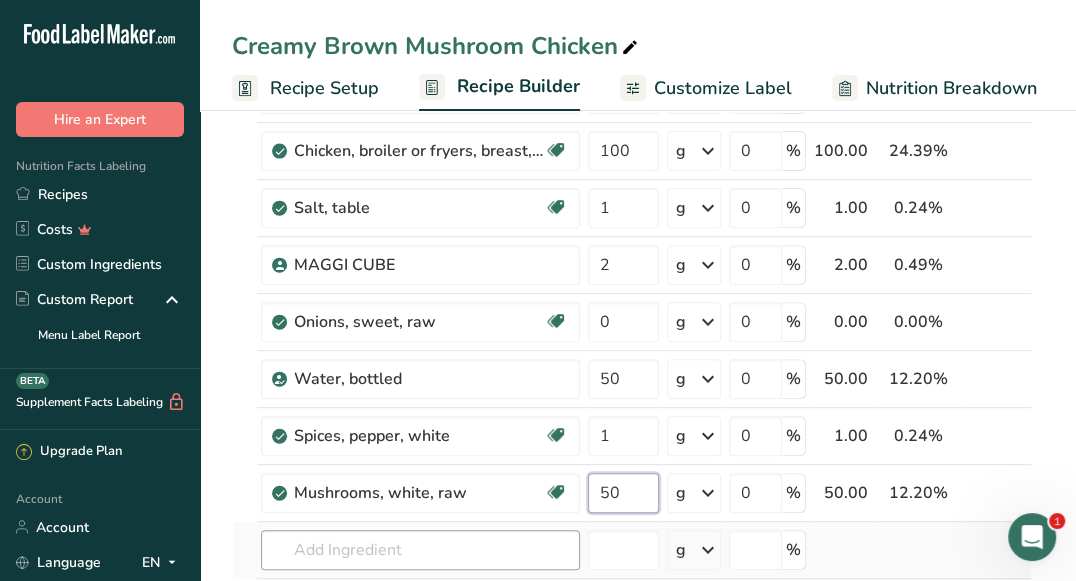 type on "50" 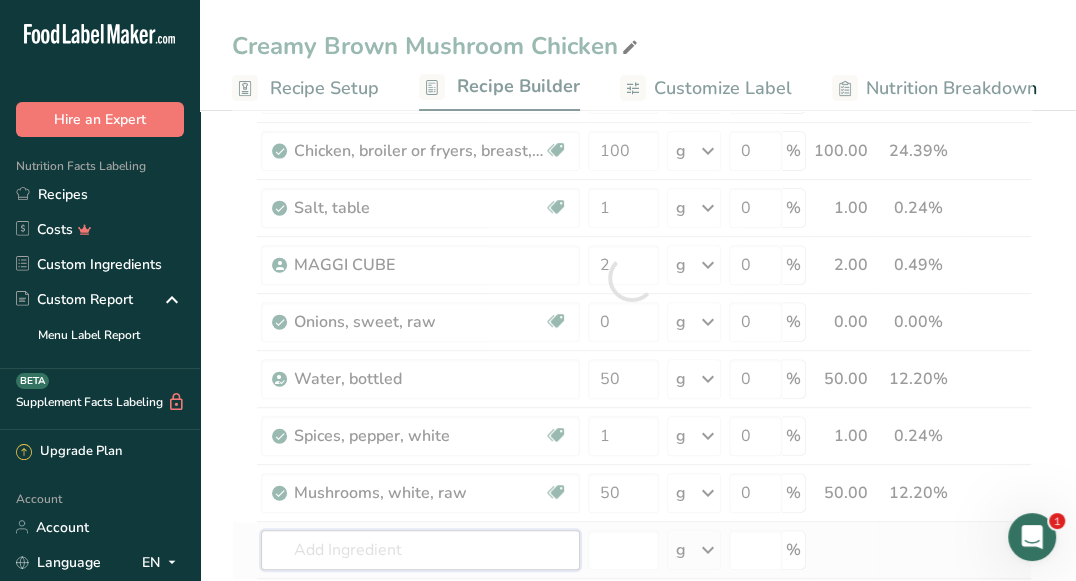 click on "Ingredient *
Amount *
Unit *
Waste *   .a-a{fill:#347362;}.b-a{fill:#fff;}          Grams
Percentage
Special Chicken Marination
Source of Antioxidants
Prebiotic Effect
Dairy free
Gluten free
Vegan
Vegetarian
Soy free
1
g
Weight Units
g
kg
mg
See more
Volume Units
l
mL
fl oz
See more
0
%
1.00
0.24%
i
Heavy-Cream-juhaynah
50
g
Weight Units
g
kg
mg
See more
Volume Units
l" at bounding box center [632, 278] 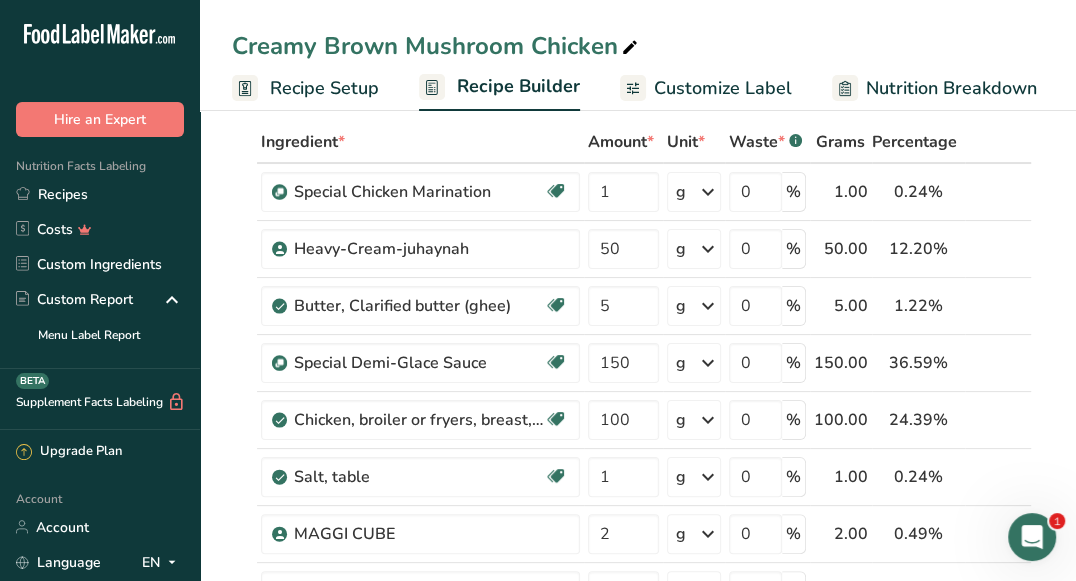 scroll, scrollTop: 92, scrollLeft: 0, axis: vertical 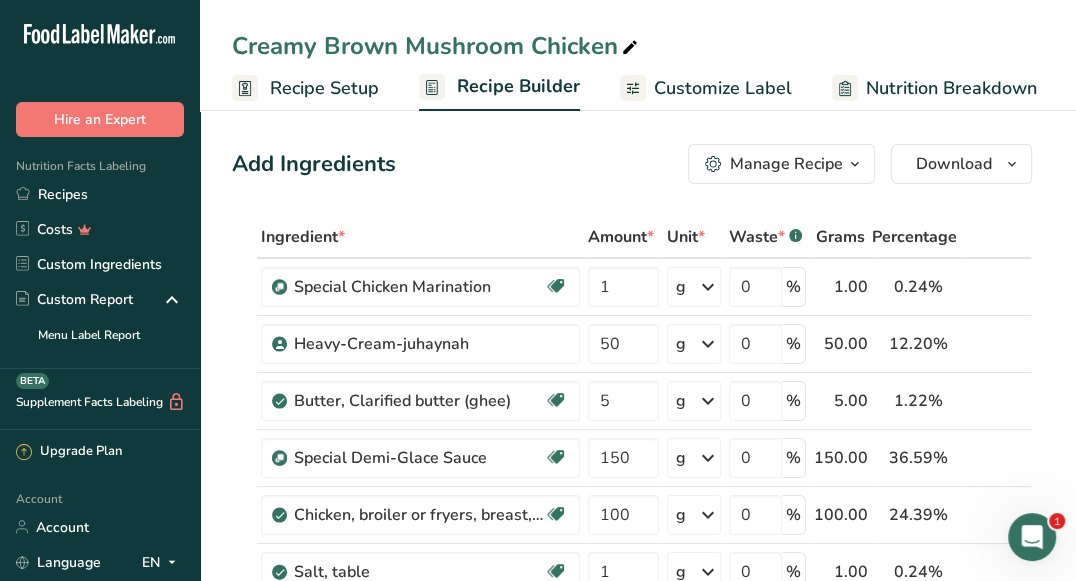 click on "Customize Label" at bounding box center (723, 88) 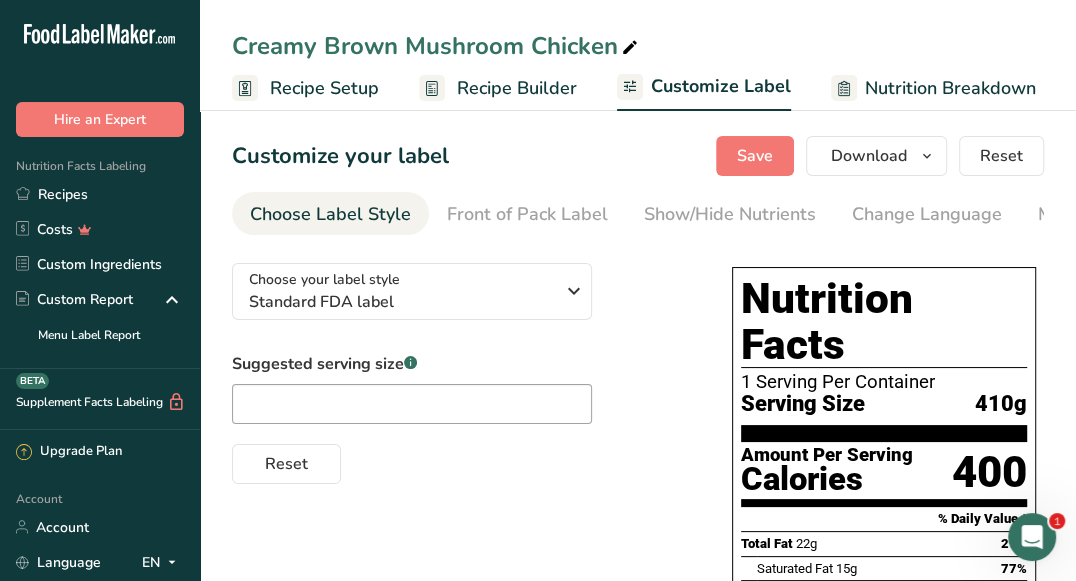scroll, scrollTop: 0, scrollLeft: 390, axis: horizontal 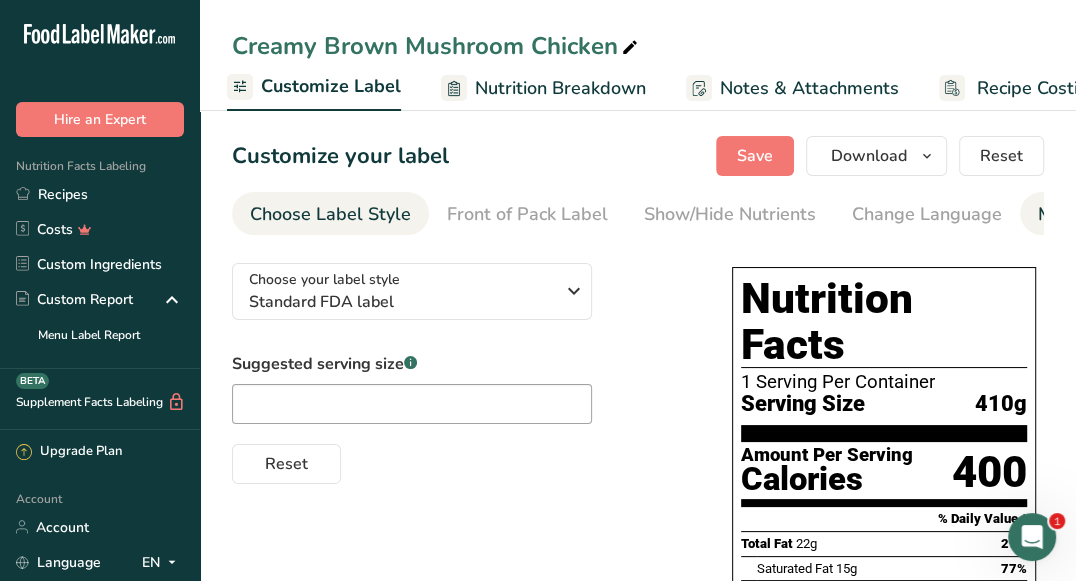 click on "Manual Label Override" at bounding box center [1133, 213] 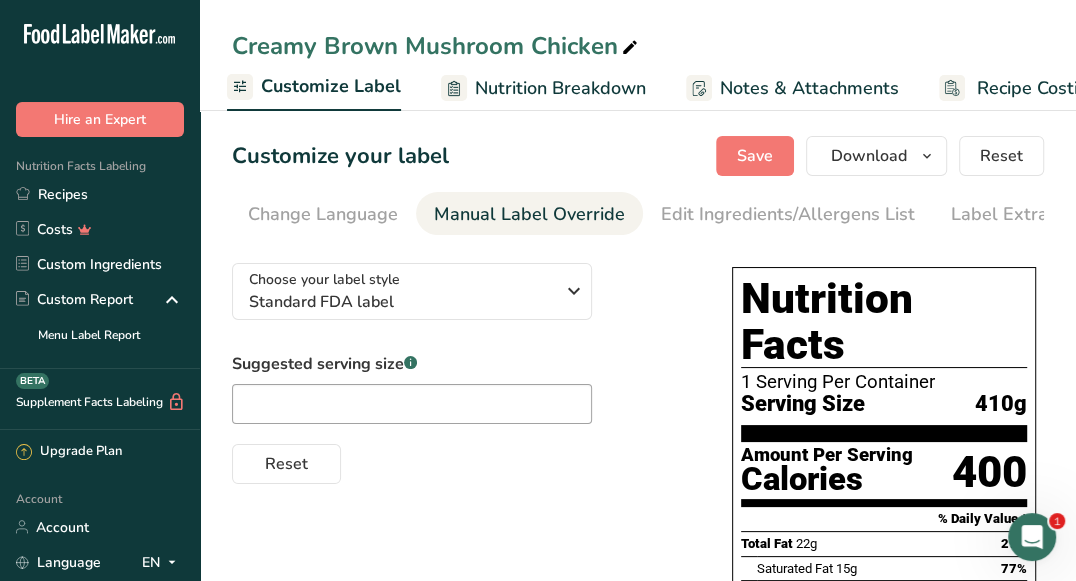 scroll, scrollTop: 0, scrollLeft: 641, axis: horizontal 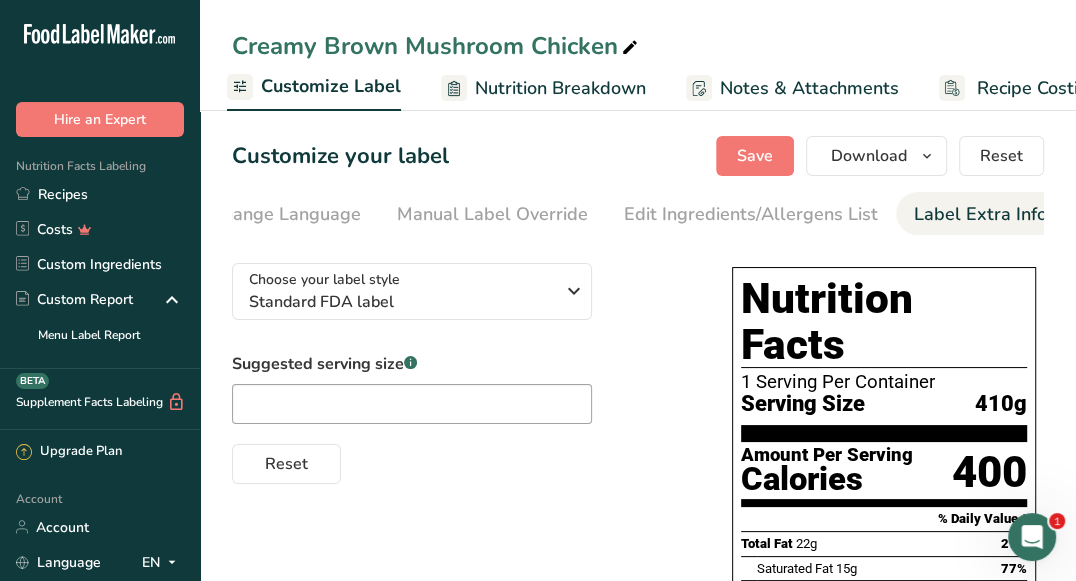 click on "Label Extra Info" at bounding box center [980, 214] 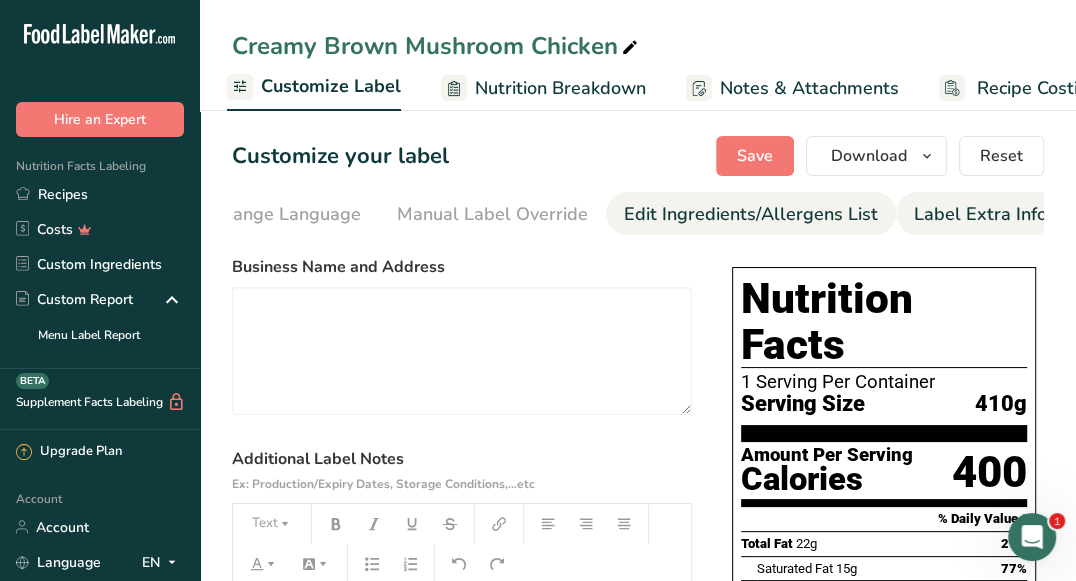 click on "Edit Ingredients/Allergens List" at bounding box center [751, 214] 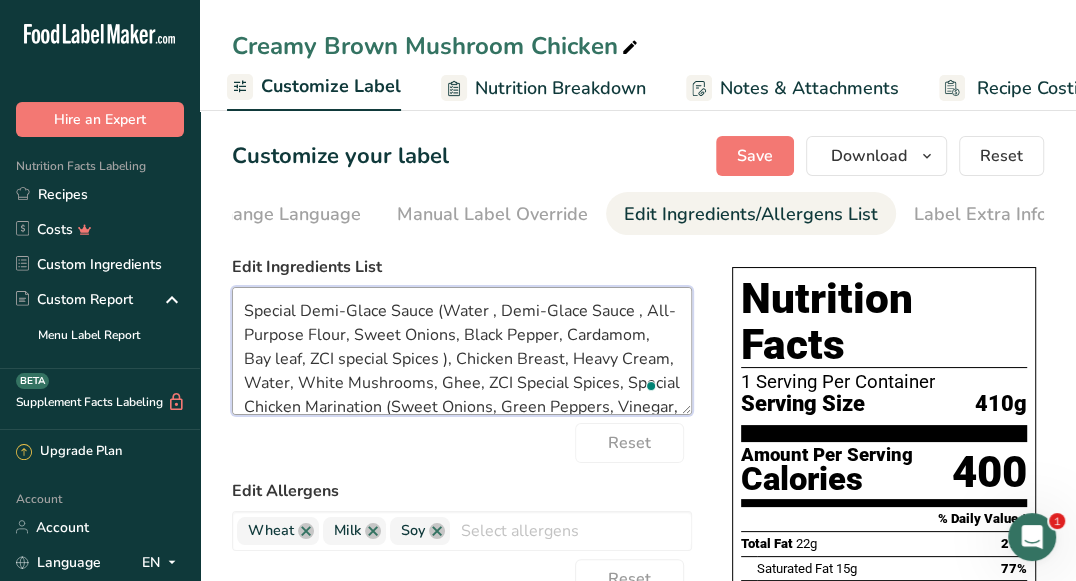 drag, startPoint x: 436, startPoint y: 314, endPoint x: 531, endPoint y: 362, distance: 106.437775 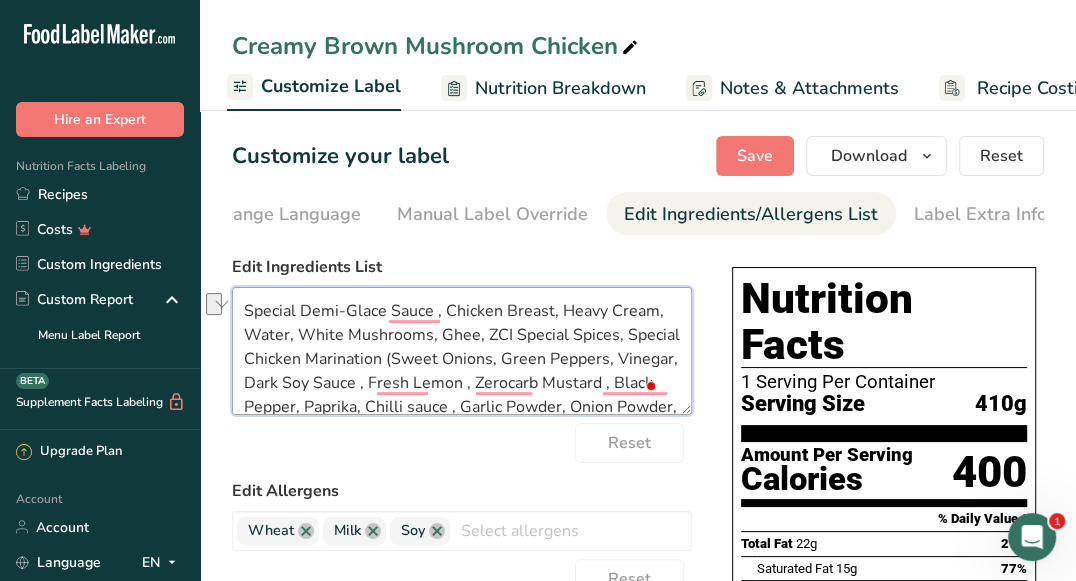 drag, startPoint x: 553, startPoint y: 313, endPoint x: 442, endPoint y: 311, distance: 111.01801 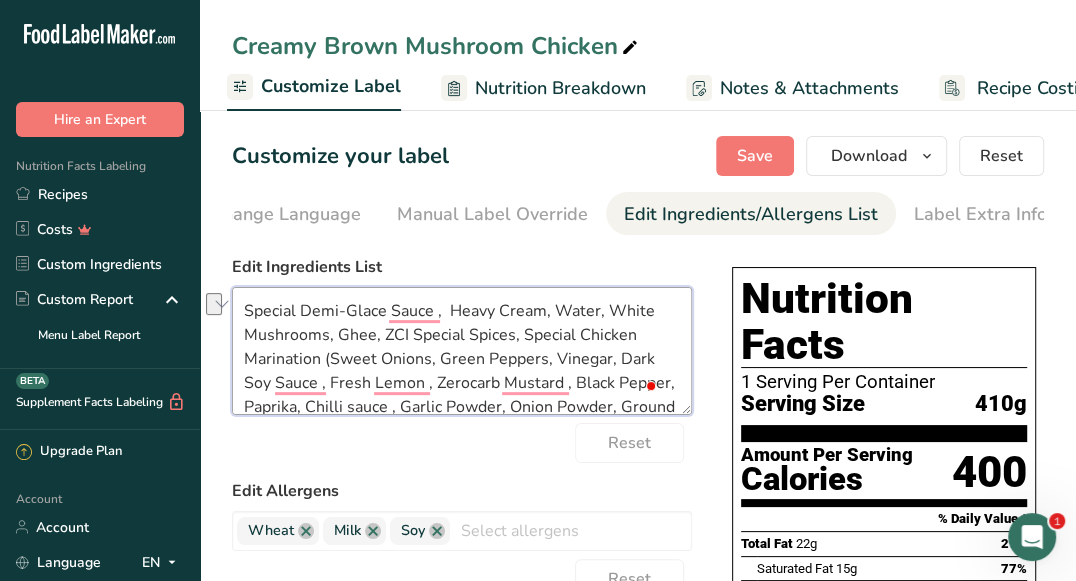 click on "Special Demi-Glace Sauce ,  Heavy Cream, Water, White Mushrooms, Ghee, ZCI Special Spices, Special Chicken Marination (Sweet Onions, Green Peppers, Vinegar, Dark Soy Sauce , Fresh Lemon , Zerocarb Mustard , Black Pepper, Paprika, Chilli sauce , Garlic Powder, Onion Powder, Ground ginger), Salt, White pepper, Sweet Onions" at bounding box center [462, 351] 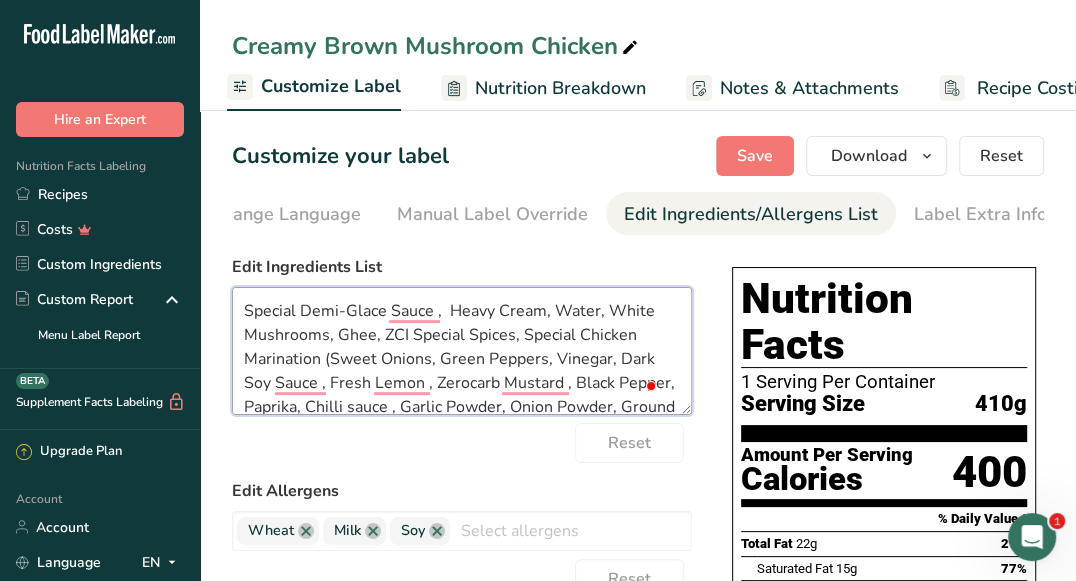 paste on "Chicken Breast," 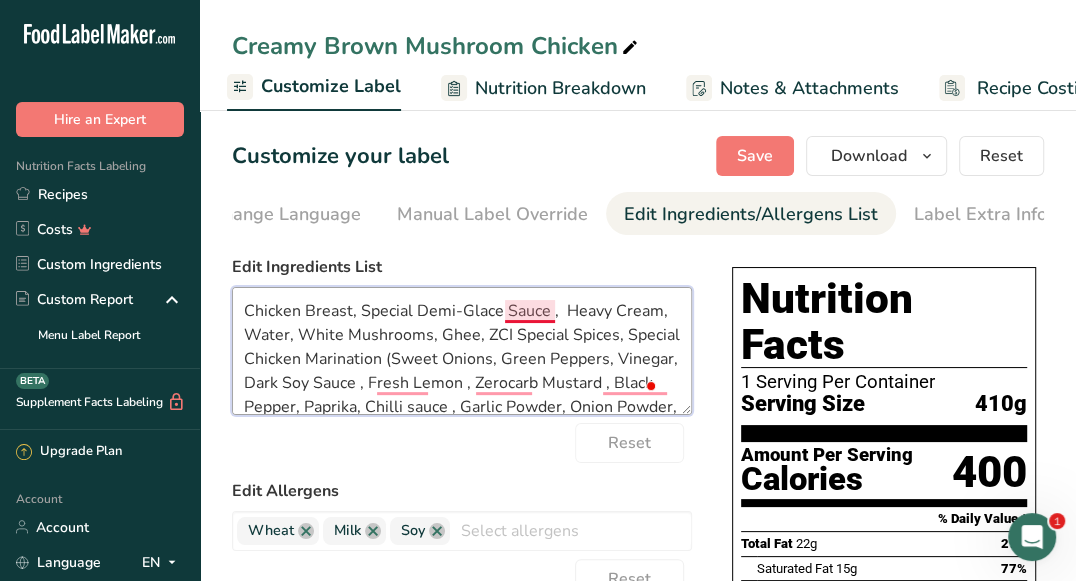 click on "Chicken Breast, Special Demi-Glace Sauce ,  Heavy Cream, Water, White Mushrooms, Ghee, ZCI Special Spices, Special Chicken Marination (Sweet Onions, Green Peppers, Vinegar, Dark Soy Sauce , Fresh Lemon , Zerocarb Mustard , Black Pepper, Paprika, Chilli sauce , Garlic Powder, Onion Powder, Ground ginger), Salt, White pepper, Sweet Onions" at bounding box center (462, 351) 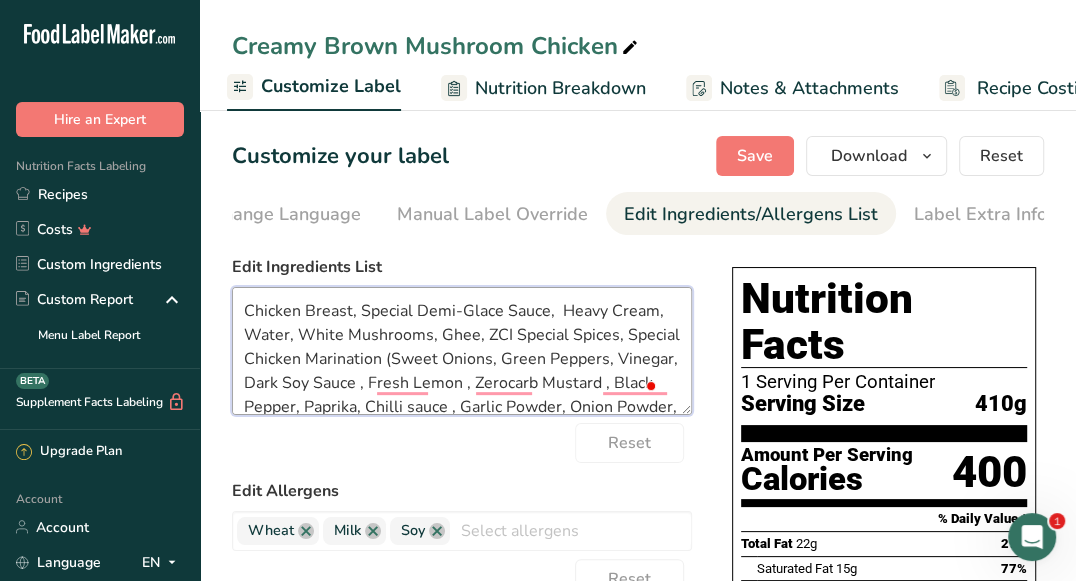 drag, startPoint x: 507, startPoint y: 339, endPoint x: 486, endPoint y: 337, distance: 21.095022 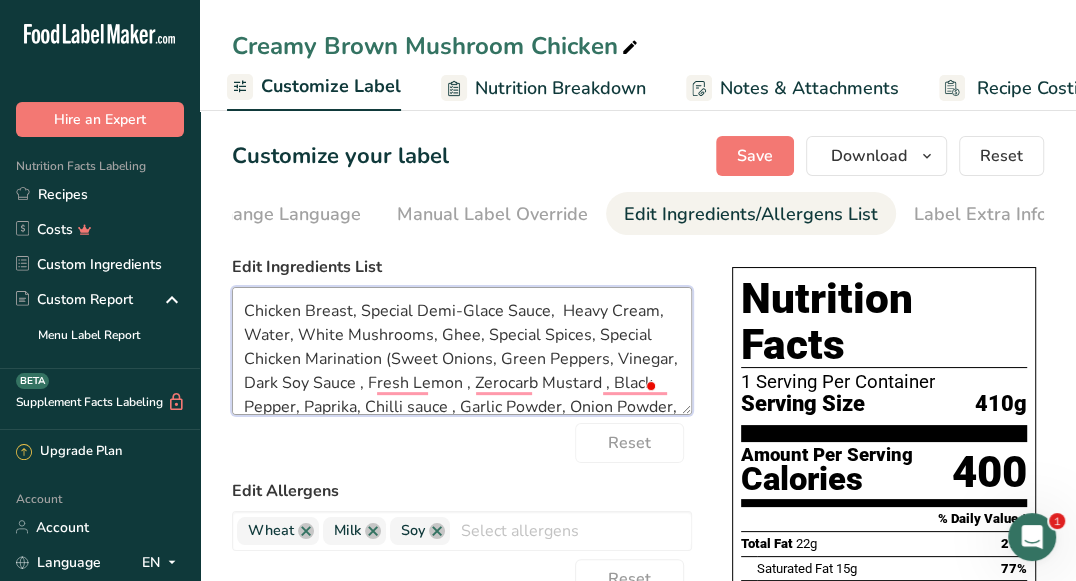 drag, startPoint x: 649, startPoint y: 341, endPoint x: 596, endPoint y: 336, distance: 53.235325 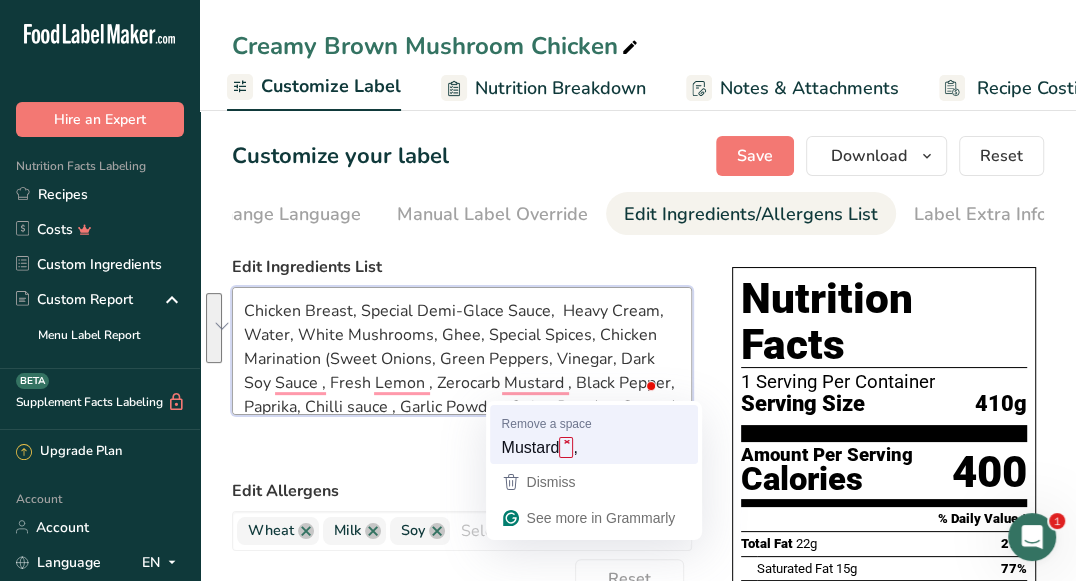 scroll, scrollTop: 63, scrollLeft: 0, axis: vertical 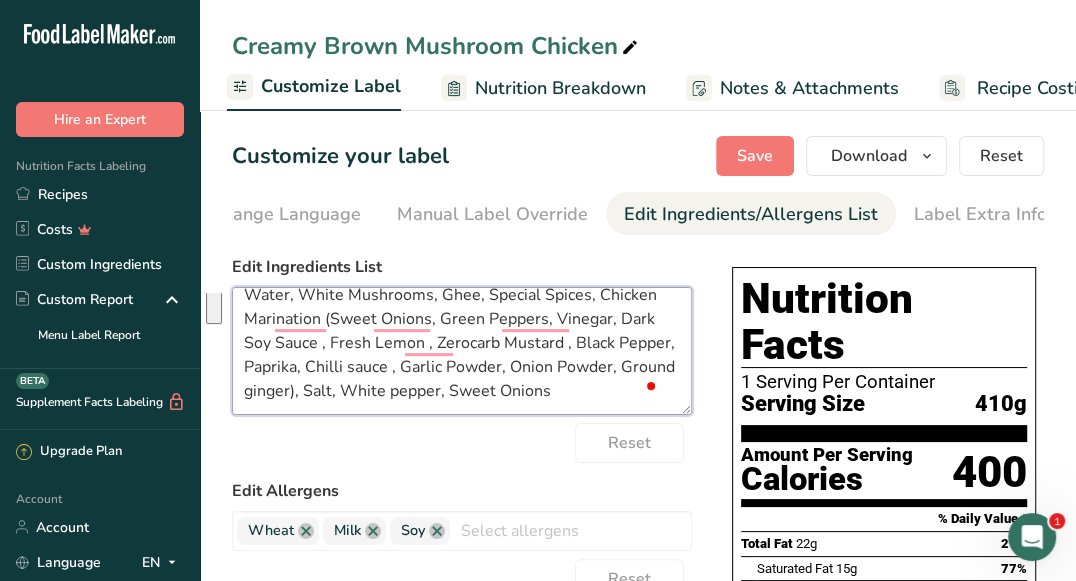 drag, startPoint x: 324, startPoint y: 361, endPoint x: 413, endPoint y: 373, distance: 89.80534 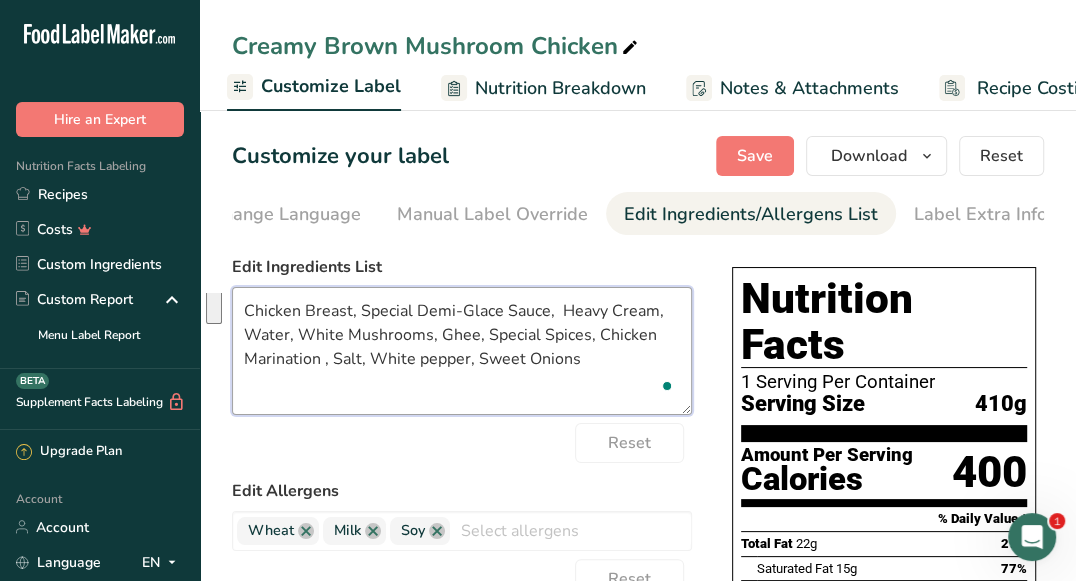scroll, scrollTop: 0, scrollLeft: 0, axis: both 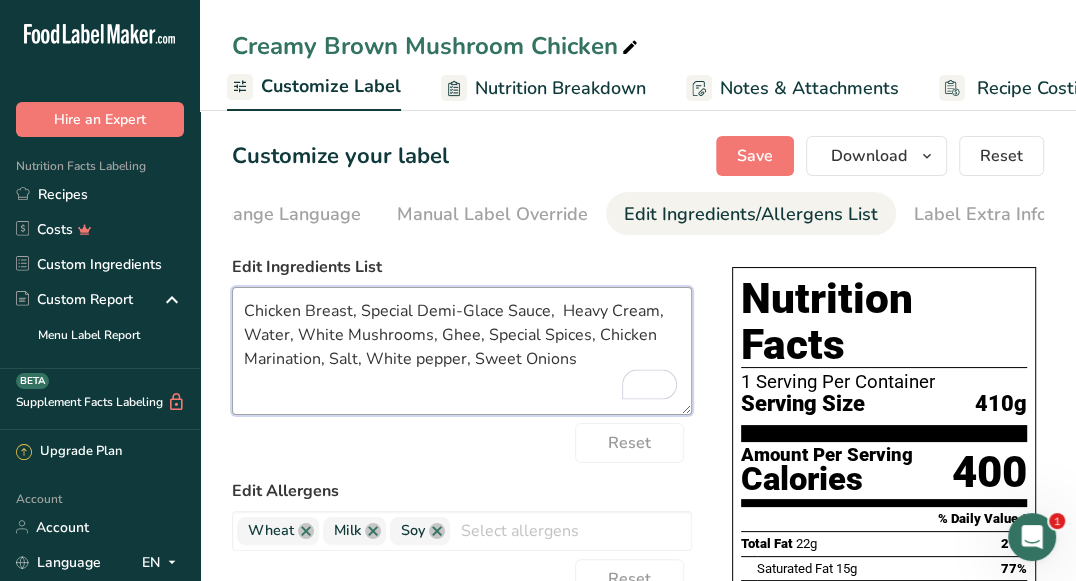 click on "Chicken Breast, Special Demi-Glace Sauce,  Heavy Cream, Water, White Mushrooms, Ghee, Special Spices, Chicken Marination, Salt, White pepper, Sweet Onions" at bounding box center (462, 351) 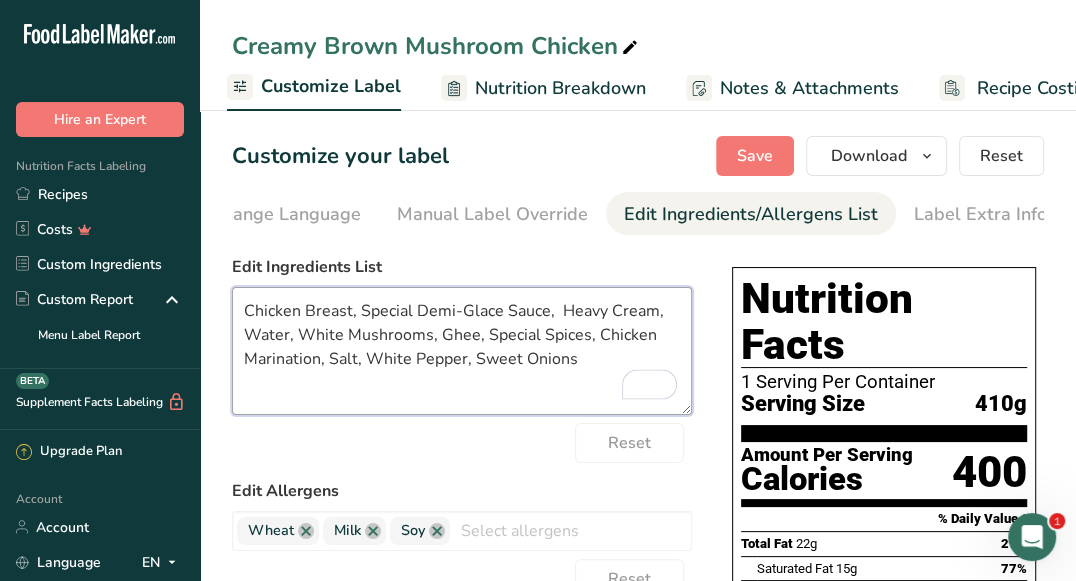 drag, startPoint x: 522, startPoint y: 371, endPoint x: 473, endPoint y: 360, distance: 50.219517 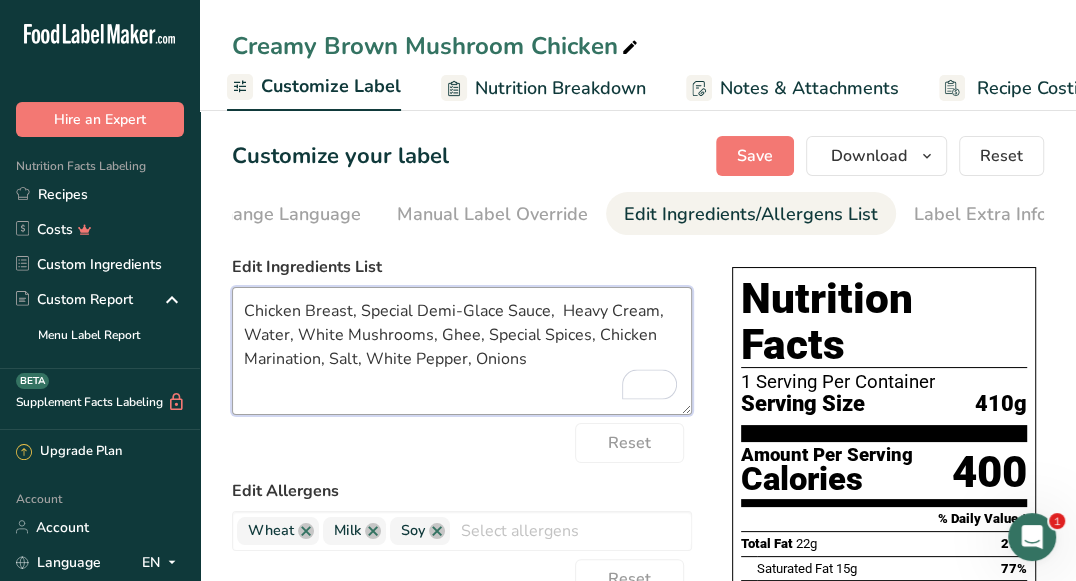click on "Chicken Breast, Special Demi-Glace Sauce,  Heavy Cream, Water, White Mushrooms, Ghee, Special Spices, Chicken Marination, Salt, White Pepper, Onions" at bounding box center [462, 351] 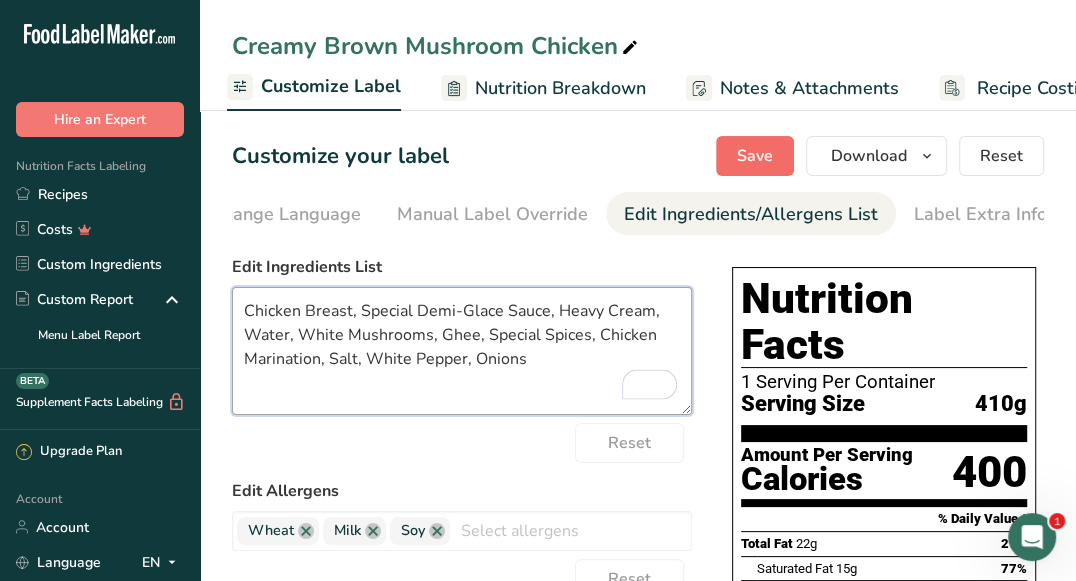 type on "Chicken Breast, Special Demi-Glace Sauce, Heavy Cream, Water, White Mushrooms, Ghee, Special Spices, Chicken Marination, Salt, White Pepper, Onions" 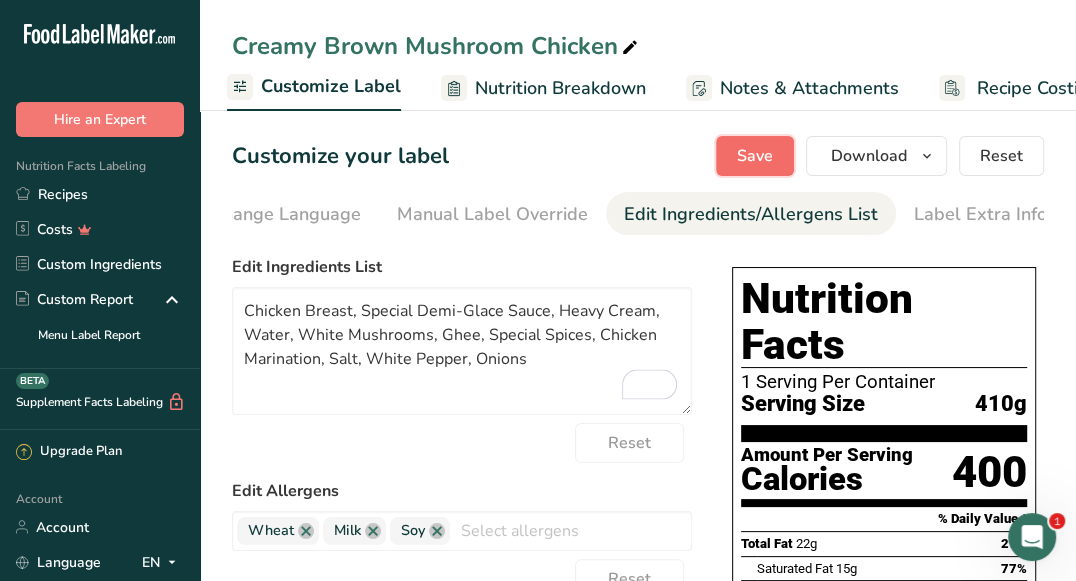click on "Save" at bounding box center (755, 156) 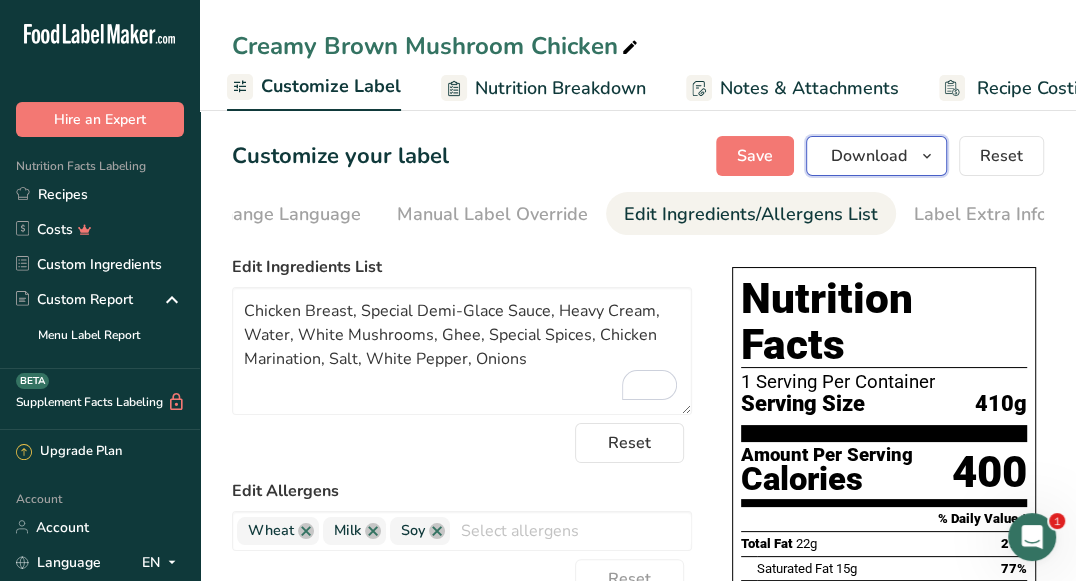 click on "Download" at bounding box center (876, 156) 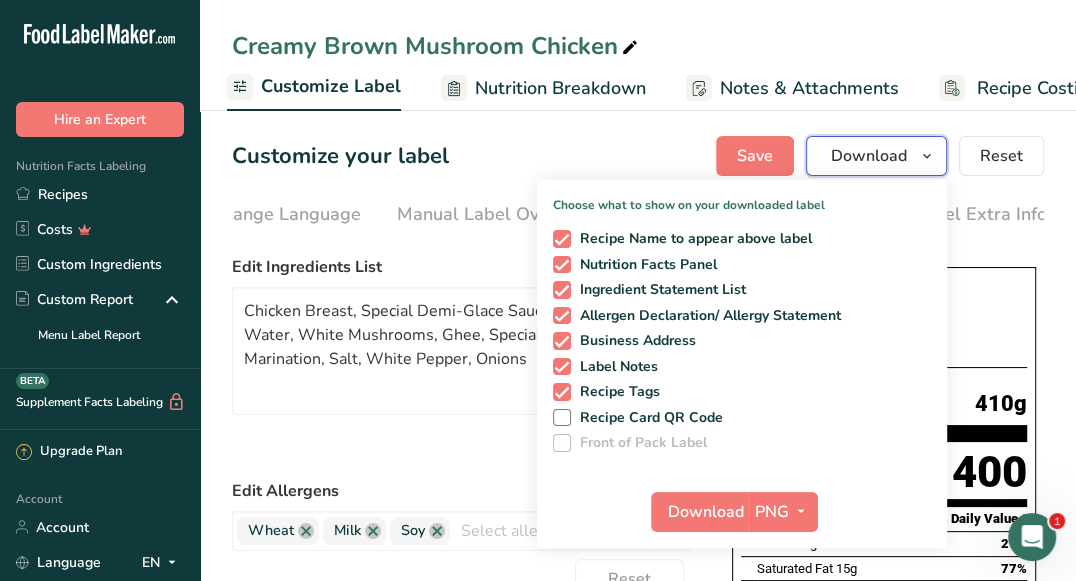 scroll, scrollTop: 0, scrollLeft: 0, axis: both 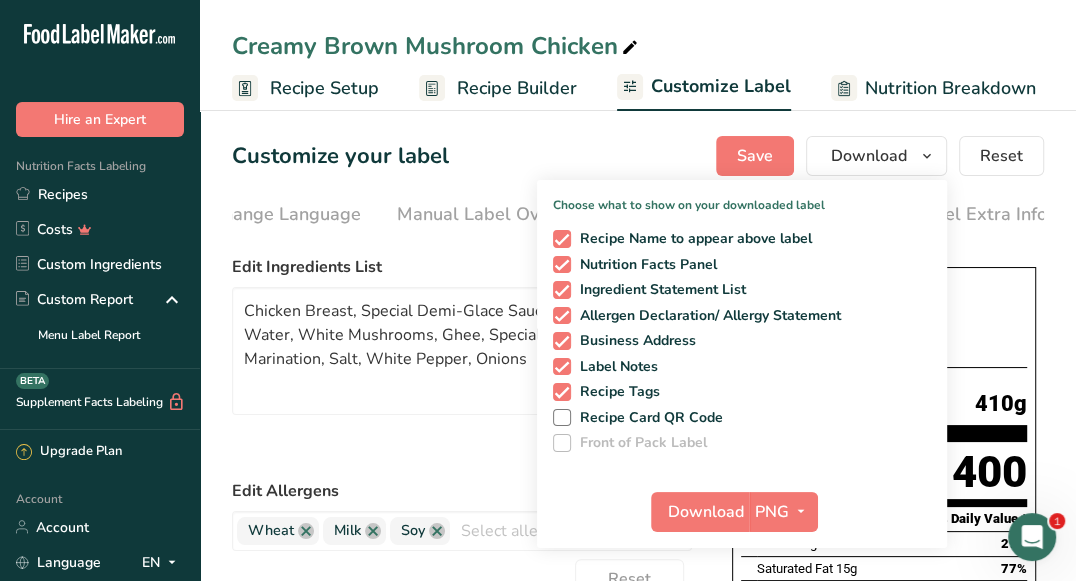 click on "Recipe Builder" at bounding box center (517, 88) 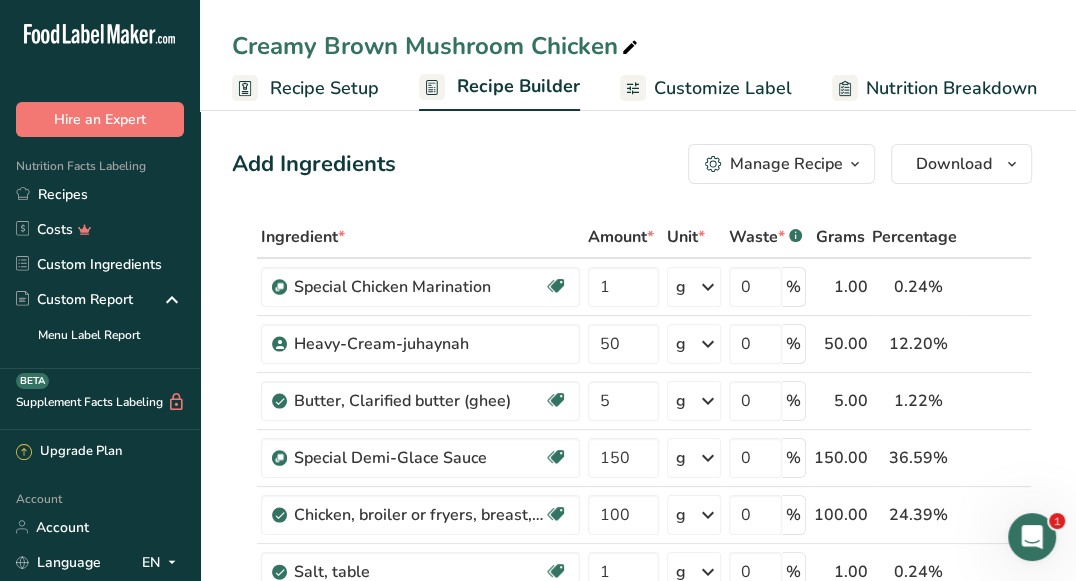 scroll, scrollTop: 0, scrollLeft: 192, axis: horizontal 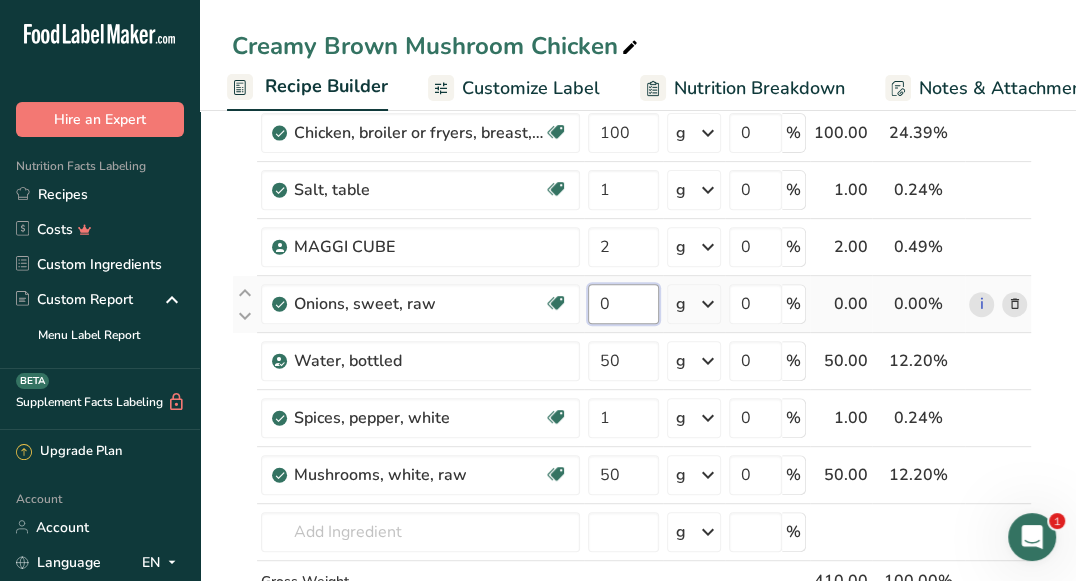 drag, startPoint x: 617, startPoint y: 301, endPoint x: 604, endPoint y: 301, distance: 13 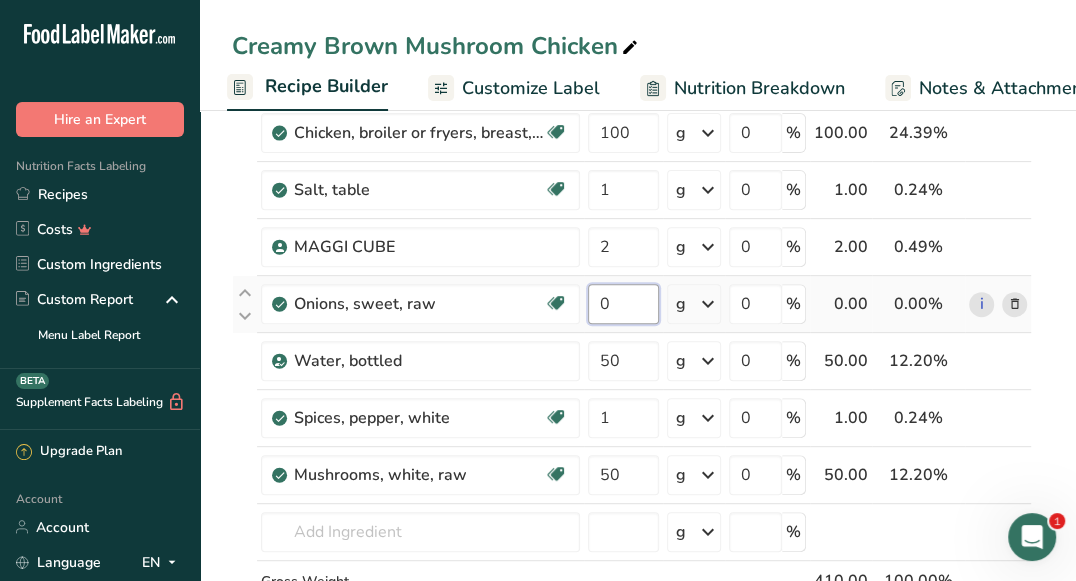 click on "0" at bounding box center [623, 304] 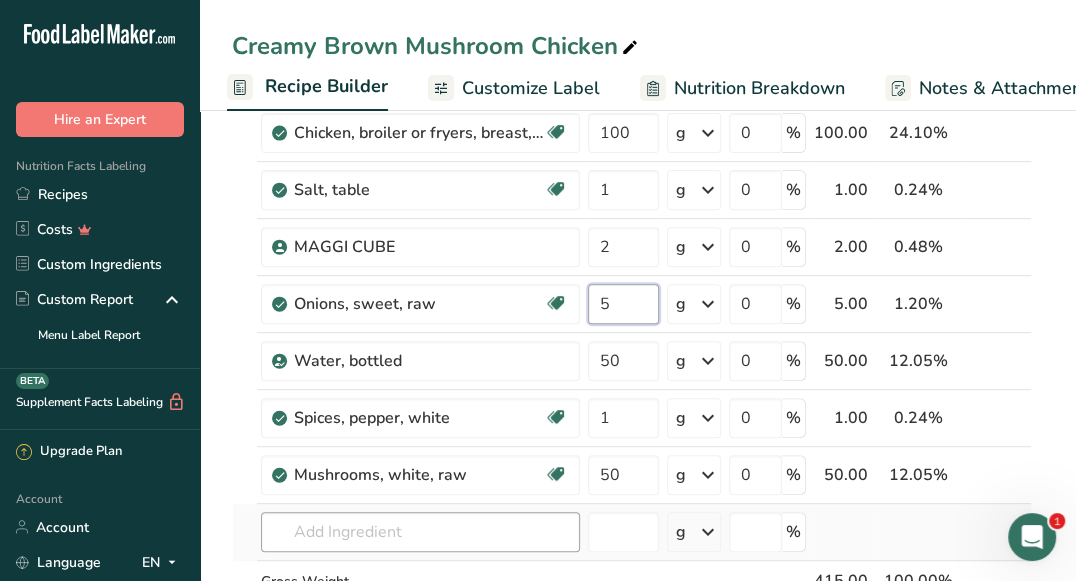type on "5" 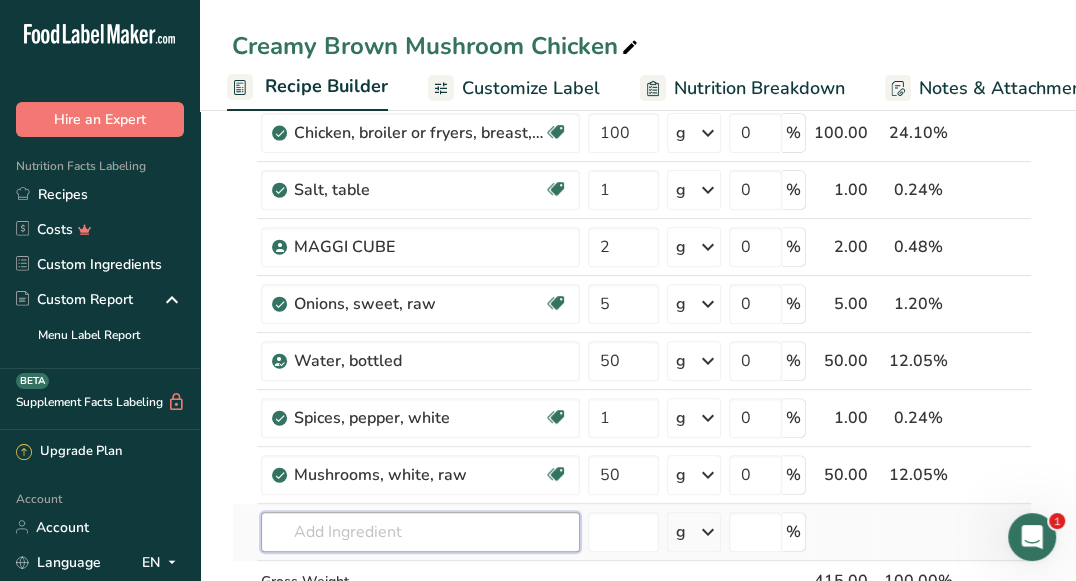 click on "Ingredient *
Amount *
Unit *
Waste *   .a-a{fill:#347362;}.b-a{fill:#fff;}          Grams
Percentage
Special Chicken Marination
Source of Antioxidants
Prebiotic Effect
Dairy free
Gluten free
Vegan
Vegetarian
Soy free
1
g
Weight Units
g
kg
mg
See more
Volume Units
l
mL
fl oz
See more
0
%
1.00
0.24%
i
Heavy-Cream-juhaynah
50
g
Weight Units
g
kg
mg
See more
Volume Units
l" at bounding box center [632, 260] 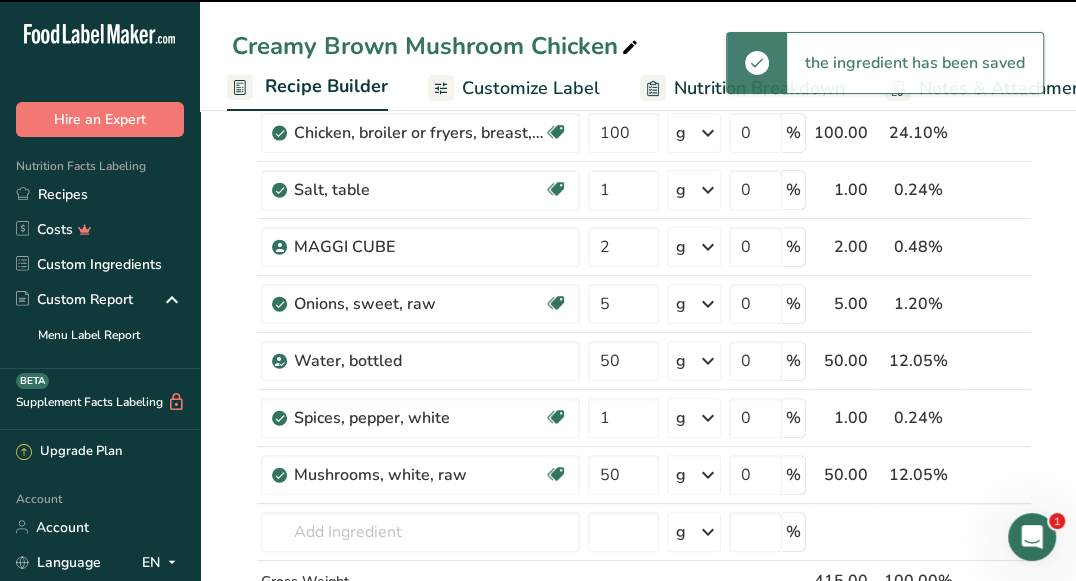 click on "Customize Label" at bounding box center [531, 88] 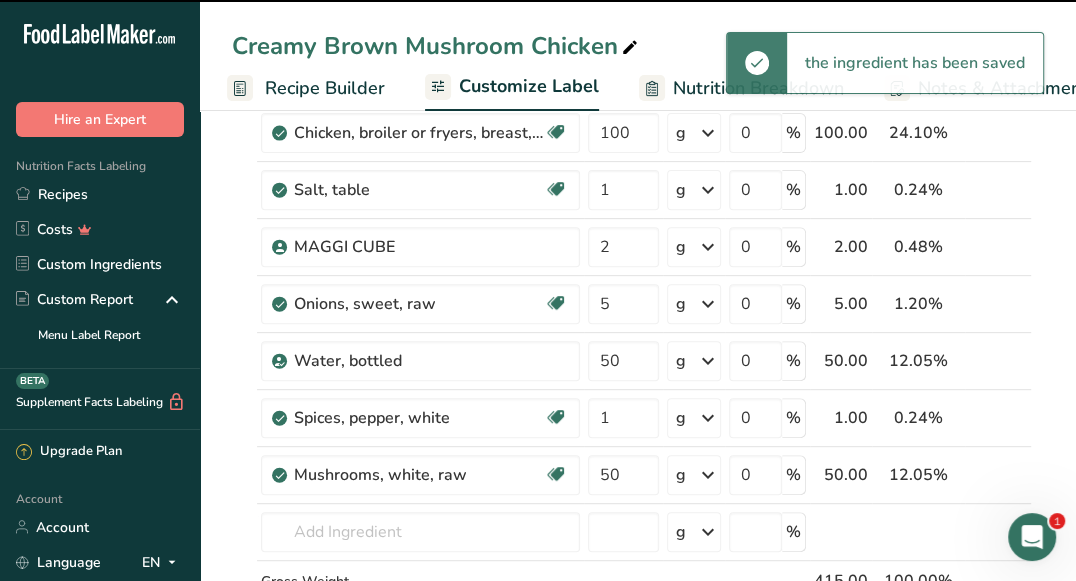 scroll, scrollTop: 0, scrollLeft: 344, axis: horizontal 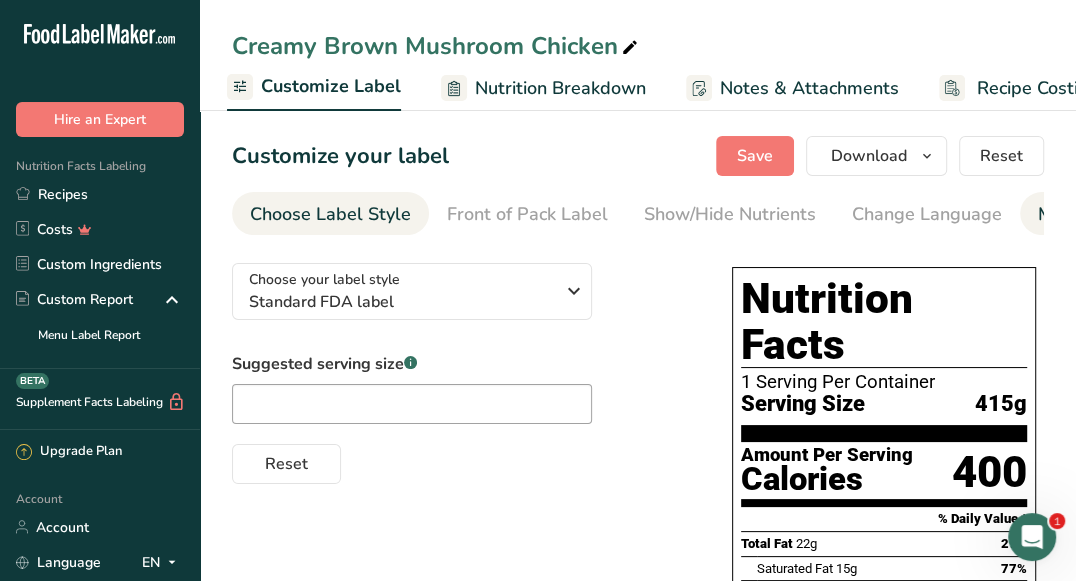 click on "Manual Label Override" at bounding box center (1133, 214) 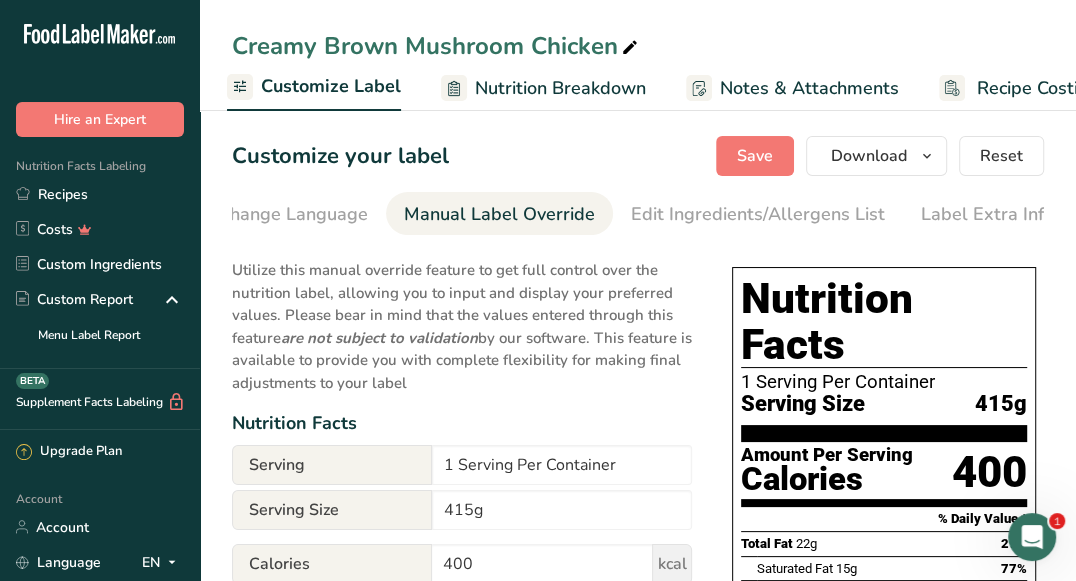 scroll, scrollTop: 0, scrollLeft: 641, axis: horizontal 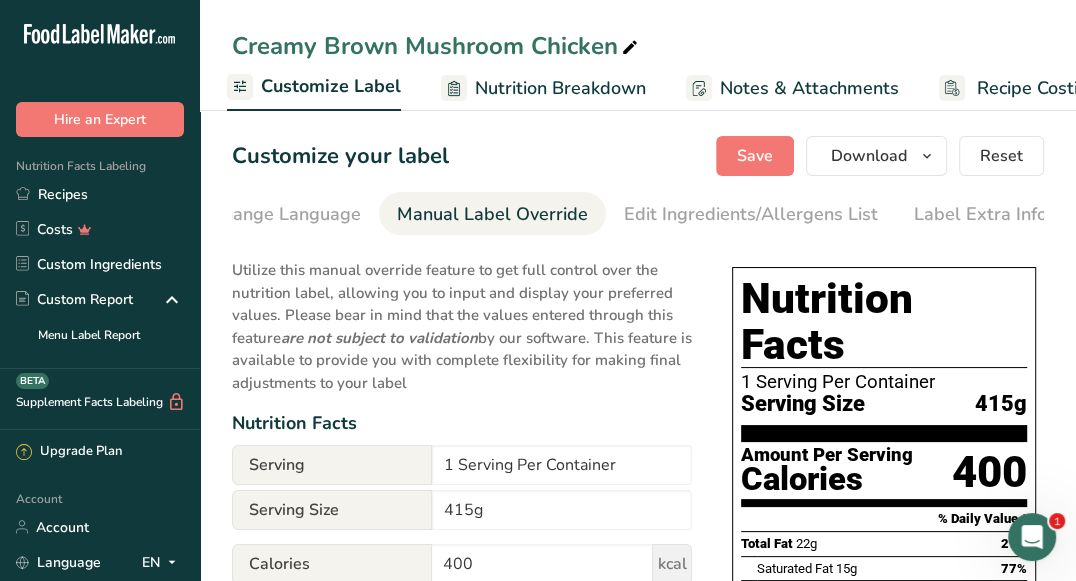 click on "Label Extra Info" at bounding box center [980, 213] 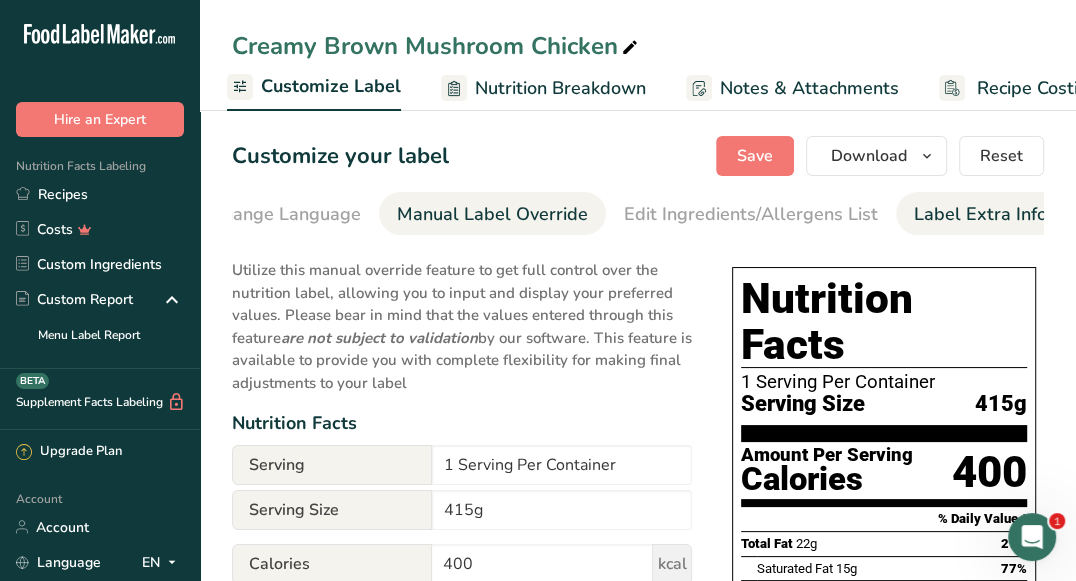 click on "Label Extra Info" at bounding box center (980, 214) 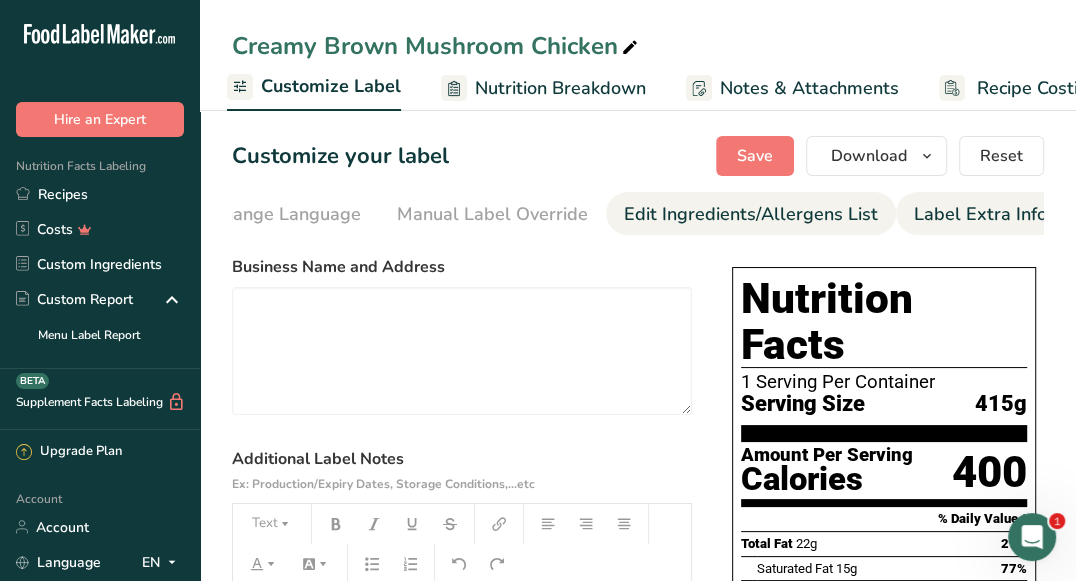click on "Edit Ingredients/Allergens List" at bounding box center (751, 214) 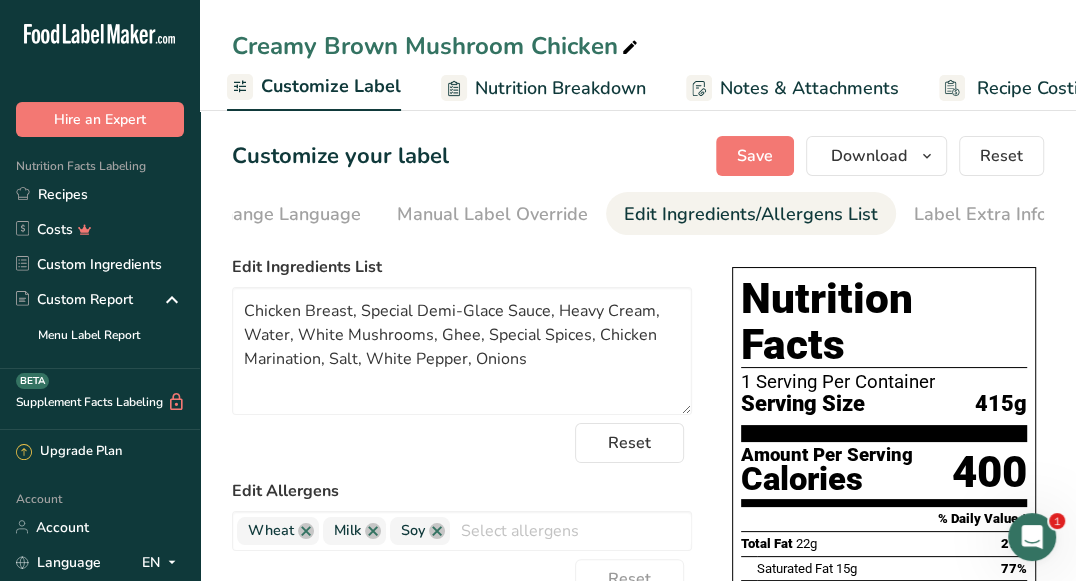 scroll, scrollTop: 0, scrollLeft: 0, axis: both 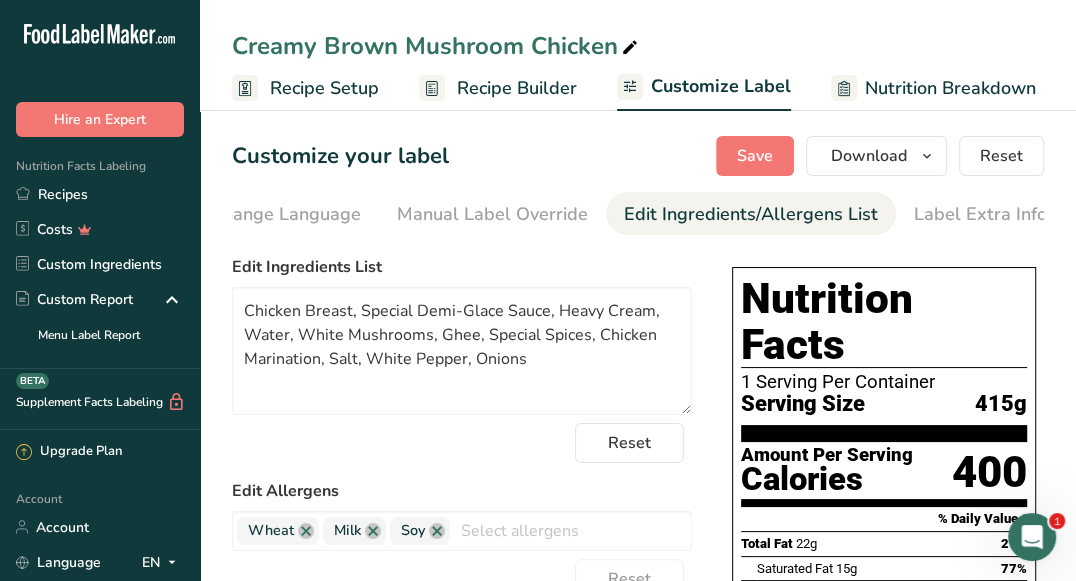 click on "Recipe Builder" at bounding box center (517, 88) 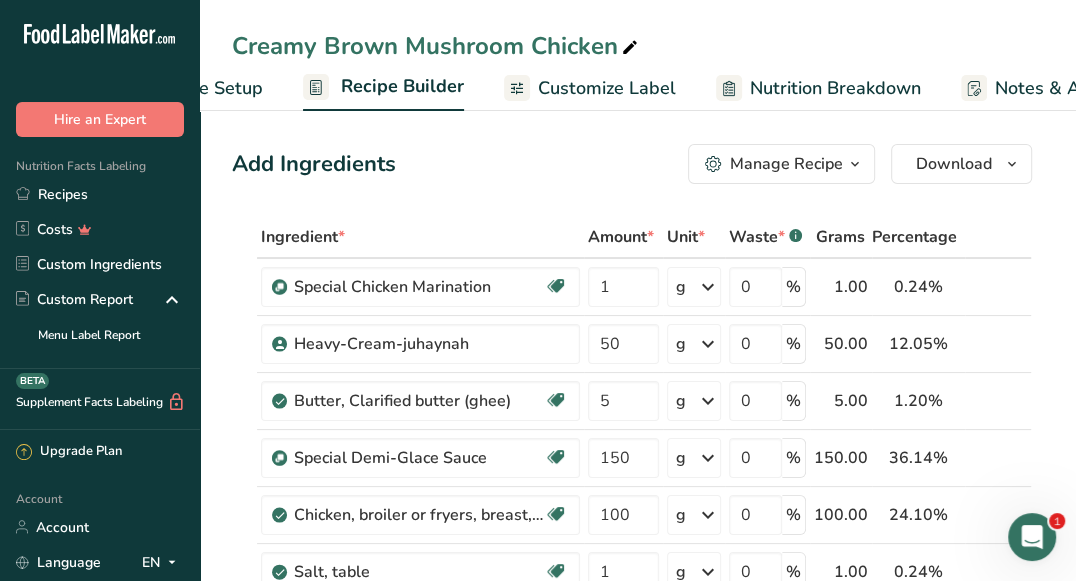scroll, scrollTop: 0, scrollLeft: 192, axis: horizontal 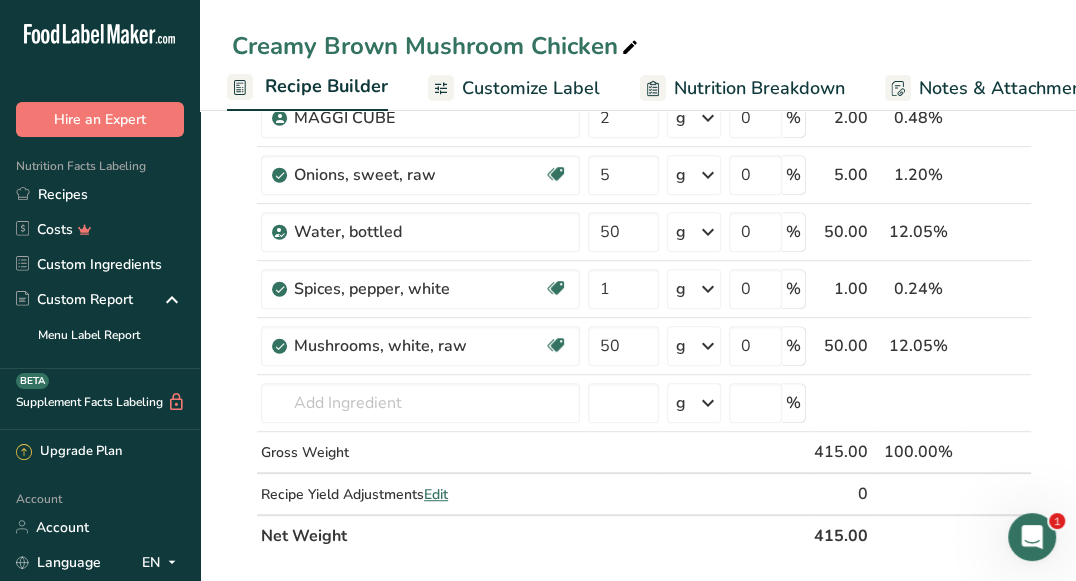 click on "Customize Label" at bounding box center (531, 88) 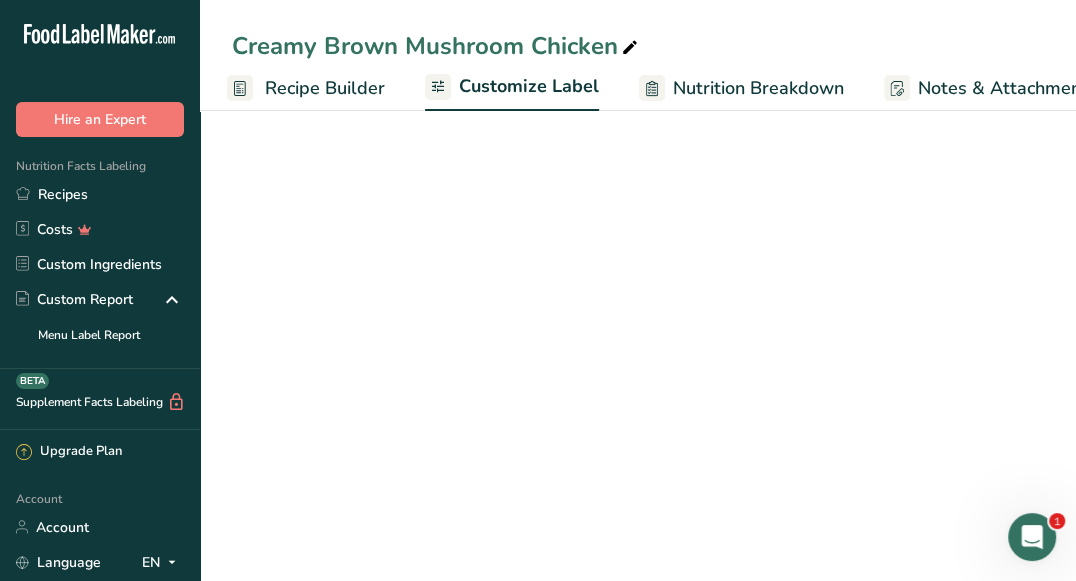 scroll, scrollTop: 0, scrollLeft: 327, axis: horizontal 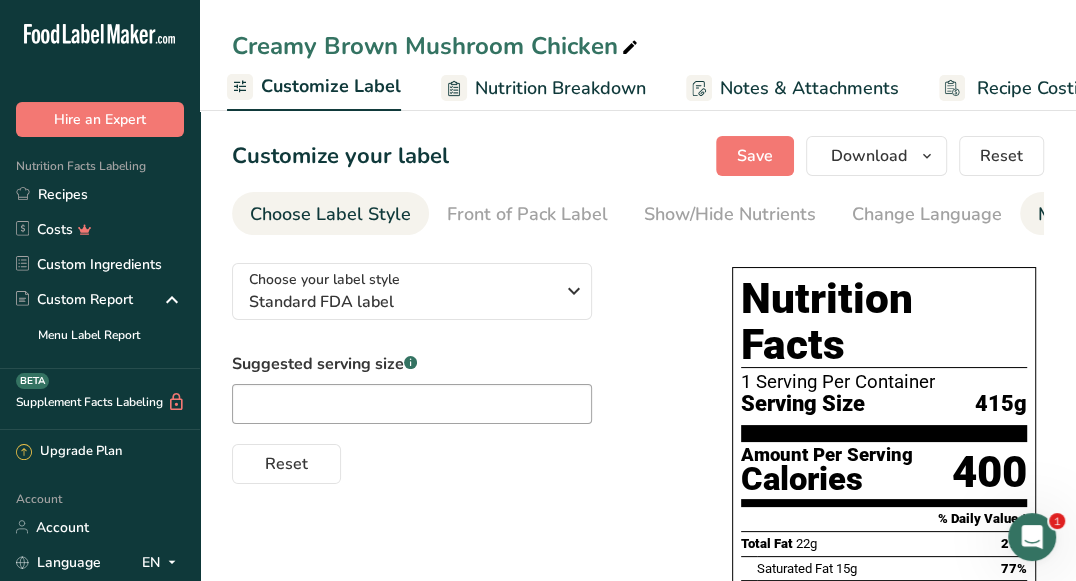 click on "Manual Label Override" at bounding box center (1133, 213) 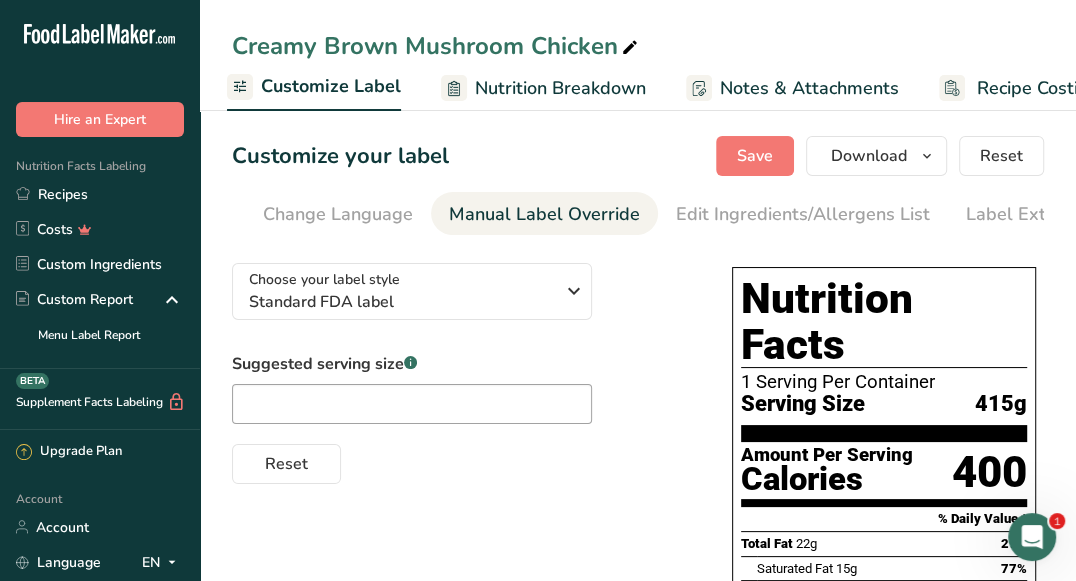 scroll, scrollTop: 0, scrollLeft: 641, axis: horizontal 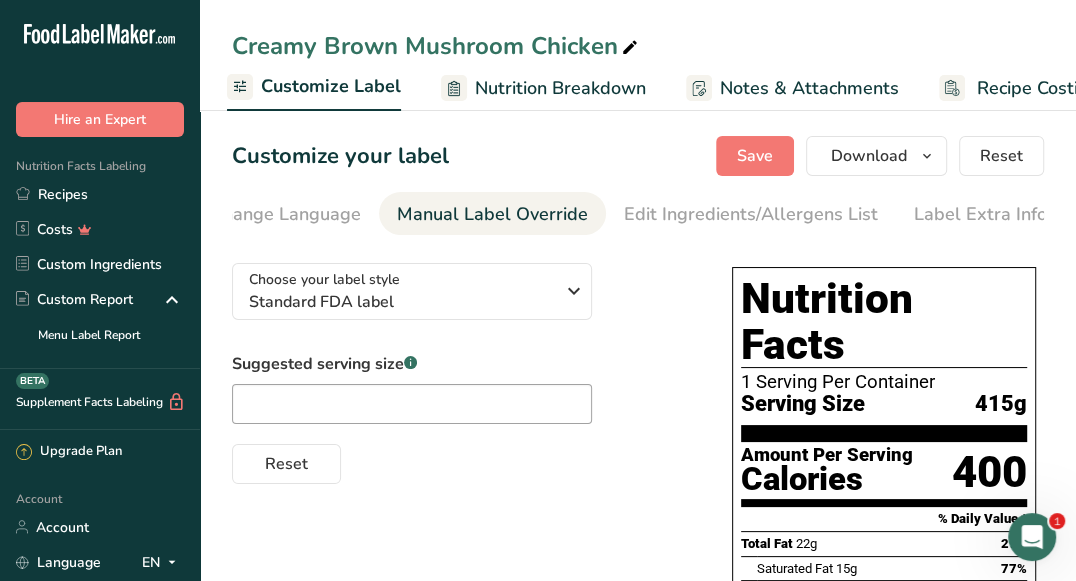 click on "Label Extra Info" at bounding box center [980, 213] 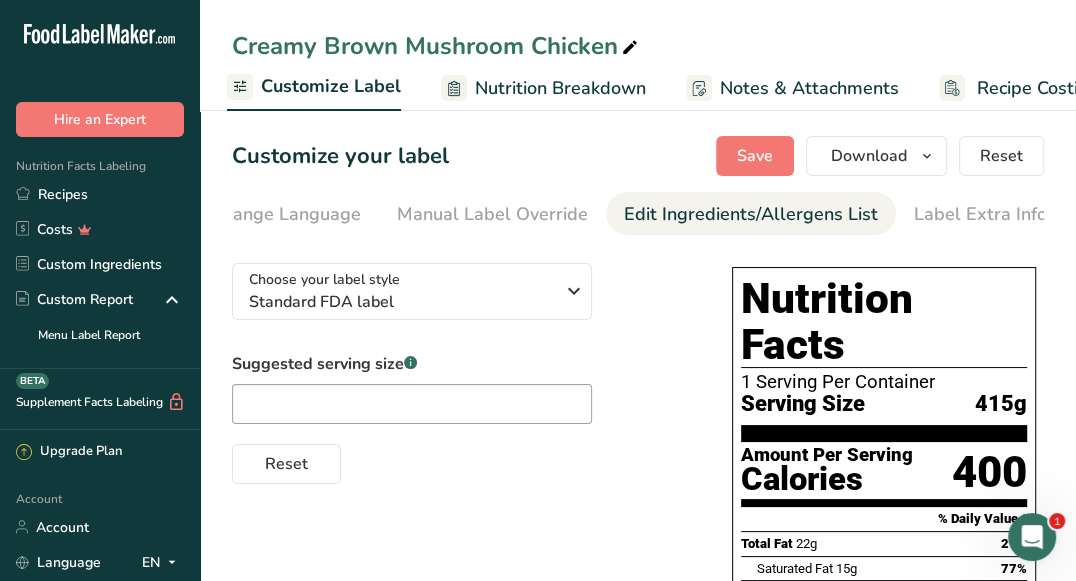 click on "Edit Ingredients/Allergens List" at bounding box center [751, 214] 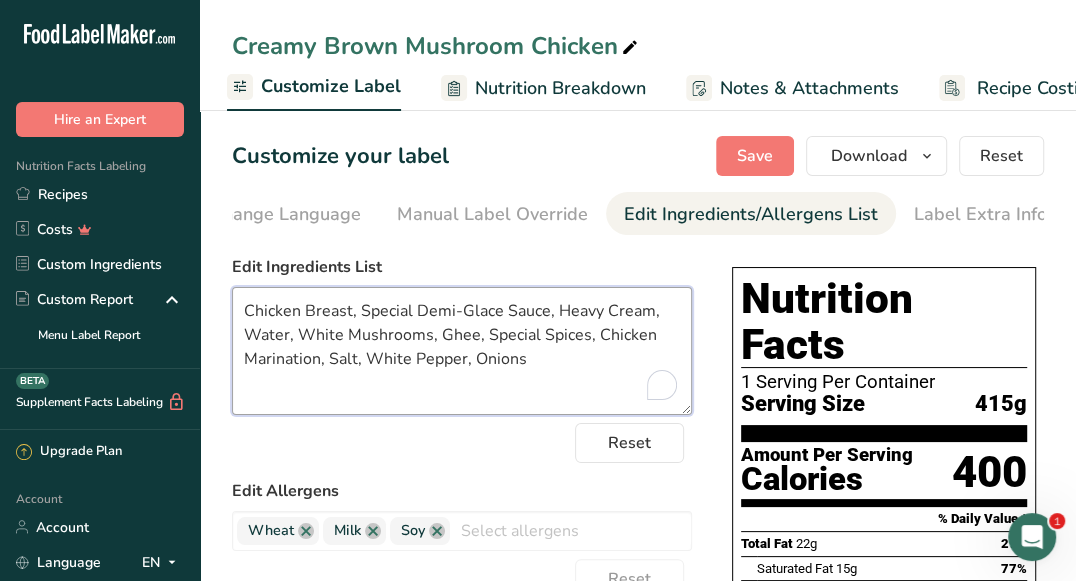 click on "Chicken Breast, Special Demi-Glace Sauce, Heavy Cream, Water, White Mushrooms, Ghee, Special Spices, Chicken Marination, Salt, White Pepper, Onions" at bounding box center (462, 351) 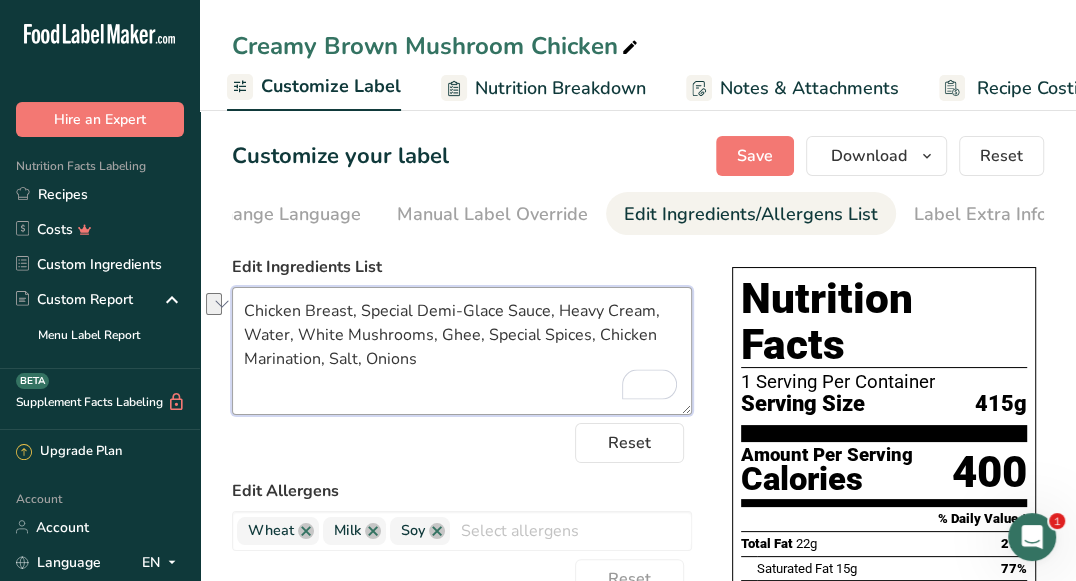 click on "Chicken Breast, Special Demi-Glace Sauce, Heavy Cream, Water, White Mushrooms, Ghee, Special Spices, Chicken Marination, Salt, Onions" at bounding box center (462, 351) 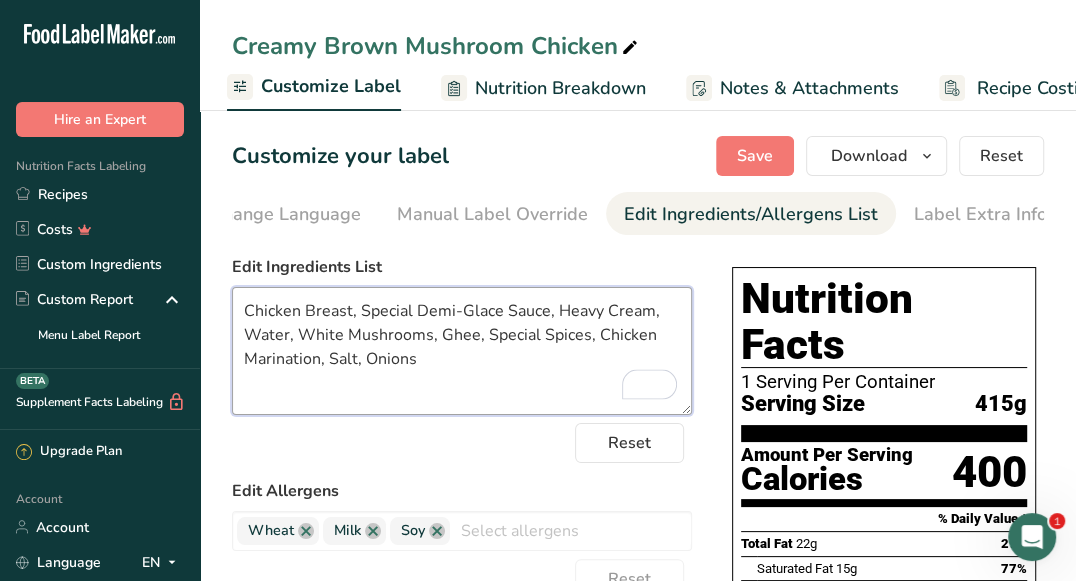 paste on "White Pepper," 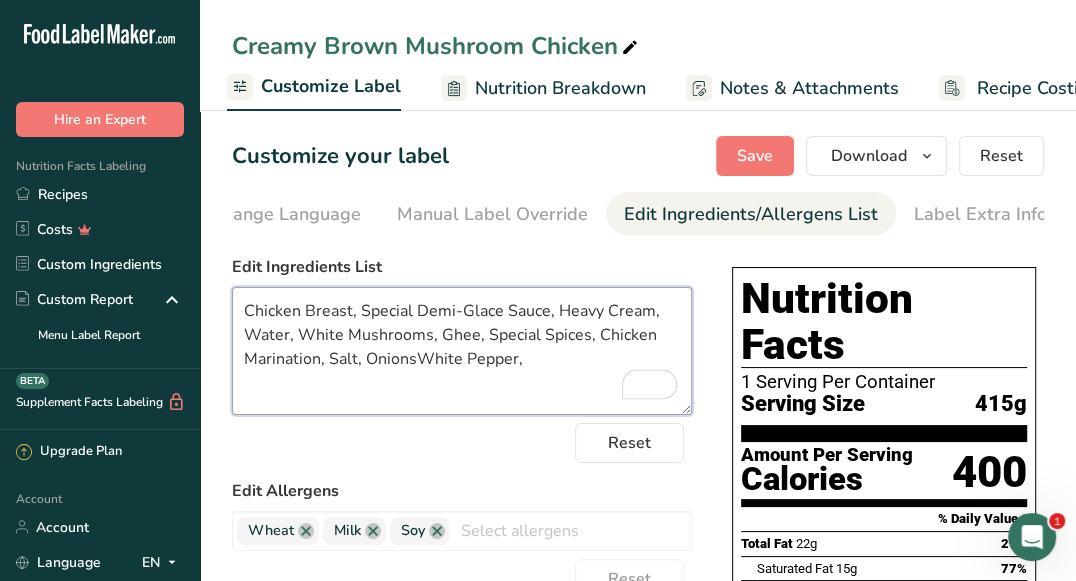 click on "Chicken Breast, Special Demi-Glace Sauce, Heavy Cream, Water, White Mushrooms, Ghee, Special Spices, Chicken Marination, Salt, OnionsWhite Pepper," at bounding box center (462, 351) 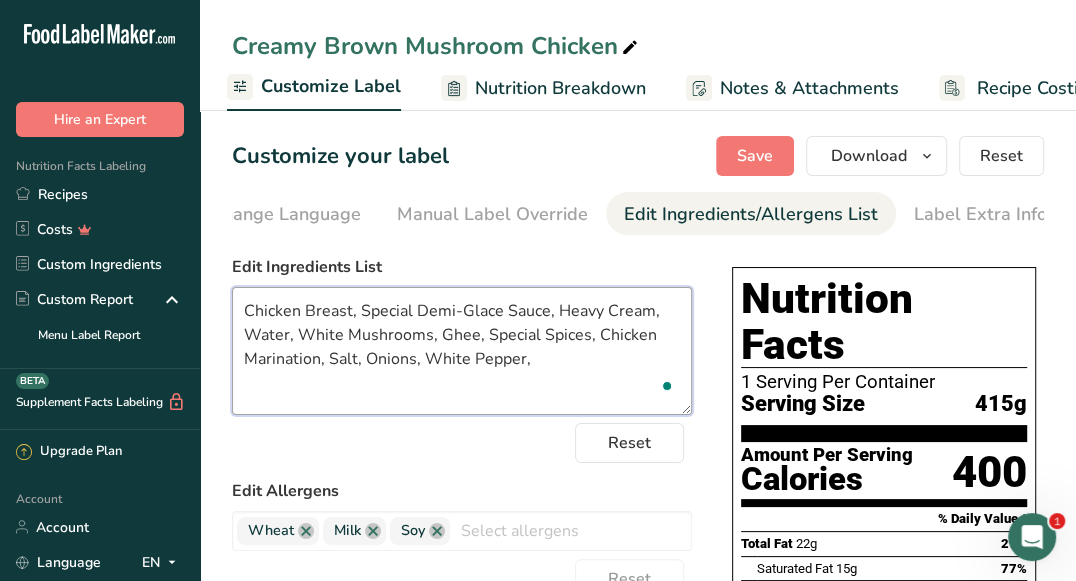 click on "Chicken Breast, Special Demi-Glace Sauce, Heavy Cream, Water, White Mushrooms, Ghee, Special Spices, Chicken Marination, Salt, Onions, White Pepper," at bounding box center [462, 351] 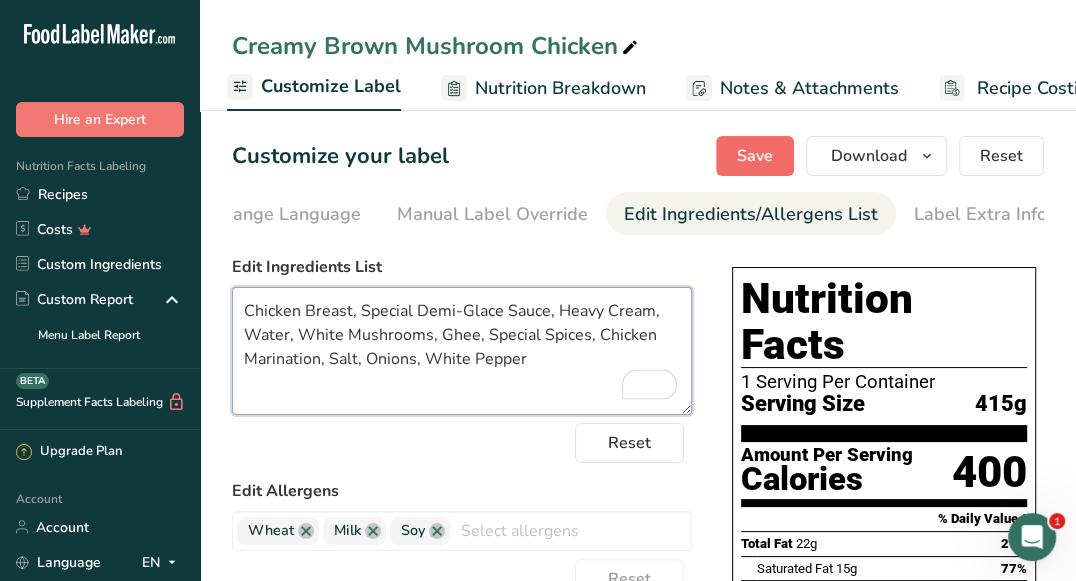 type on "Chicken Breast, Special Demi-Glace Sauce, Heavy Cream, Water, White Mushrooms, Ghee, Special Spices, Chicken Marination, Salt, Onions, White Pepper" 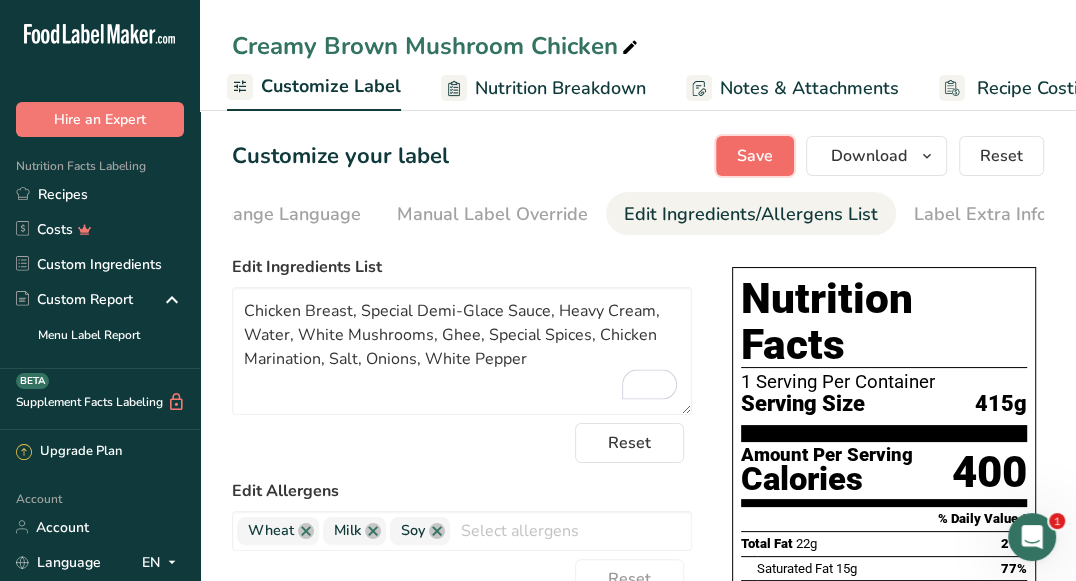 click on "Save" at bounding box center [755, 156] 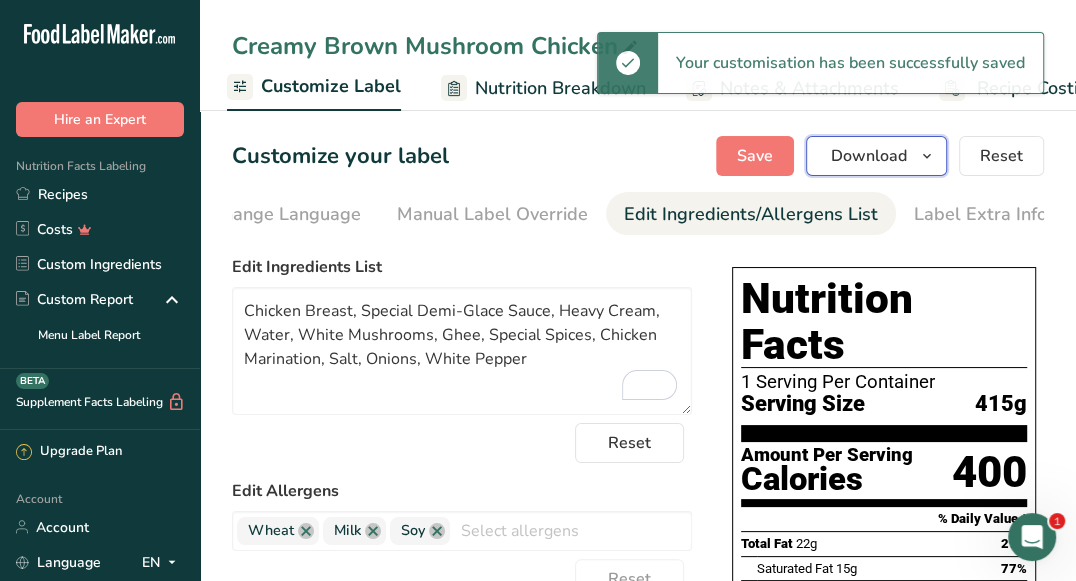 click on "Download" at bounding box center (869, 156) 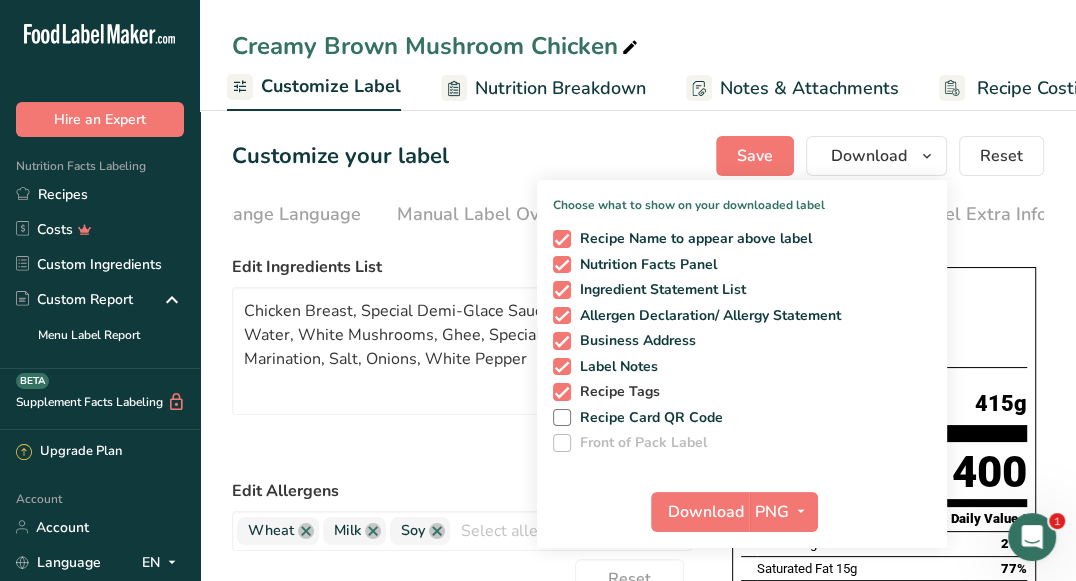 click on "Recipe Tags" at bounding box center (616, 392) 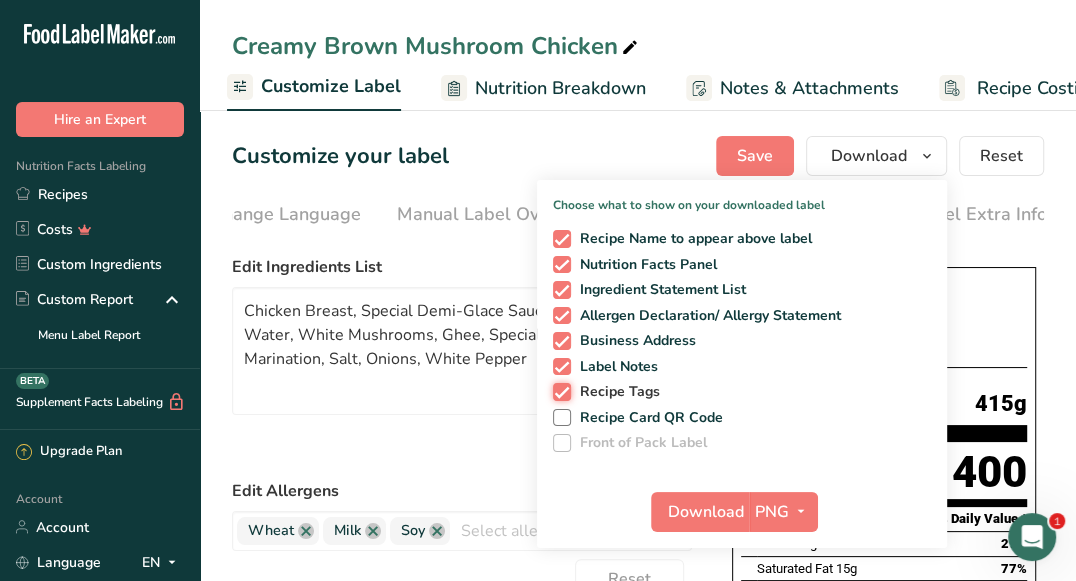 click on "Recipe Tags" at bounding box center (559, 391) 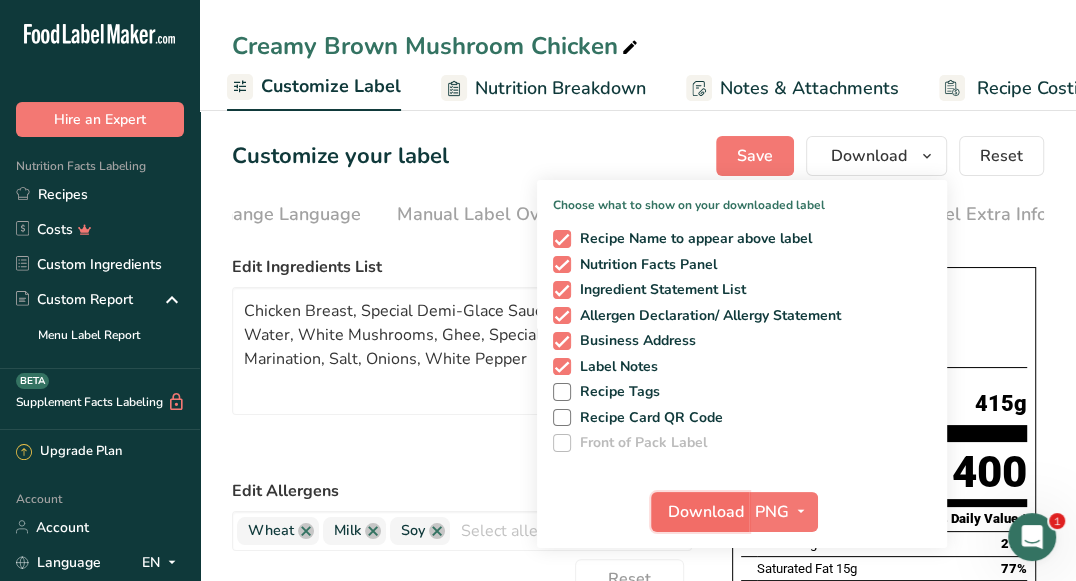 click on "Download" at bounding box center [706, 512] 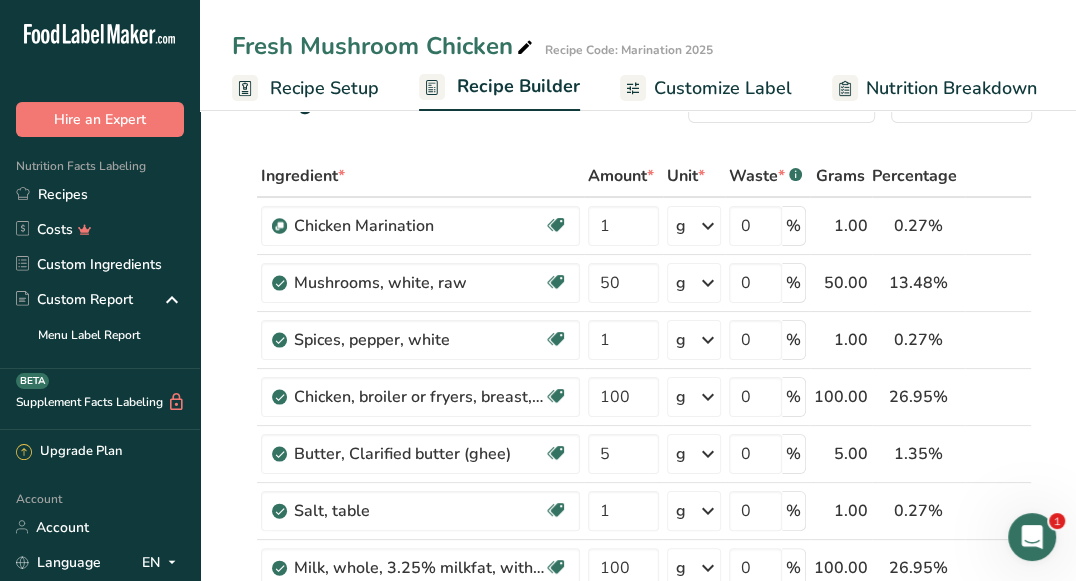 scroll, scrollTop: 58, scrollLeft: 0, axis: vertical 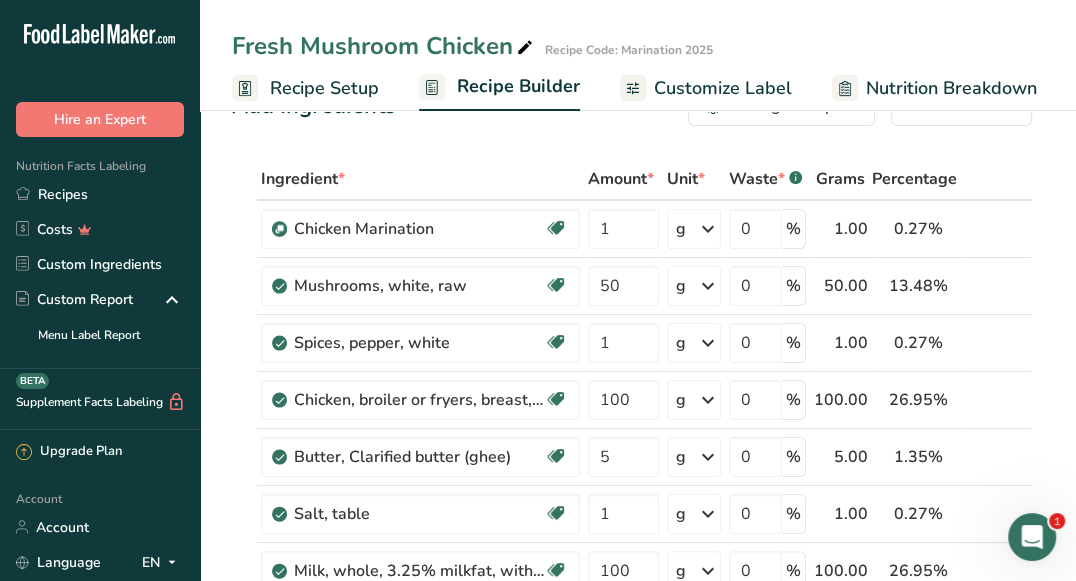 click on "Fresh Mushroom Chicken" at bounding box center (384, 46) 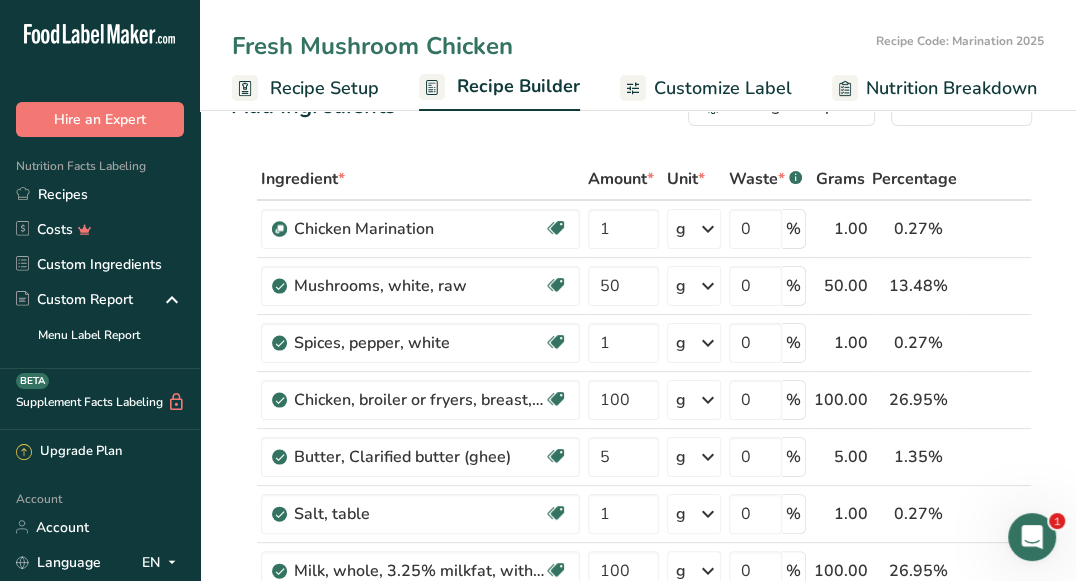 click on "Fresh Mushroom Chicken" at bounding box center (550, 46) 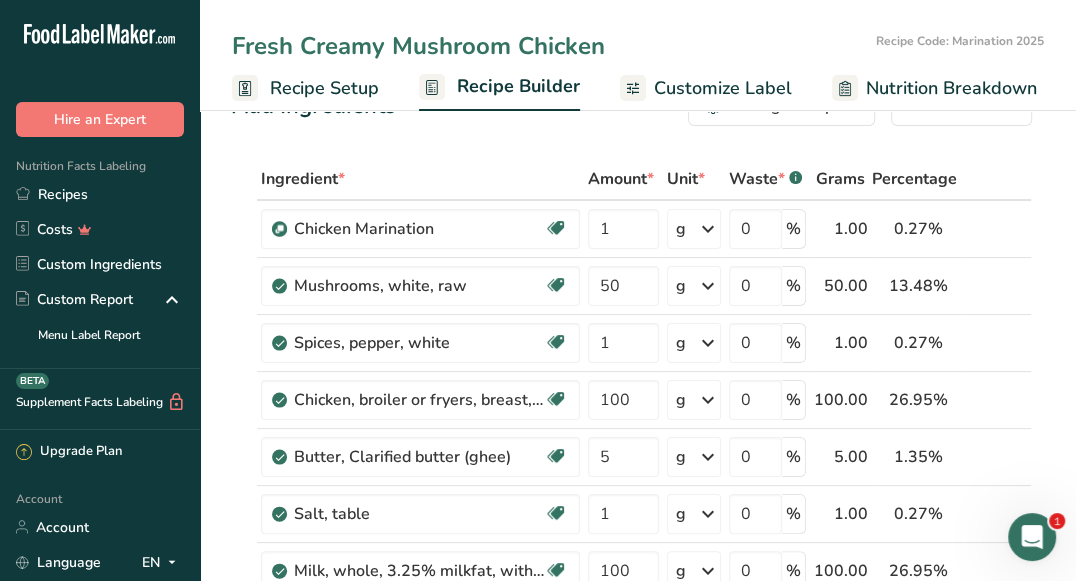 click on "Fresh Creamy Mushroom Chicken" at bounding box center [550, 46] 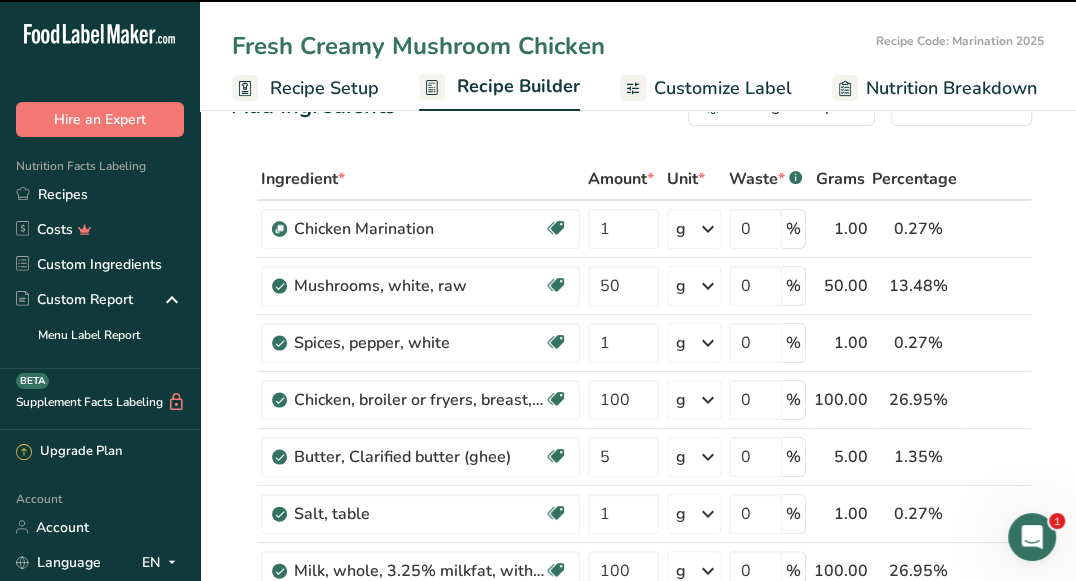 click on "Recipe Setup" at bounding box center (324, 88) 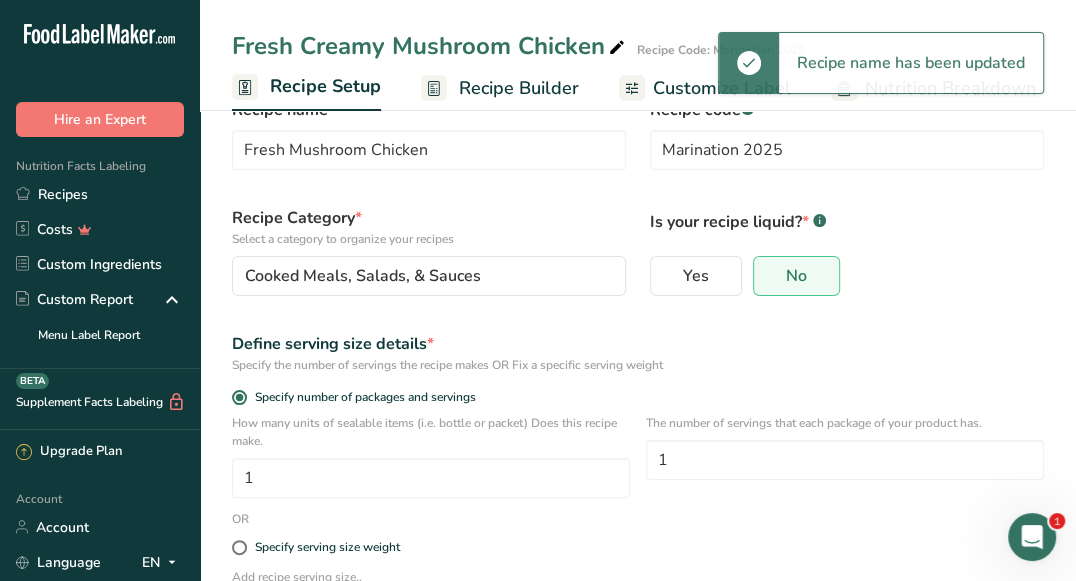 type on "Fresh Creamy Mushroom Chicken" 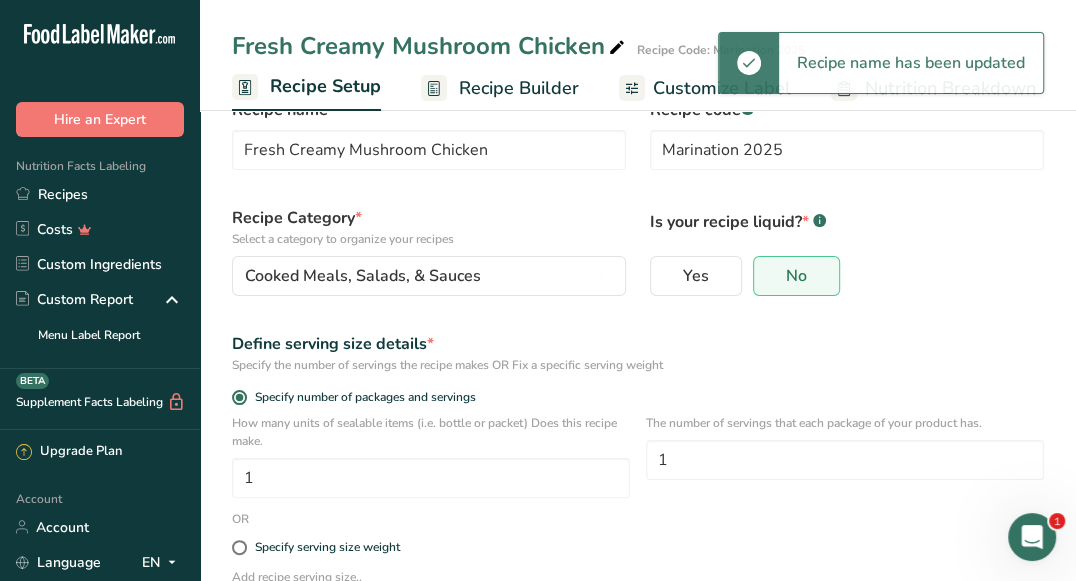 scroll, scrollTop: 0, scrollLeft: 0, axis: both 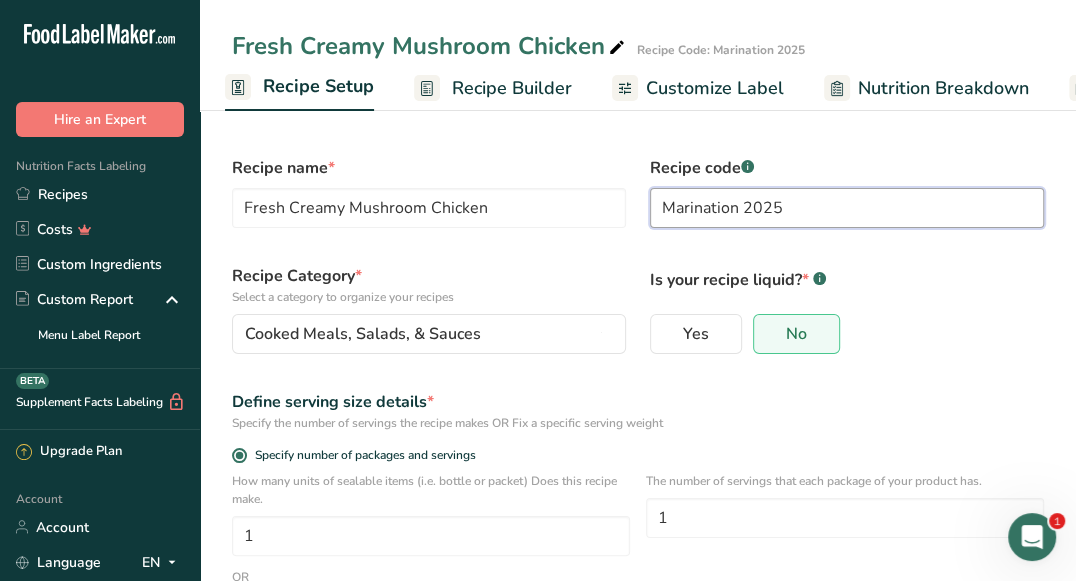 click on "Marination 2025" at bounding box center [847, 208] 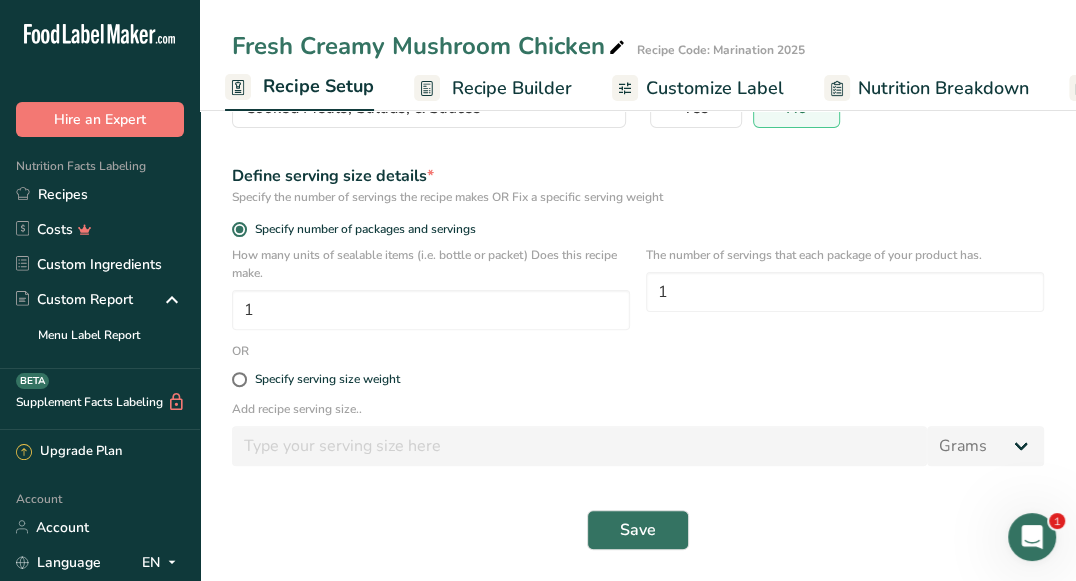 scroll, scrollTop: 227, scrollLeft: 0, axis: vertical 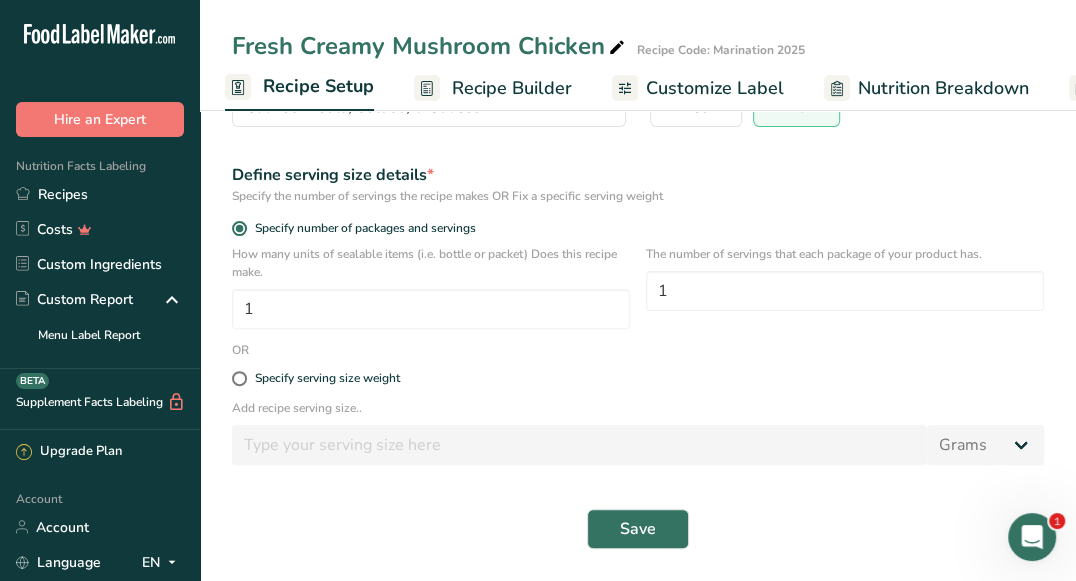 type on "Marination JUly 2025" 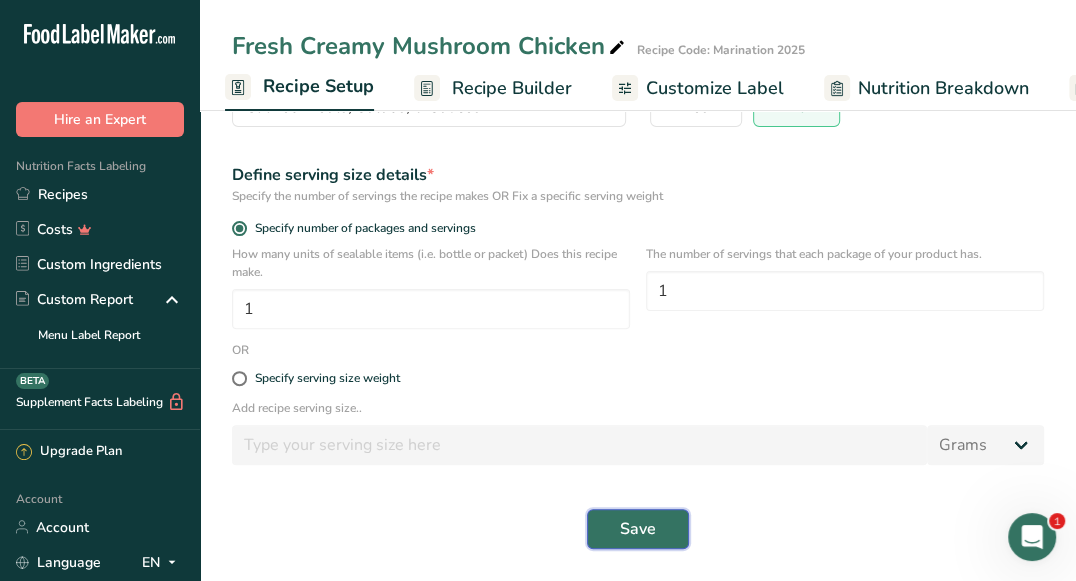 click on "Save" at bounding box center [638, 529] 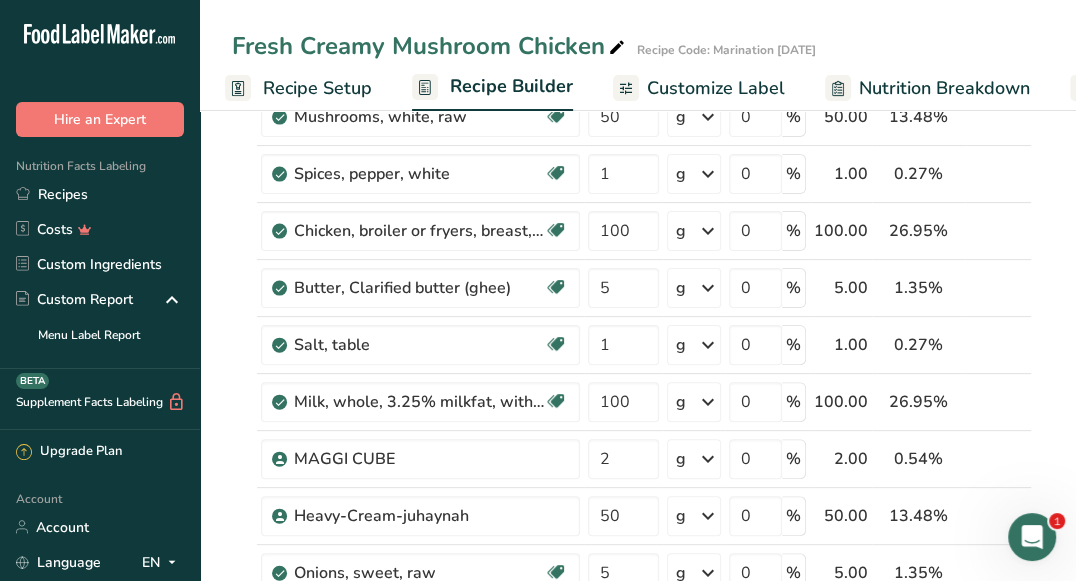 scroll, scrollTop: 0, scrollLeft: 0, axis: both 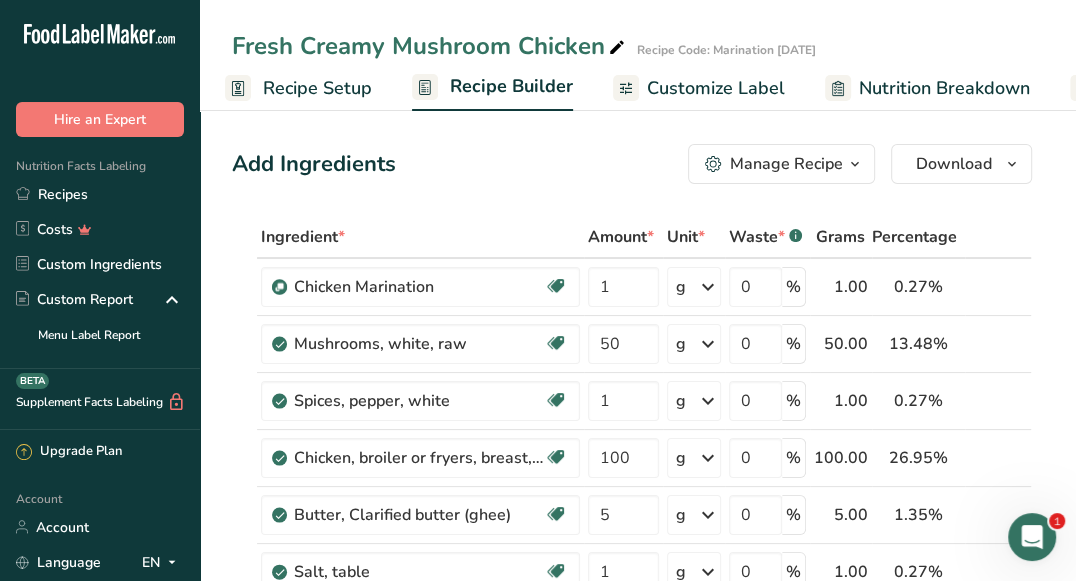 click on "Customize Label" at bounding box center [716, 88] 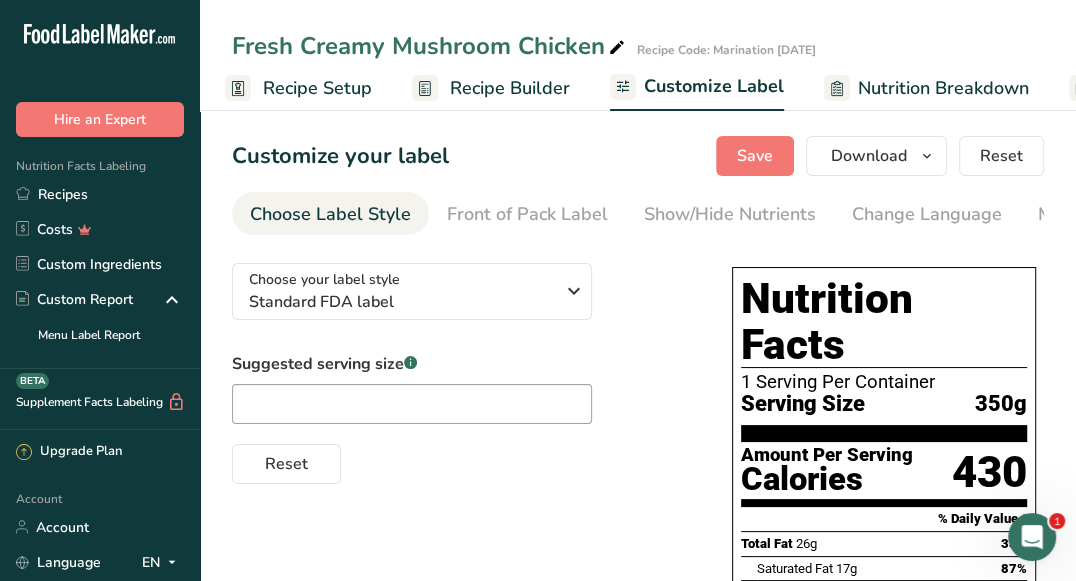 scroll, scrollTop: 0, scrollLeft: 390, axis: horizontal 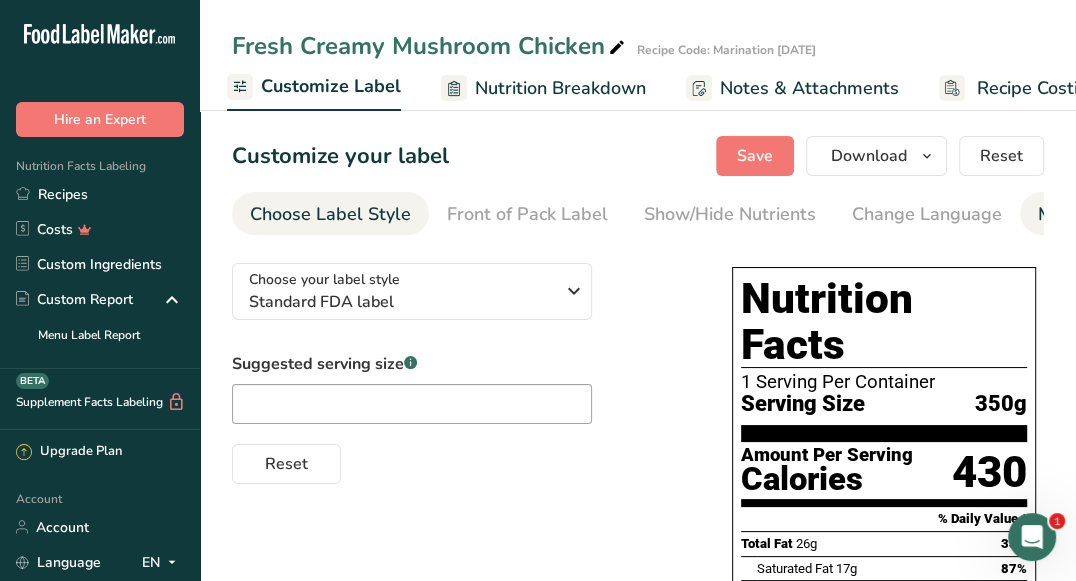 click on "Manual Label Override" at bounding box center [1133, 214] 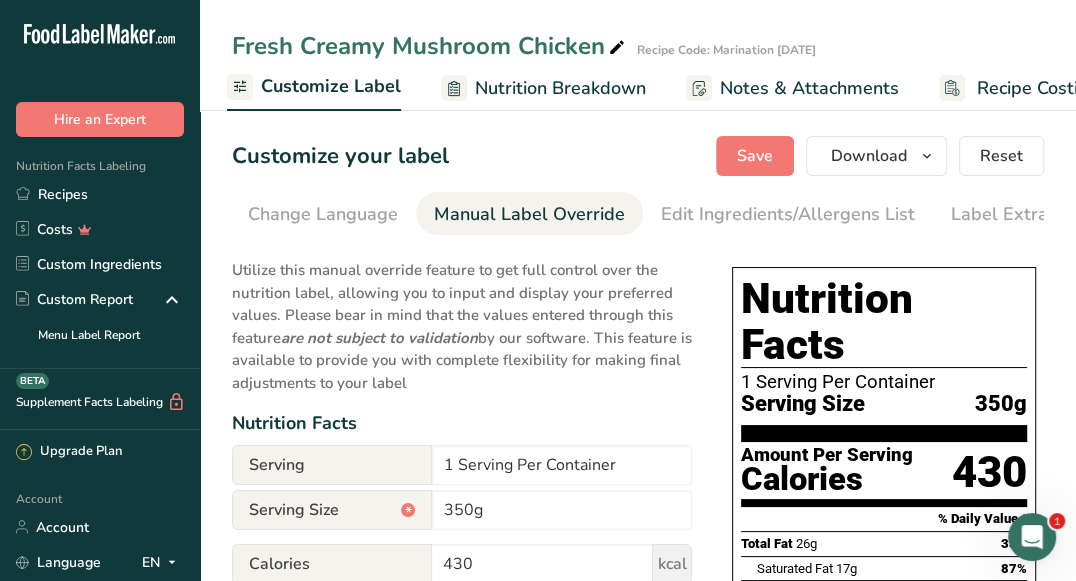 scroll, scrollTop: 0, scrollLeft: 641, axis: horizontal 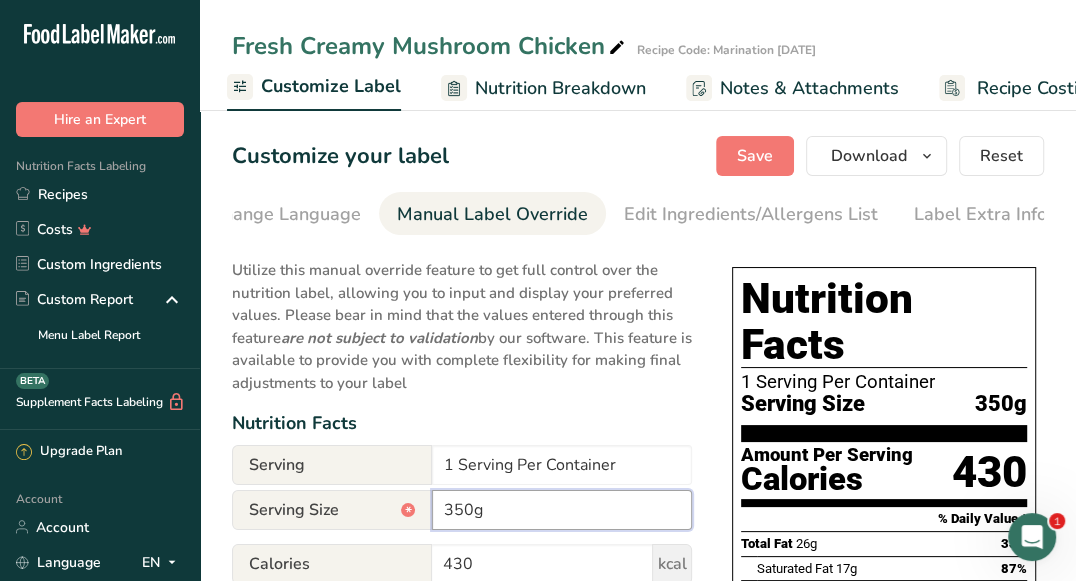 click on "350g" at bounding box center (562, 510) 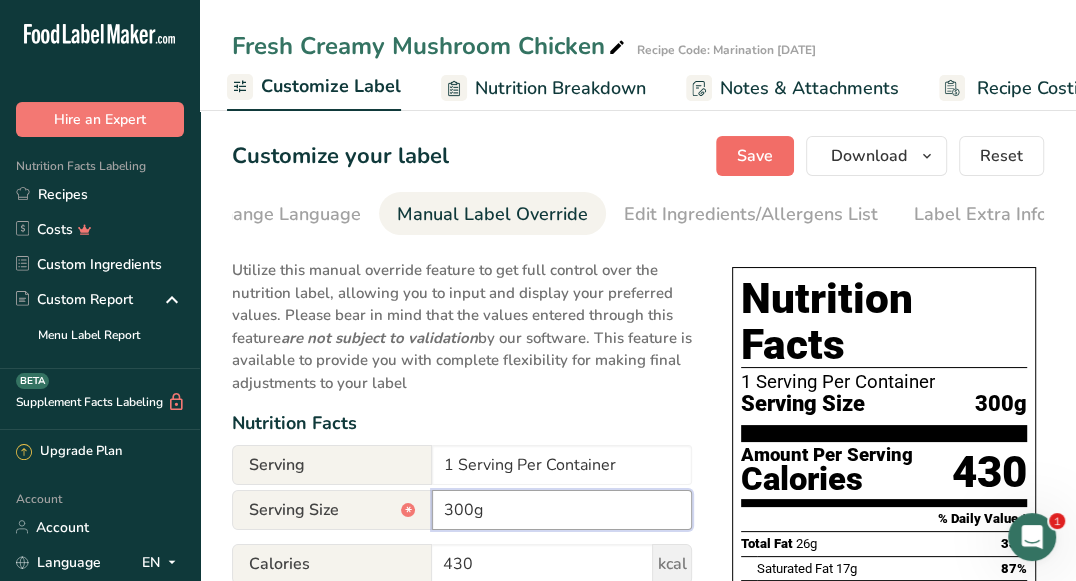 type on "300g" 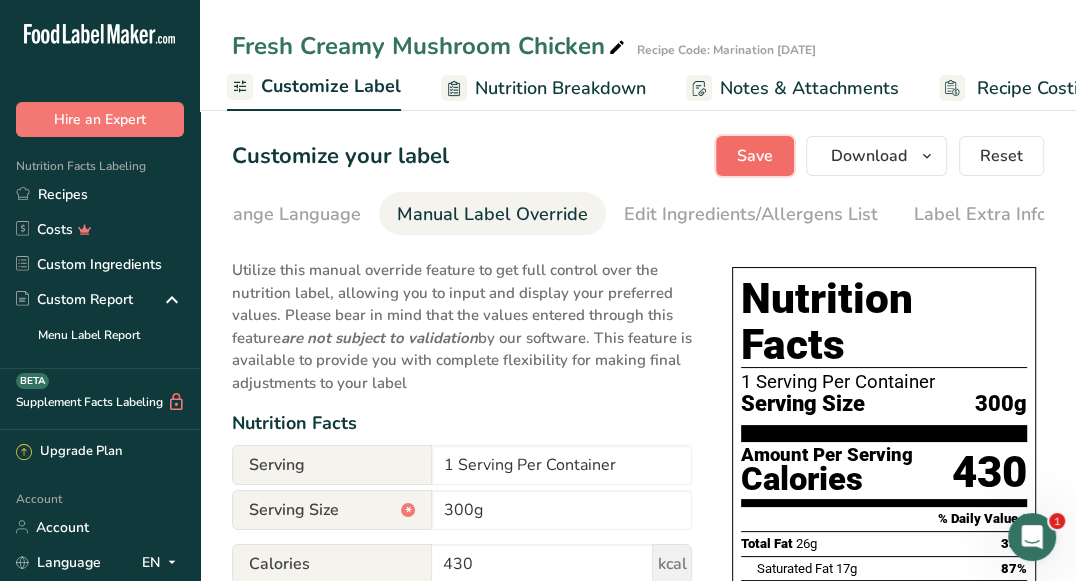 click on "Save" at bounding box center [755, 156] 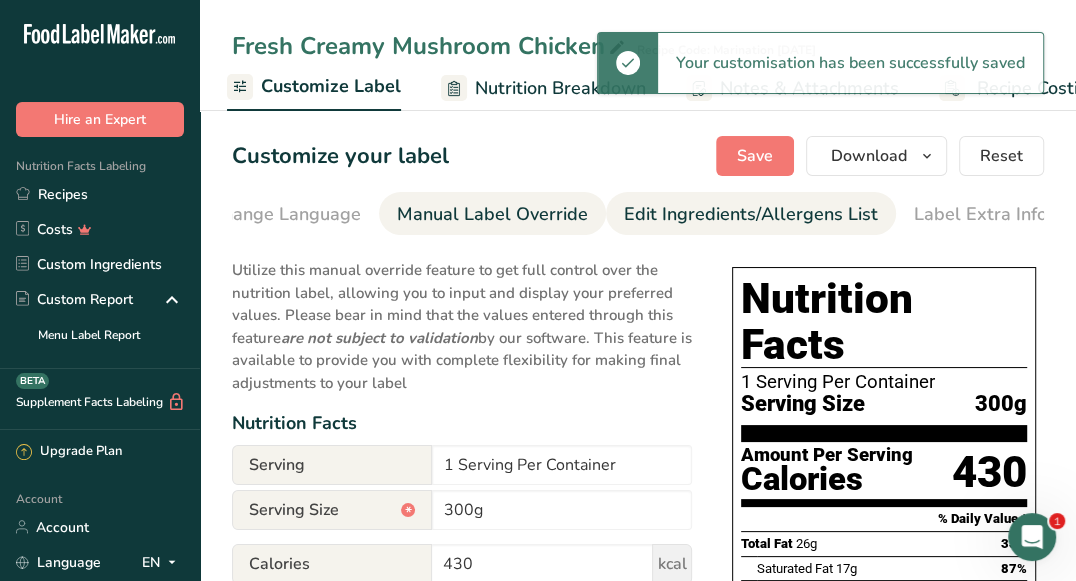 click on "Edit Ingredients/Allergens List" at bounding box center [751, 214] 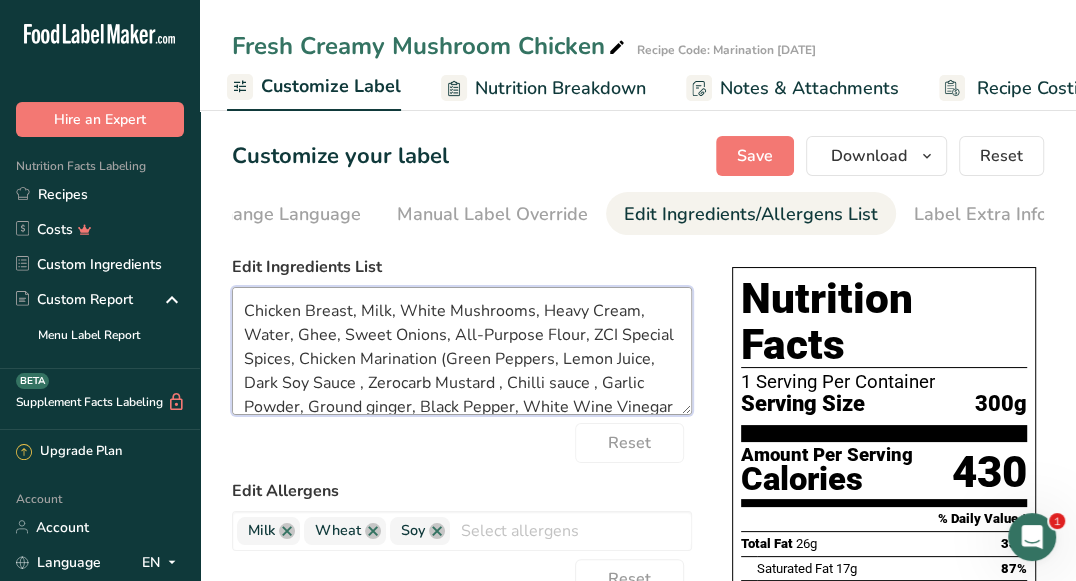 drag, startPoint x: 389, startPoint y: 340, endPoint x: 342, endPoint y: 335, distance: 47.26521 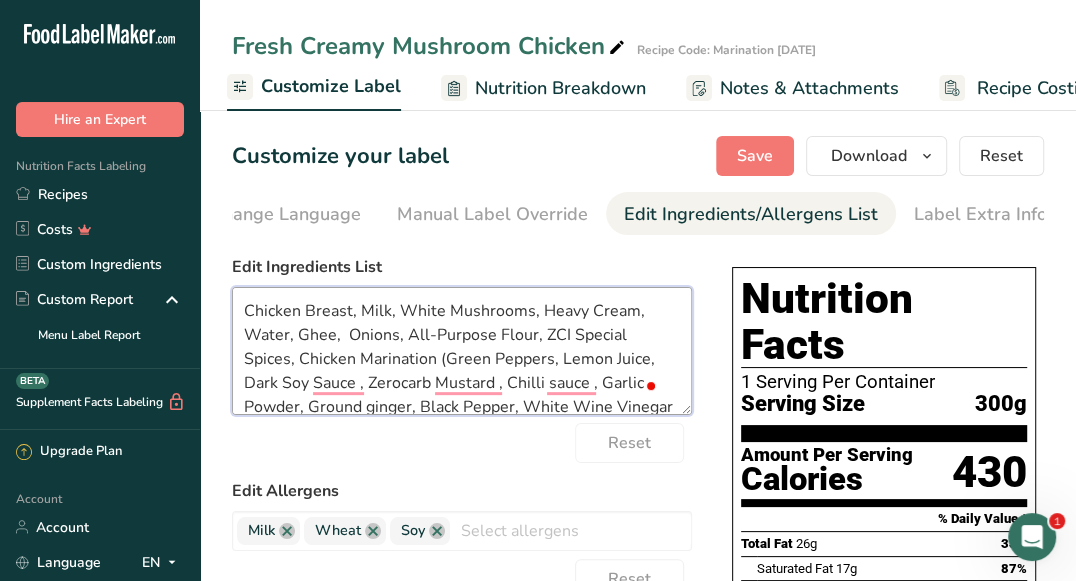 drag, startPoint x: 564, startPoint y: 339, endPoint x: 543, endPoint y: 337, distance: 21.095022 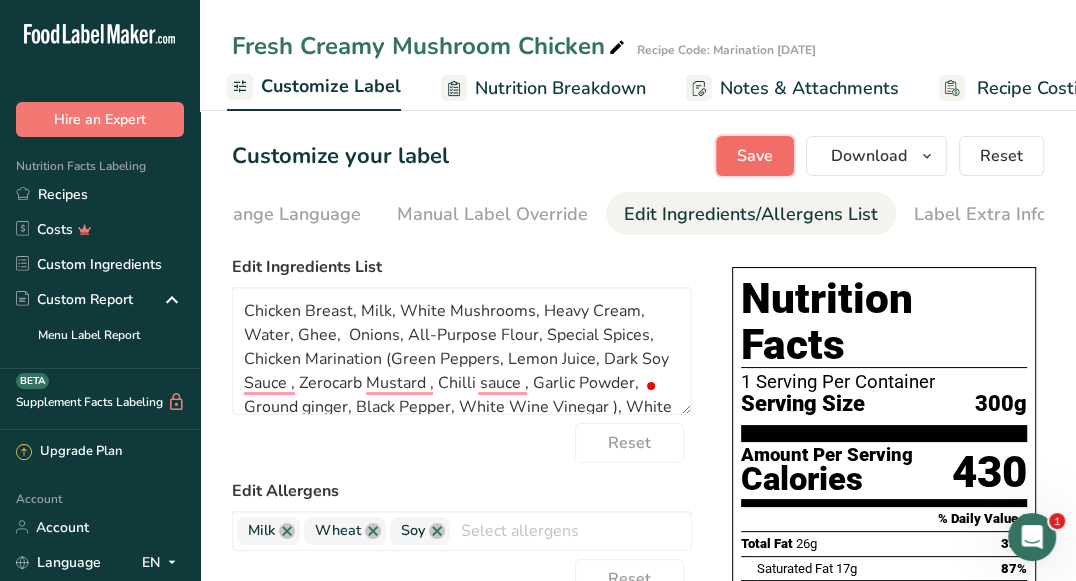 click on "Save" at bounding box center (755, 156) 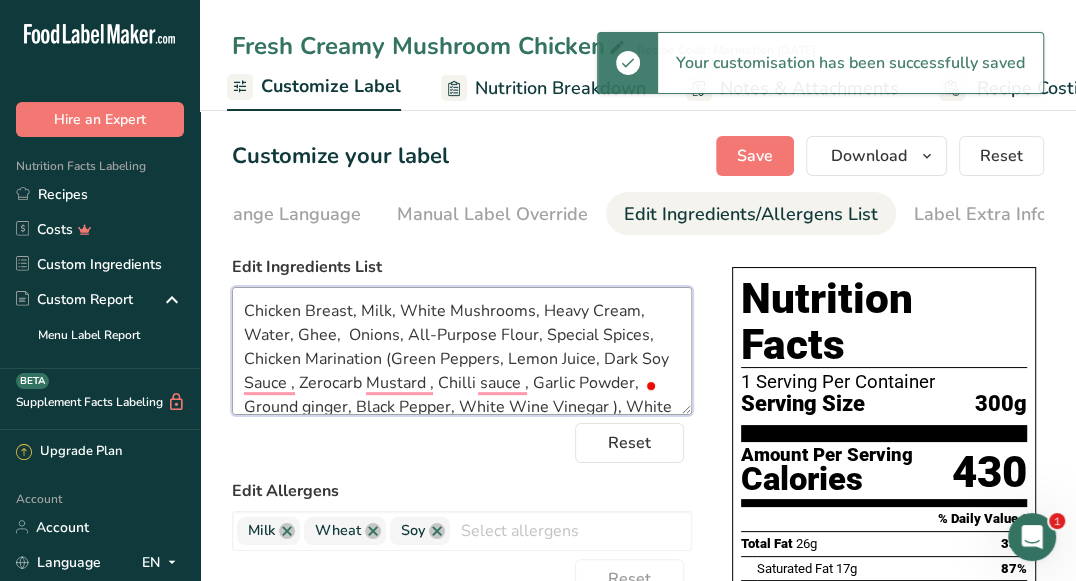 scroll, scrollTop: 29, scrollLeft: 0, axis: vertical 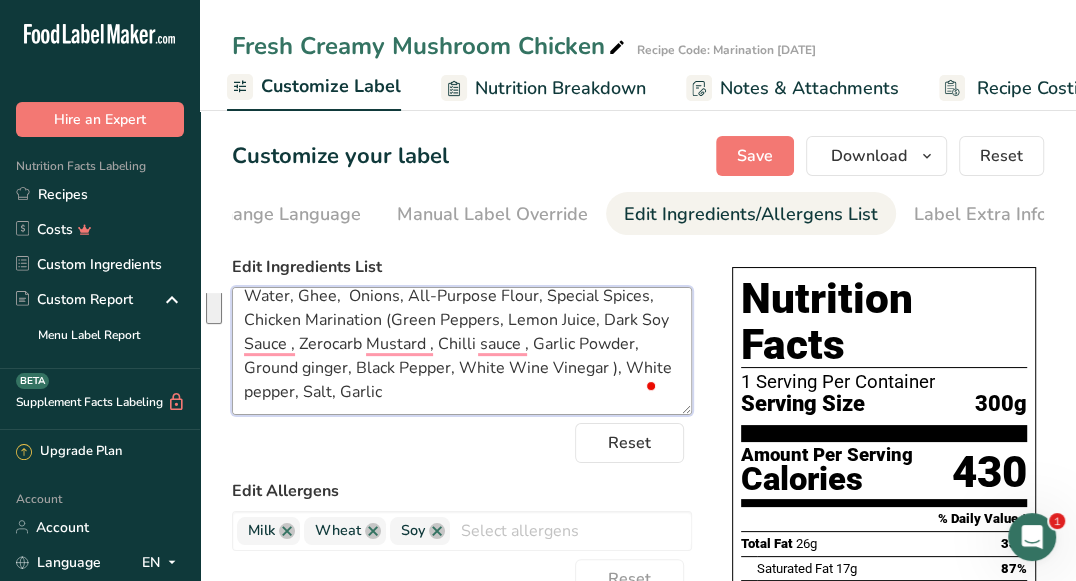 drag, startPoint x: 481, startPoint y: 376, endPoint x: 615, endPoint y: 373, distance: 134.03358 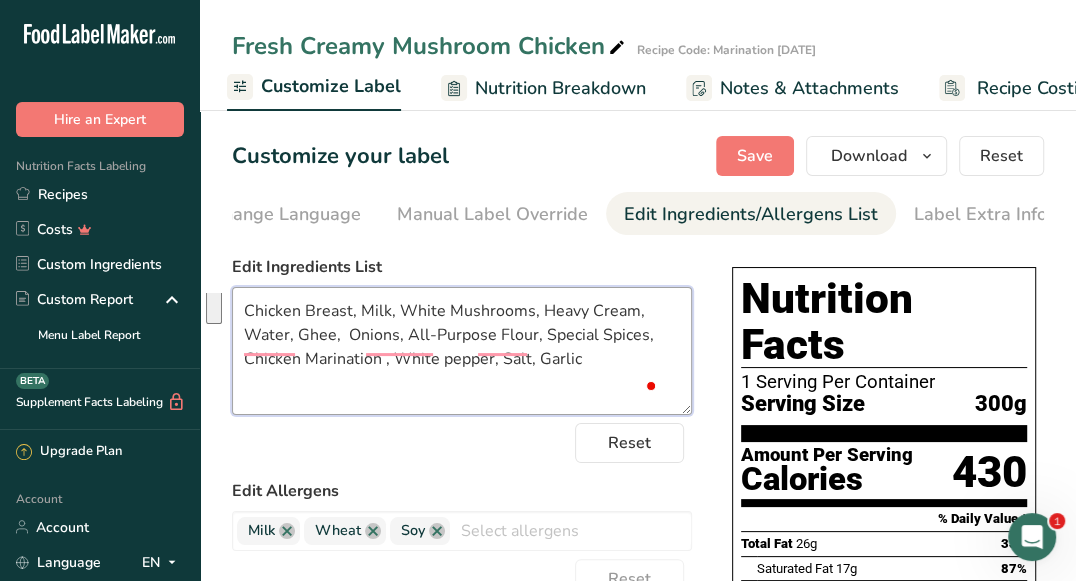 scroll, scrollTop: 0, scrollLeft: 0, axis: both 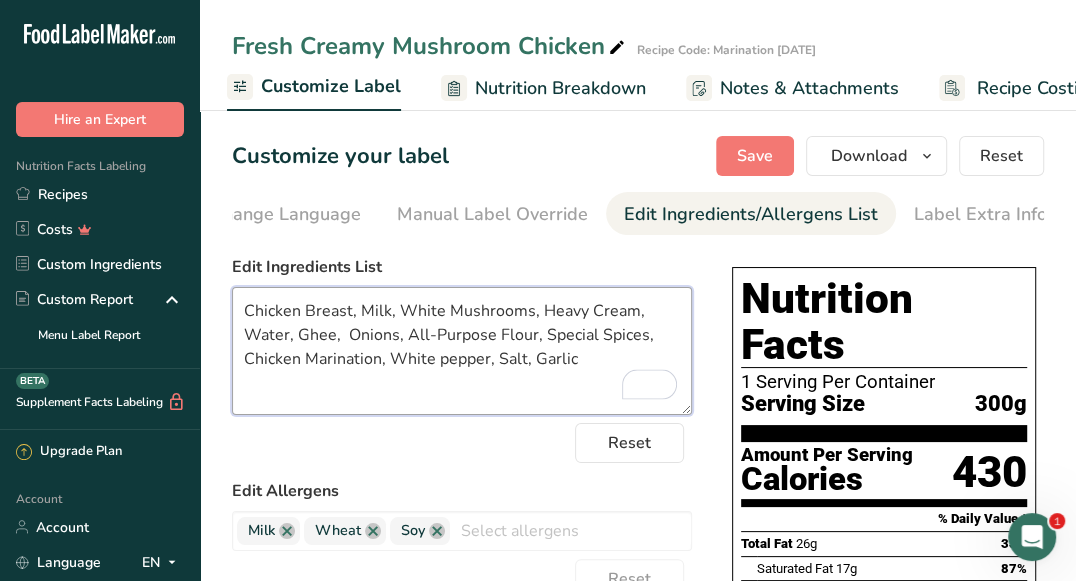 click on "Chicken Breast, Milk, White Mushrooms, Heavy Cream, Water, Ghee,  Onions, All-Purpose Flour, Special Spices, Chicken Marination, White pepper, Salt, Garlic" at bounding box center [462, 351] 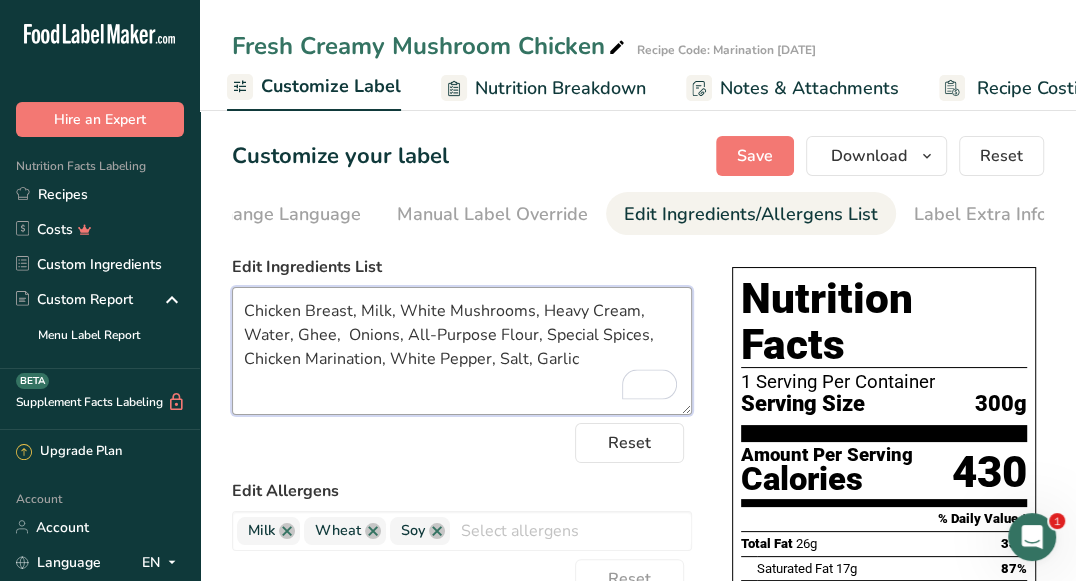 click on "Chicken Breast, Milk, White Mushrooms, Heavy Cream, Water, Ghee,  Onions, All-Purpose Flour, Special Spices, Chicken Marination, White Pepper, Salt, Garlic" at bounding box center (462, 351) 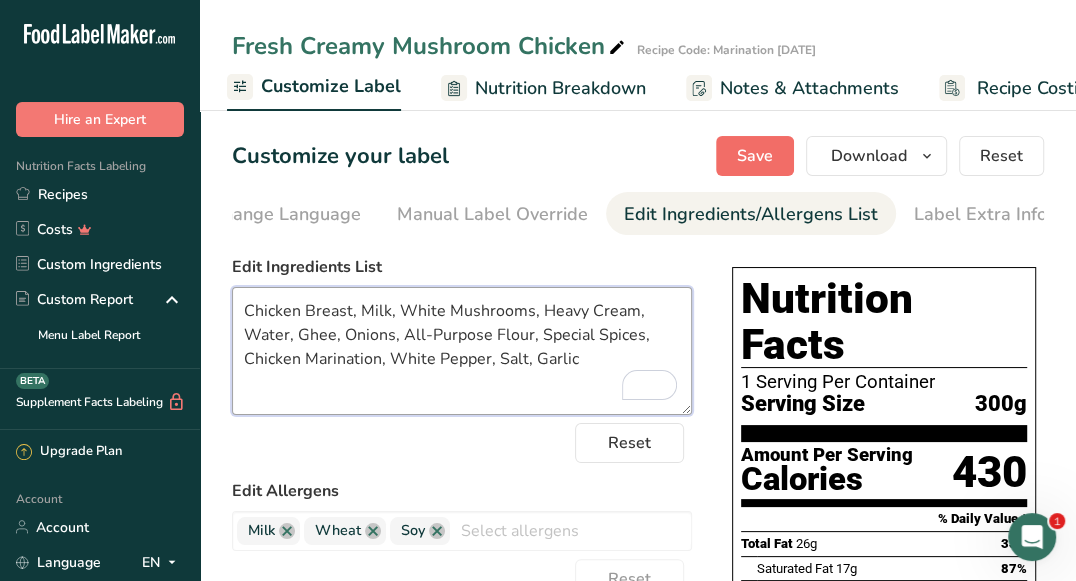 type on "Chicken Breast, Milk, White Mushrooms, Heavy Cream, Water, Ghee, Onions, All-Purpose Flour, Special Spices, Chicken Marination, White Pepper, Salt, Garlic" 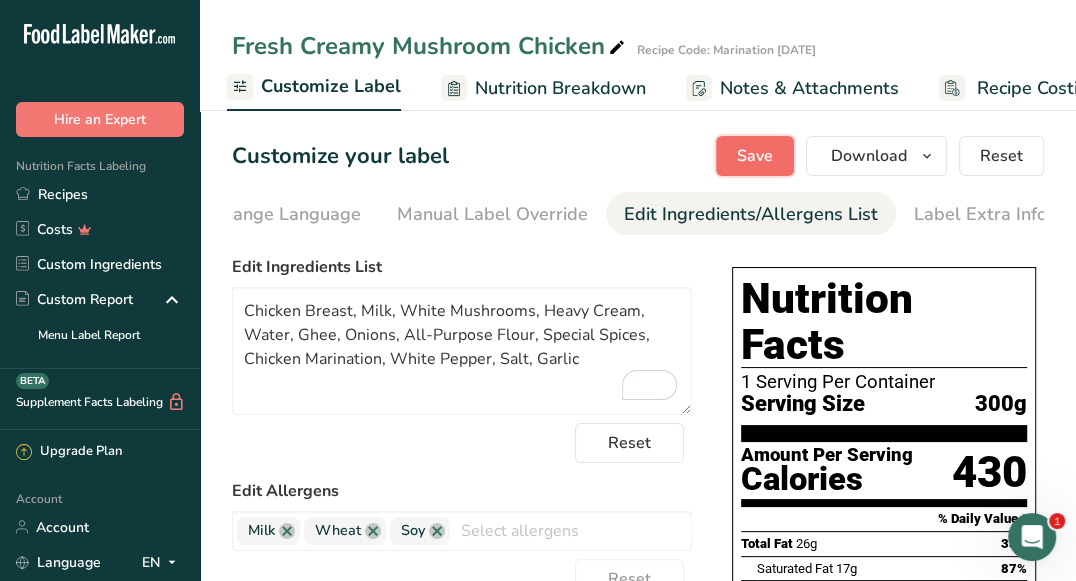 click on "Save" at bounding box center (755, 156) 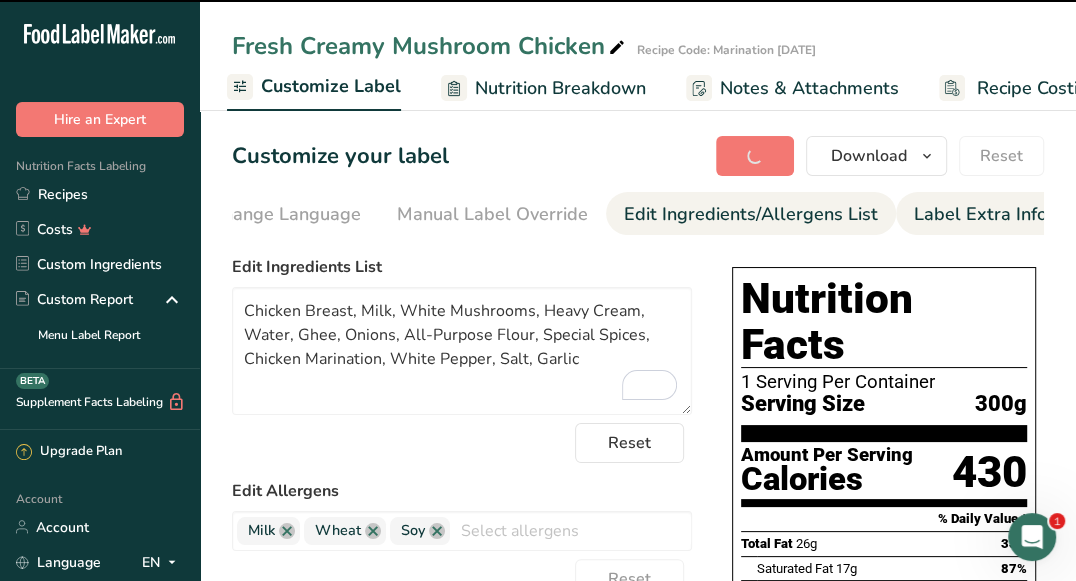 click on "Label Extra Info" at bounding box center (980, 214) 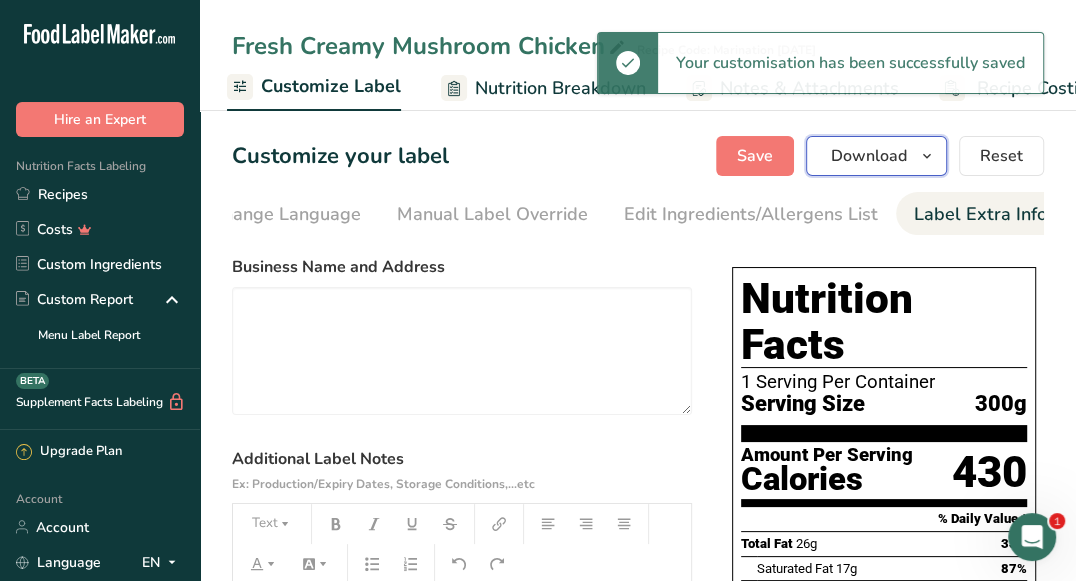 click on "Download" at bounding box center [876, 156] 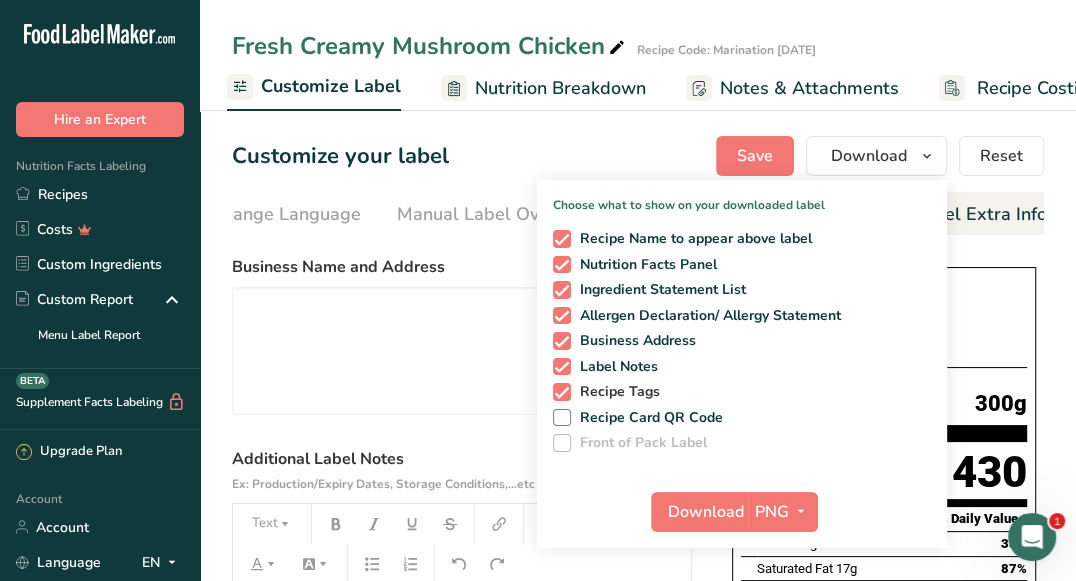 click on "Recipe Tags" at bounding box center (616, 392) 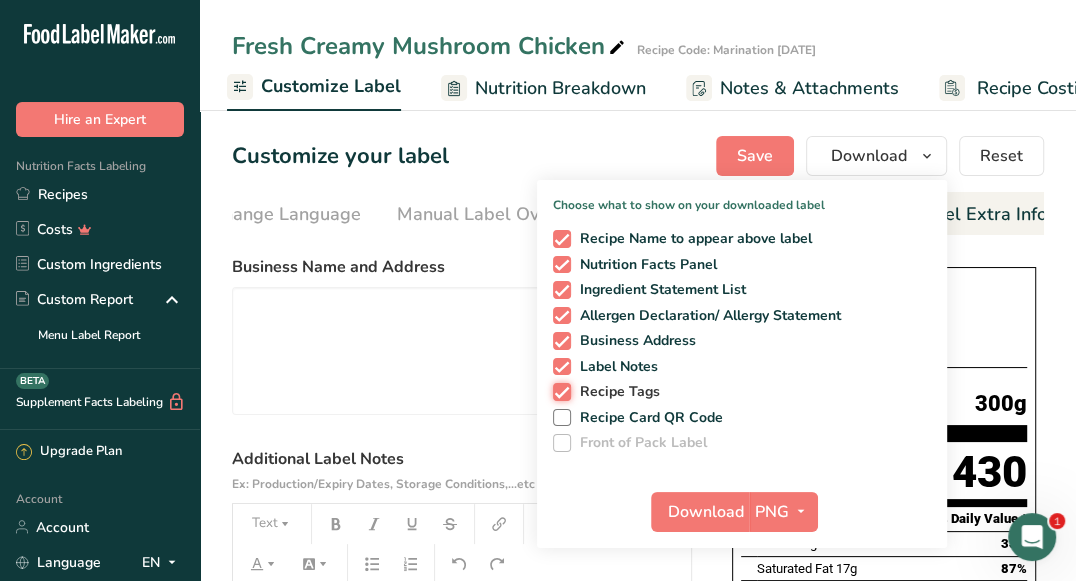 click on "Recipe Tags" at bounding box center (559, 391) 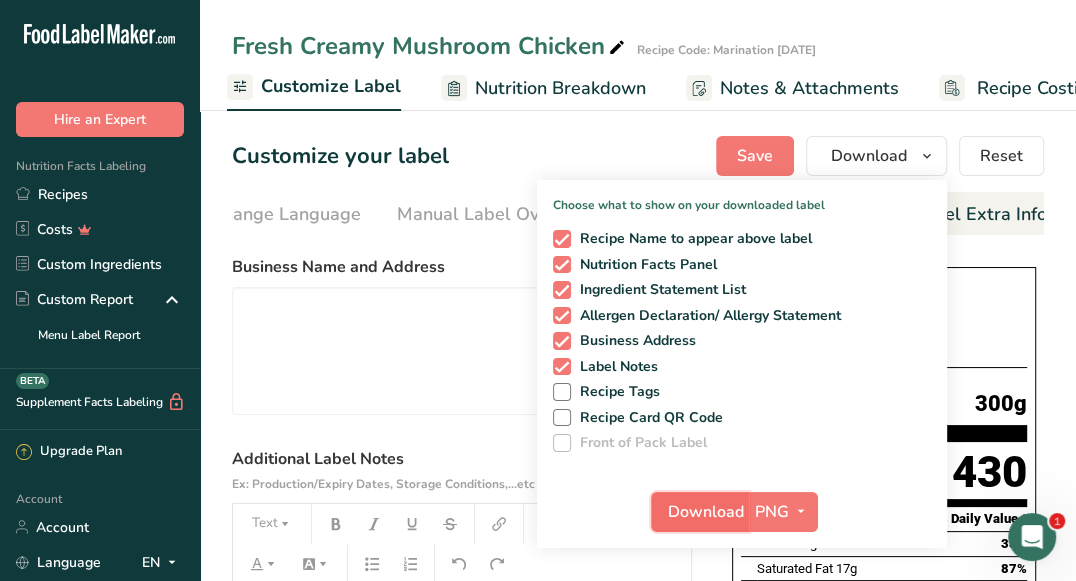 click on "Download" at bounding box center (706, 512) 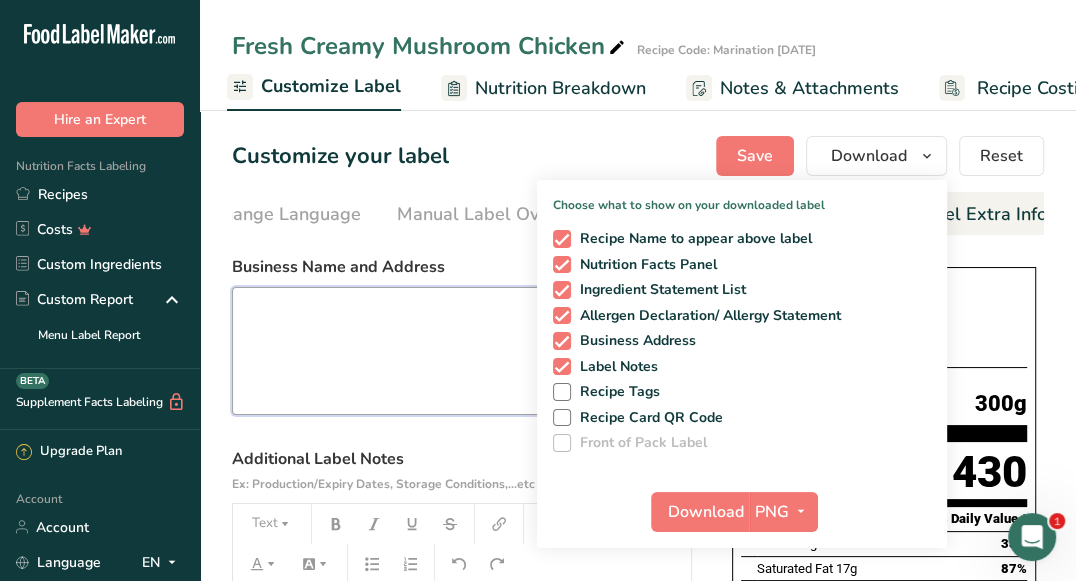 click at bounding box center (462, 351) 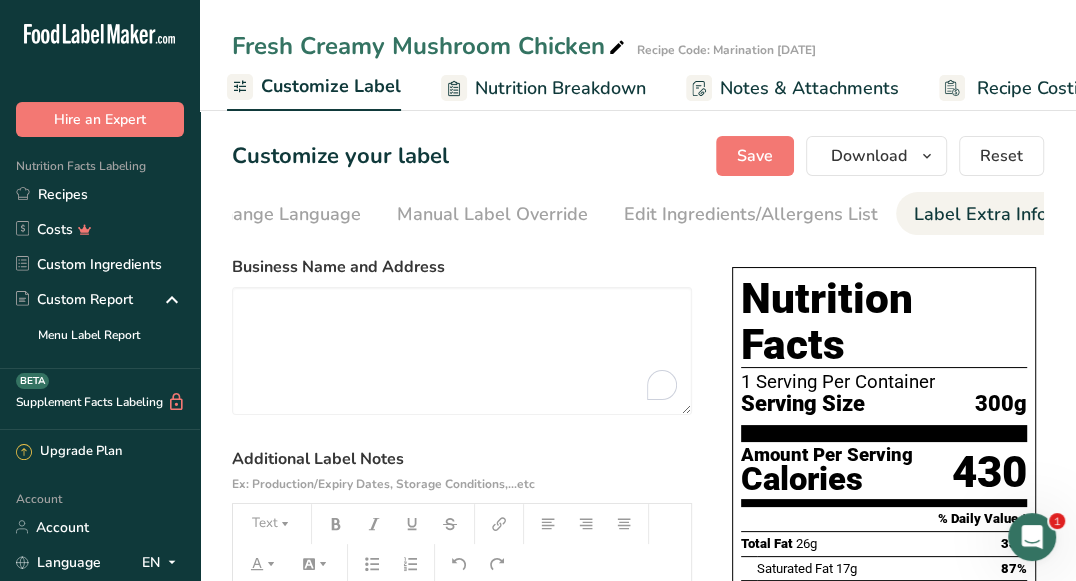click at bounding box center (617, 48) 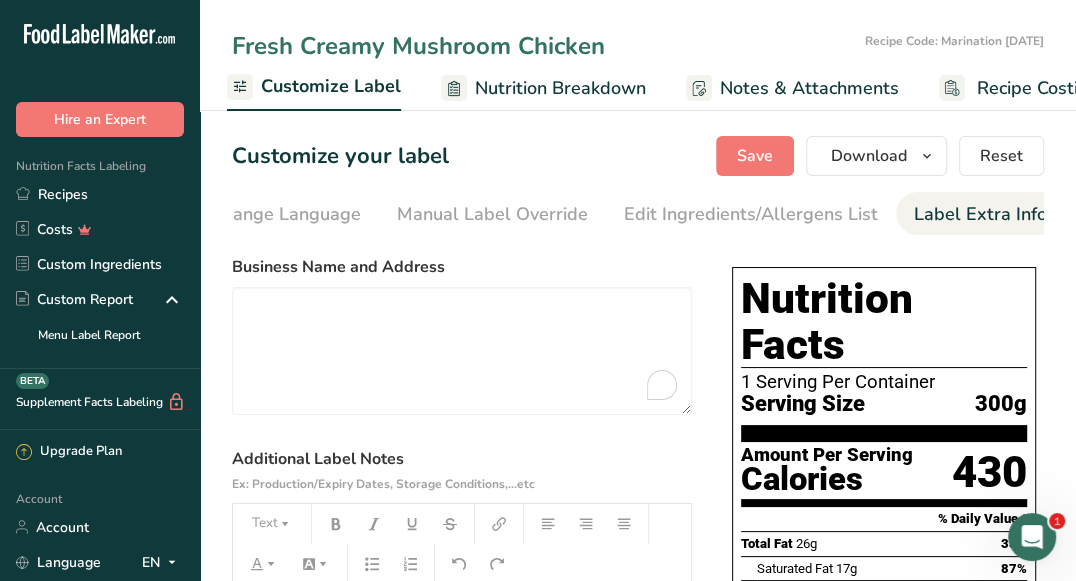 drag, startPoint x: 604, startPoint y: 41, endPoint x: 516, endPoint y: 46, distance: 88.14193 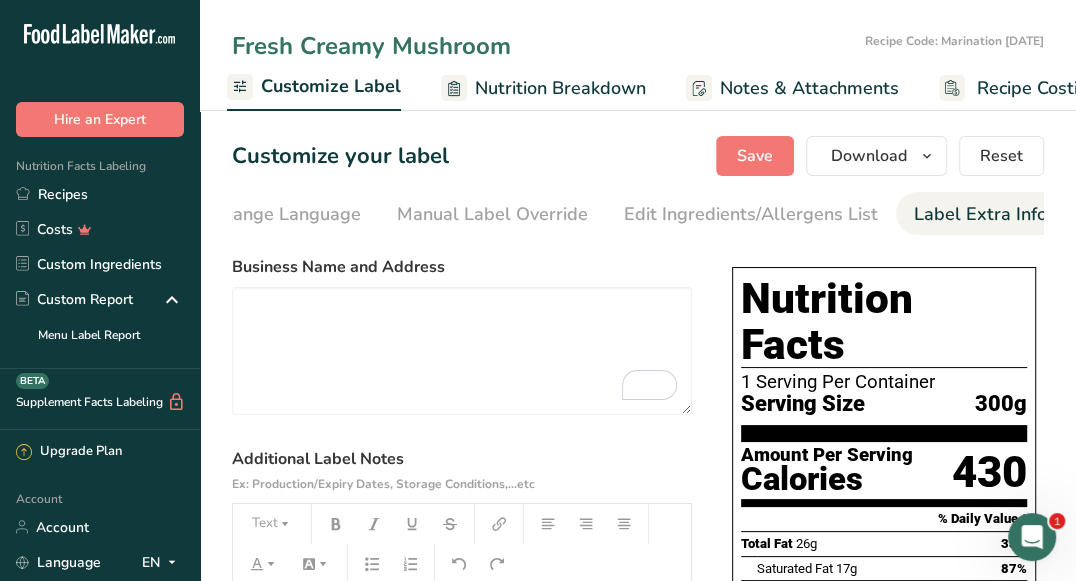 drag, startPoint x: 299, startPoint y: 46, endPoint x: 227, endPoint y: 51, distance: 72.1734 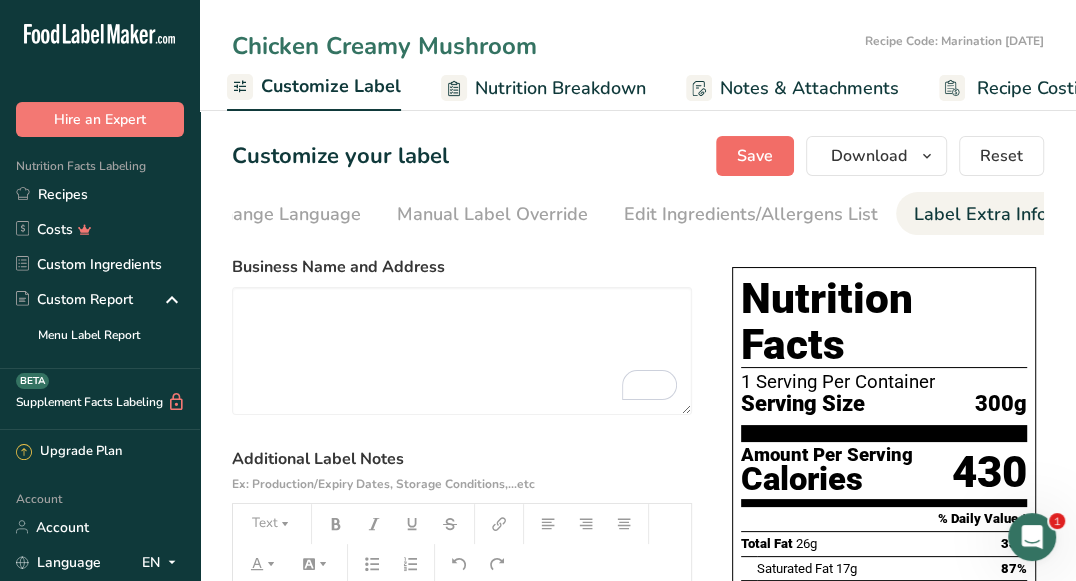 type on "Chicken Creamy Mushroom" 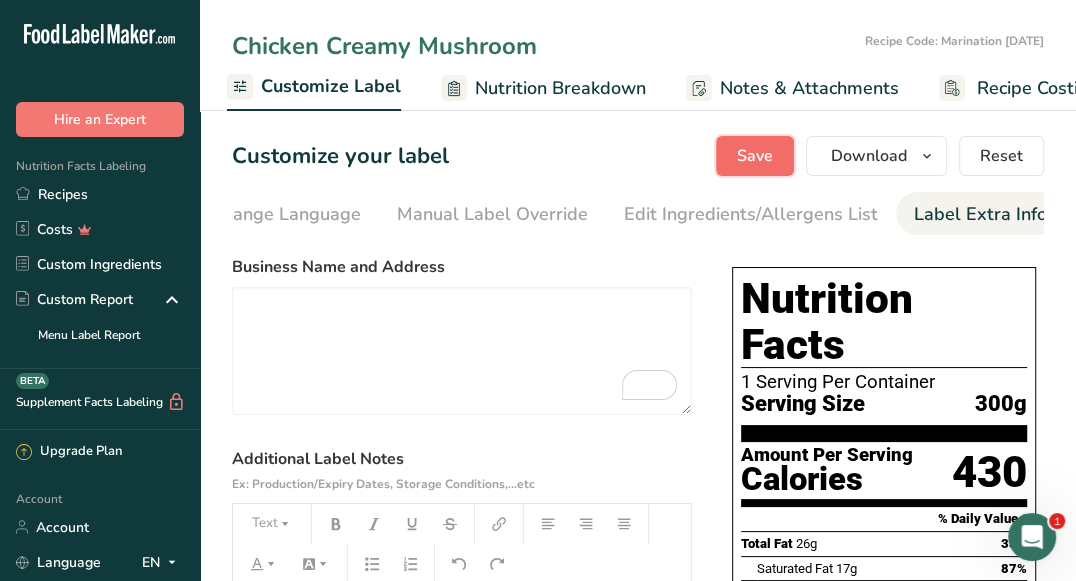 click on "Save" at bounding box center (755, 156) 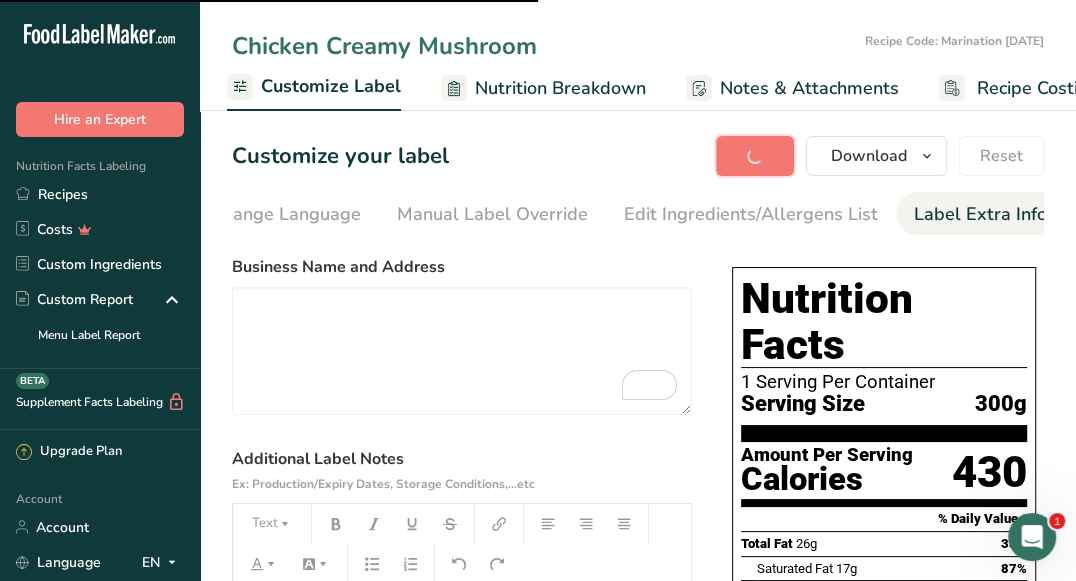 scroll, scrollTop: 432, scrollLeft: 0, axis: vertical 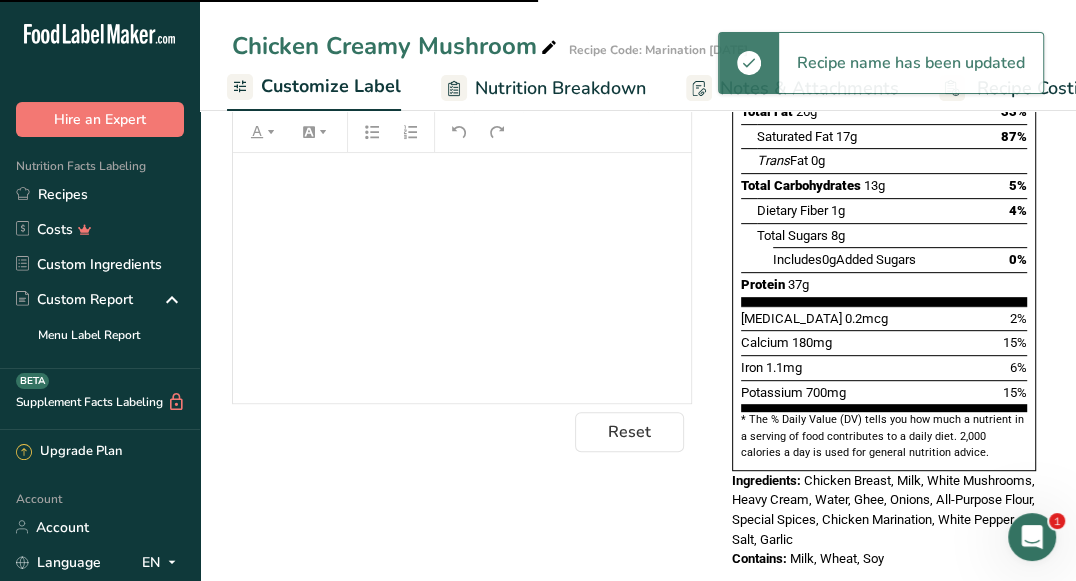 click on "Dietary Fiber
1g
4%" at bounding box center (892, 210) 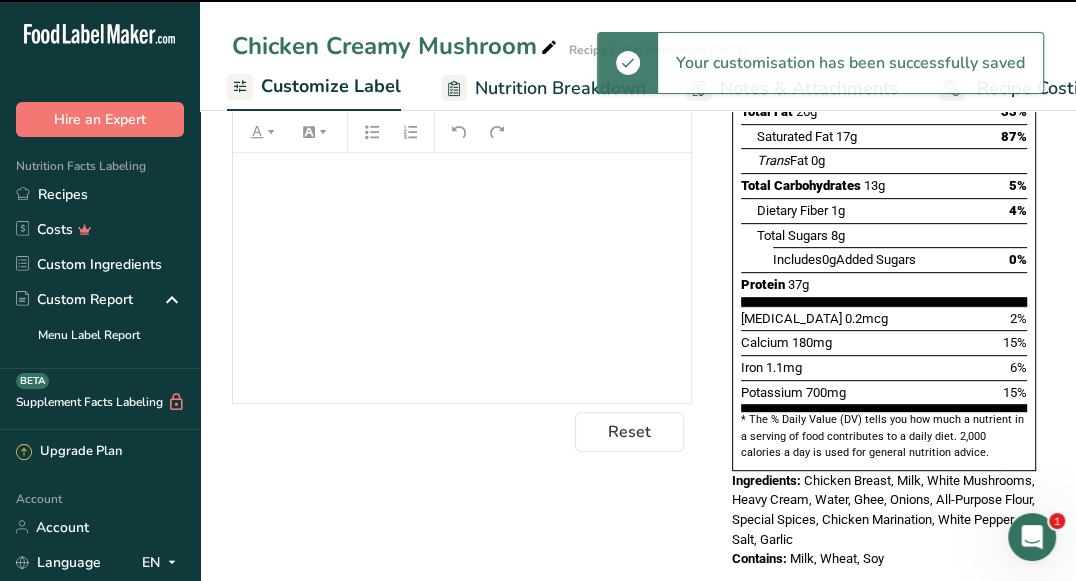 scroll, scrollTop: 0, scrollLeft: 0, axis: both 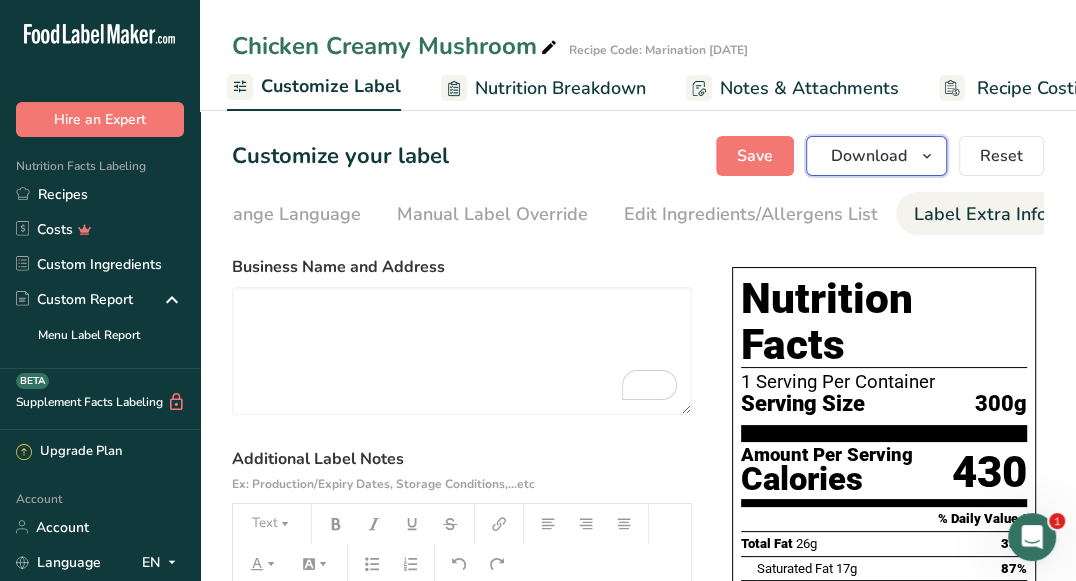 click on "Download" at bounding box center (869, 156) 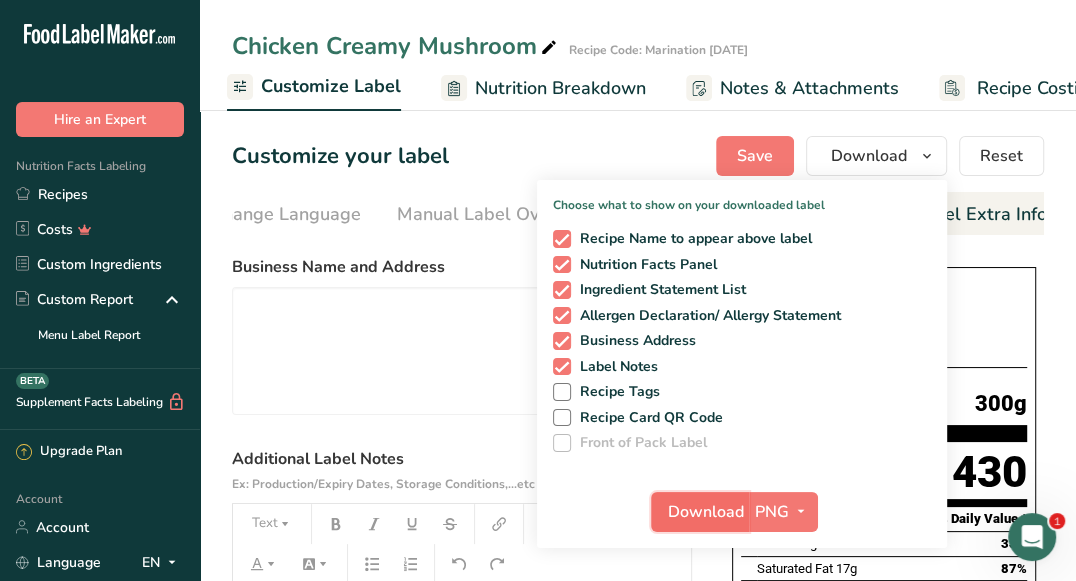 click on "Download" at bounding box center (706, 512) 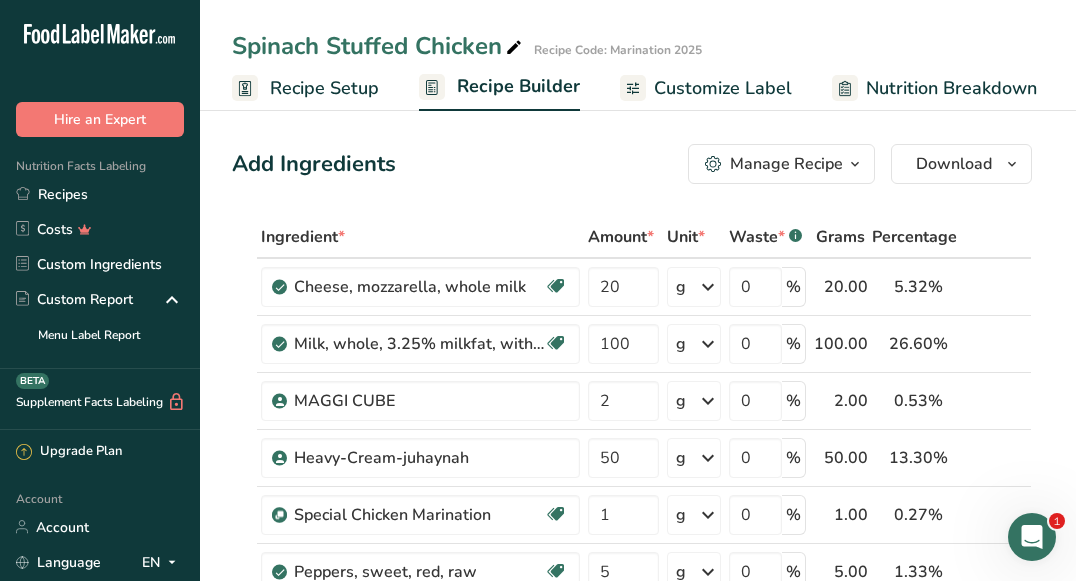 scroll, scrollTop: 83, scrollLeft: 0, axis: vertical 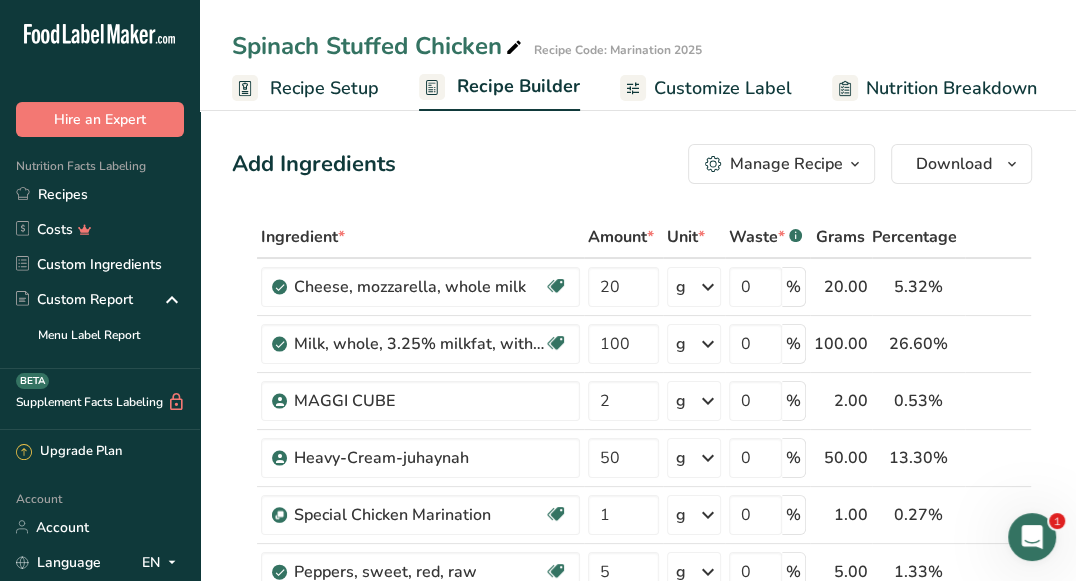 click on "Customize Label" at bounding box center (723, 88) 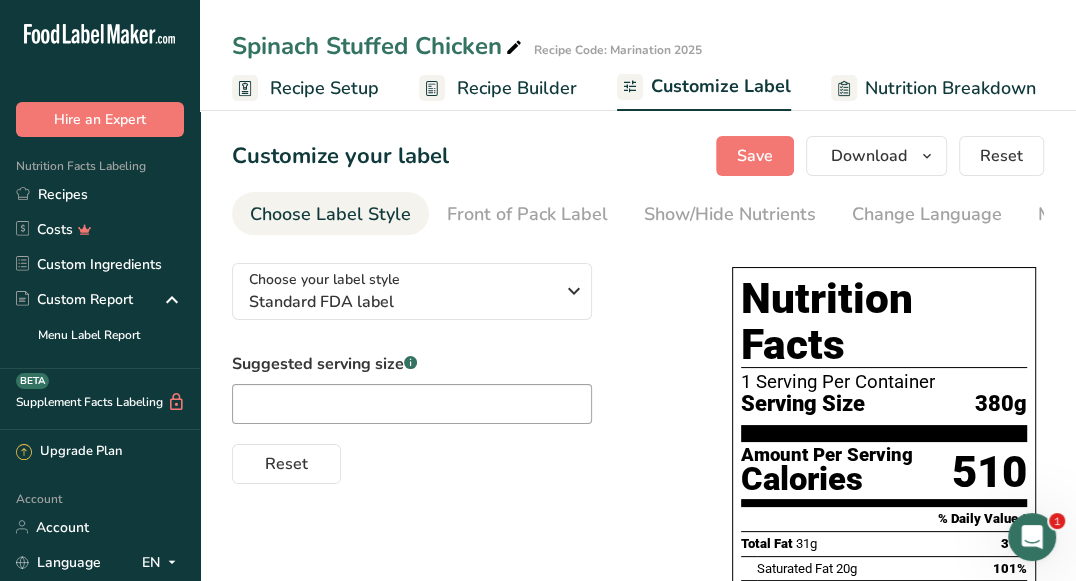 scroll, scrollTop: 0, scrollLeft: 390, axis: horizontal 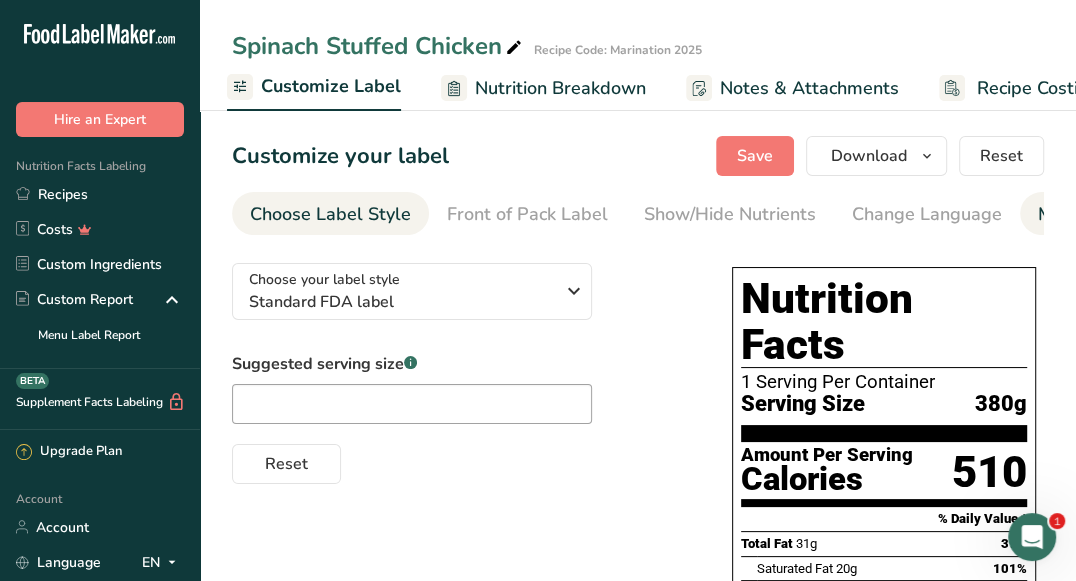 click on "Manual Label Override" at bounding box center [1133, 213] 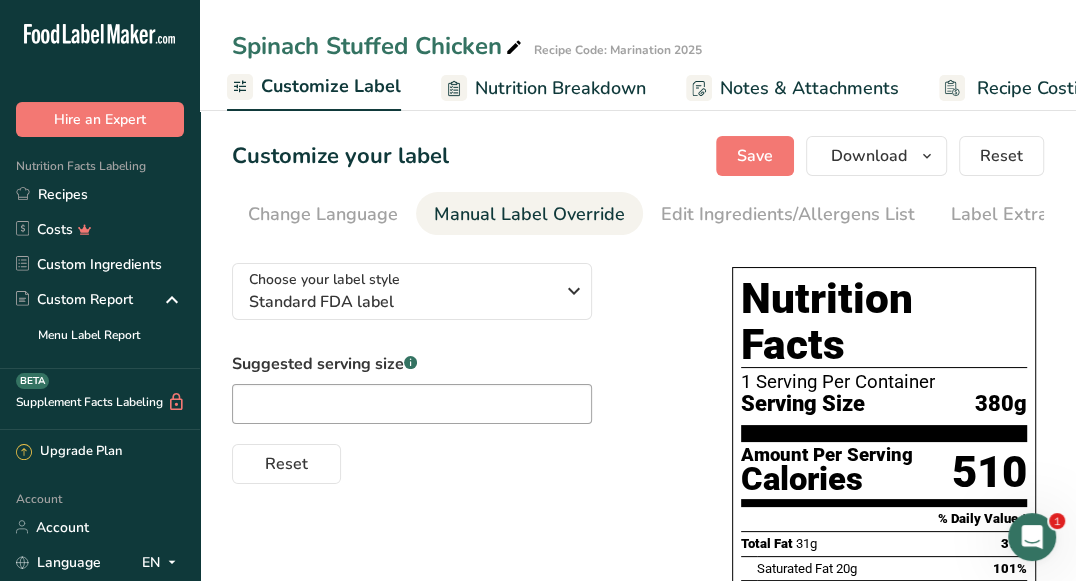 scroll, scrollTop: 0, scrollLeft: 641, axis: horizontal 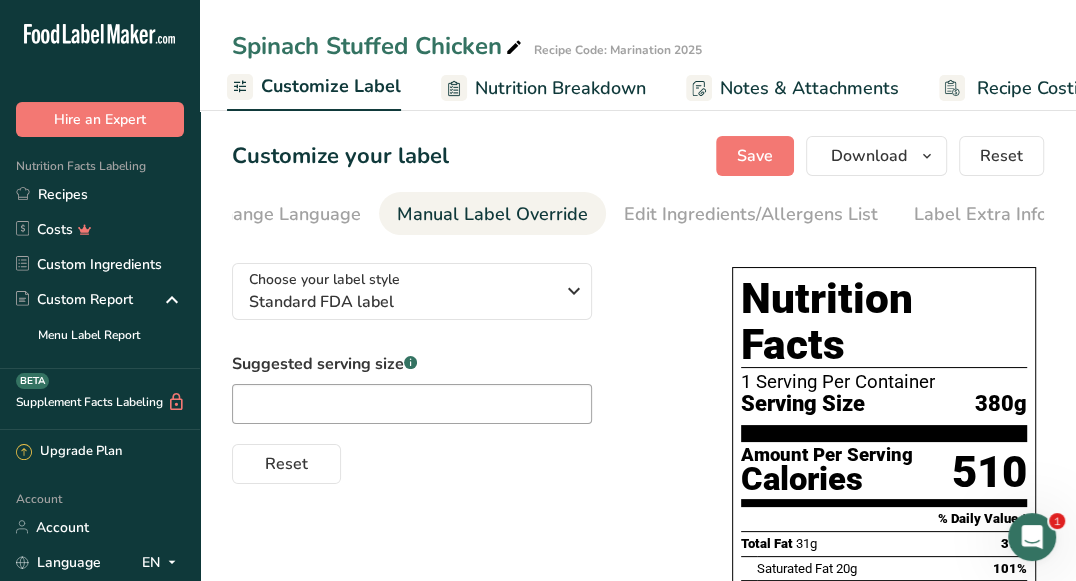 click on "Manual Label Override" at bounding box center (492, 214) 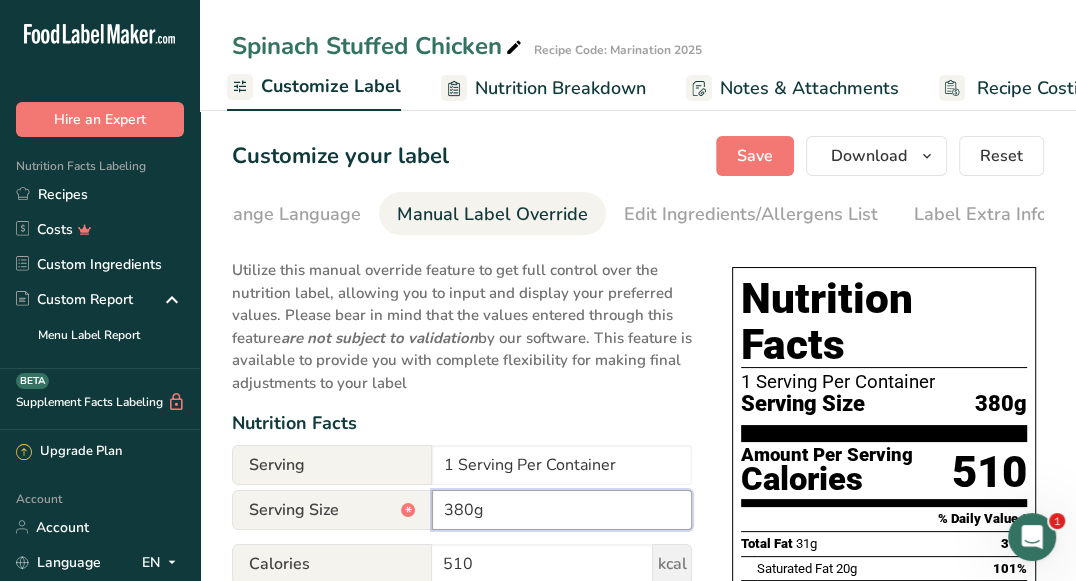 click on "380g" at bounding box center (562, 510) 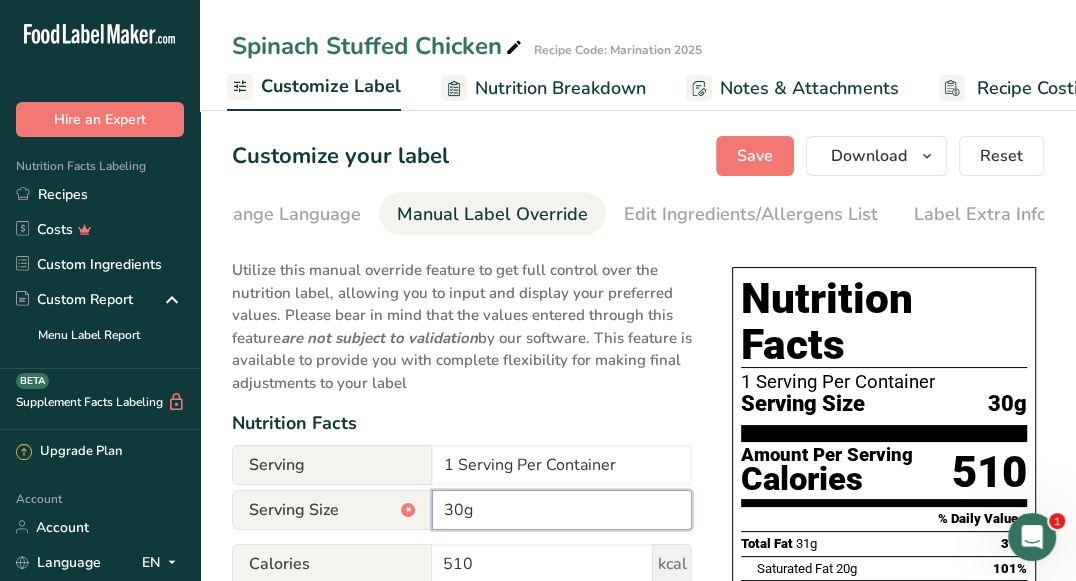 type on "340g" 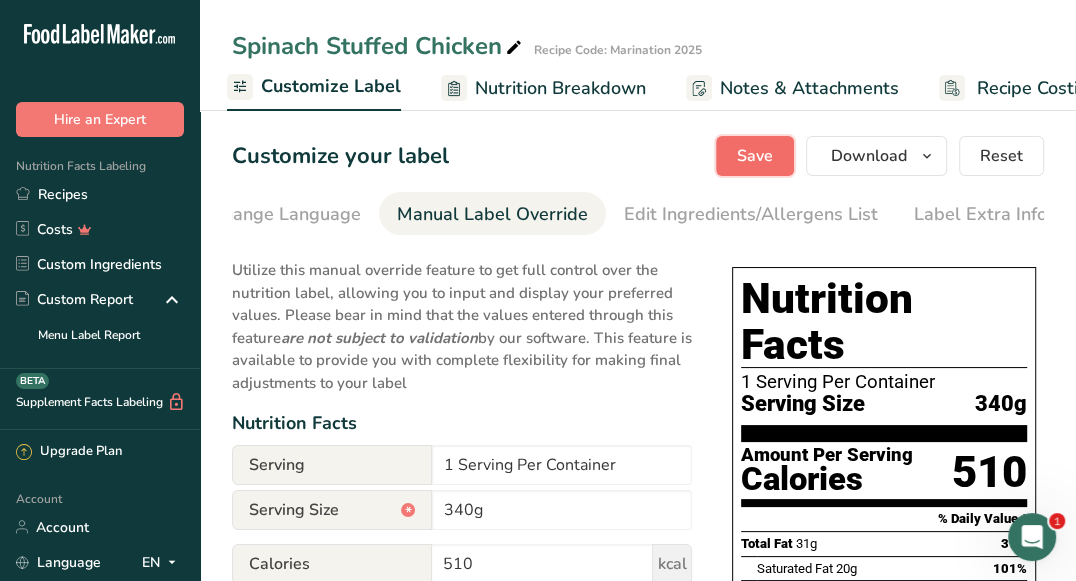 click on "Save" at bounding box center (755, 156) 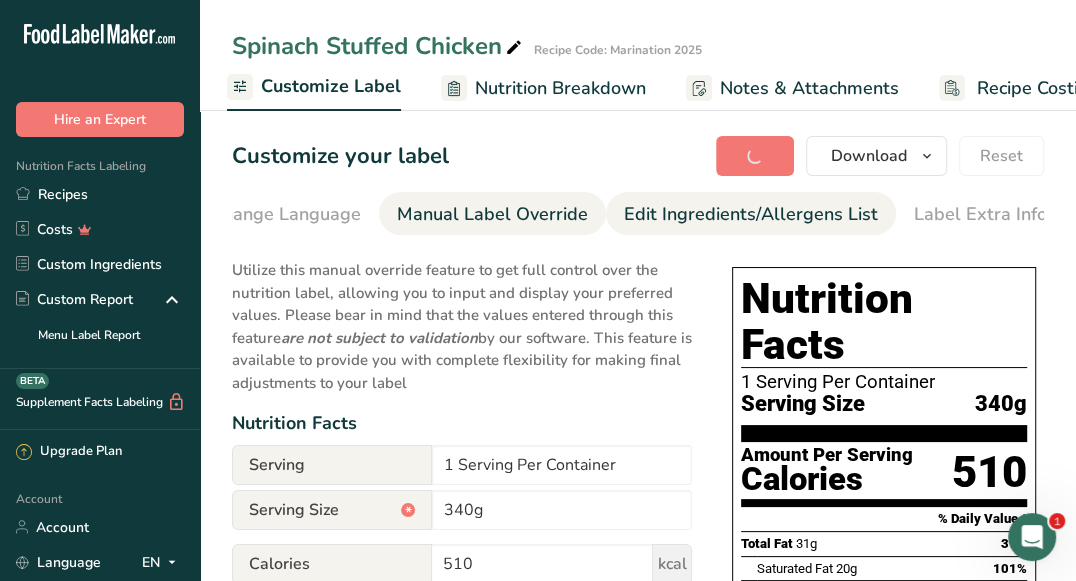 click on "Edit Ingredients/Allergens List" at bounding box center [751, 214] 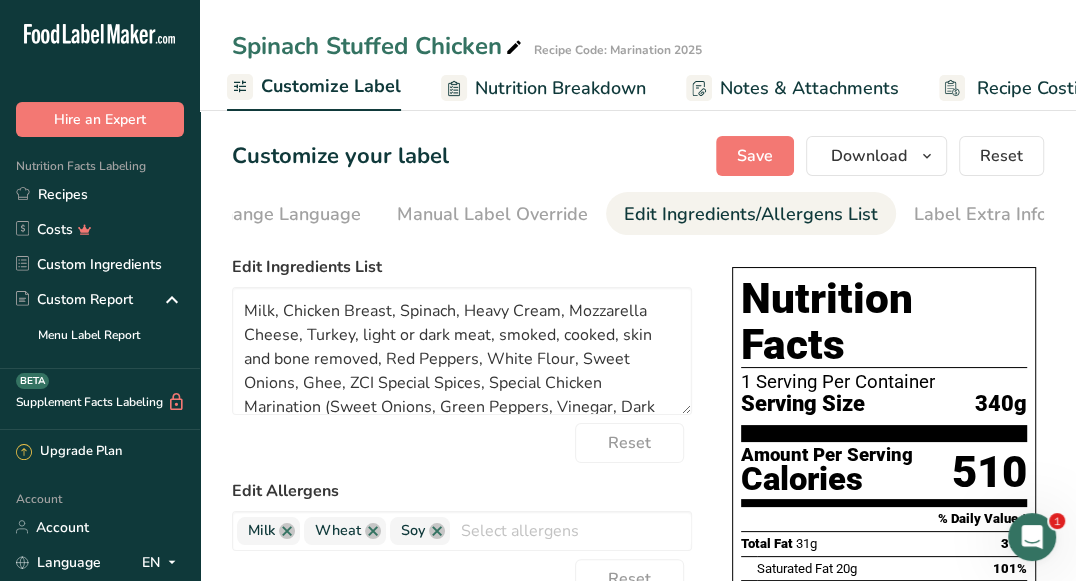 scroll, scrollTop: 0, scrollLeft: 0, axis: both 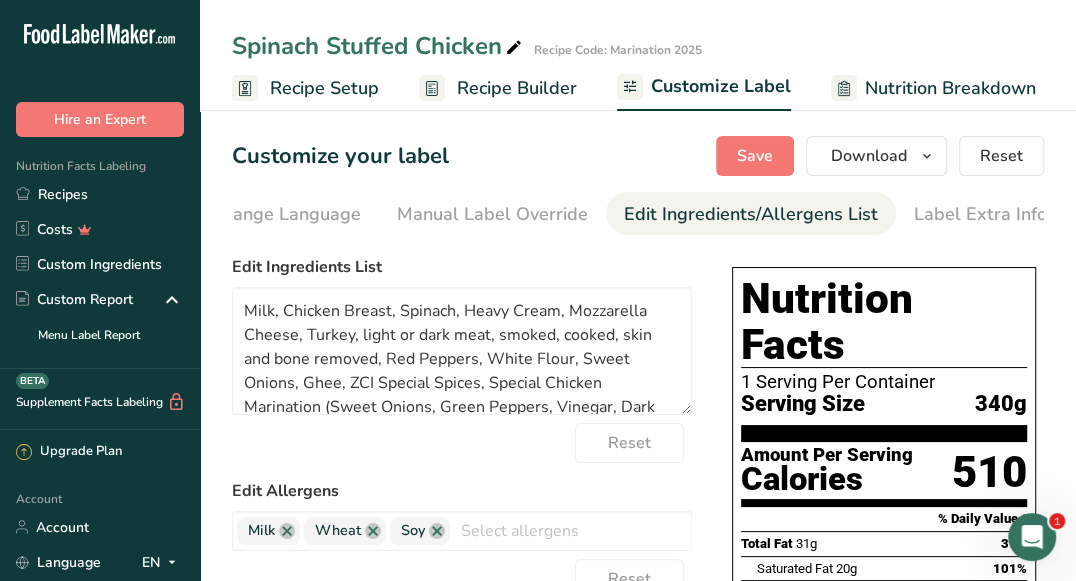 click on "Recipe Builder" at bounding box center (517, 88) 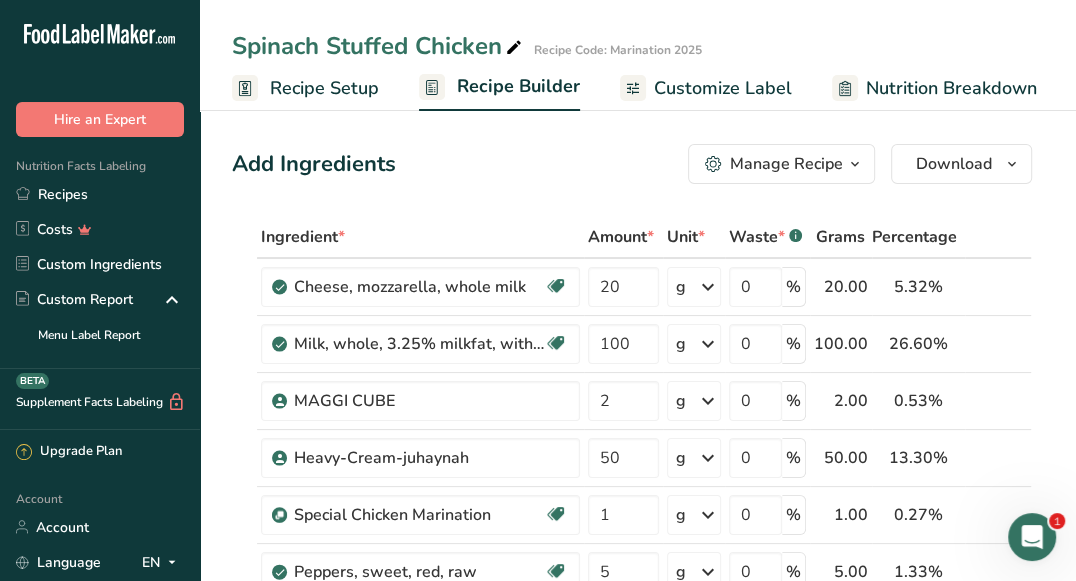 scroll, scrollTop: 0, scrollLeft: 192, axis: horizontal 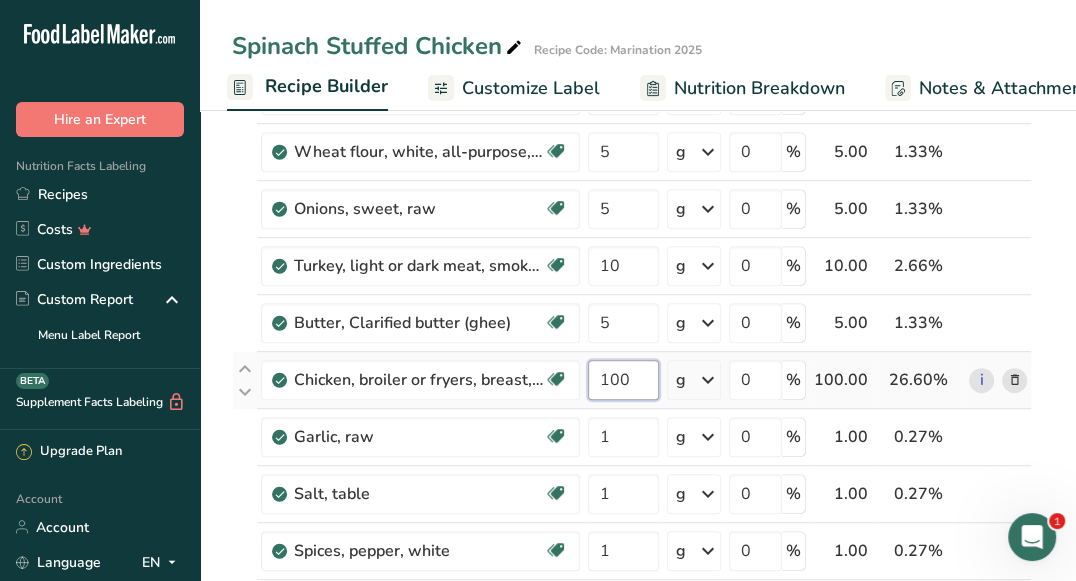 click on "100" at bounding box center [623, 380] 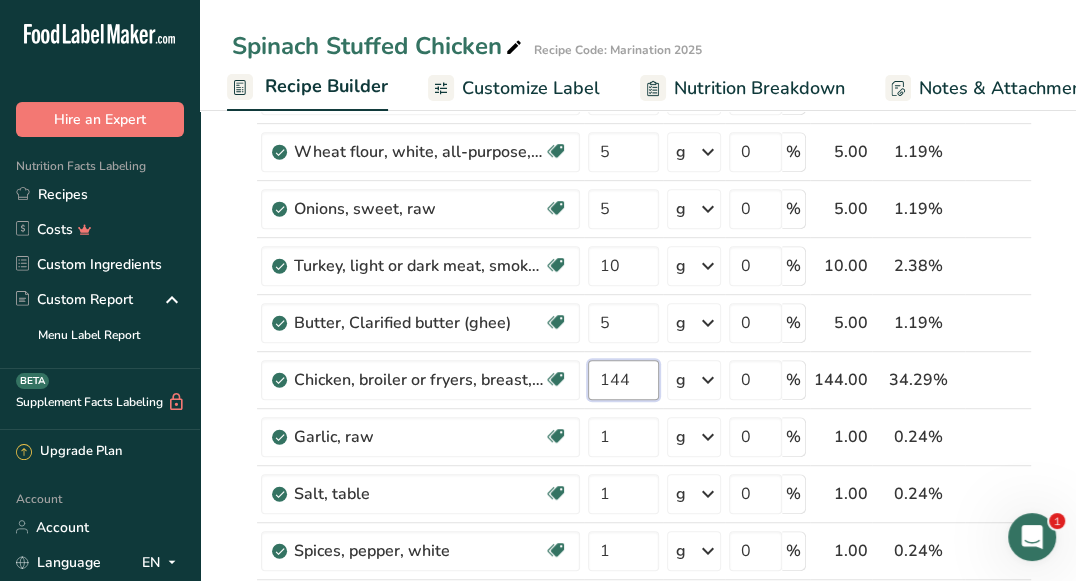 type on "144" 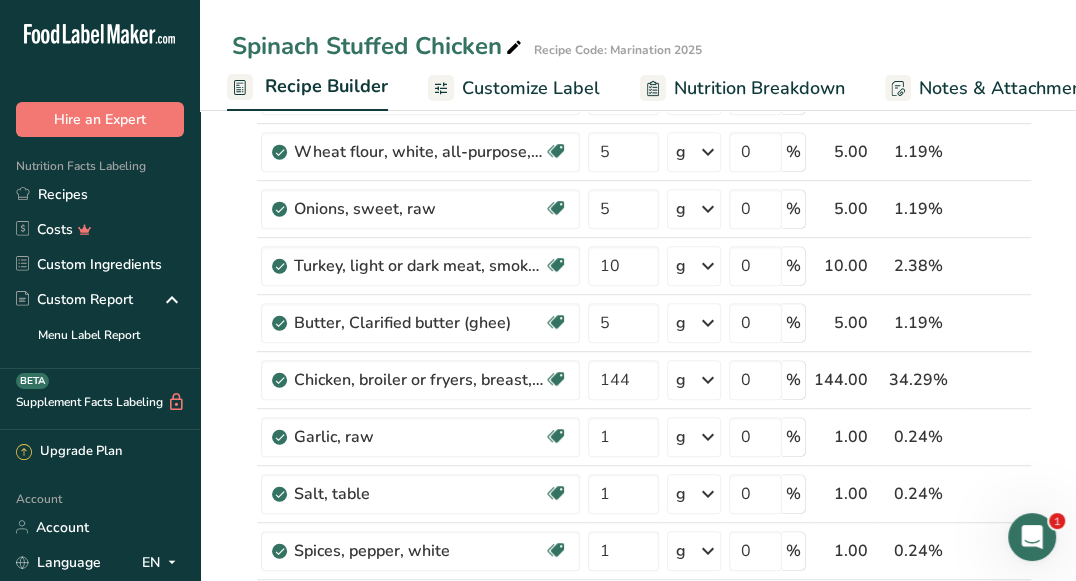 click on "Spinach Stuffed Chicken
Recipe Code: Marination 2025
Recipe Setup                       Recipe Builder   Customize Label               Nutrition Breakdown               Notes & Attachments                 Recipe Costing
Add Ingredients
Manage Recipe         Delete Recipe           Duplicate Recipe             Scale Recipe             Save as Sub-Recipe   .a-a{fill:#347362;}.b-a{fill:#fff;}                               Nutrition Breakdown                 Recipe Card
NEW
Amino Acids Pattern Report           Activity History
Download
Choose your preferred label style
Standard FDA label
Standard FDA label
The most common format for nutrition facts labels in compliance with the FDA's typeface, style and requirements" at bounding box center (638, 1053) 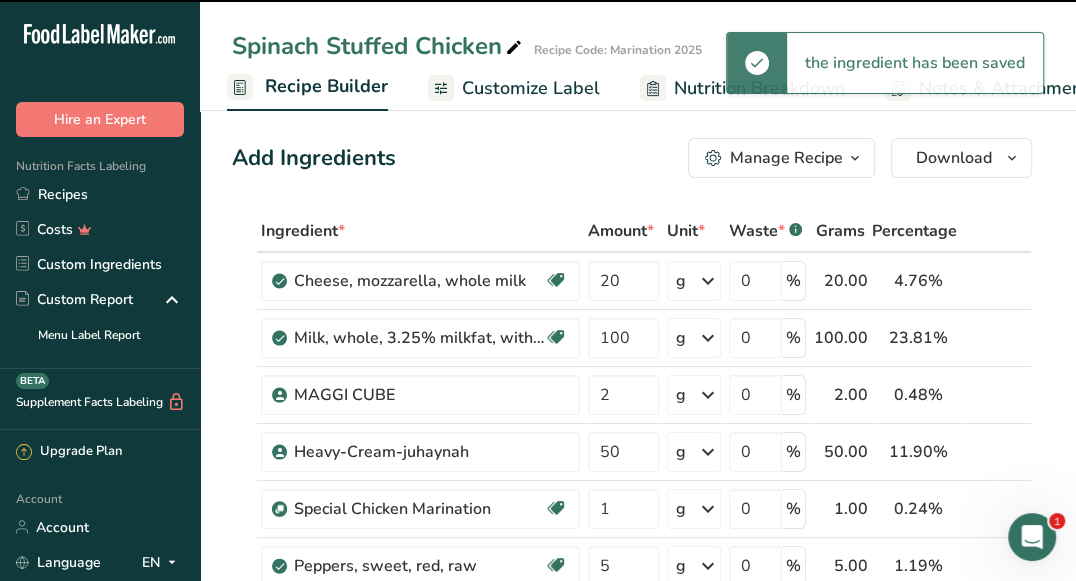 scroll, scrollTop: 0, scrollLeft: 0, axis: both 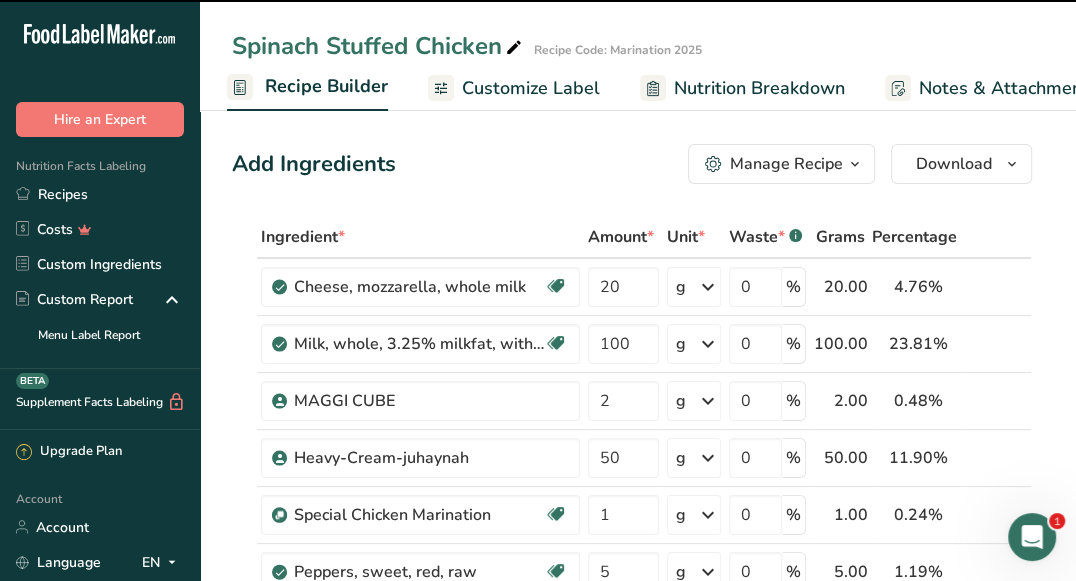 click on "Customize Label" at bounding box center [531, 88] 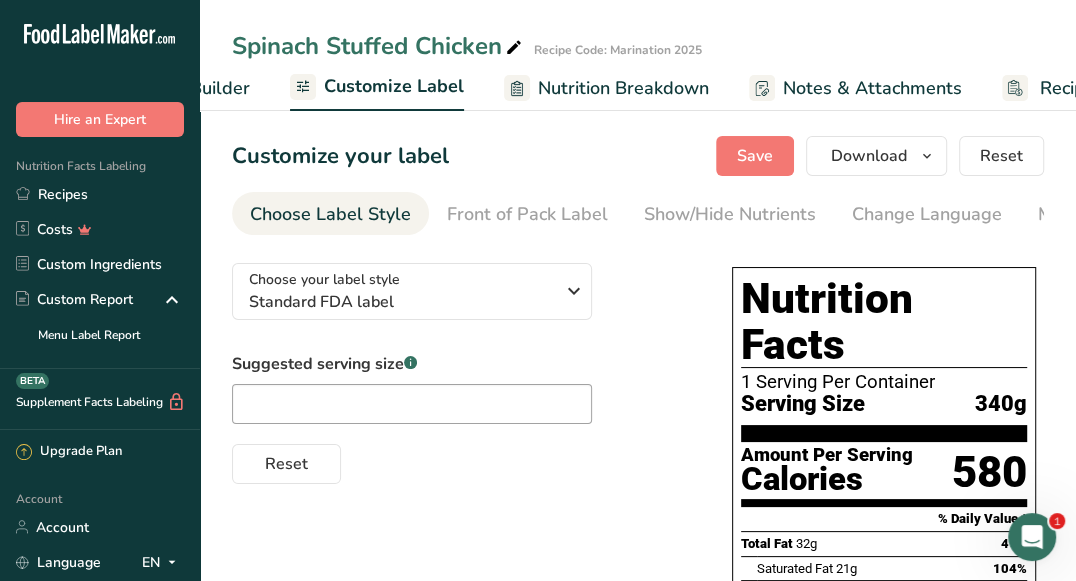 scroll, scrollTop: 0, scrollLeft: 390, axis: horizontal 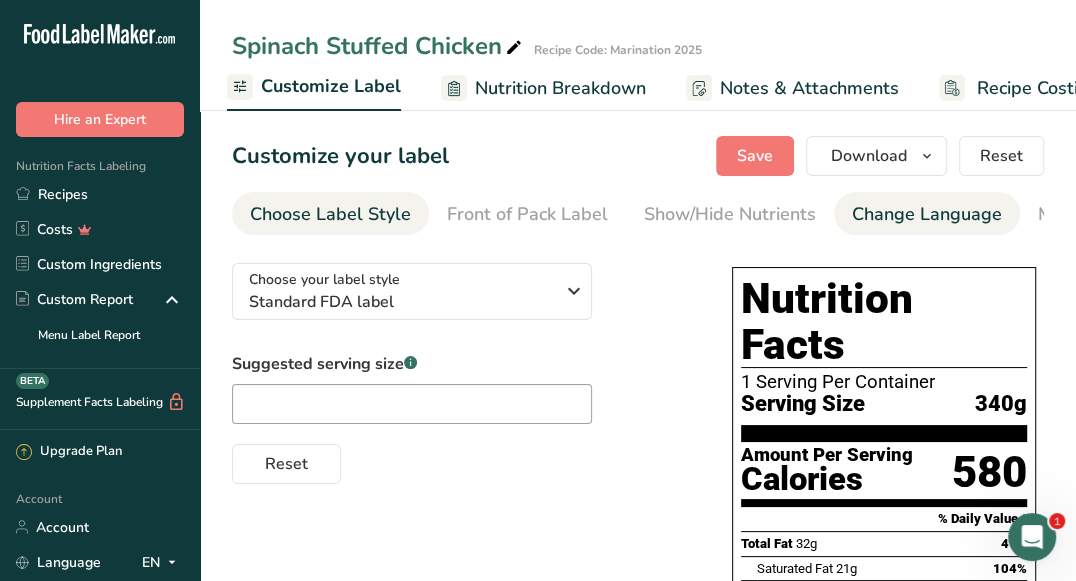 click on "Change Language" at bounding box center (927, 214) 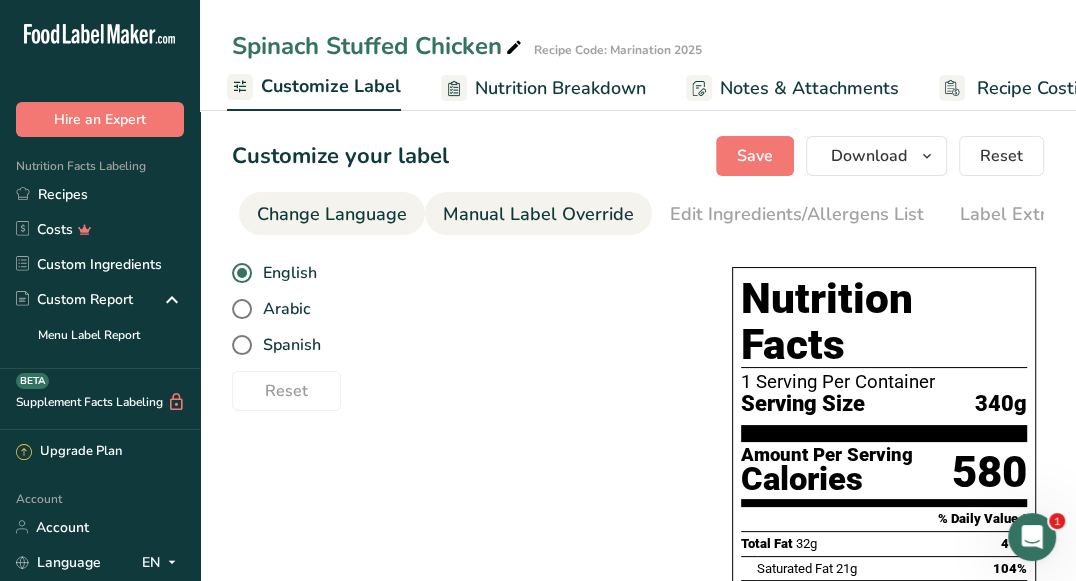 click on "Manual Label Override" at bounding box center [538, 214] 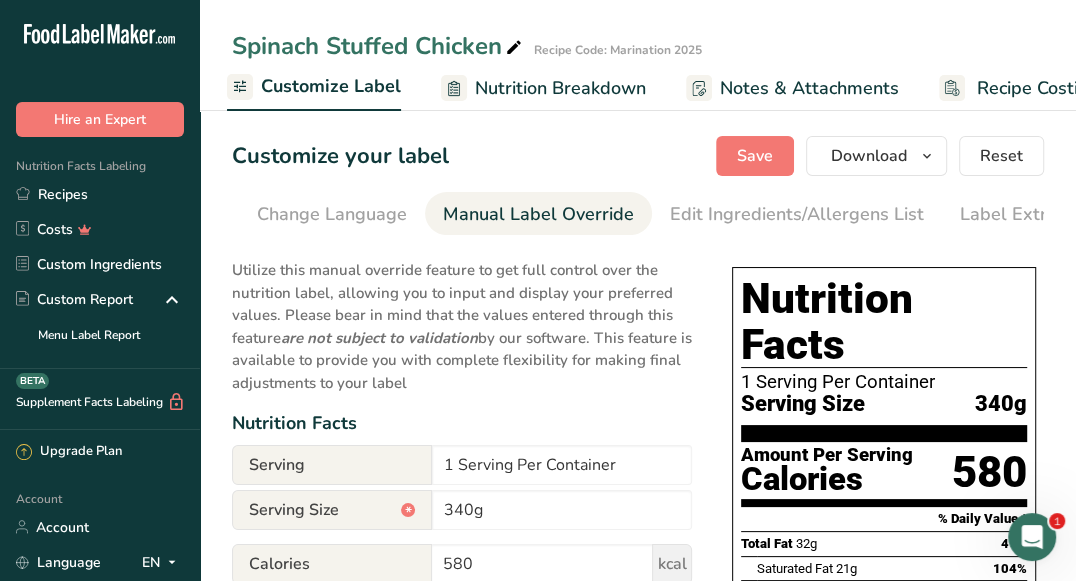 scroll, scrollTop: 0, scrollLeft: 641, axis: horizontal 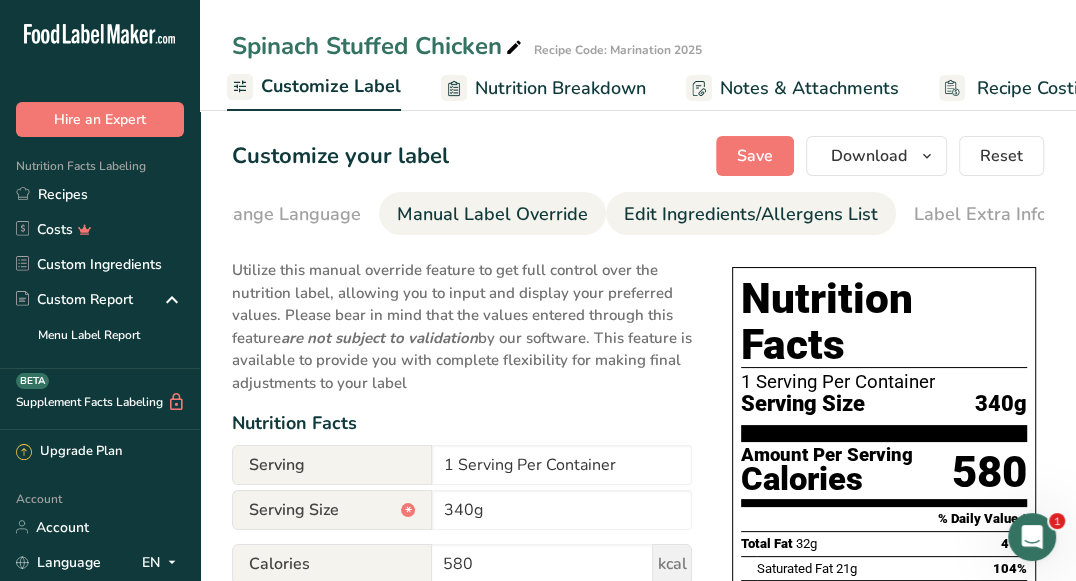 click on "Edit Ingredients/Allergens List" at bounding box center [751, 214] 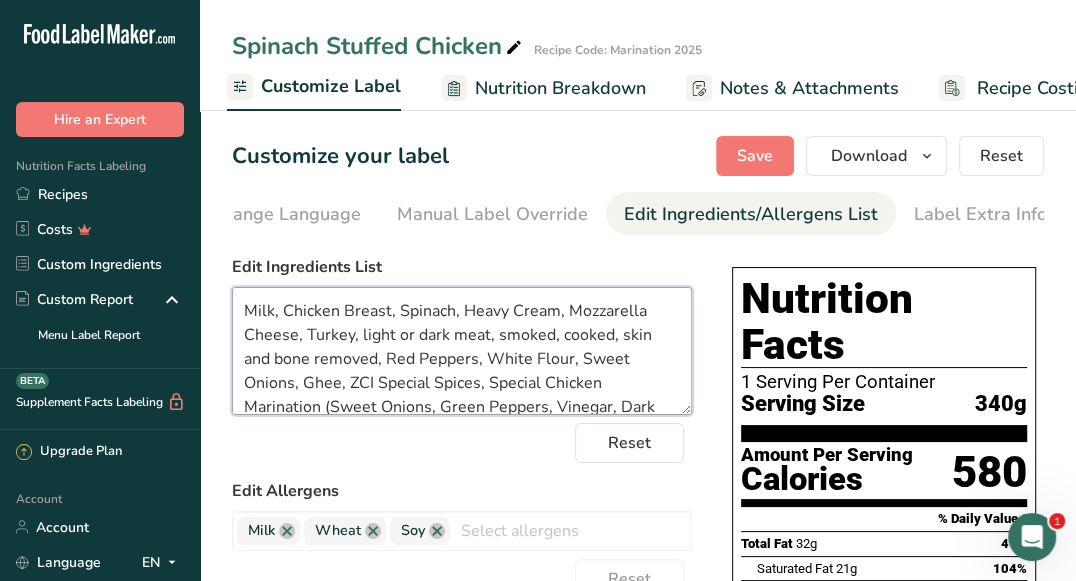 drag, startPoint x: 393, startPoint y: 316, endPoint x: 279, endPoint y: 313, distance: 114.03947 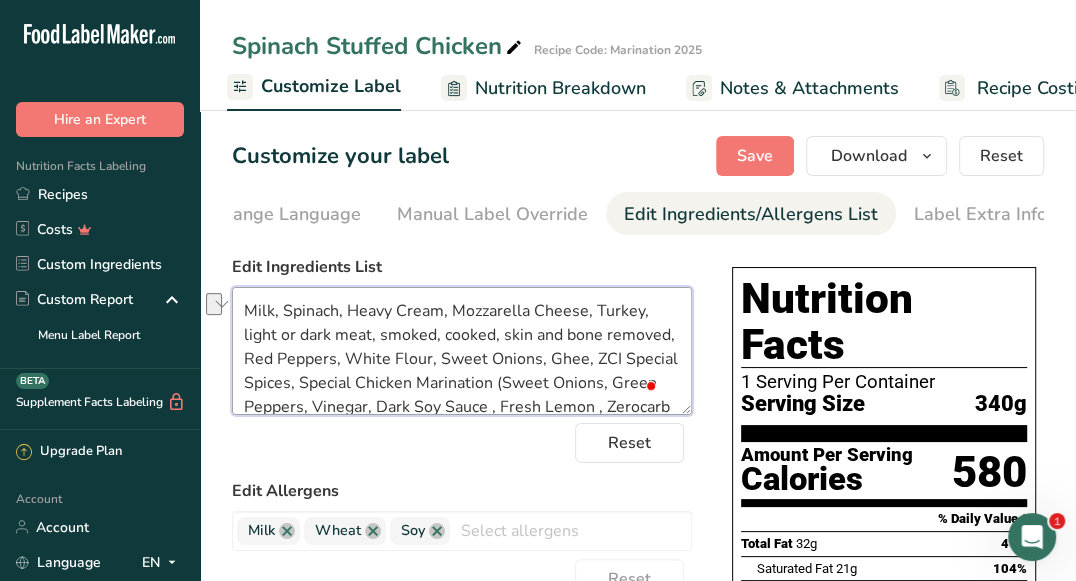 click on "Milk, Spinach, Heavy Cream, Mozzarella Cheese, Turkey, light or dark meat, smoked, cooked, skin and bone removed, Red Peppers, White Flour, Sweet Onions, Ghee, ZCI Special Spices, Special Chicken Marination (Sweet Onions, Green Peppers, Vinegar, Dark Soy Sauce , Fresh Lemon , Zerocarb Mustard , Black Pepper, Paprika, Chilli sauce , Garlic Powder, Onion Powder, Ground ginger), Garlic, Salt, White pepper" at bounding box center [462, 351] 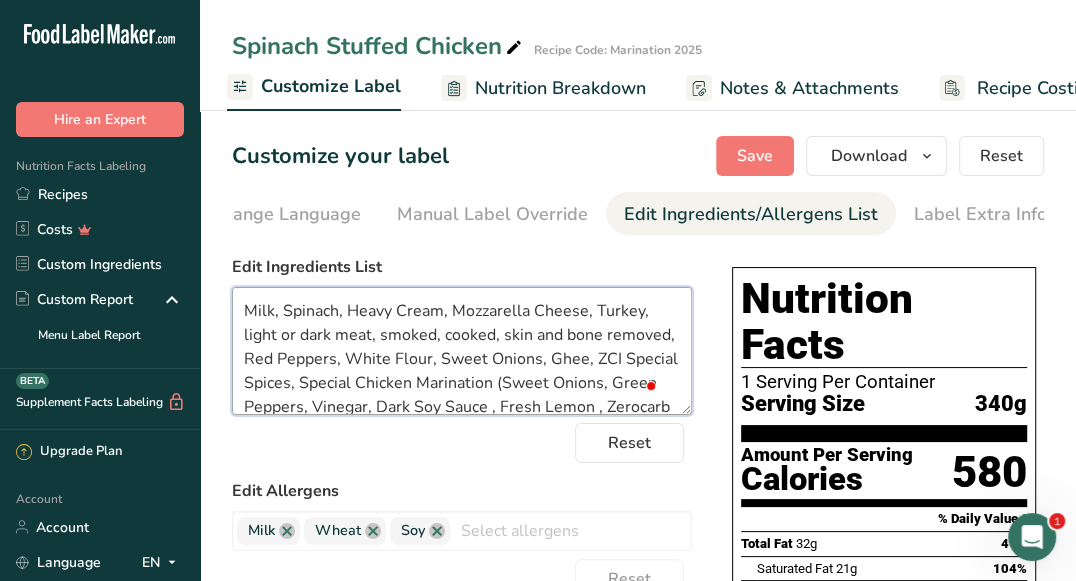 paste on "Chicken Breast," 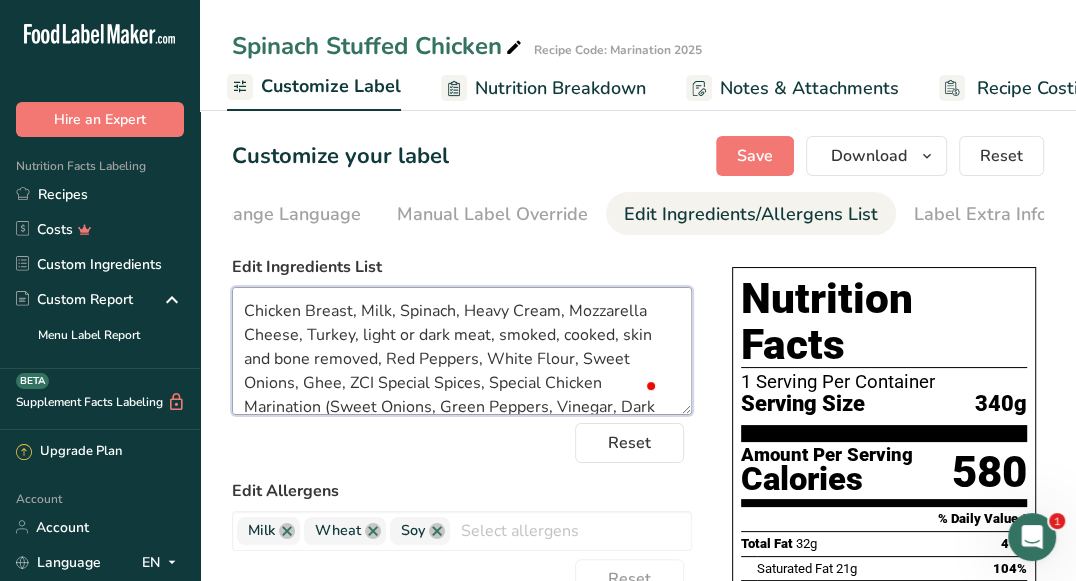 click on "Chicken Breast, Milk, Spinach, Heavy Cream, Mozzarella Cheese, Turkey, light or dark meat, smoked, cooked, skin and bone removed, Red Peppers, White Flour, Sweet Onions, Ghee, ZCI Special Spices, Special Chicken Marination (Sweet Onions, Green Peppers, Vinegar, Dark Soy Sauce , Fresh Lemon , Zerocarb Mustard , Black Pepper, Paprika, Chilli sauce , Garlic Powder, Onion Powder, Ground ginger), Garlic, Salt, White pepper" at bounding box center [462, 351] 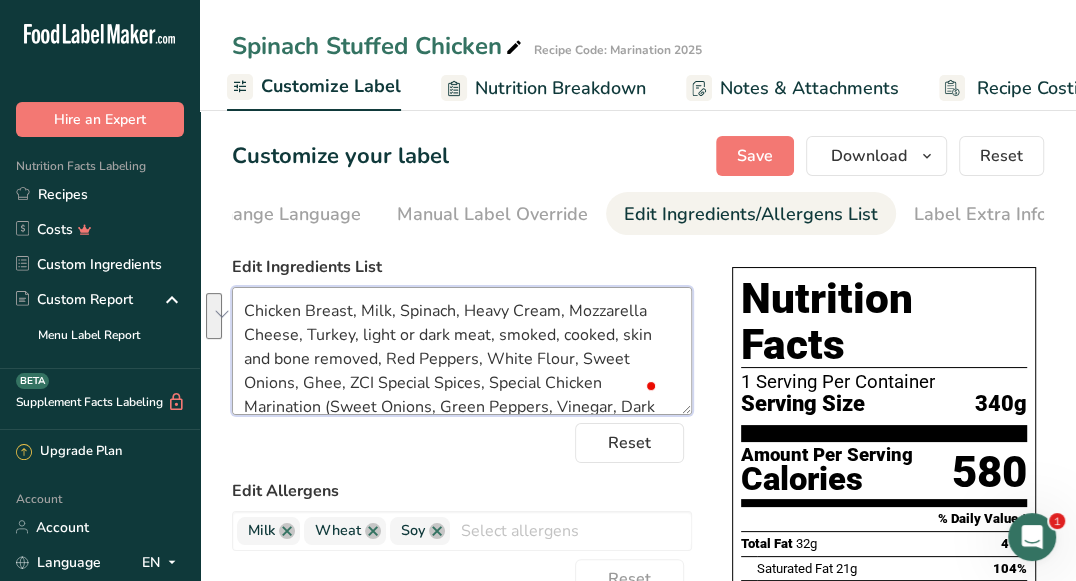 drag, startPoint x: 359, startPoint y: 337, endPoint x: 373, endPoint y: 356, distance: 23.600847 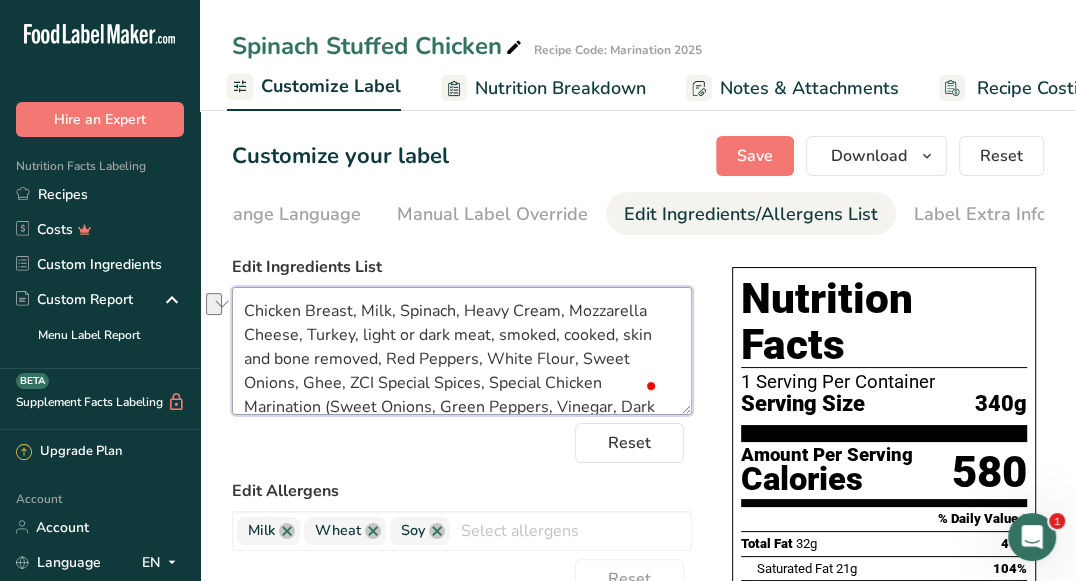 drag, startPoint x: 492, startPoint y: 342, endPoint x: 354, endPoint y: 336, distance: 138.13037 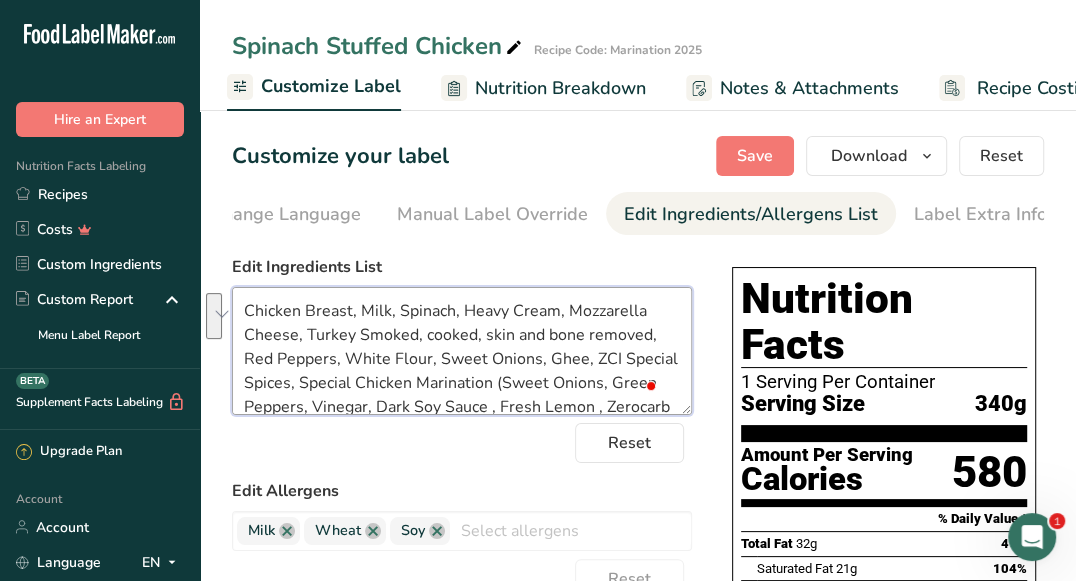 drag, startPoint x: 426, startPoint y: 335, endPoint x: 340, endPoint y: 360, distance: 89.560036 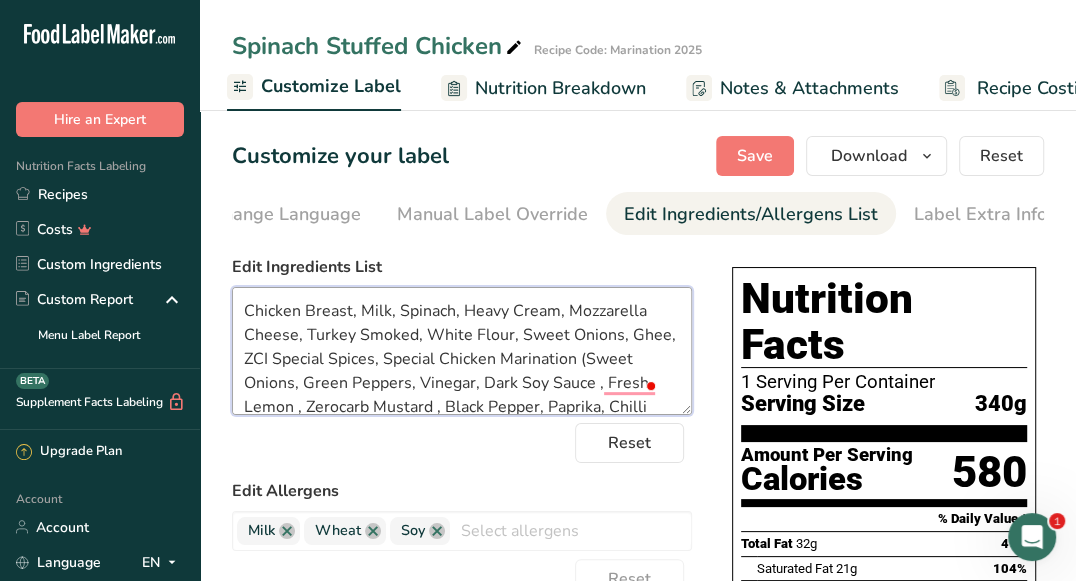 drag, startPoint x: 564, startPoint y: 340, endPoint x: 519, endPoint y: 340, distance: 45 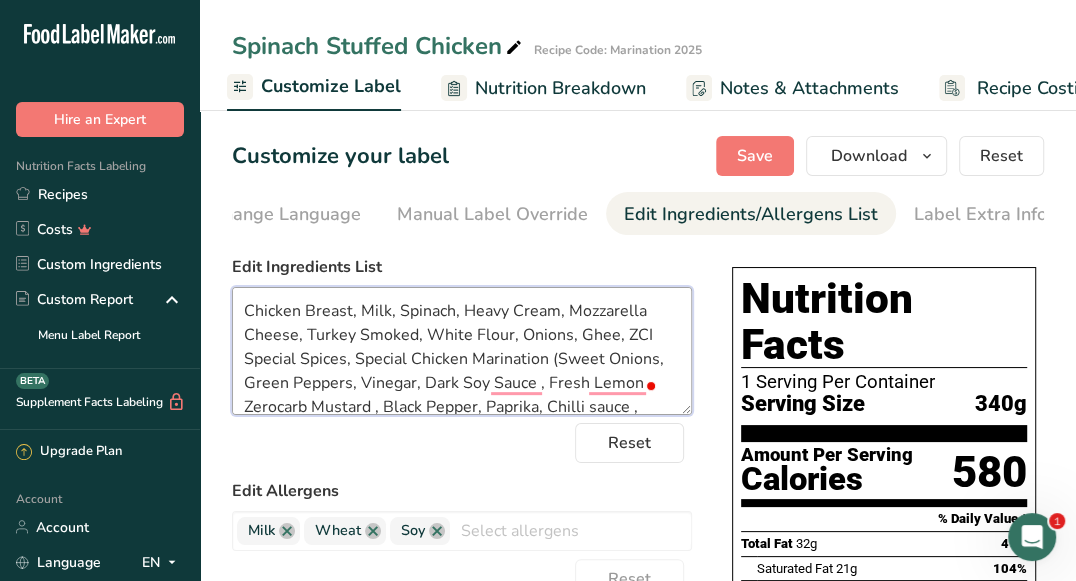 drag, startPoint x: 409, startPoint y: 362, endPoint x: 358, endPoint y: 364, distance: 51.0392 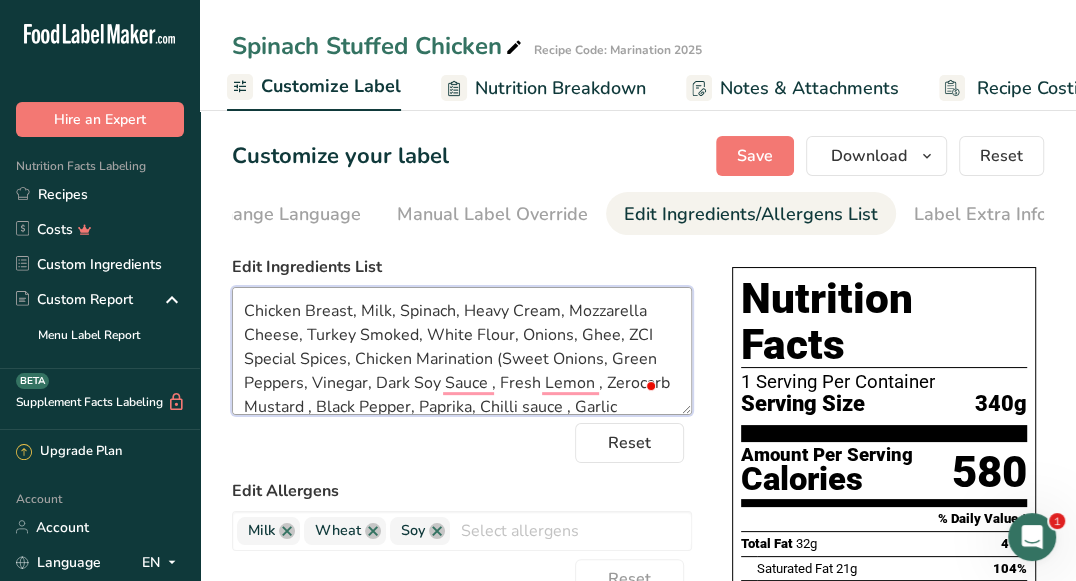 drag, startPoint x: 658, startPoint y: 336, endPoint x: 621, endPoint y: 339, distance: 37.12142 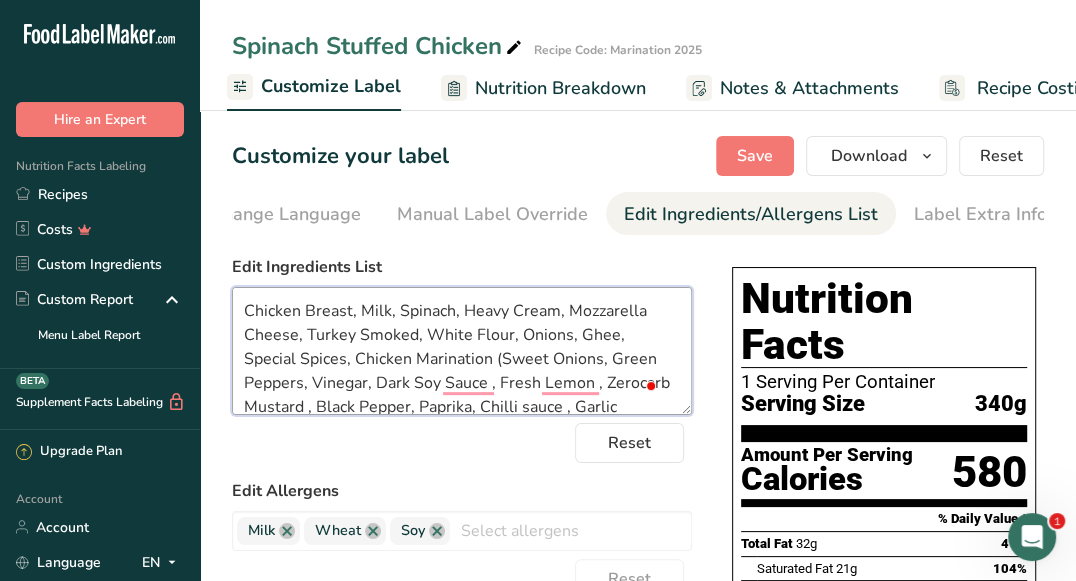 scroll, scrollTop: 50, scrollLeft: 0, axis: vertical 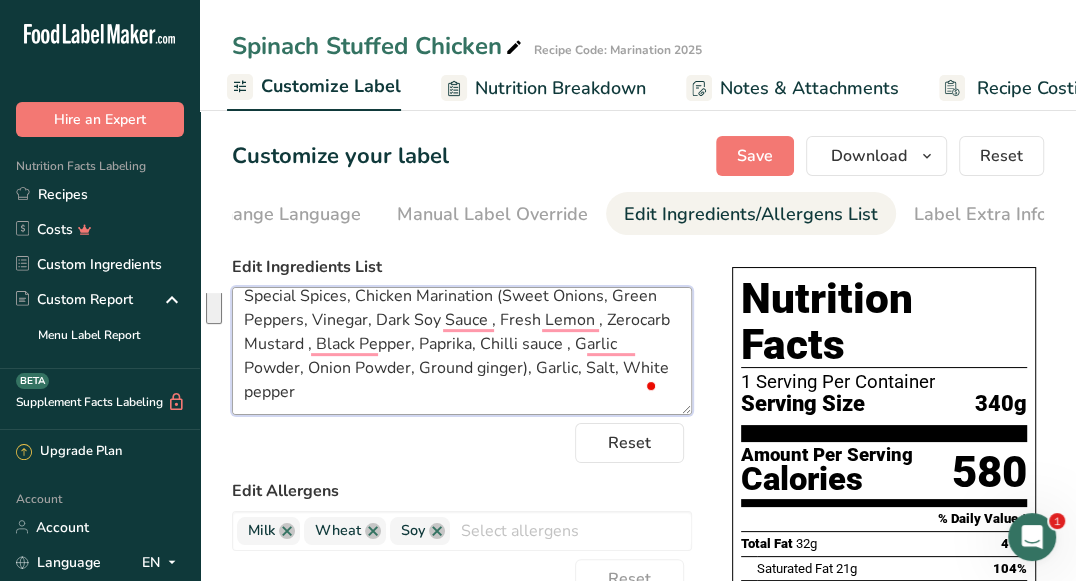 drag, startPoint x: 496, startPoint y: 362, endPoint x: 570, endPoint y: 377, distance: 75.50497 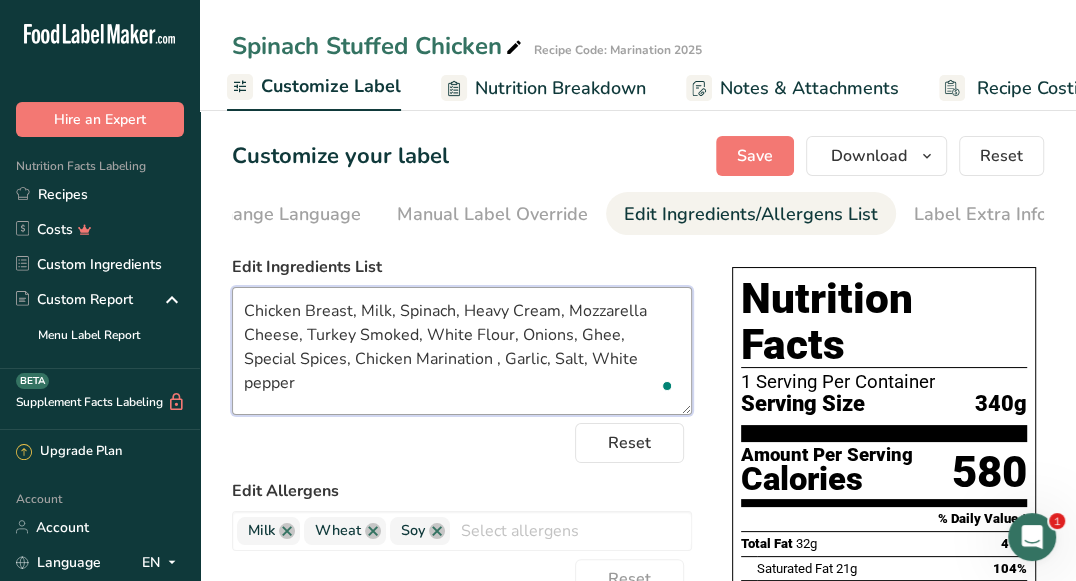 scroll, scrollTop: 0, scrollLeft: 0, axis: both 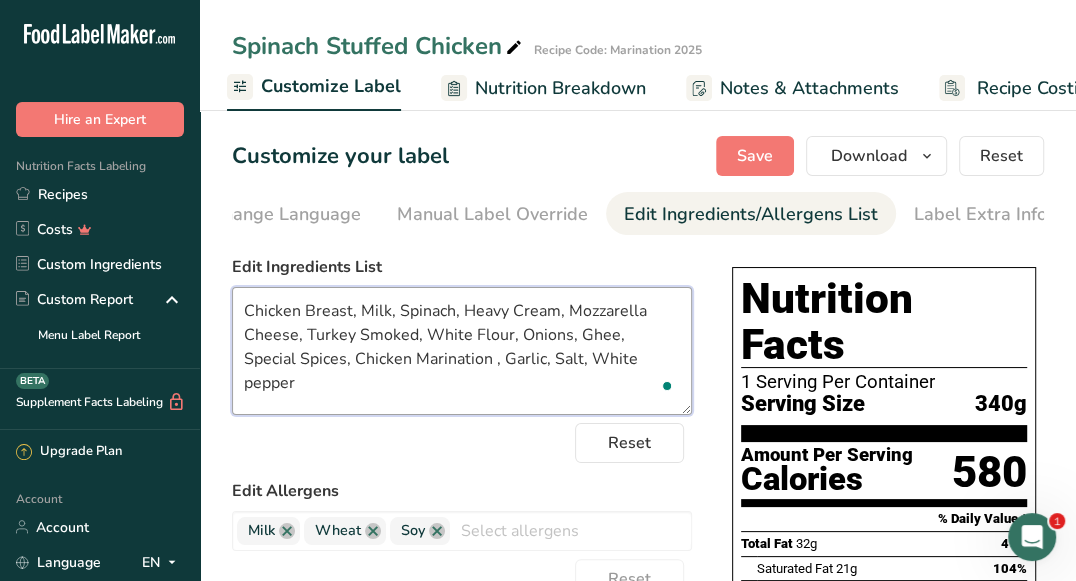 click on "Chicken Breast, Milk, Spinach, Heavy Cream, Mozzarella Cheese, Turkey Smoked, White Flour, Onions, Ghee, Special Spices, Chicken Marination , Garlic, Salt, White pepper" at bounding box center (462, 351) 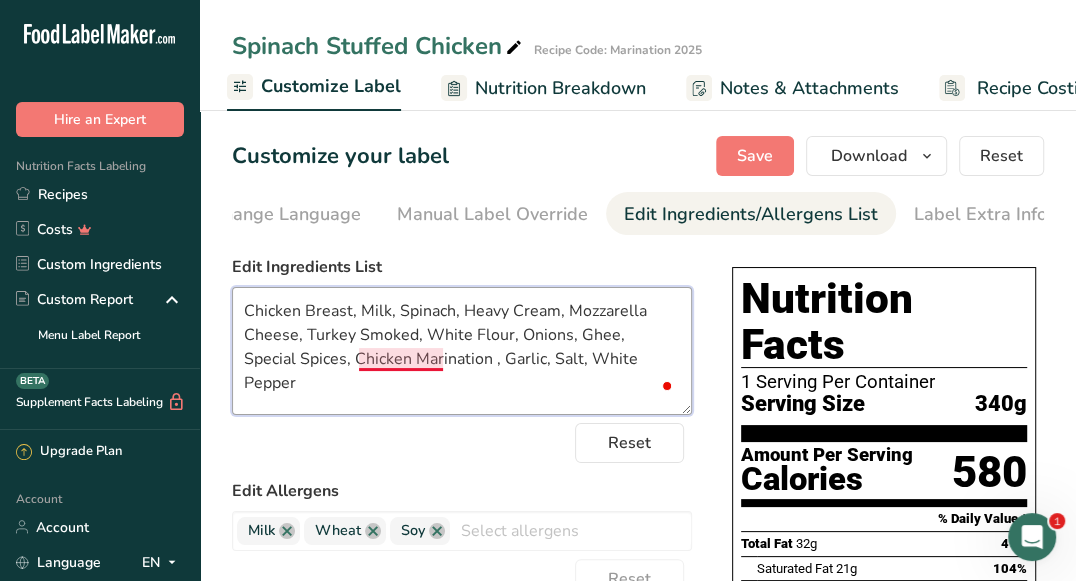 click on "Chicken Breast, Milk, Spinach, Heavy Cream, Mozzarella Cheese, Turkey Smoked, White Flour, Onions, Ghee, Special Spices, Chicken Marination , Garlic, Salt, White Pepper" at bounding box center [462, 351] 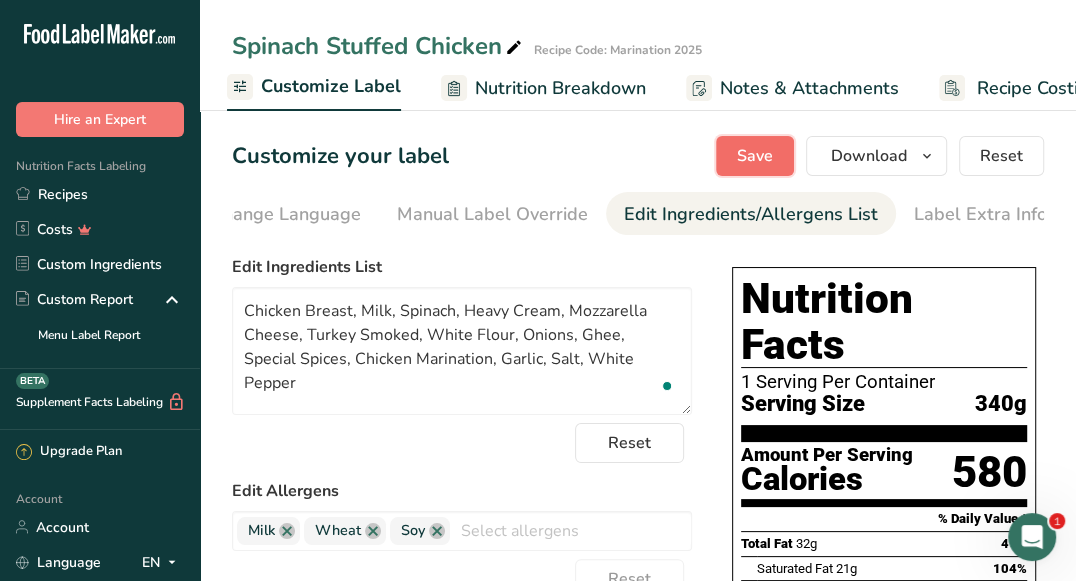 click on "Save" at bounding box center (755, 156) 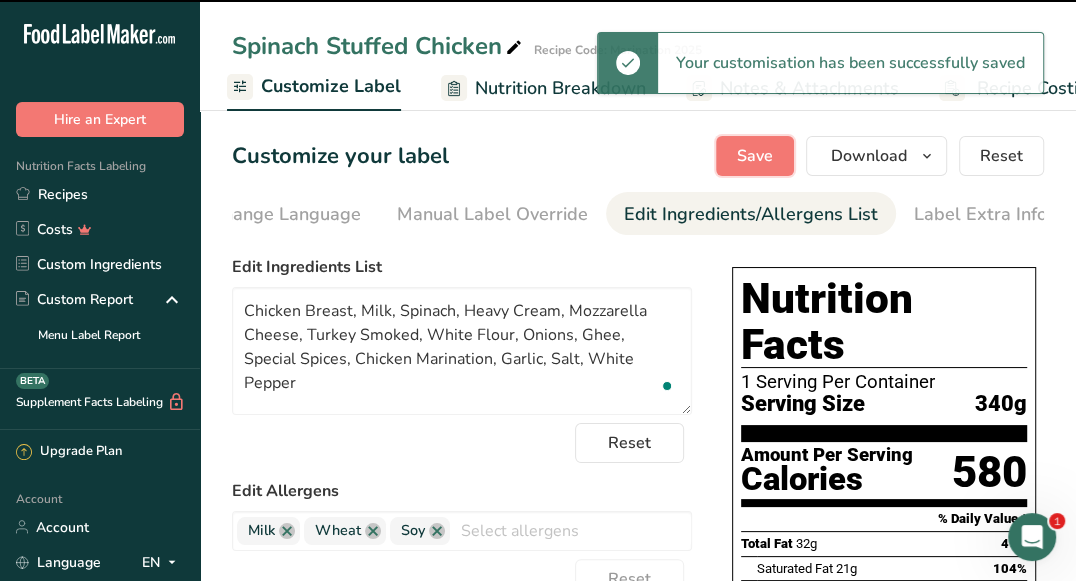 type on "Chicken Breast, Milk, Spinach, Heavy Cream, Mozzarella Cheese, Turkey Smoked, White Flour, Onions, Ghee, Special Spices, Chicken Marination, Garlic, Salt, White Pepper" 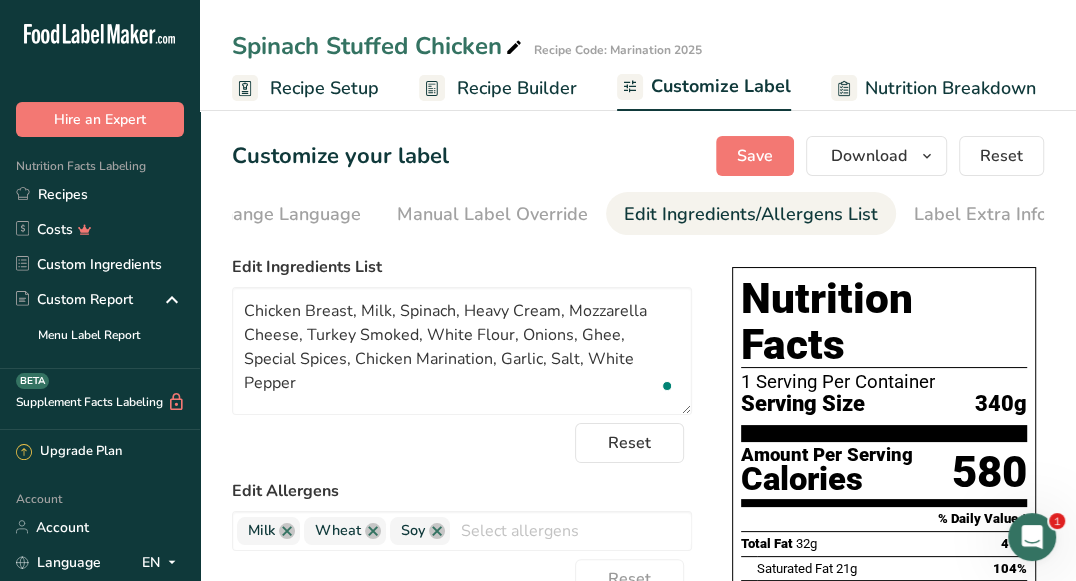 click 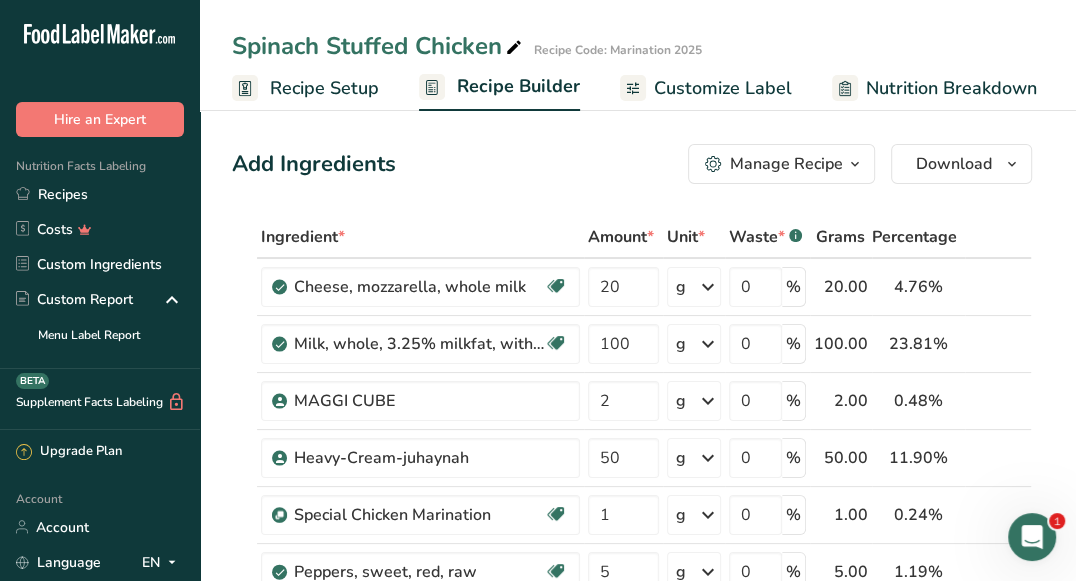 scroll, scrollTop: 0, scrollLeft: 192, axis: horizontal 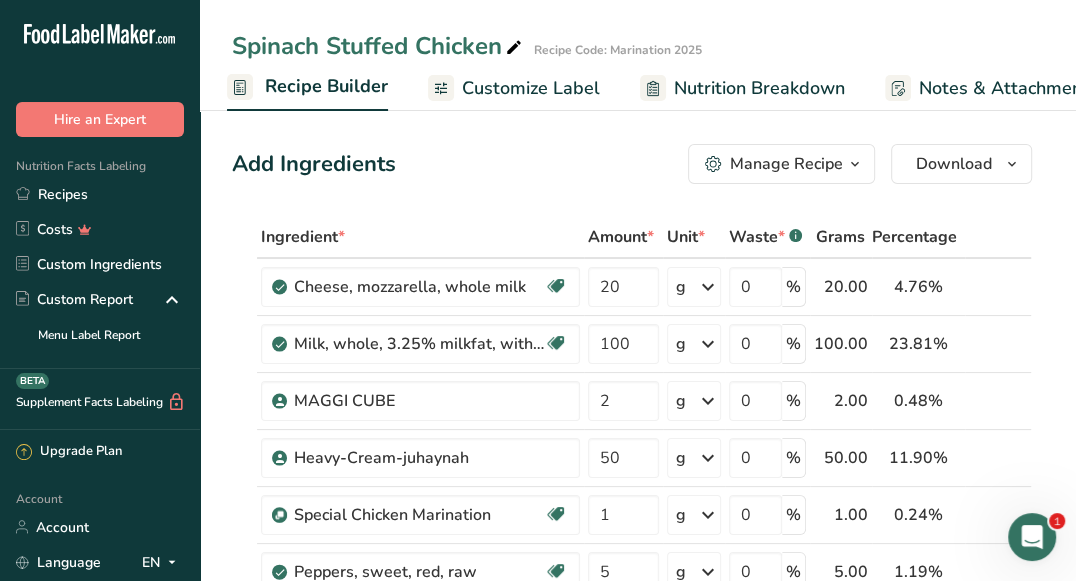 click on "Customize Label" at bounding box center [531, 88] 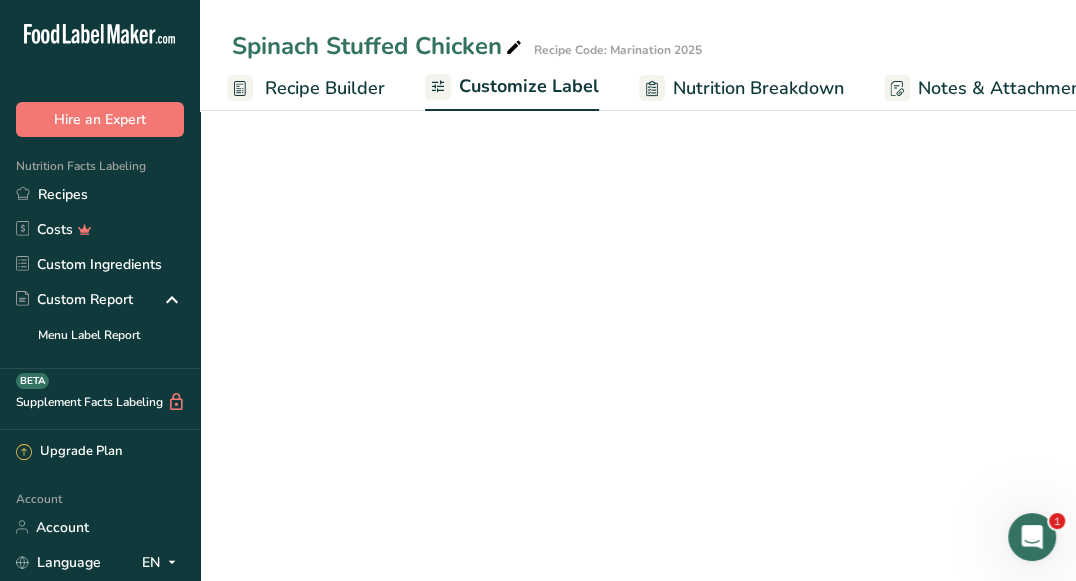 scroll, scrollTop: 0, scrollLeft: 390, axis: horizontal 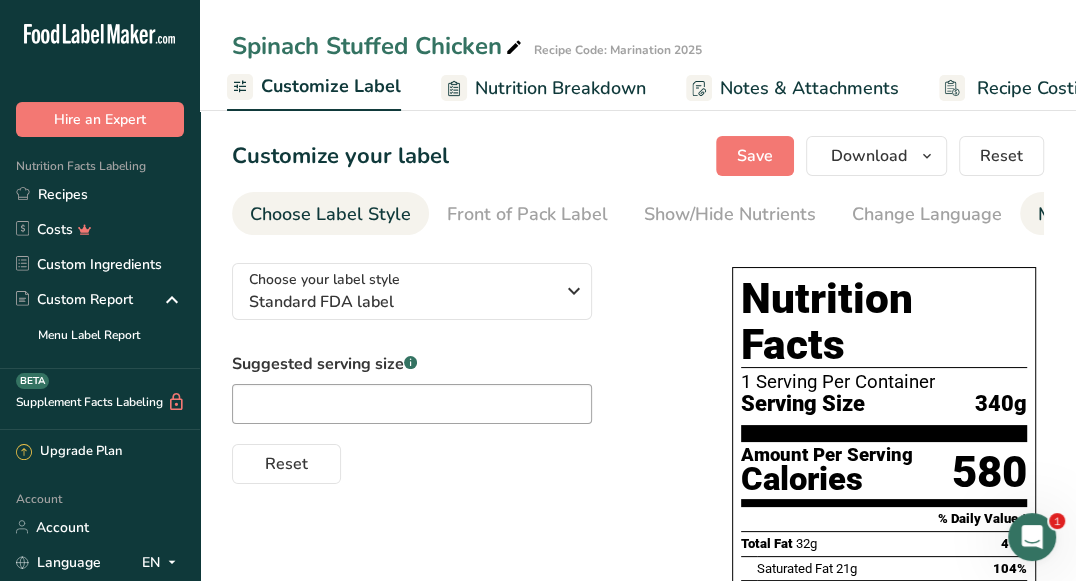 click on "Manual Label Override" at bounding box center (1133, 214) 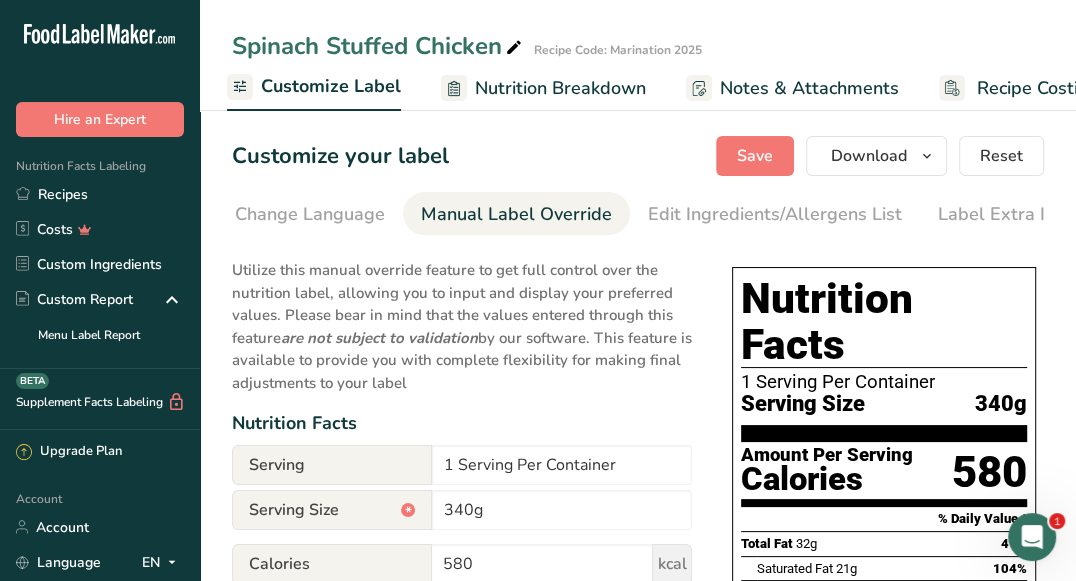 scroll, scrollTop: 0, scrollLeft: 641, axis: horizontal 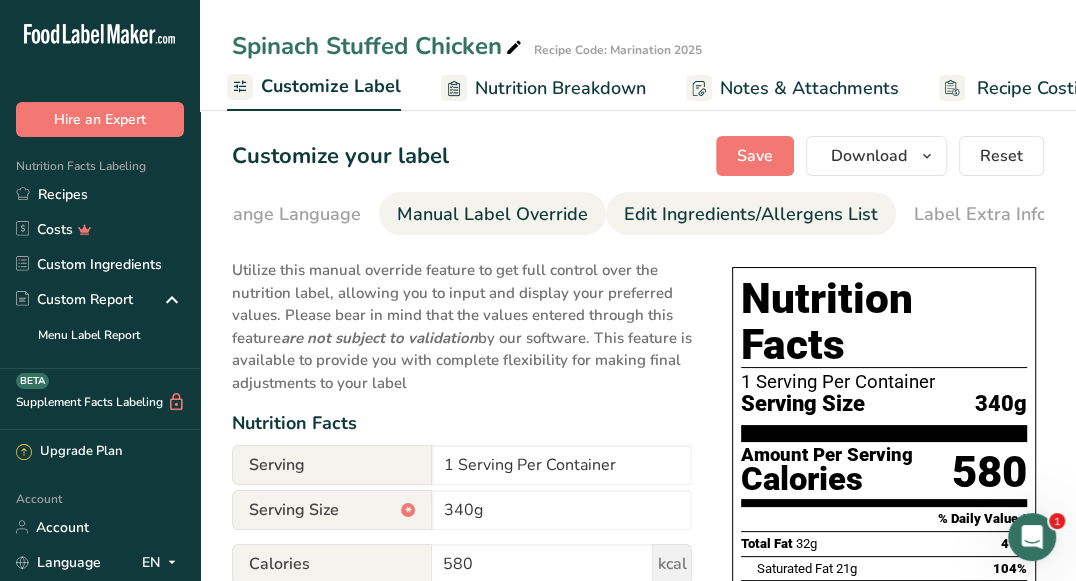 click on "Edit Ingredients/Allergens List" at bounding box center [751, 214] 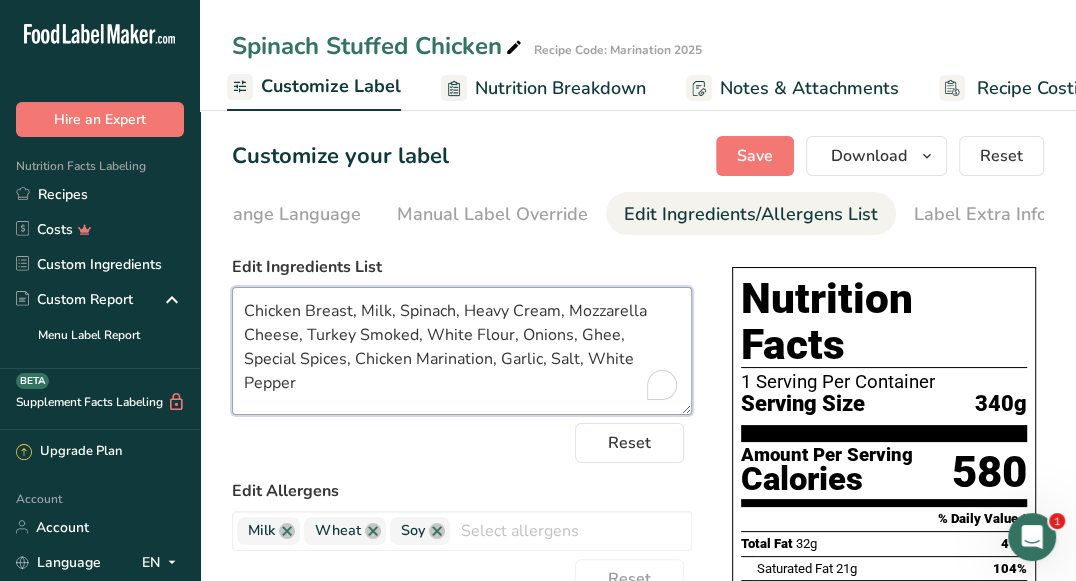 drag, startPoint x: 355, startPoint y: 336, endPoint x: 412, endPoint y: 341, distance: 57.21888 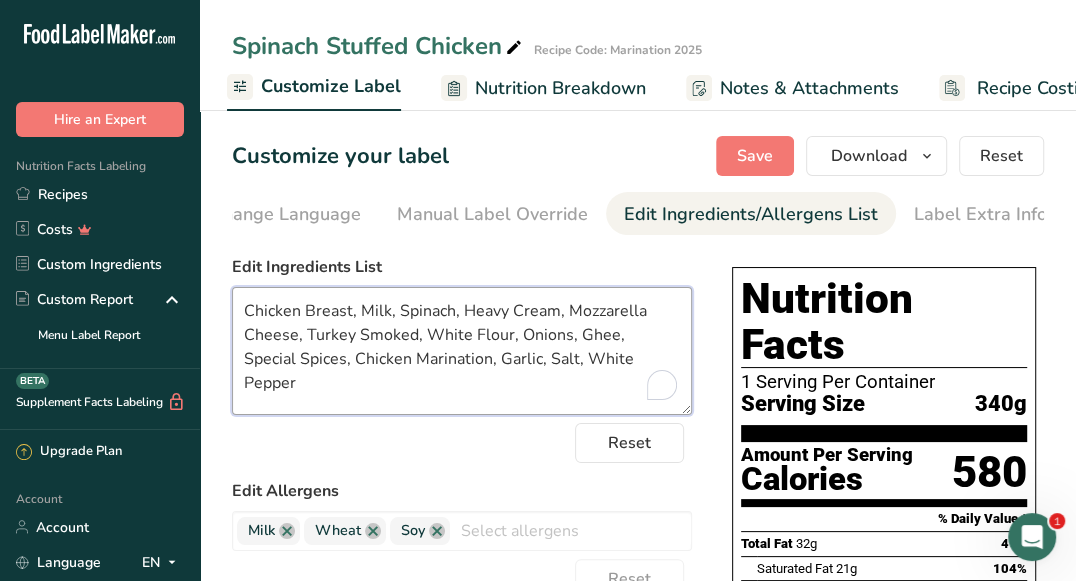 click on "Chicken Breast, Milk, Spinach, Heavy Cream, Mozzarella Cheese, Turkey Smoked, White Flour, Onions, Ghee, Special Spices, Chicken Marination, Garlic, Salt, White Pepper" at bounding box center [462, 351] 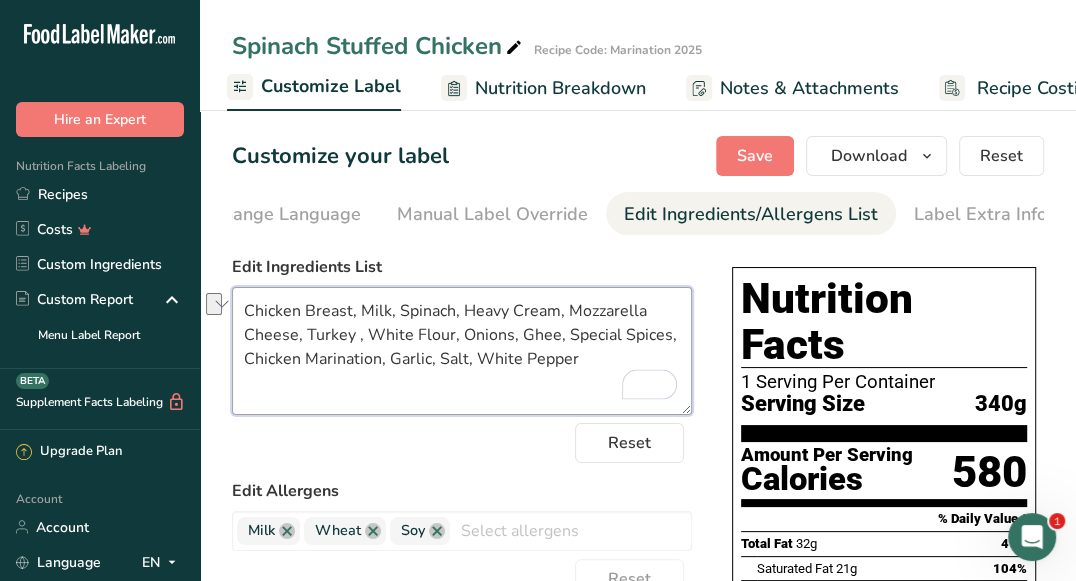 click on "Chicken Breast, Milk, Spinach, Heavy Cream, Mozzarella Cheese, Turkey , White Flour, Onions, Ghee, Special Spices, Chicken Marination, Garlic, Salt, White Pepper" at bounding box center (462, 351) 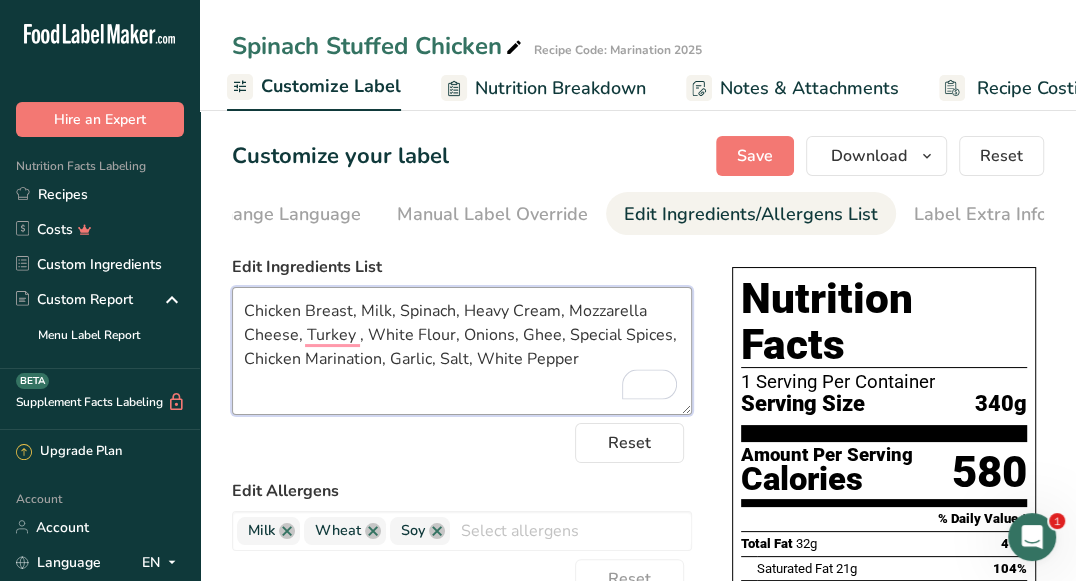 paste on "Smoked" 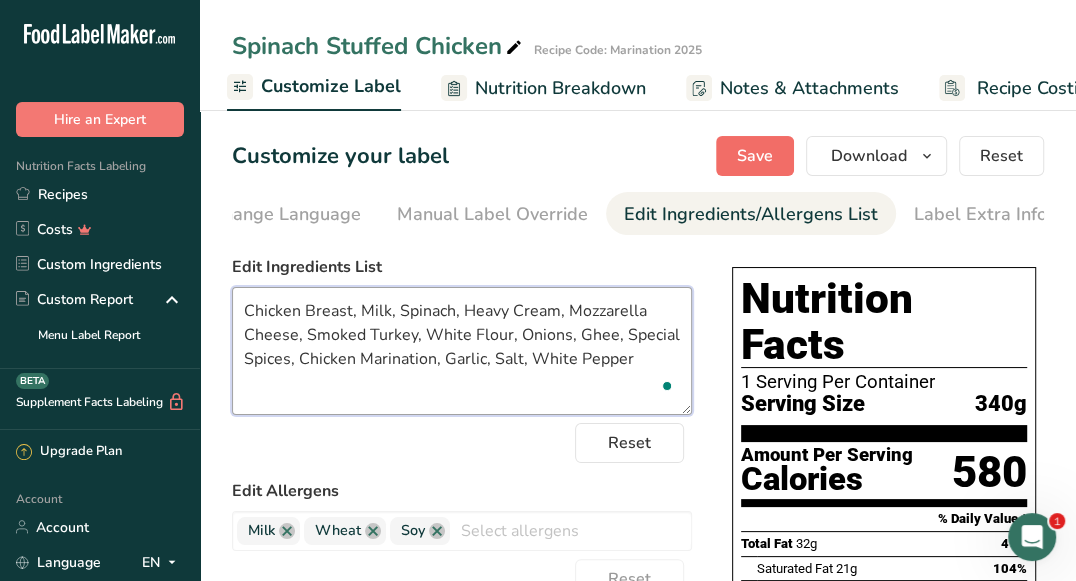 type on "Chicken Breast, Milk, Spinach, Heavy Cream, Mozzarella Cheese, Smoked Turkey, White Flour, Onions, Ghee, Special Spices, Chicken Marination, Garlic, Salt, White Pepper" 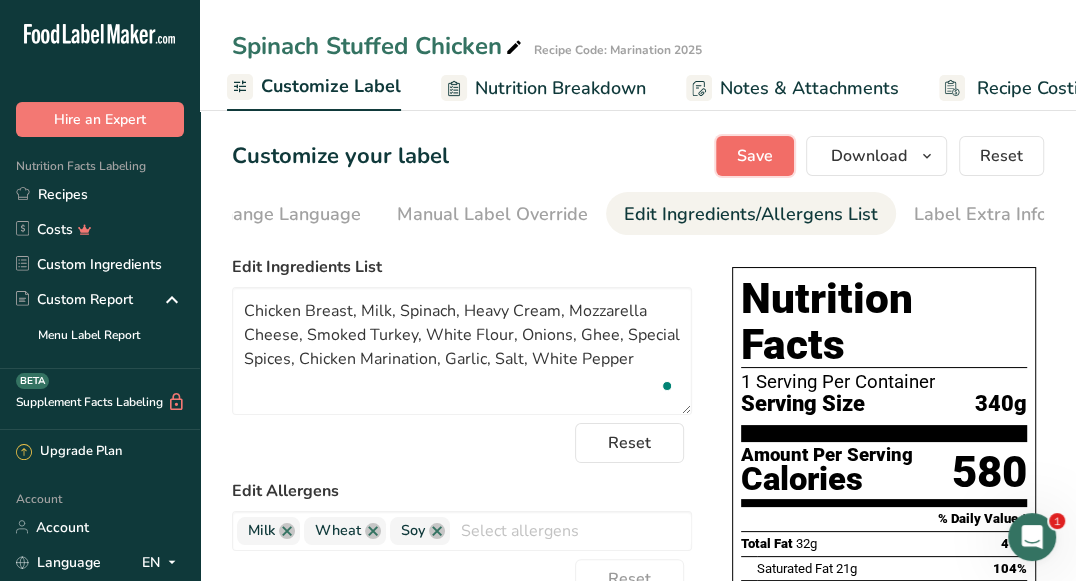click on "Save" at bounding box center [755, 156] 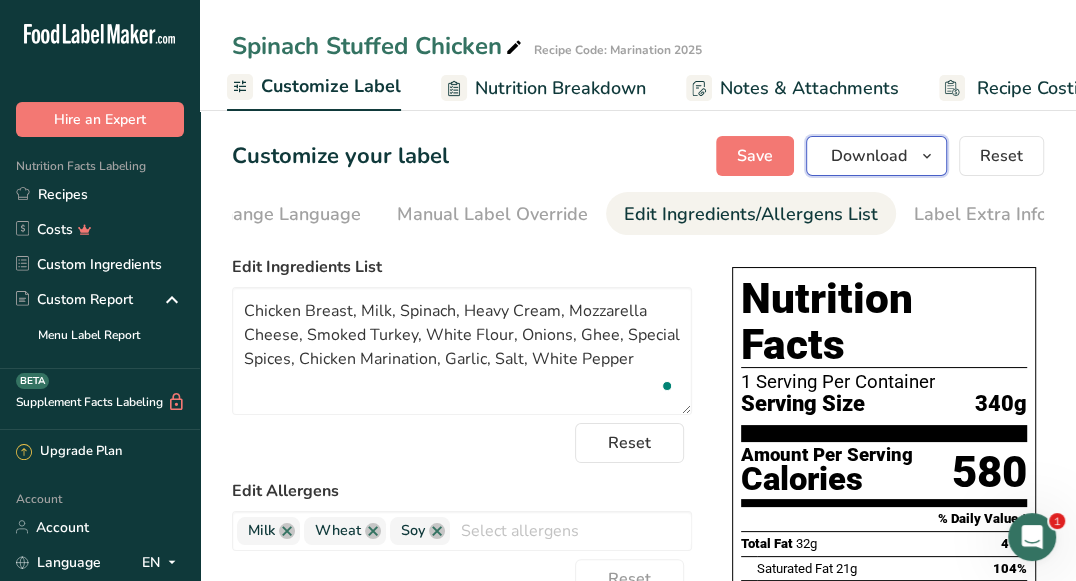 click on "Download" at bounding box center (876, 156) 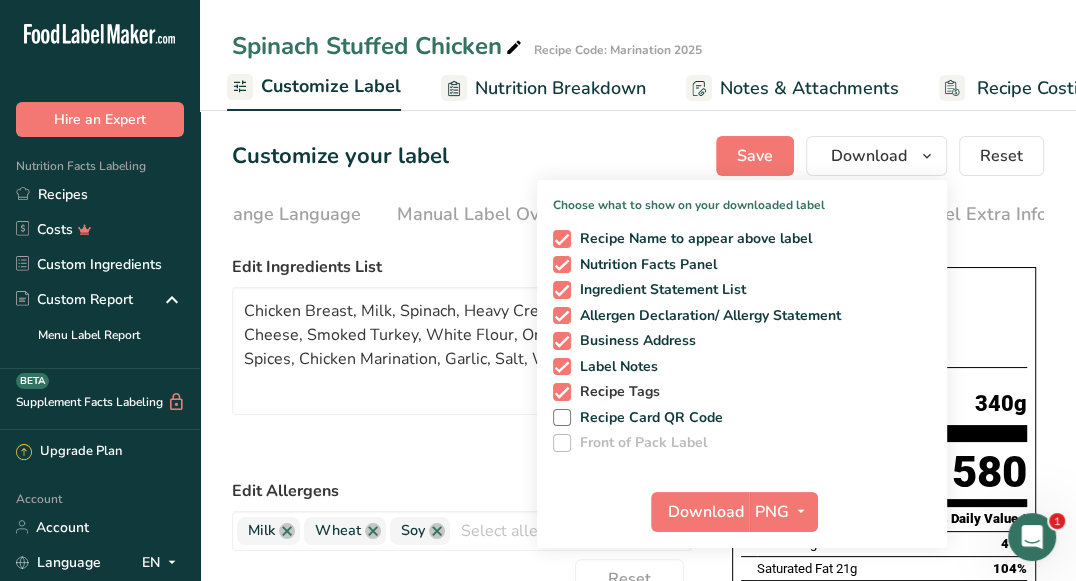 click on "Recipe Tags" at bounding box center [616, 392] 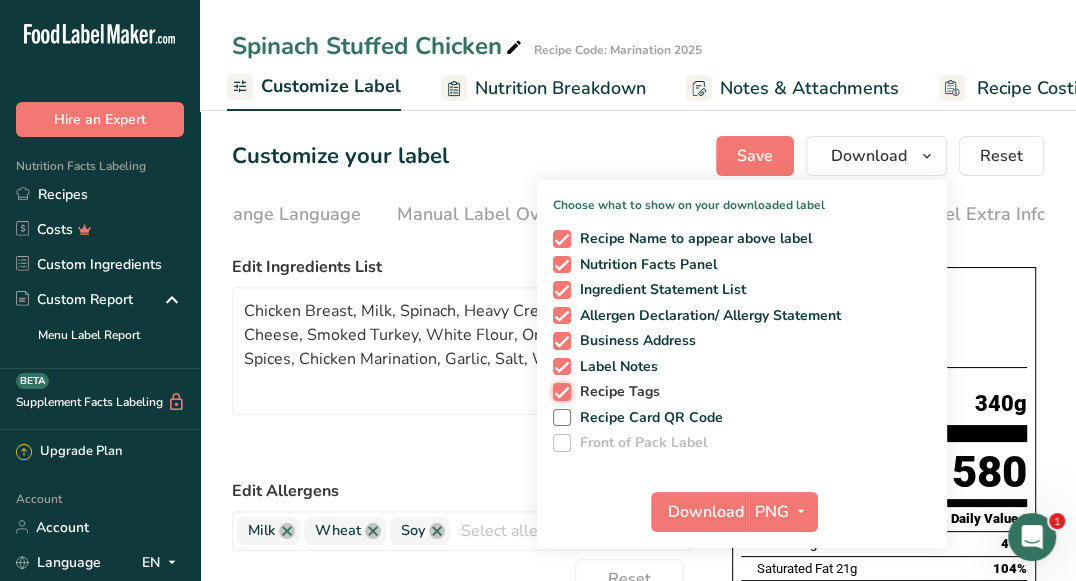 click on "Recipe Tags" at bounding box center (559, 391) 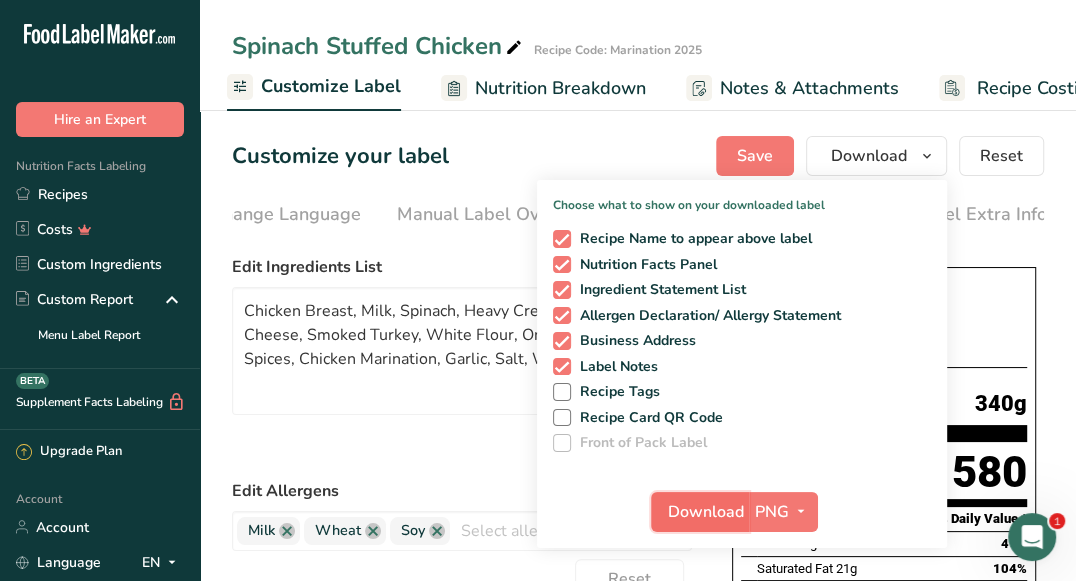 click on "Download" at bounding box center [706, 512] 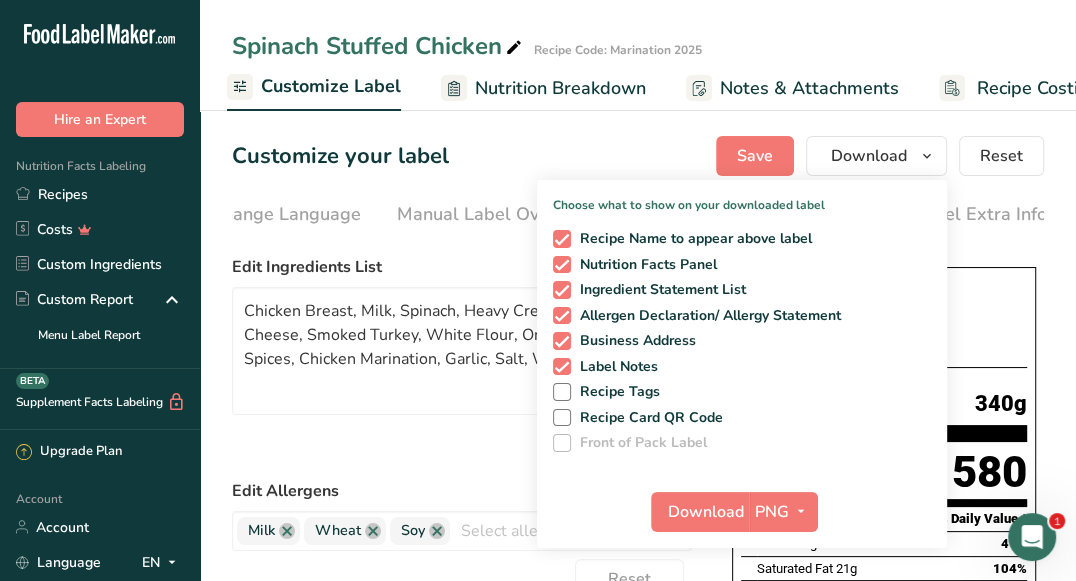 click on "Customize your label
Save
Download
Choose what to show on your downloaded label
Recipe Name to appear above label
Nutrition Facts Panel
Ingredient Statement List
Allergen Declaration/ Allergy Statement
Business Address
Label Notes
Recipe Tags
Recipe Card QR Code
Front of Pack Label
Download
PNG
PNG
BMP
SVG
PDF
TXT
Reset" at bounding box center (638, 156) 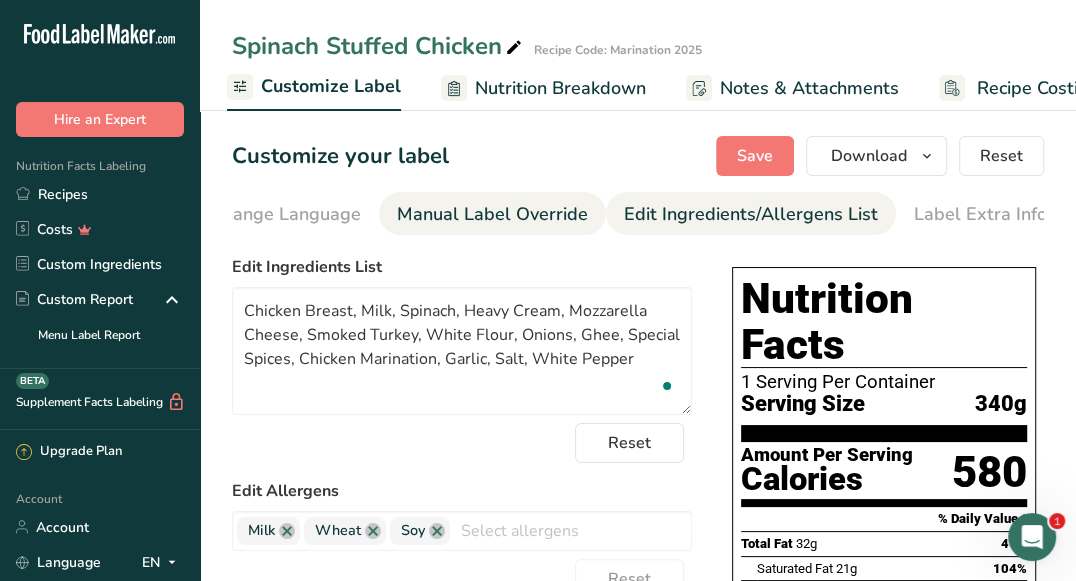 click on "Manual Label Override" at bounding box center (492, 214) 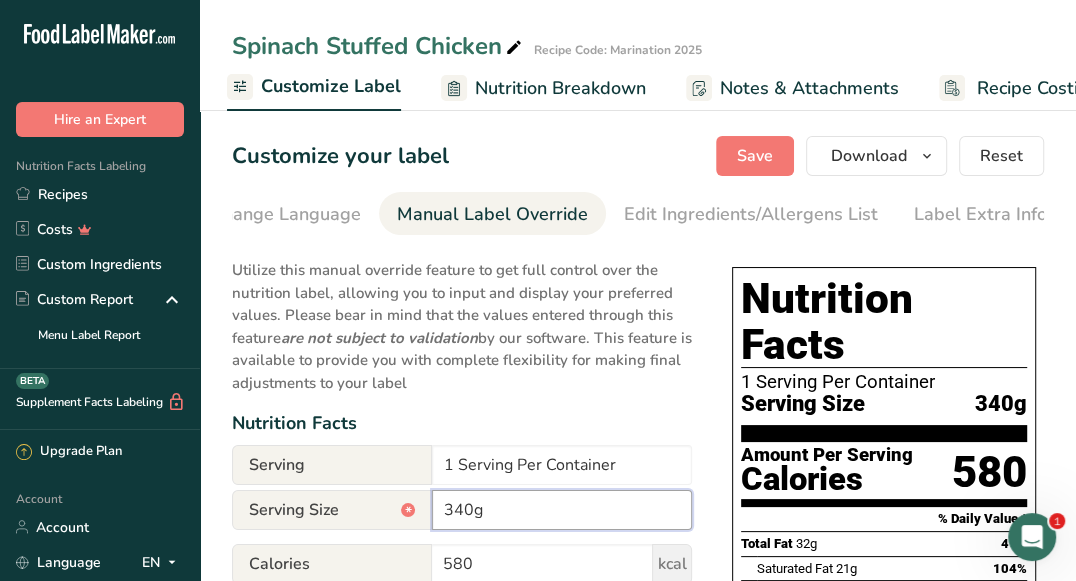 click on "340g" at bounding box center (562, 510) 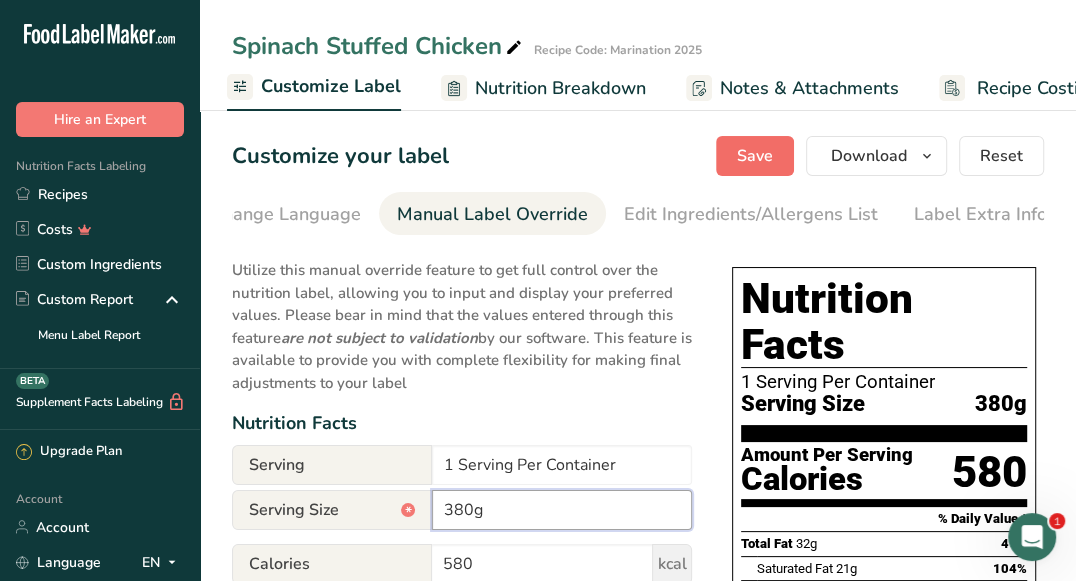 type on "380g" 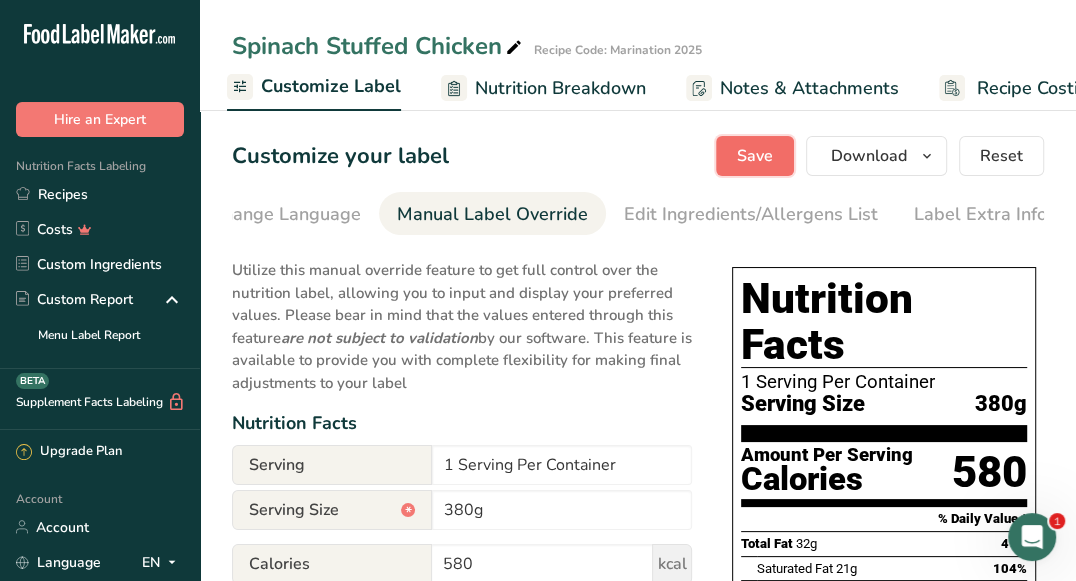click on "Save" at bounding box center [755, 156] 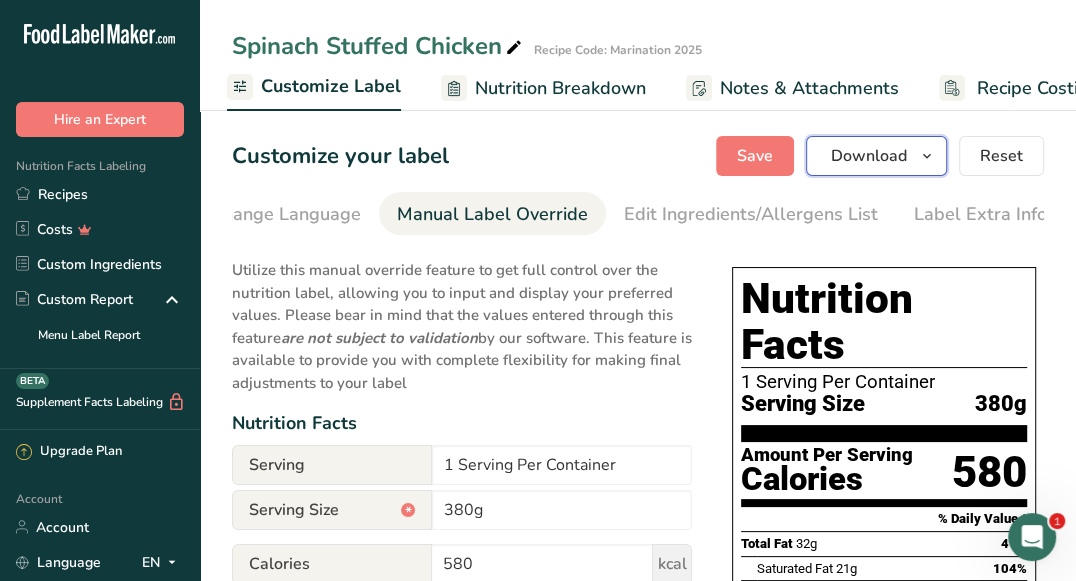 click on "Download" at bounding box center [876, 156] 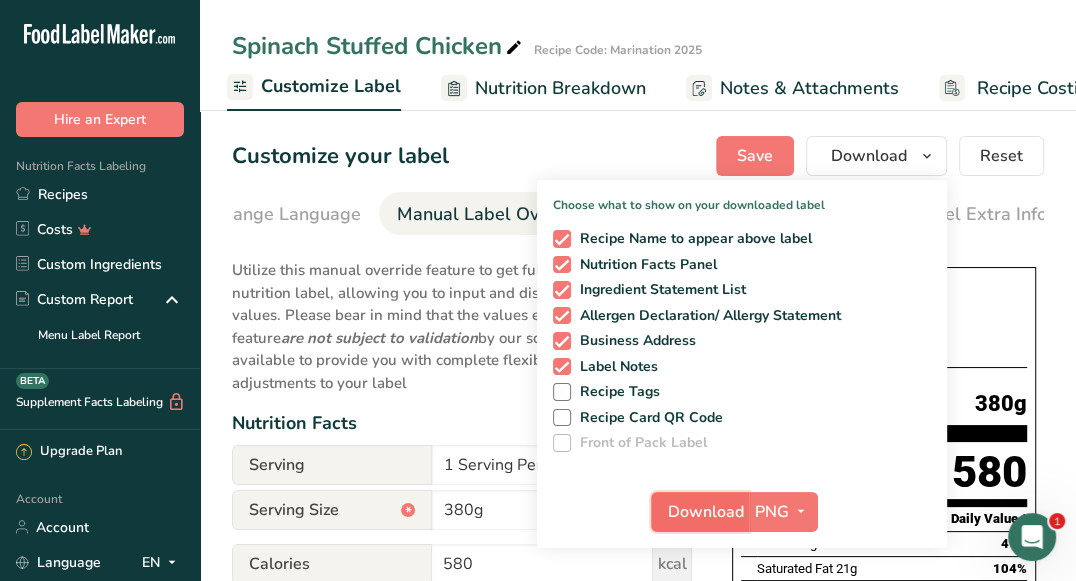 click on "Download" at bounding box center [706, 512] 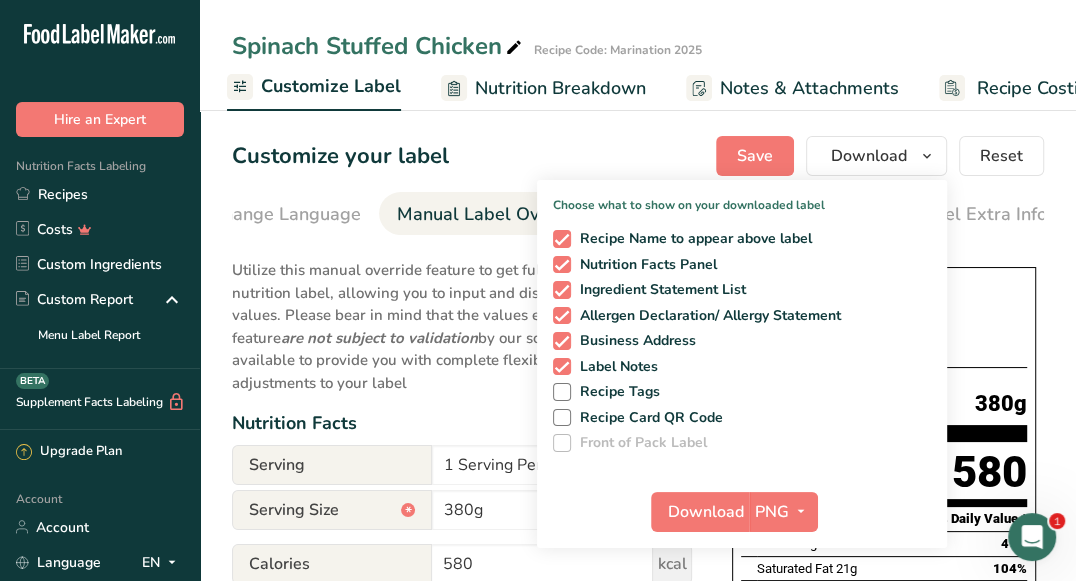 click on "Customize your label
Save
Download
Choose what to show on your downloaded label
Recipe Name to appear above label
Nutrition Facts Panel
Ingredient Statement List
Allergen Declaration/ Allergy Statement
Business Address
Label Notes
Recipe Tags
Recipe Card QR Code
Front of Pack Label
Download
PNG
PNG
BMP
SVG
PDF
TXT
Reset" at bounding box center [638, 156] 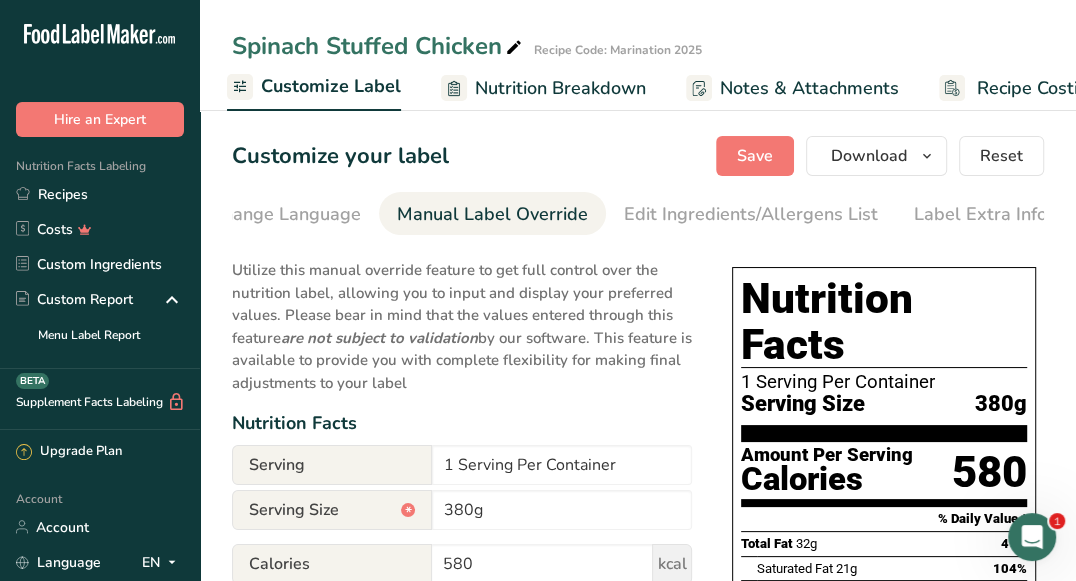 scroll, scrollTop: 0, scrollLeft: 0, axis: both 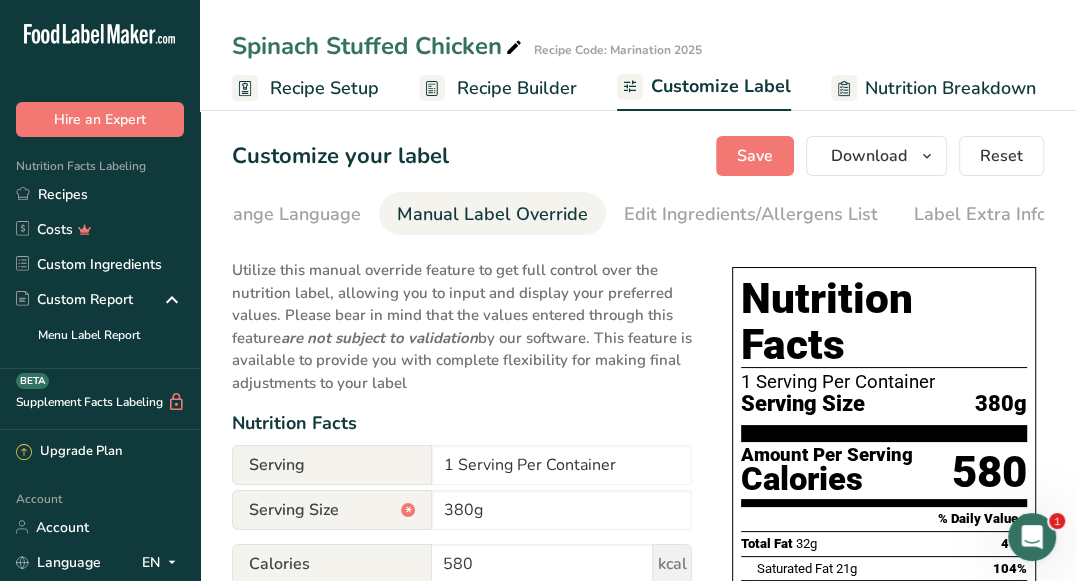 click on "Recipe Builder" at bounding box center (517, 88) 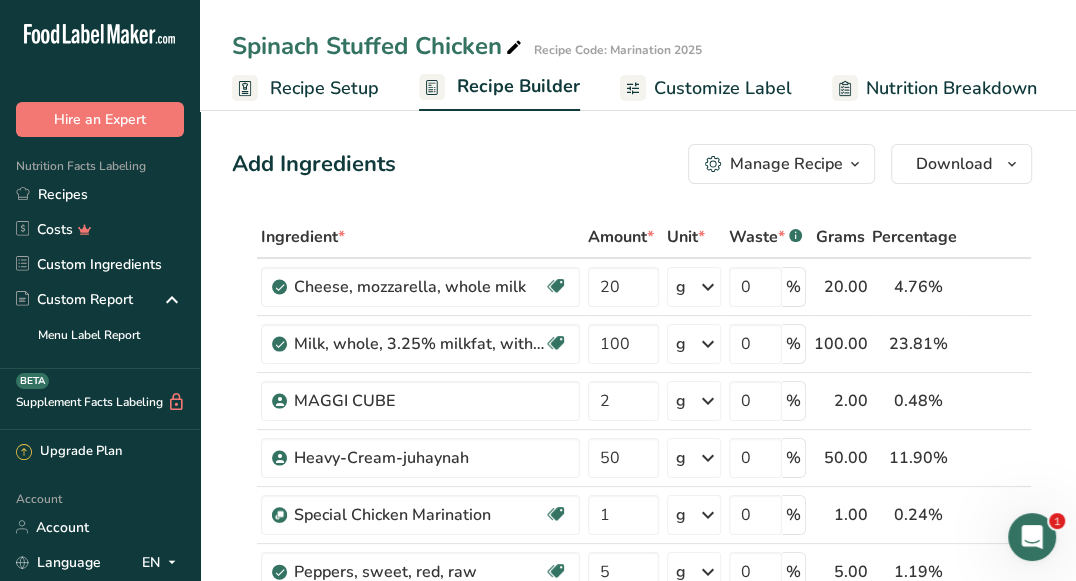 scroll, scrollTop: 0, scrollLeft: 192, axis: horizontal 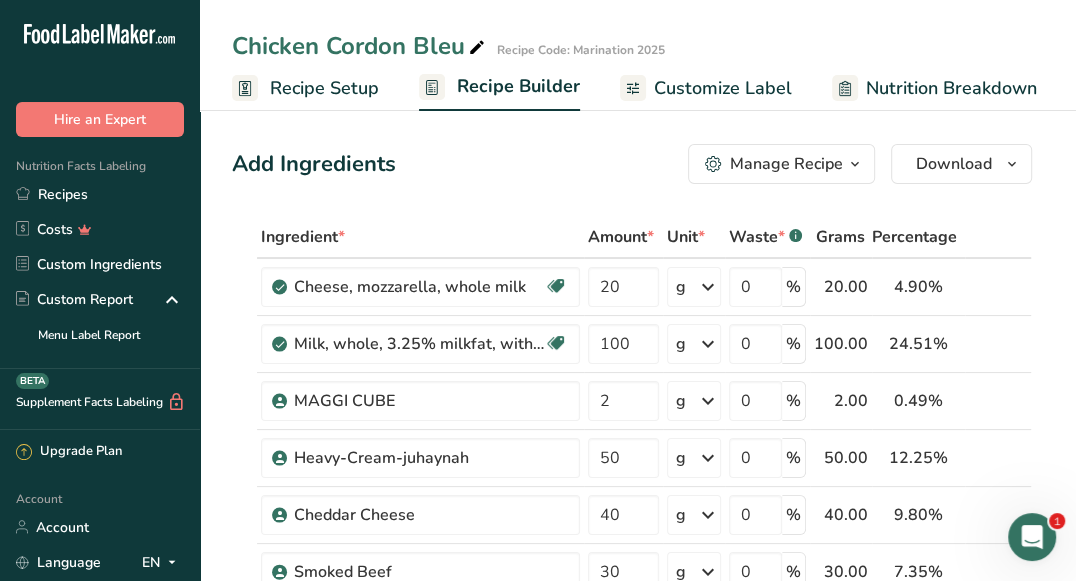 click on "Customize Label" at bounding box center (723, 88) 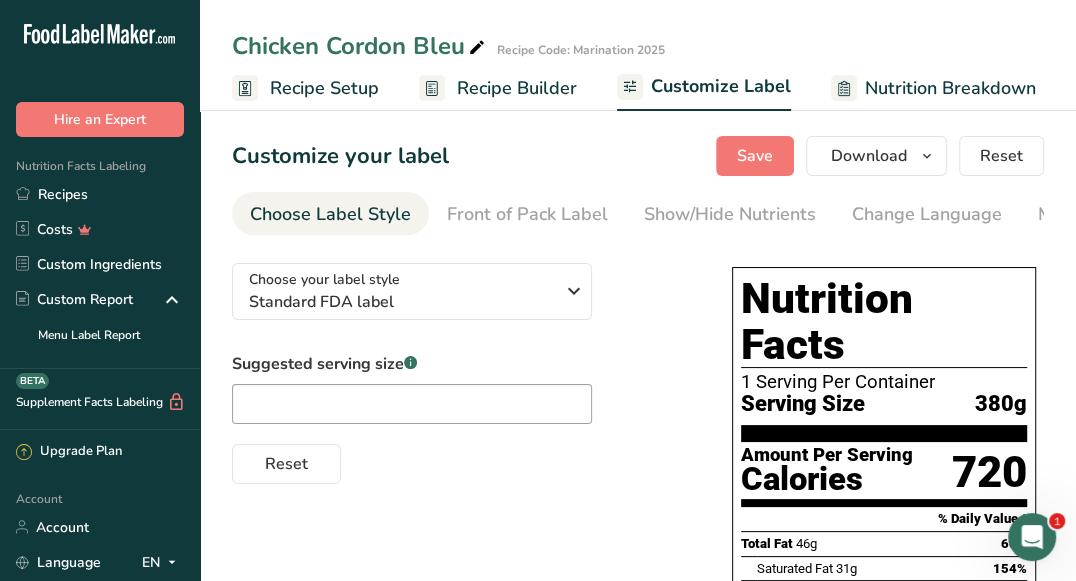 scroll, scrollTop: 0, scrollLeft: 390, axis: horizontal 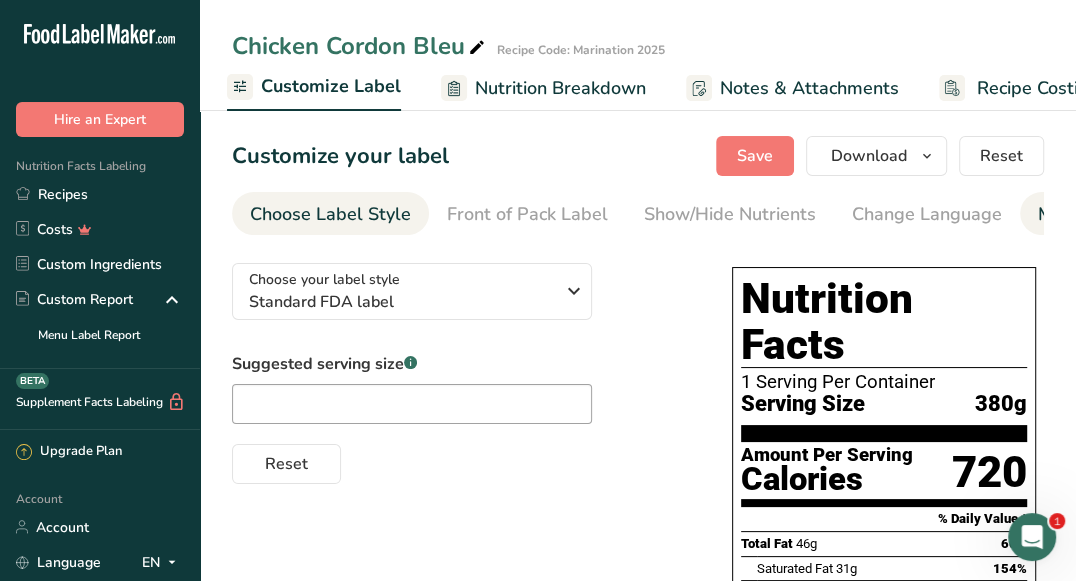 click on "Manual Label Override" at bounding box center [1133, 214] 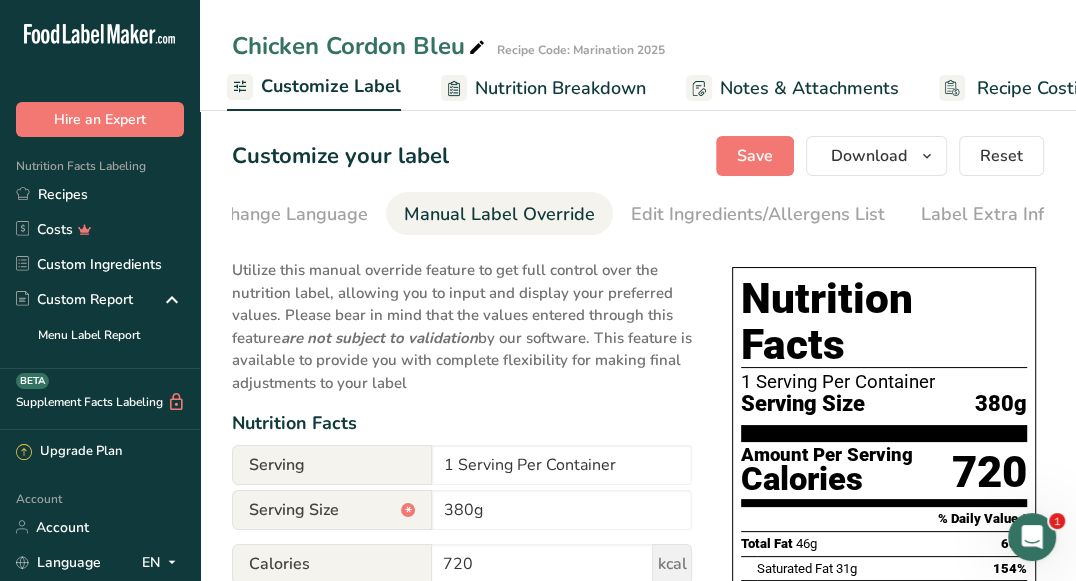 scroll, scrollTop: 0, scrollLeft: 641, axis: horizontal 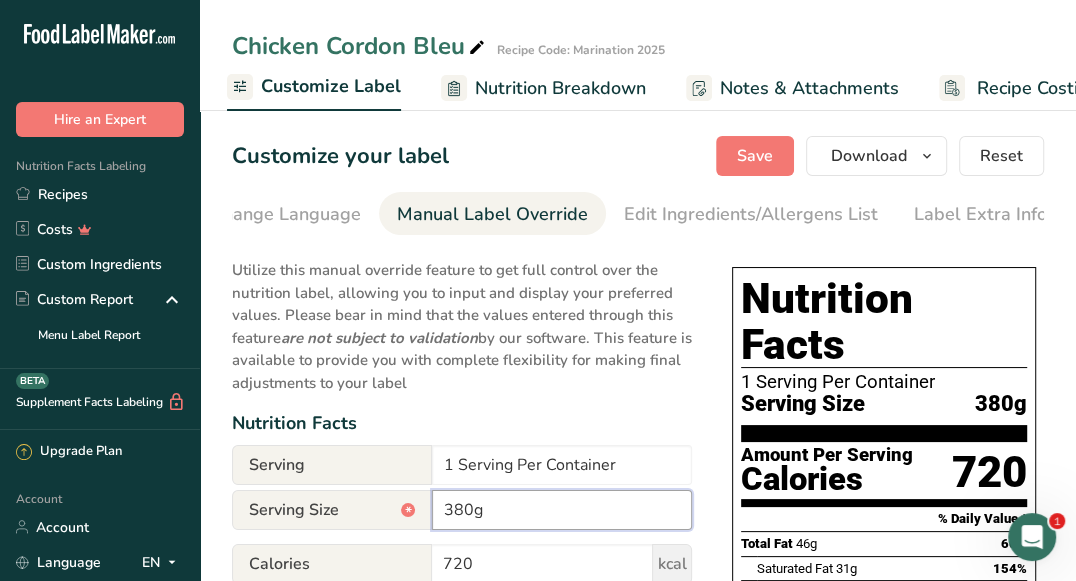 click on "380g" at bounding box center (562, 510) 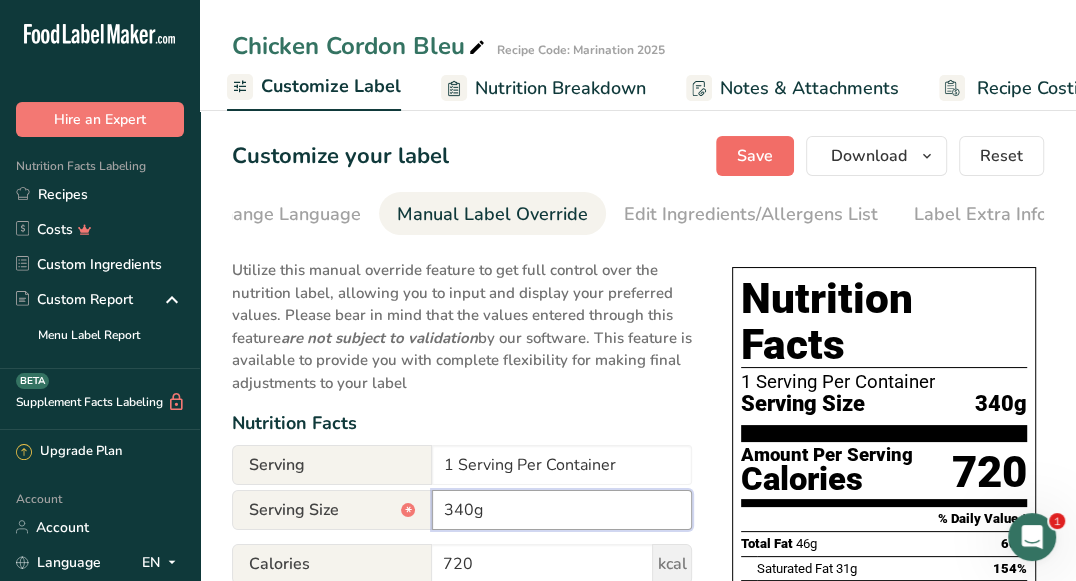 type on "340g" 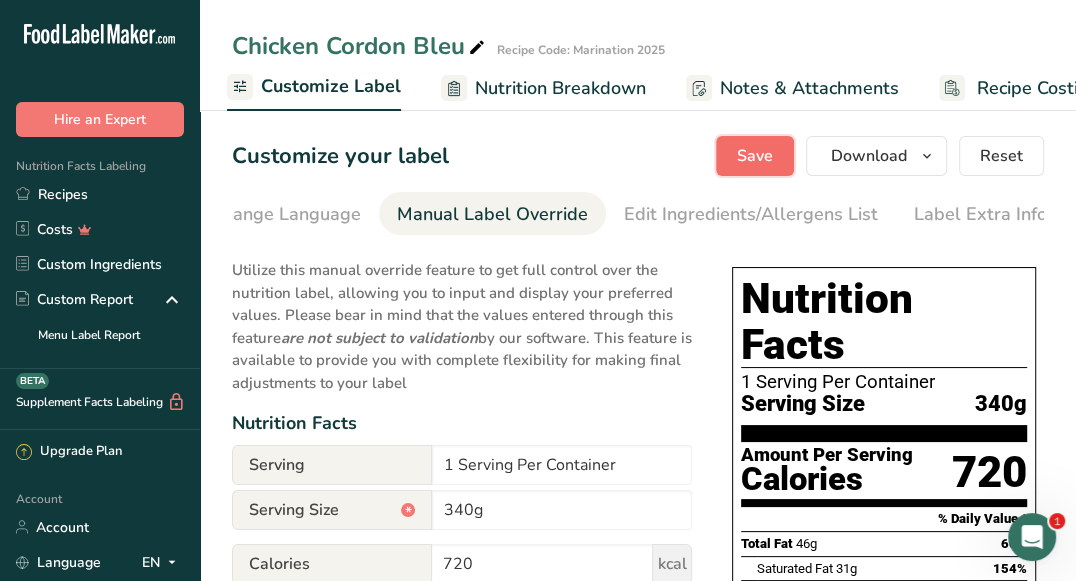 click on "Save" at bounding box center [755, 156] 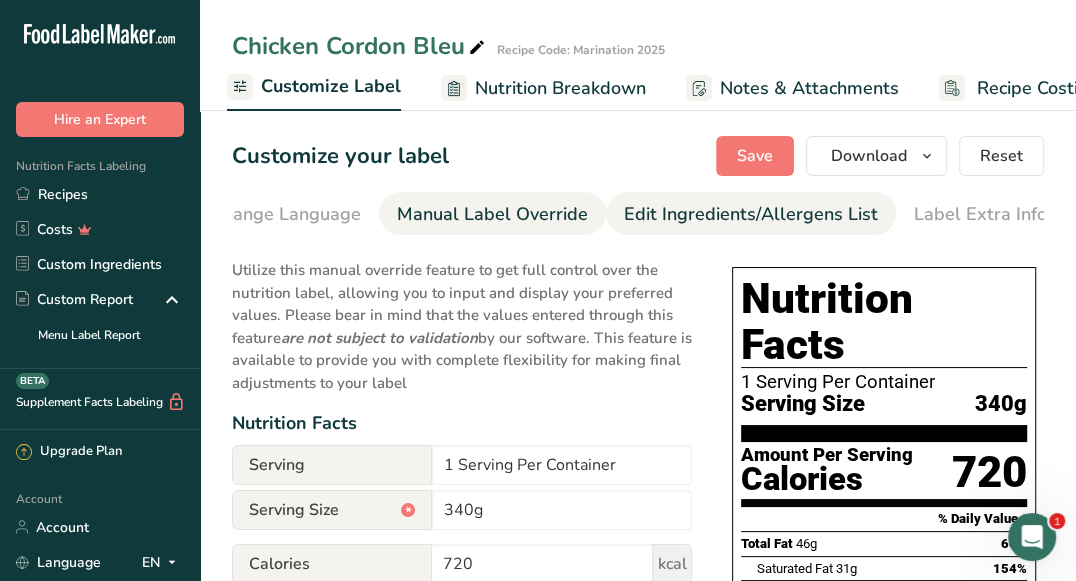 click on "Edit Ingredients/Allergens List" at bounding box center [751, 214] 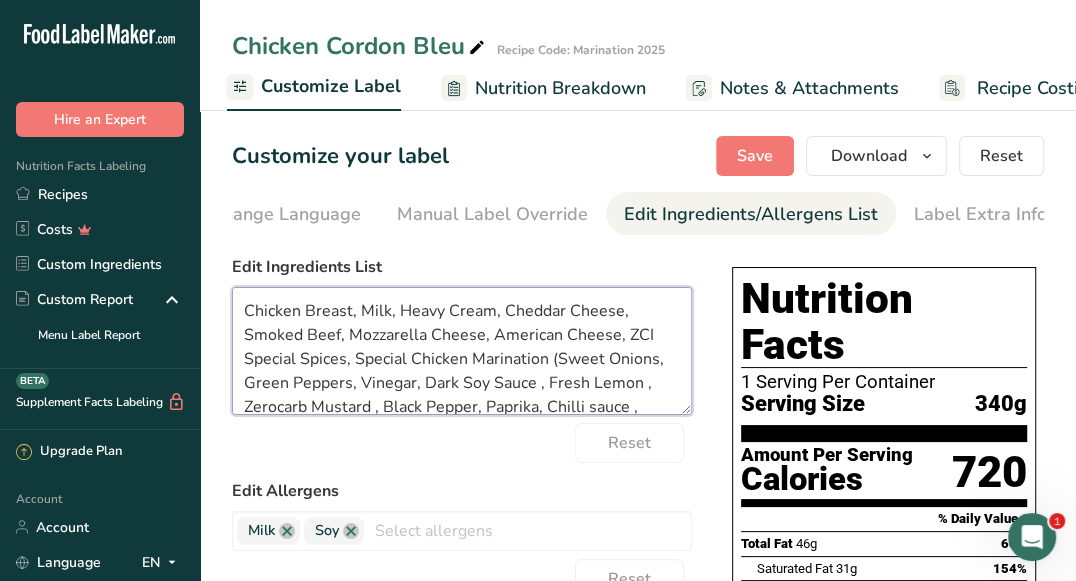 drag, startPoint x: 647, startPoint y: 336, endPoint x: 624, endPoint y: 337, distance: 23.021729 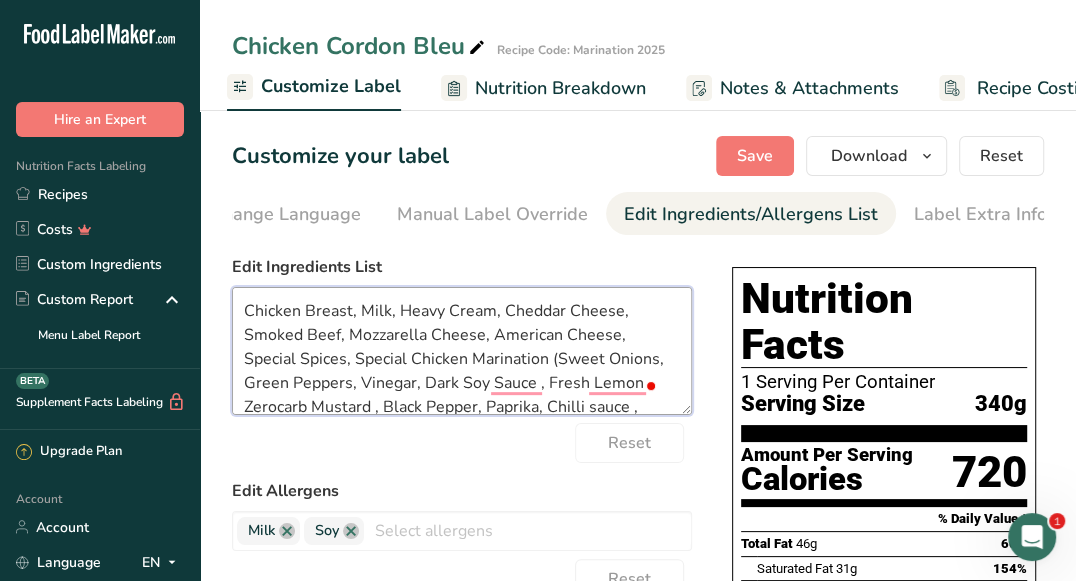drag, startPoint x: 406, startPoint y: 362, endPoint x: 355, endPoint y: 358, distance: 51.156624 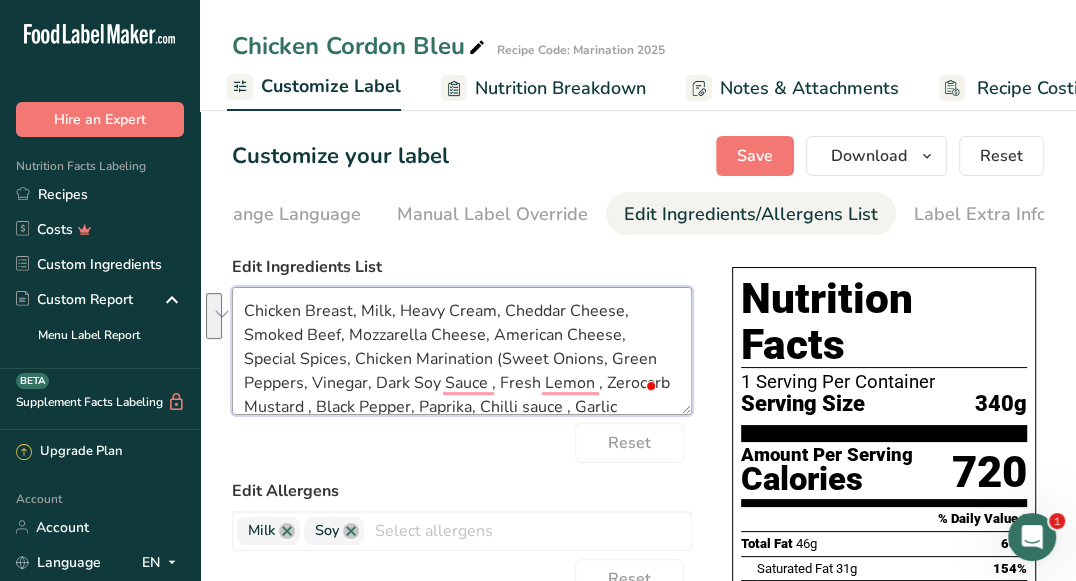 scroll, scrollTop: 29, scrollLeft: 0, axis: vertical 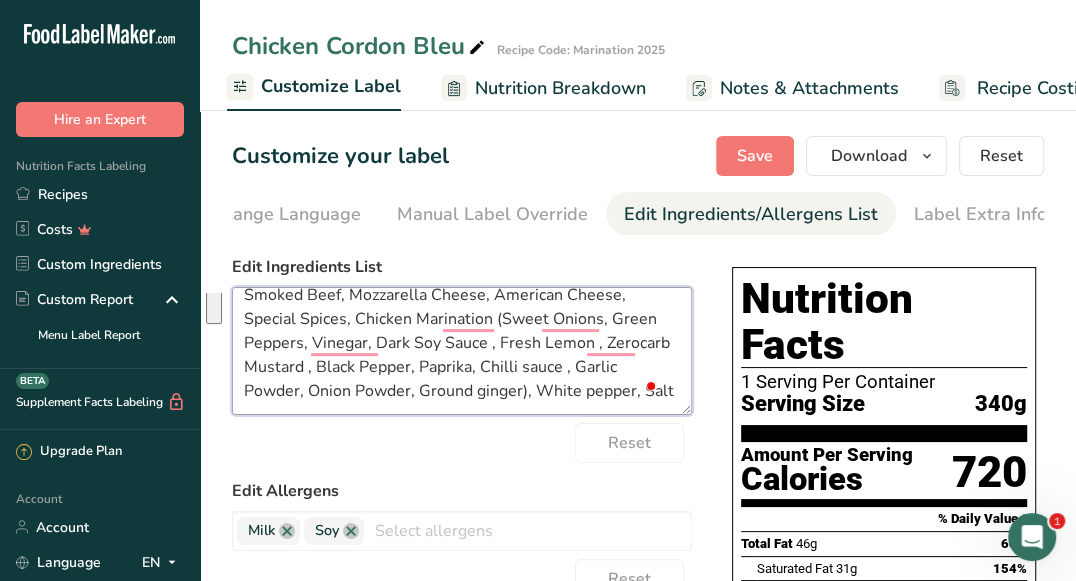 drag, startPoint x: 497, startPoint y: 354, endPoint x: 569, endPoint y: 362, distance: 72.443085 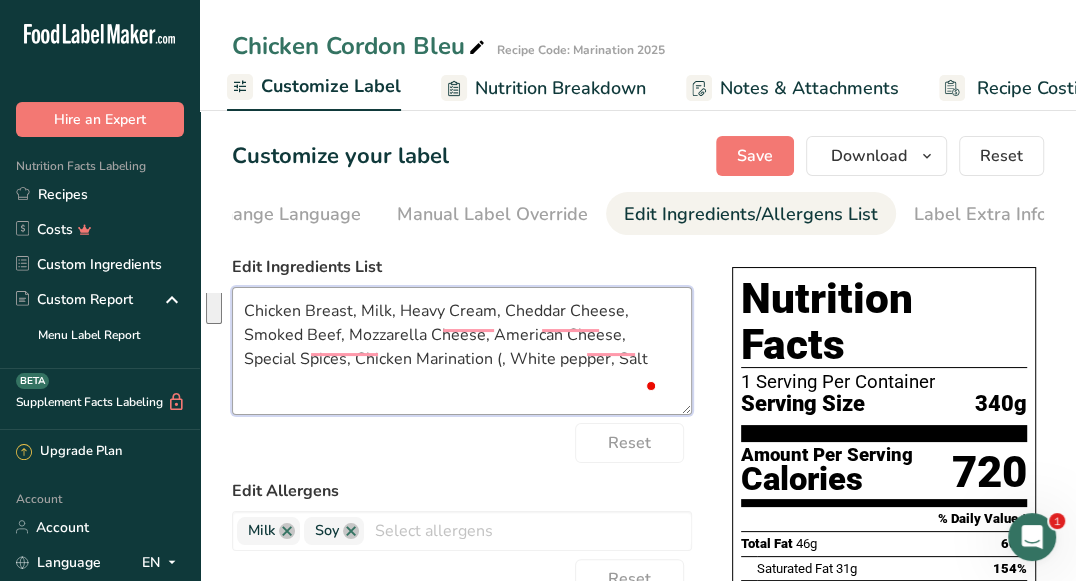 scroll, scrollTop: 0, scrollLeft: 0, axis: both 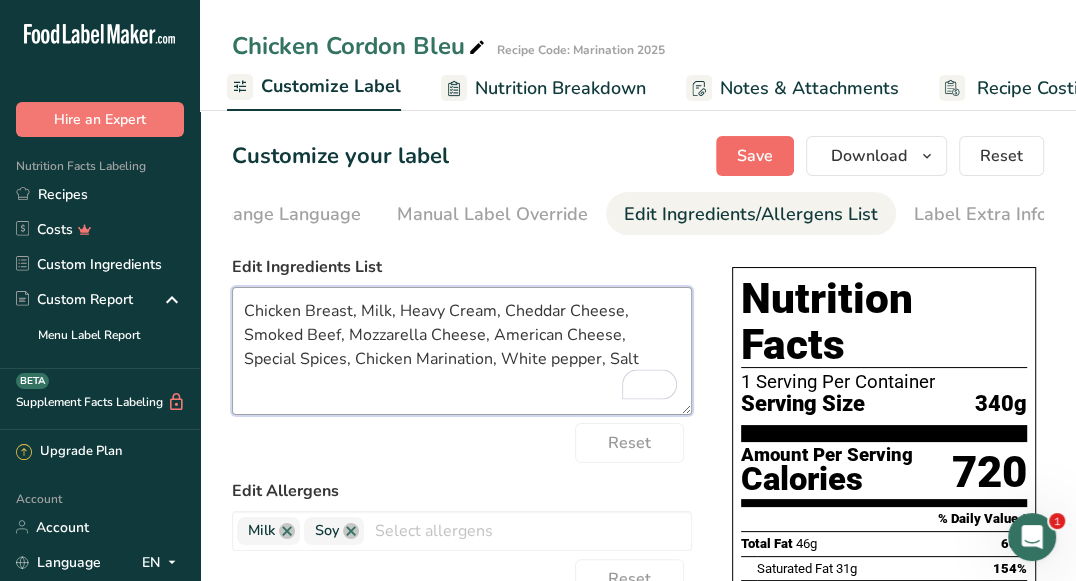 type on "Chicken Breast, Milk, Heavy Cream, Cheddar Cheese, Smoked Beef, Mozzarella Cheese, American Cheese,  Special Spices, Chicken Marination, White pepper, Salt" 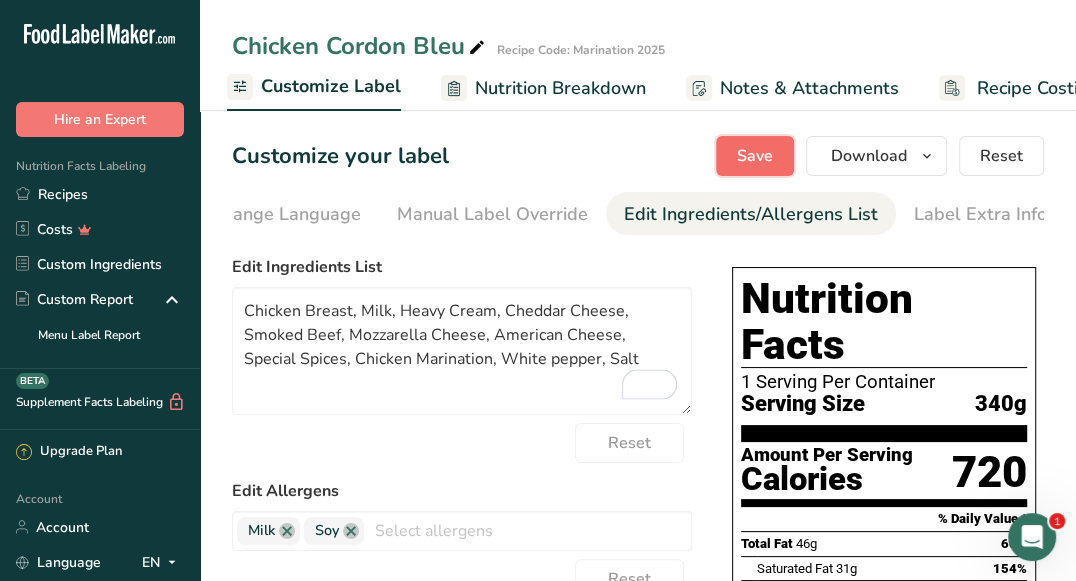 click on "Save" at bounding box center (755, 156) 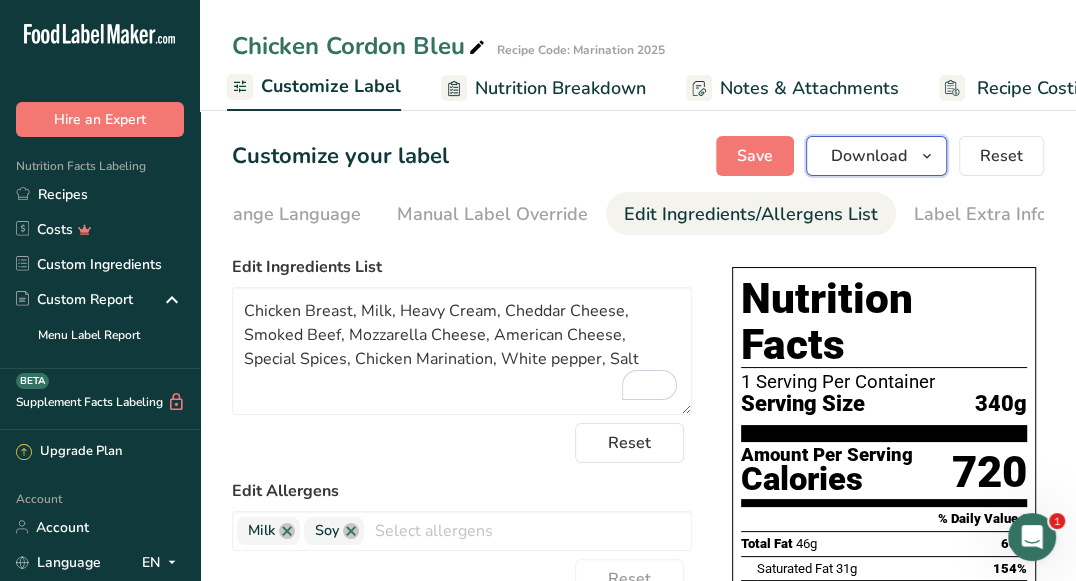 click on "Download" at bounding box center [869, 156] 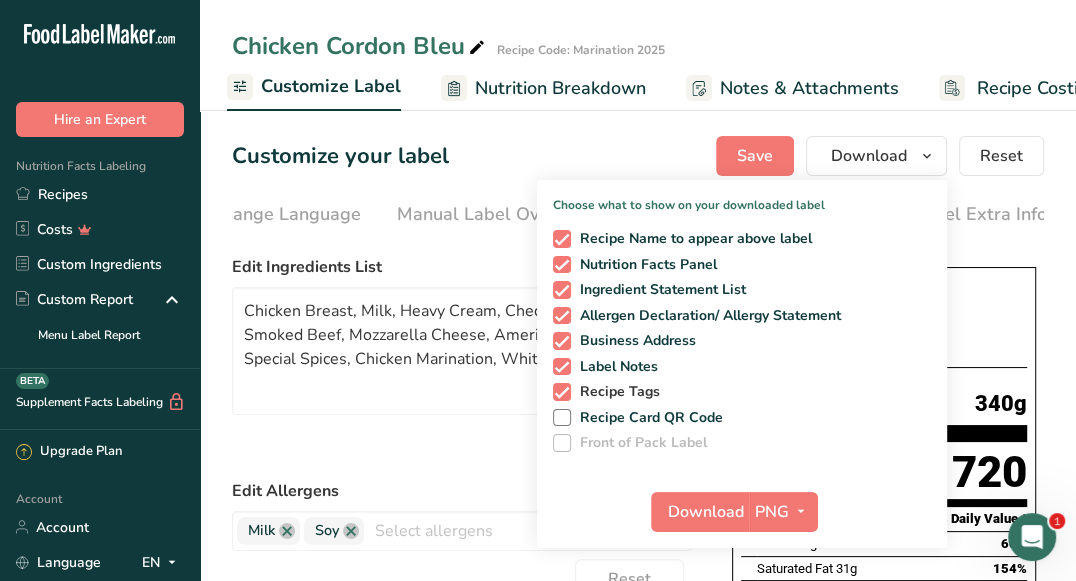 click on "Recipe Tags" at bounding box center (616, 392) 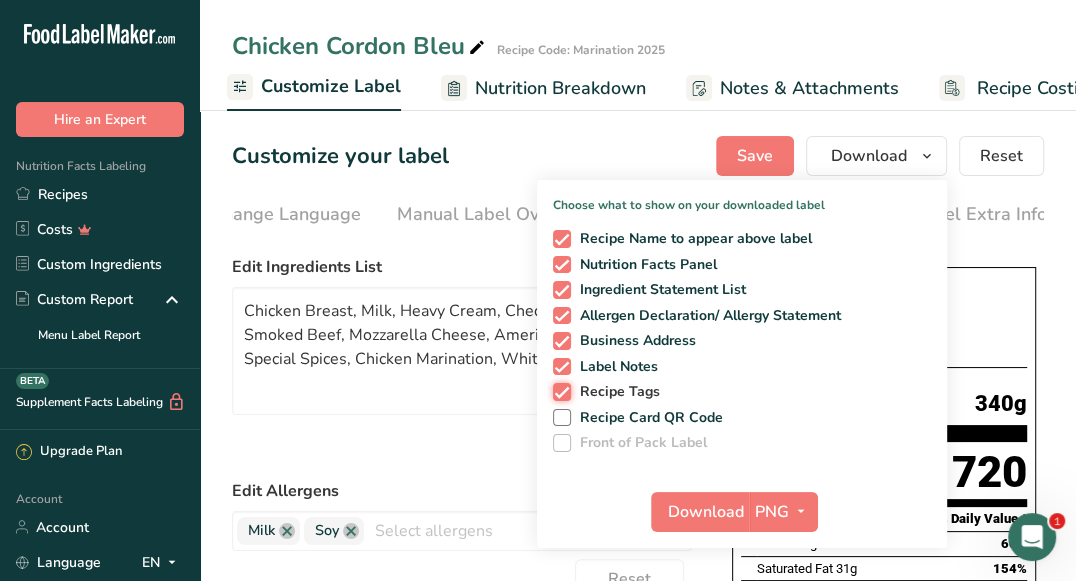 click on "Recipe Tags" at bounding box center [559, 391] 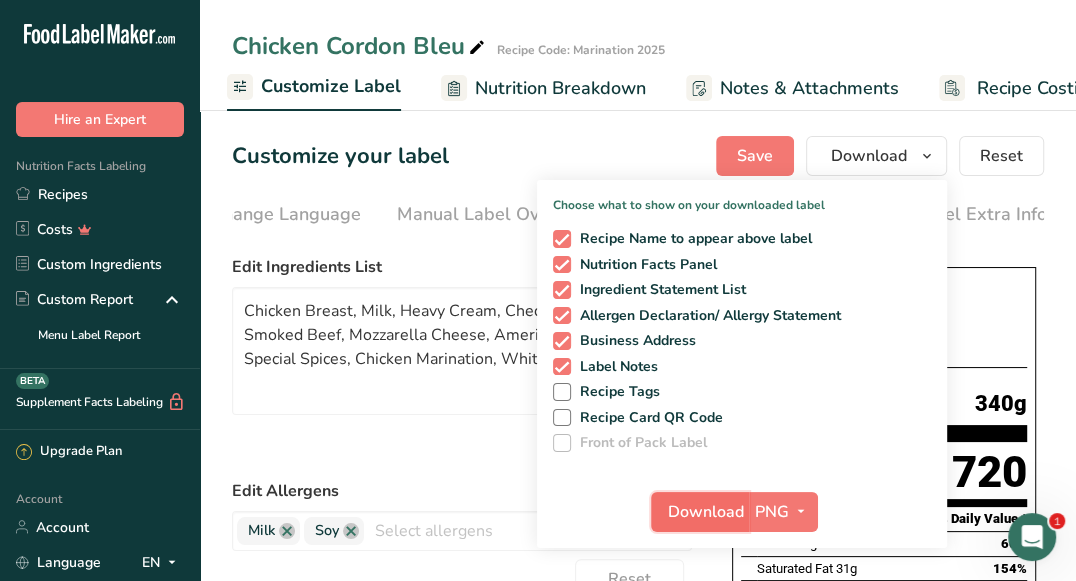 click on "Download" at bounding box center [706, 512] 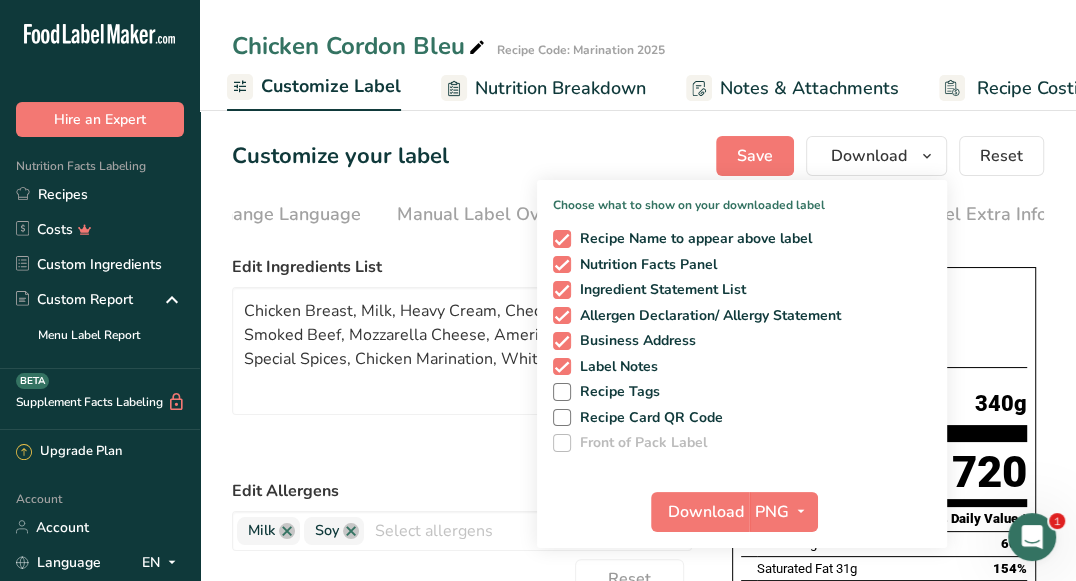 click on "Customize your label
Save
Download
Choose what to show on your downloaded label
Recipe Name to appear above label
Nutrition Facts Panel
Ingredient Statement List
Allergen Declaration/ Allergy Statement
Business Address
Label Notes
Recipe Tags
Recipe Card QR Code
Front of Pack Label
Download
PNG
PNG
BMP
SVG
PDF
TXT
Reset" at bounding box center [638, 156] 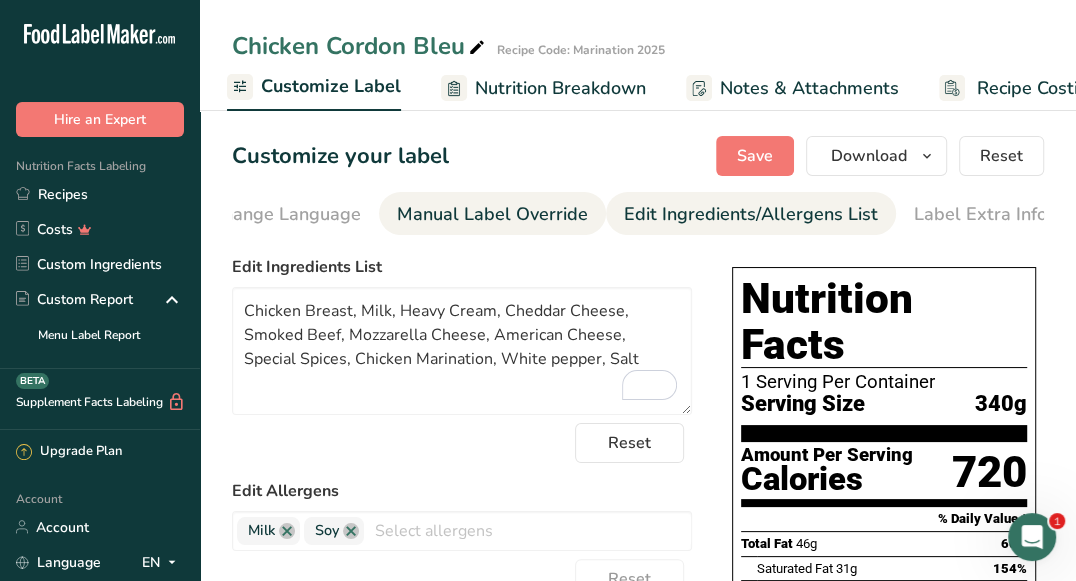 click on "Manual Label Override" at bounding box center [492, 214] 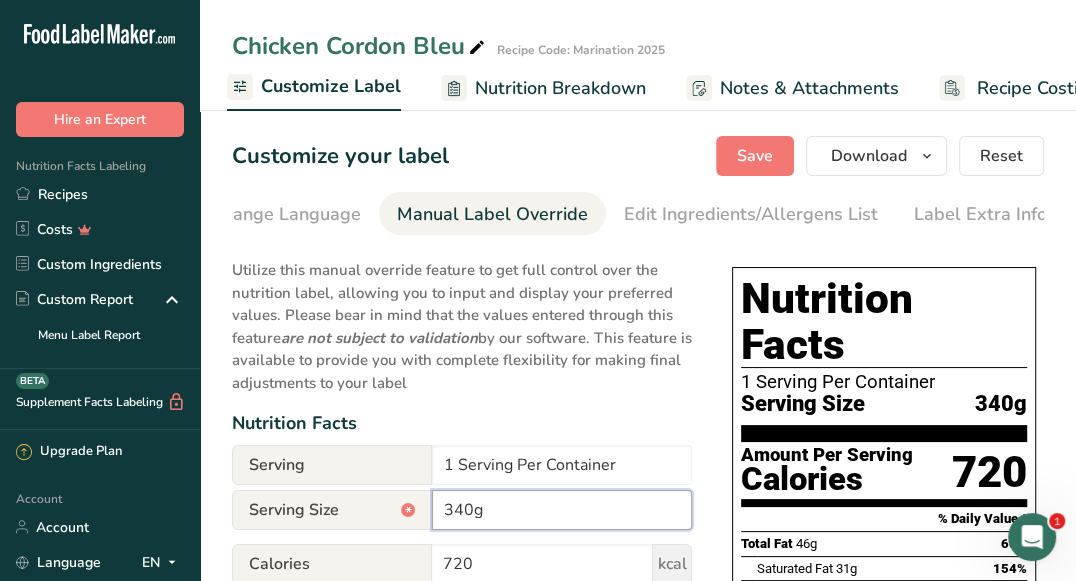 click on "340g" at bounding box center [562, 510] 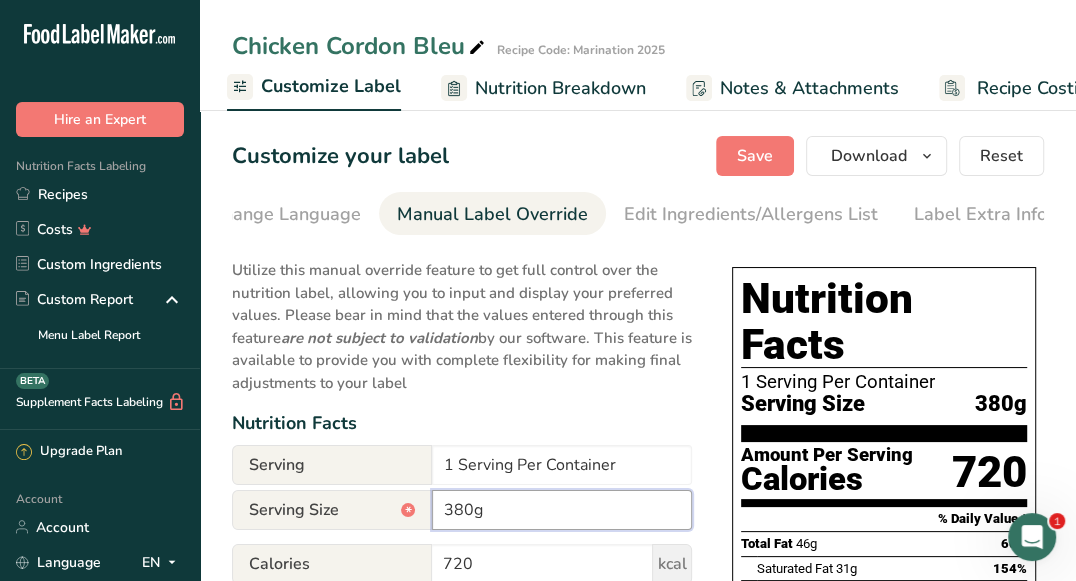 type on "380g" 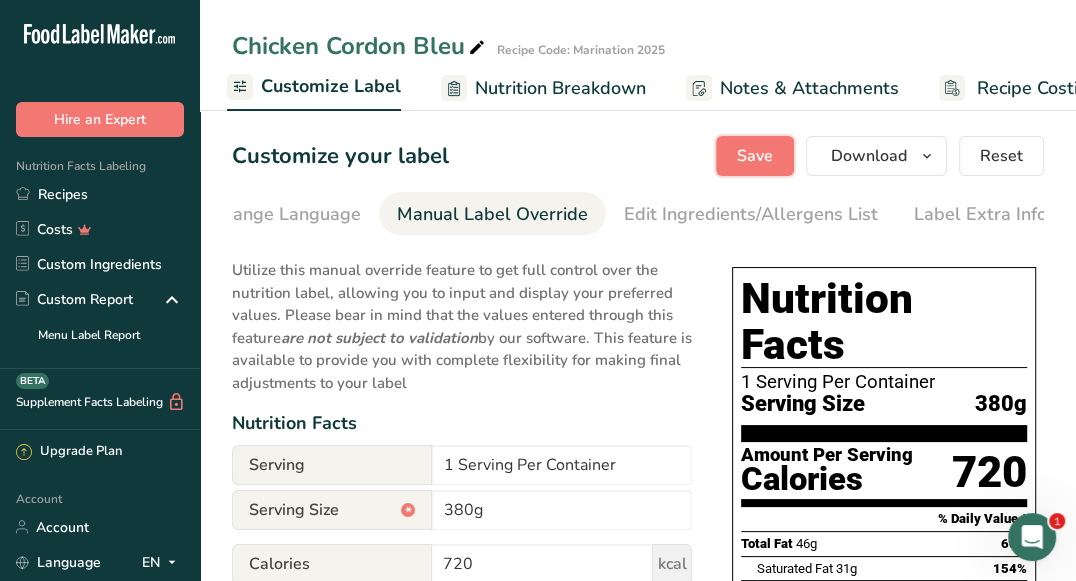 click on "Save" at bounding box center (755, 156) 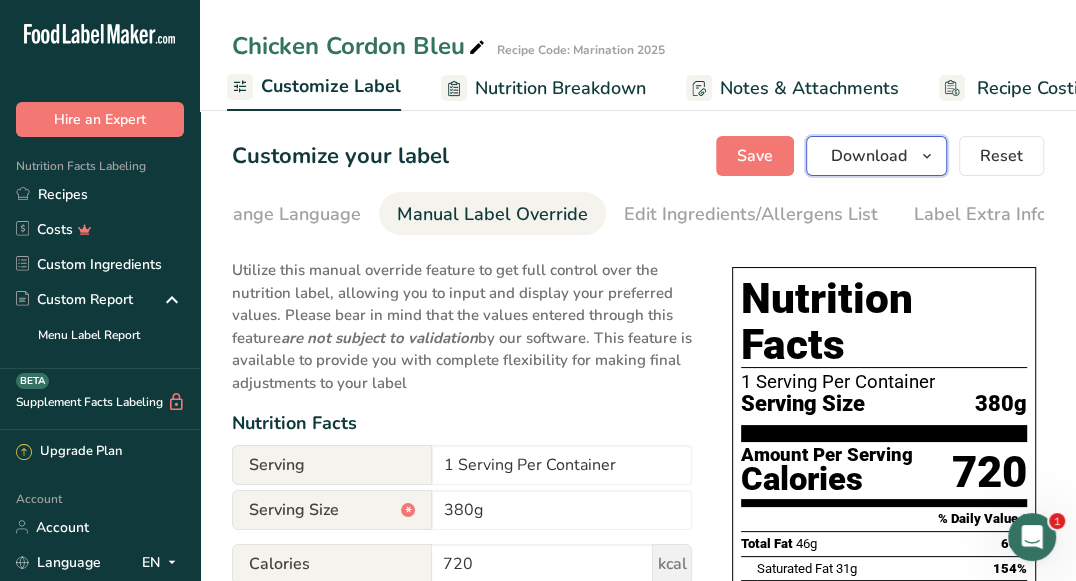 click on "Download" at bounding box center (869, 156) 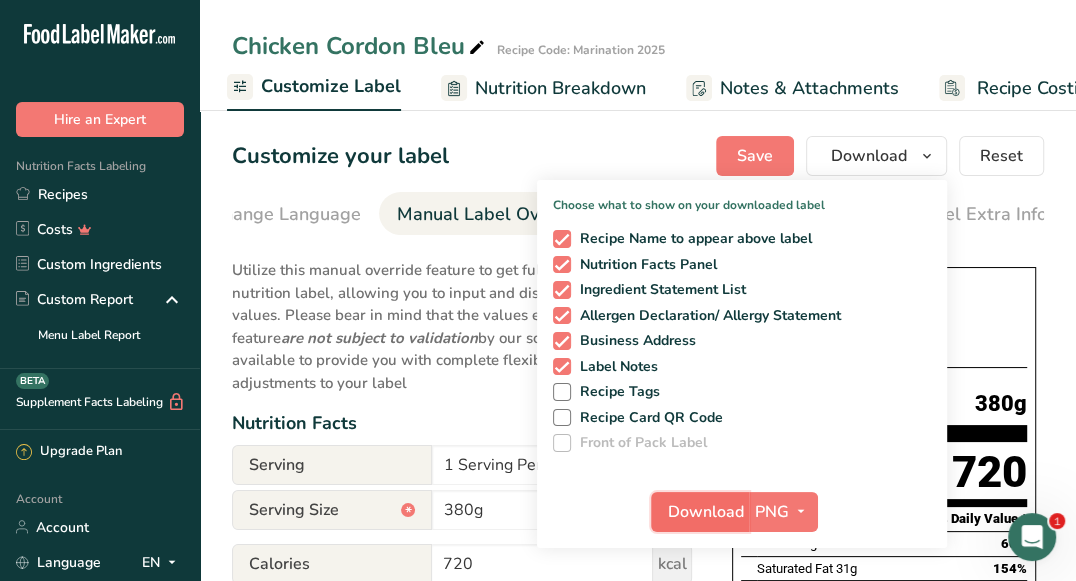 click on "Download" at bounding box center (706, 512) 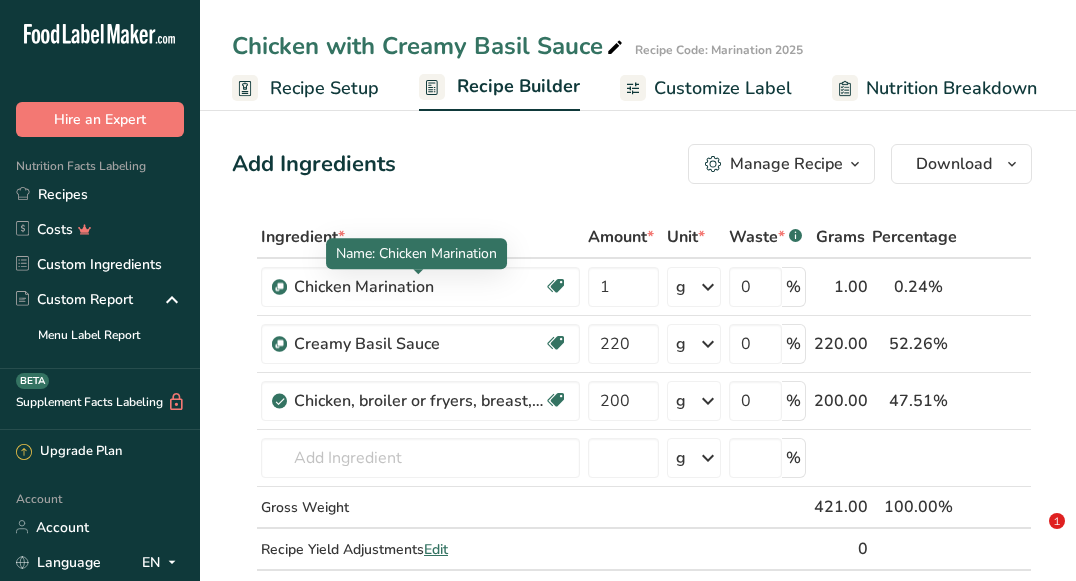 scroll, scrollTop: 0, scrollLeft: 0, axis: both 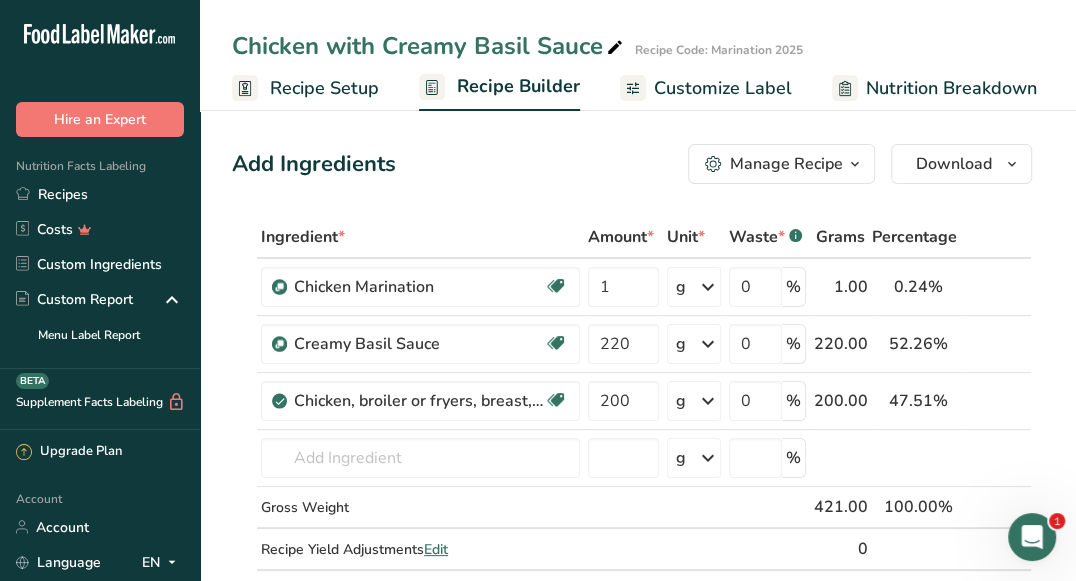 click on "Customize Label" at bounding box center (723, 88) 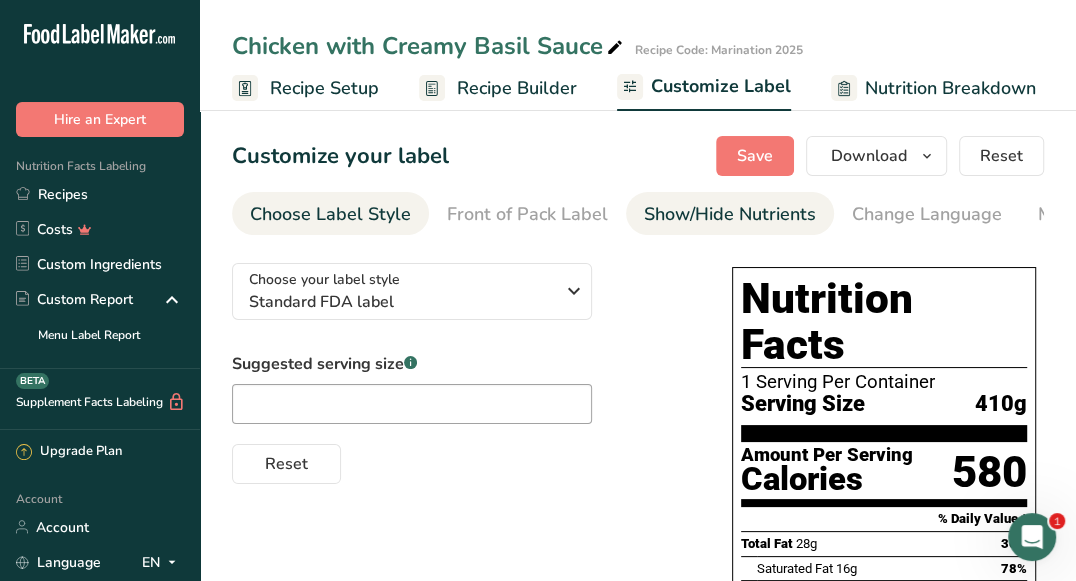 scroll, scrollTop: 0, scrollLeft: 390, axis: horizontal 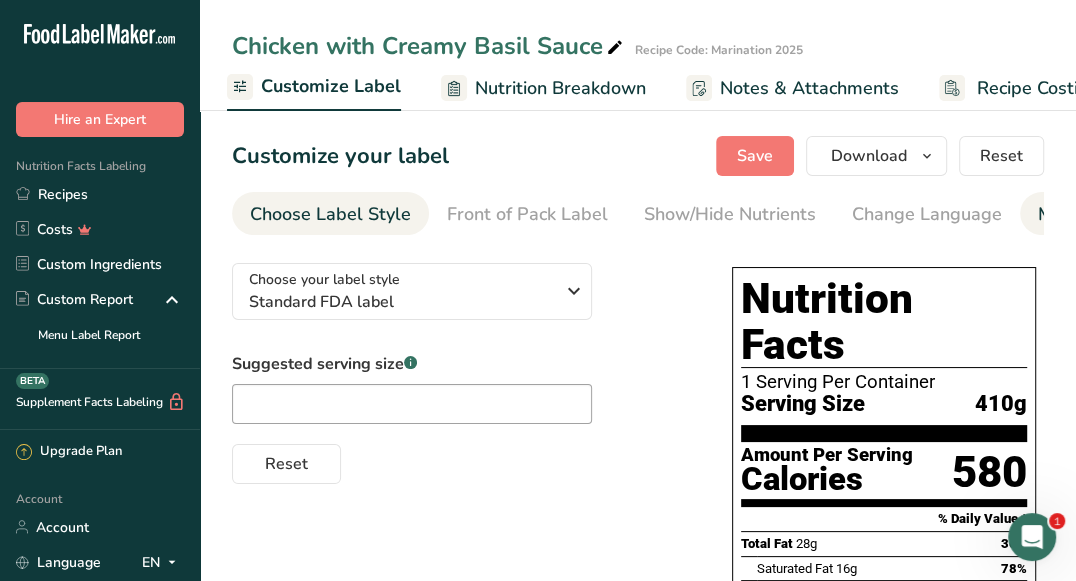 click on "Manual Label Override" at bounding box center [1133, 213] 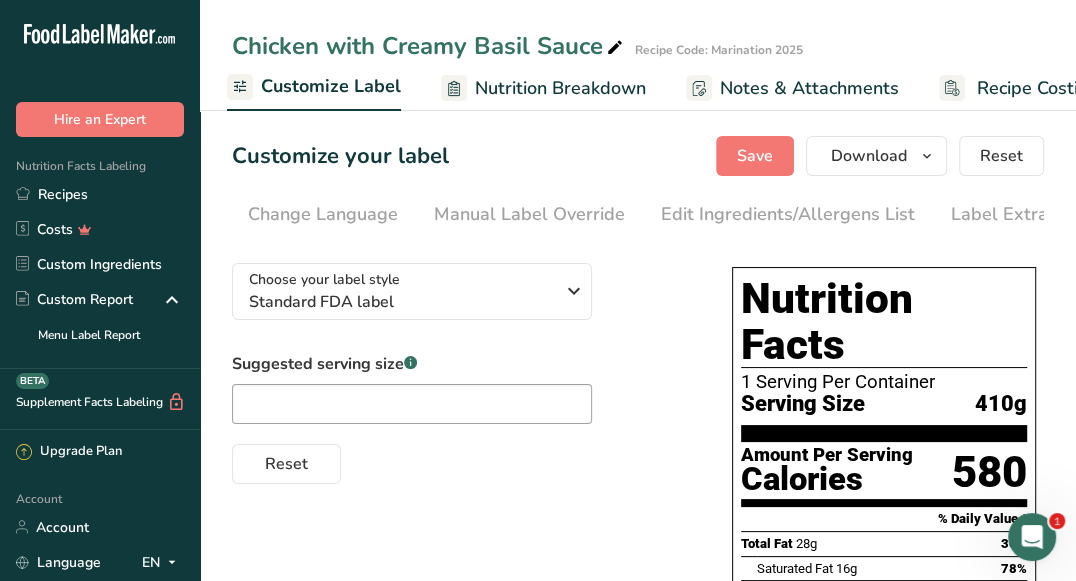 scroll, scrollTop: 0, scrollLeft: 641, axis: horizontal 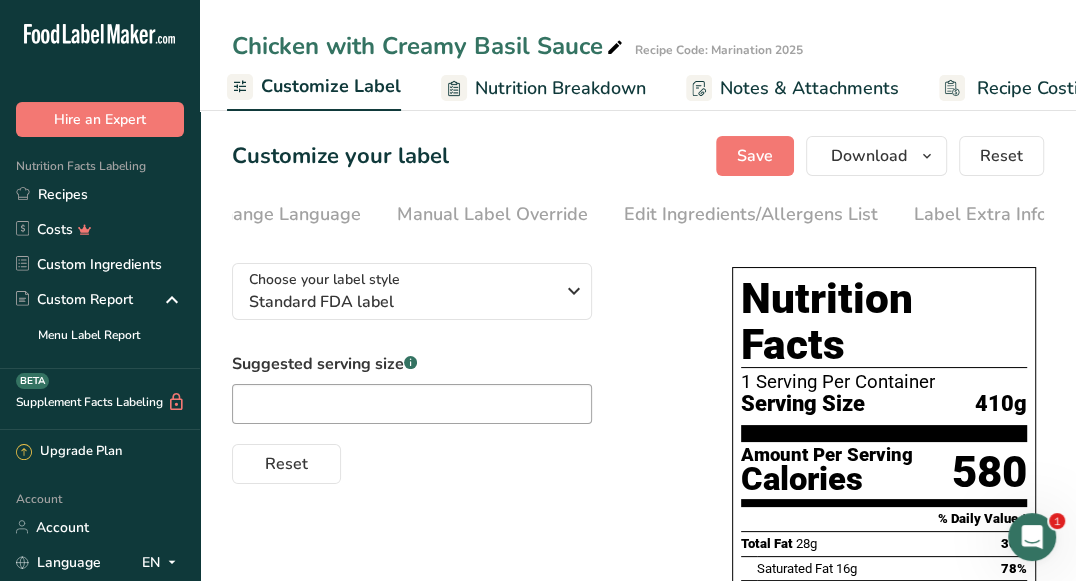click on "Customize your label
Save
Download
Choose what to show on your downloaded label
Recipe Name to appear above label
Nutrition Facts Panel
Ingredient Statement List
Allergen Declaration/ Allergy Statement
Business Address
Label Notes
Recipe Tags
Recipe Card QR Code
Front of Pack Label
Download
PNG
PNG
BMP
SVG
PDF
TXT
Reset
Choose Label Style
Front of Pack Label
Show/Hide Nutrients
Change Language
Manual Label Override
Edit Ingredients/Allergens List
Label Extra Info" at bounding box center [638, 632] 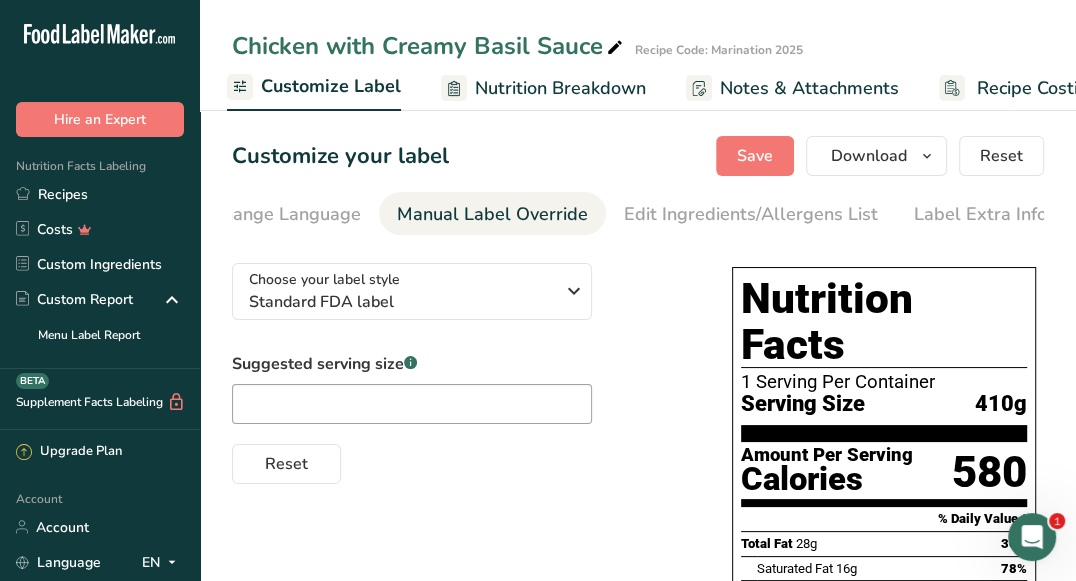click on "Manual Label Override" at bounding box center (492, 214) 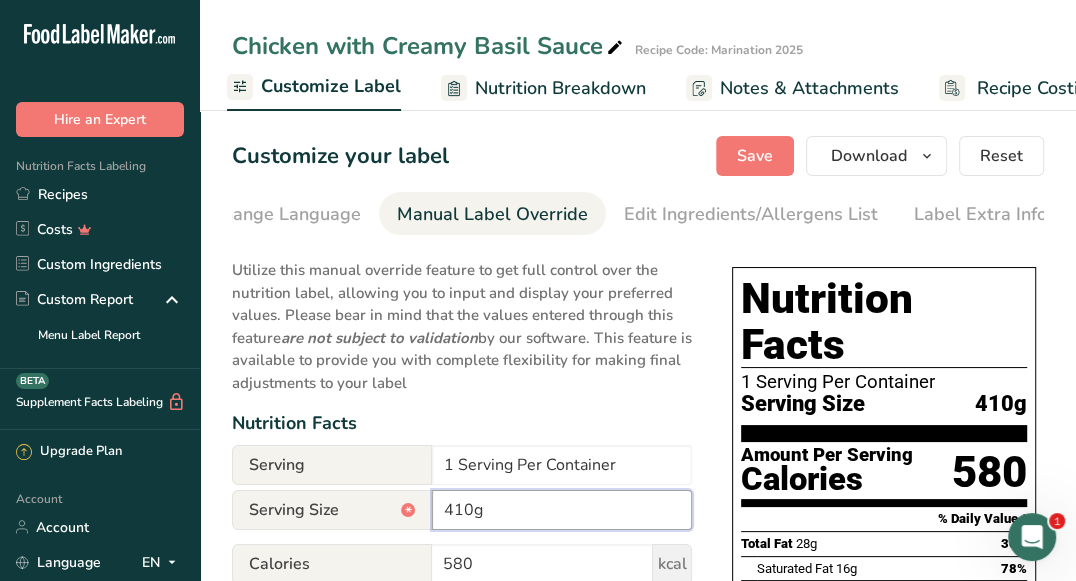drag, startPoint x: 465, startPoint y: 517, endPoint x: 438, endPoint y: 518, distance: 27.018513 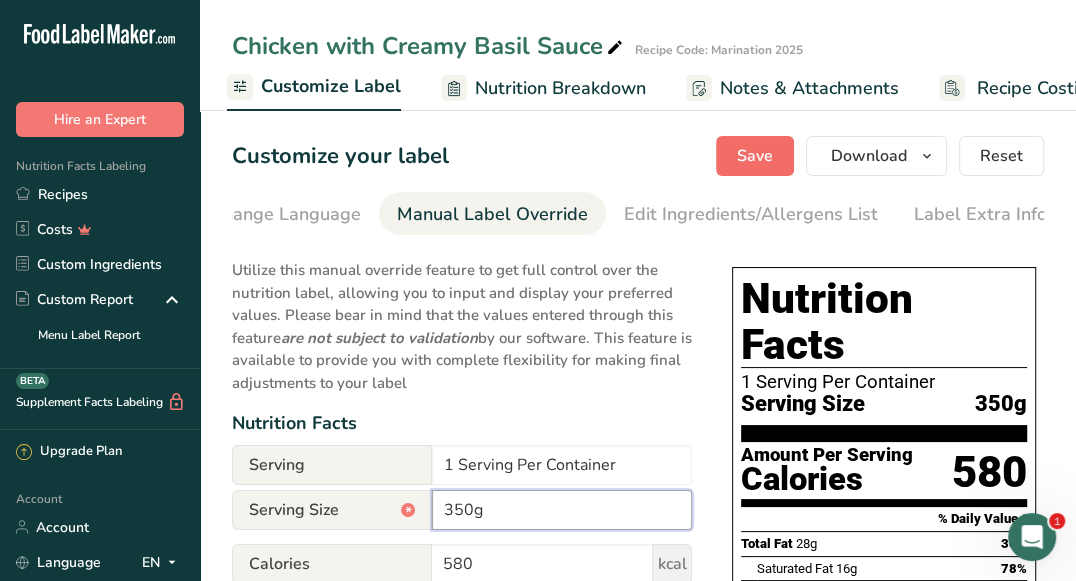 type on "350g" 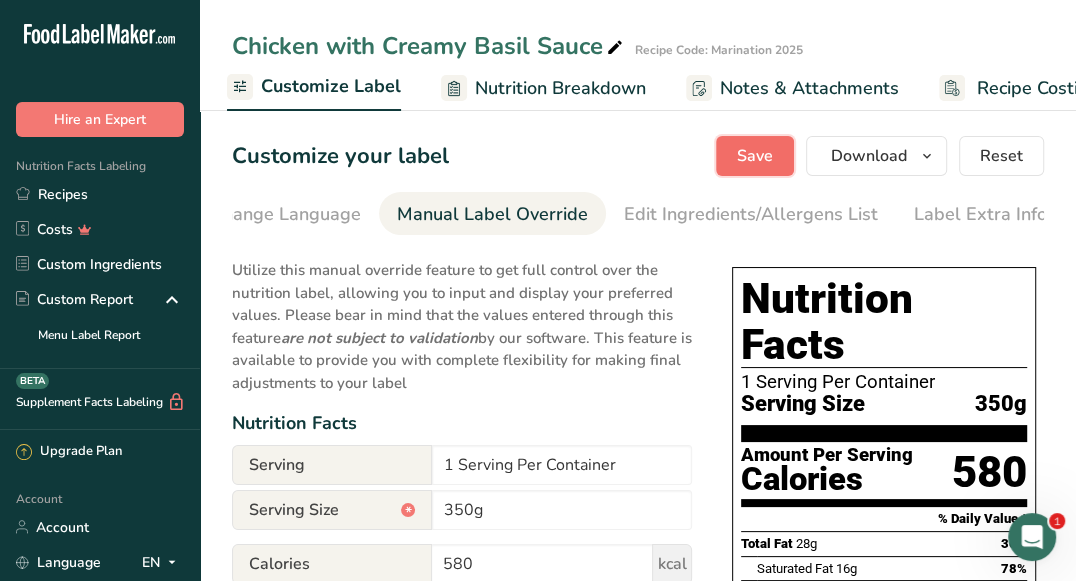 click on "Save" at bounding box center [755, 156] 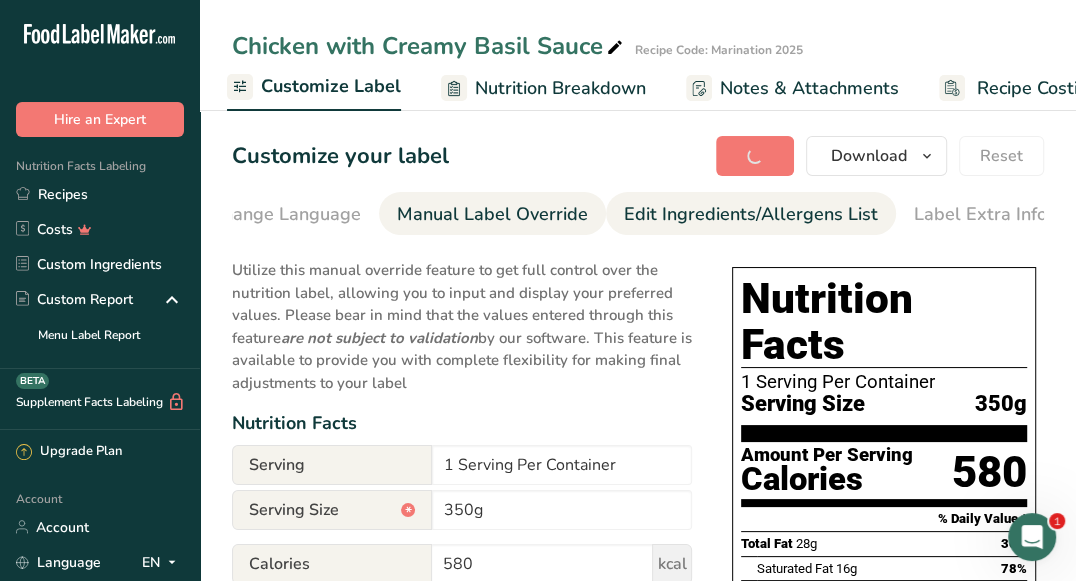 click on "Edit Ingredients/Allergens List" at bounding box center [751, 214] 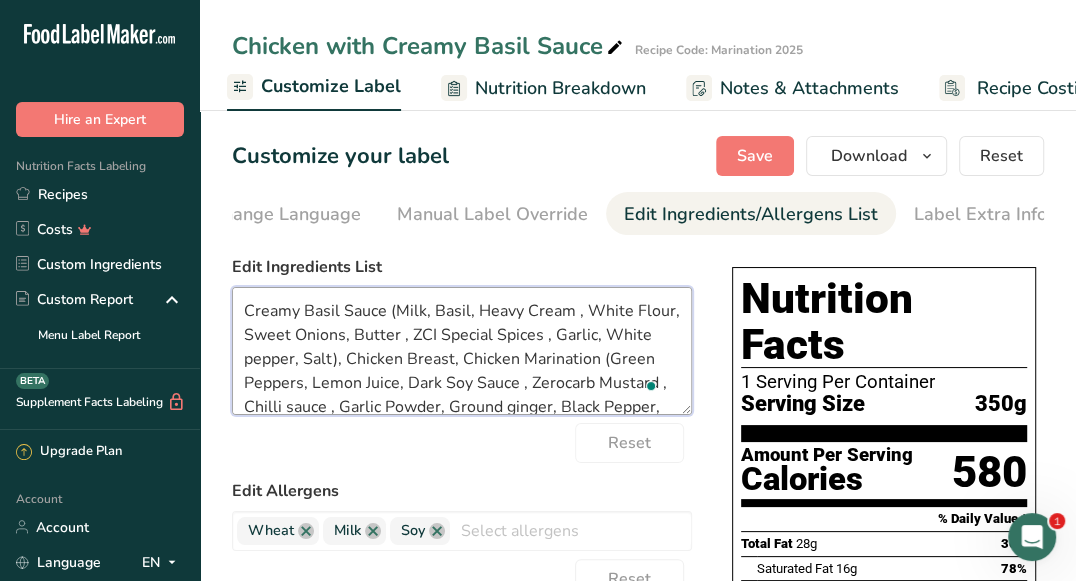 drag, startPoint x: 390, startPoint y: 316, endPoint x: 384, endPoint y: 356, distance: 40.4475 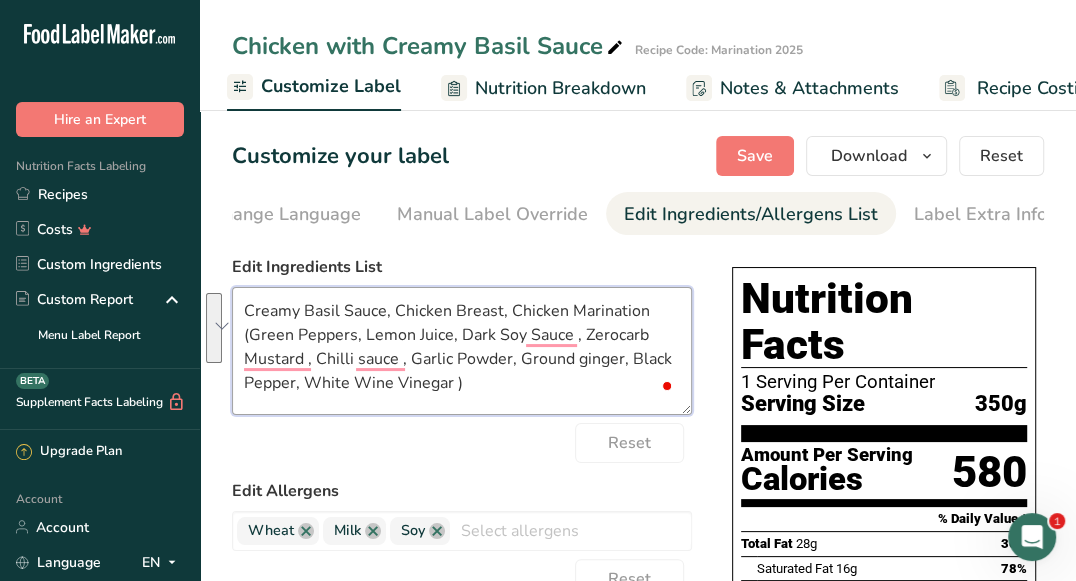drag, startPoint x: 244, startPoint y: 337, endPoint x: 476, endPoint y: 391, distance: 238.2016 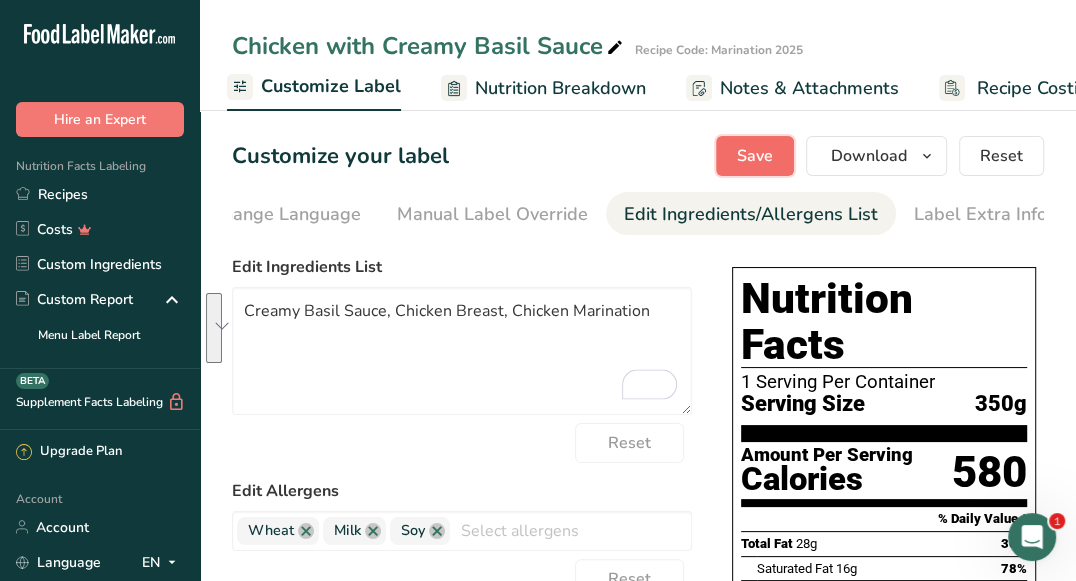 click on "Save" at bounding box center [755, 156] 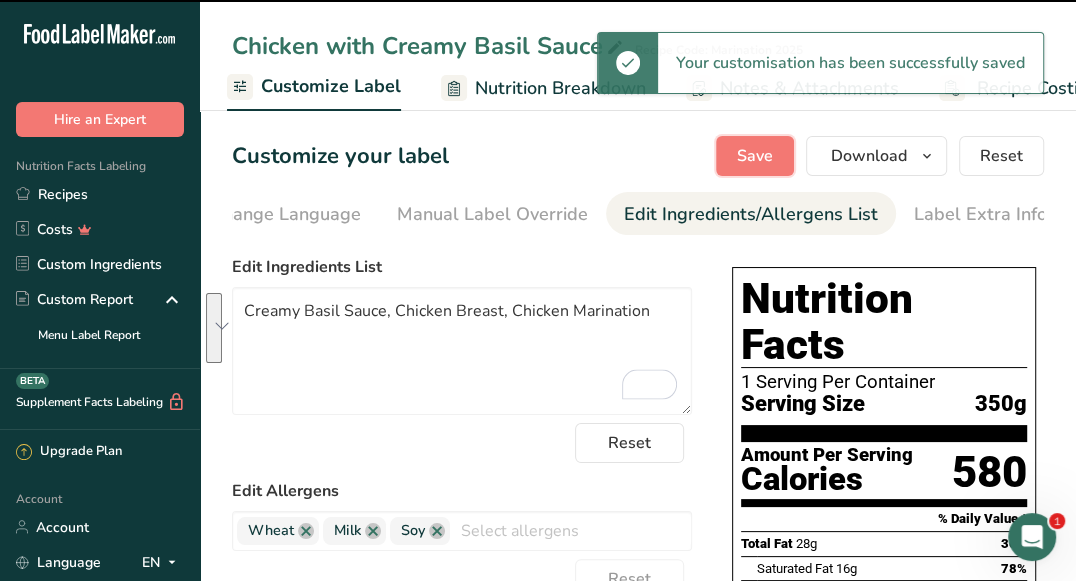 type on "Creamy Basil Sauce, Chicken Breast, Chicken Marination" 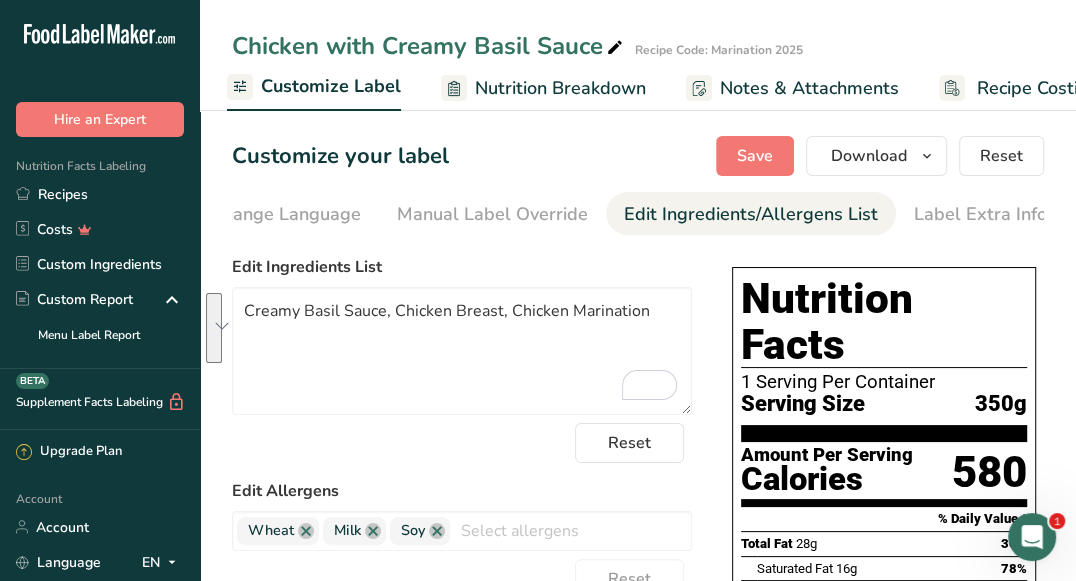 scroll, scrollTop: 0, scrollLeft: 0, axis: both 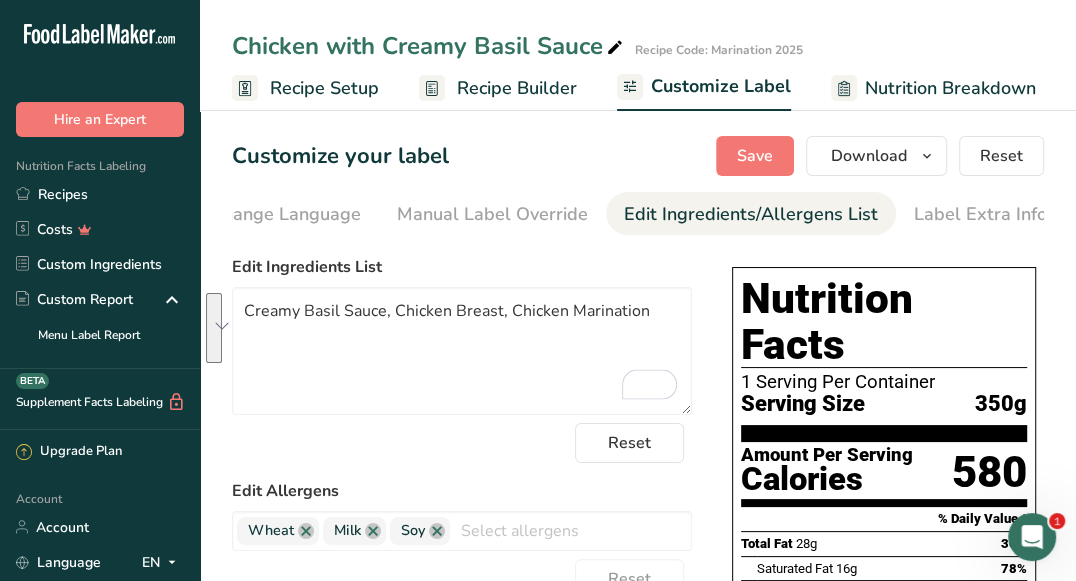 click on "Recipe Builder" at bounding box center [517, 88] 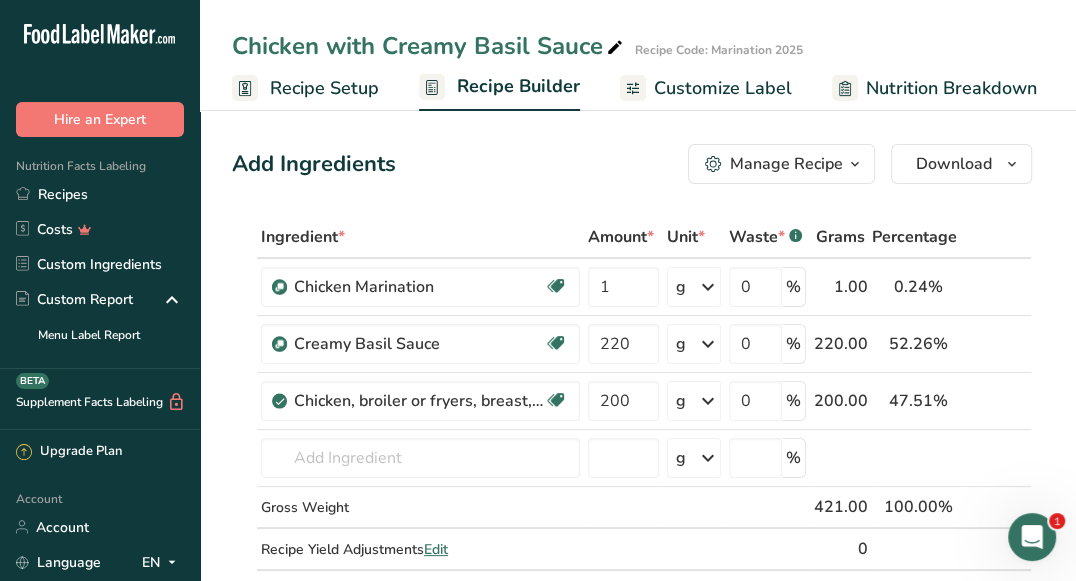 scroll, scrollTop: 0, scrollLeft: 192, axis: horizontal 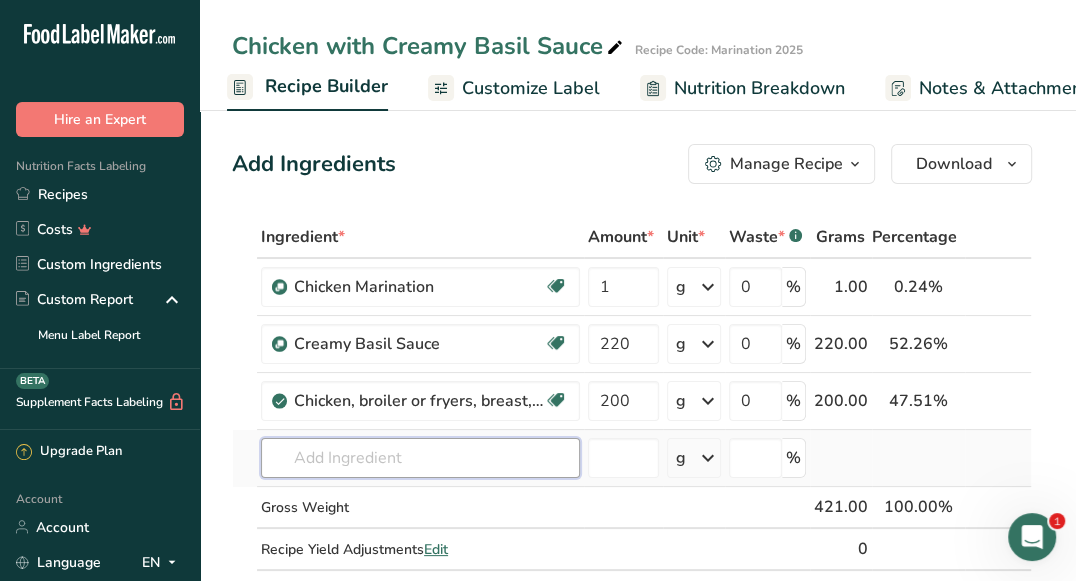 click at bounding box center (420, 458) 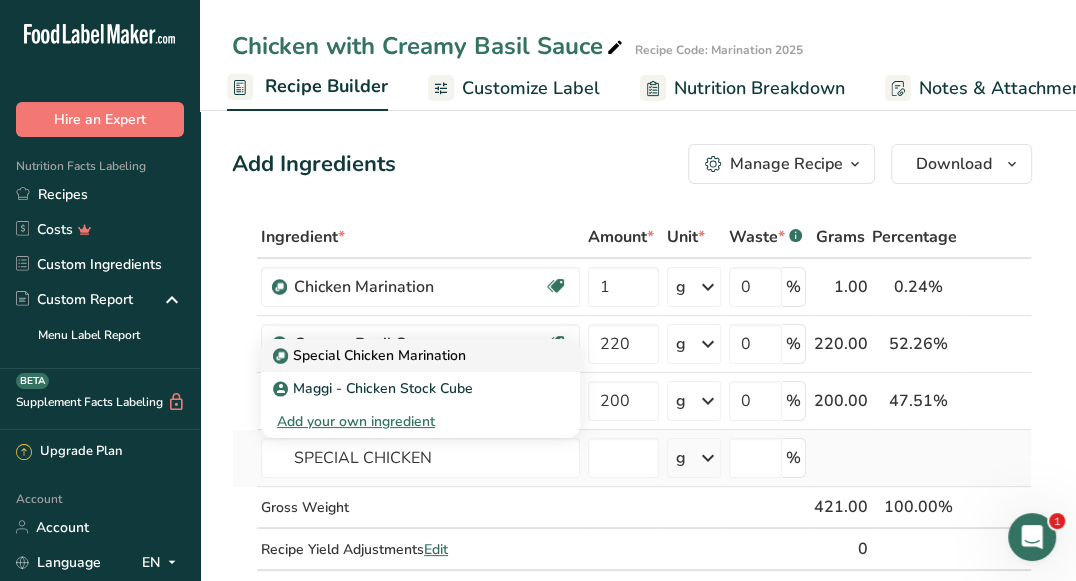 click on "Special Chicken Marination" at bounding box center (371, 355) 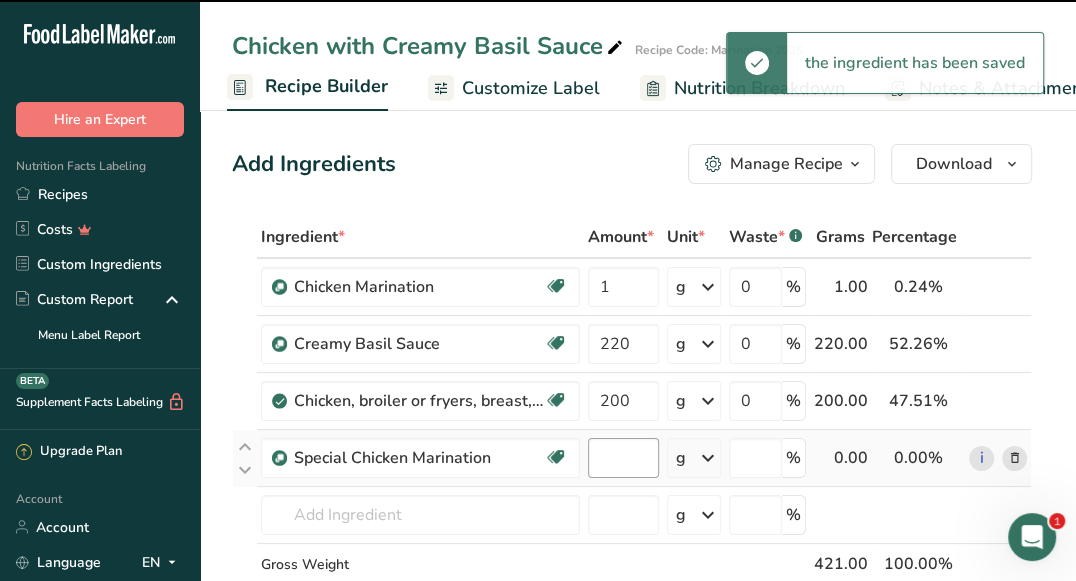 type on "0" 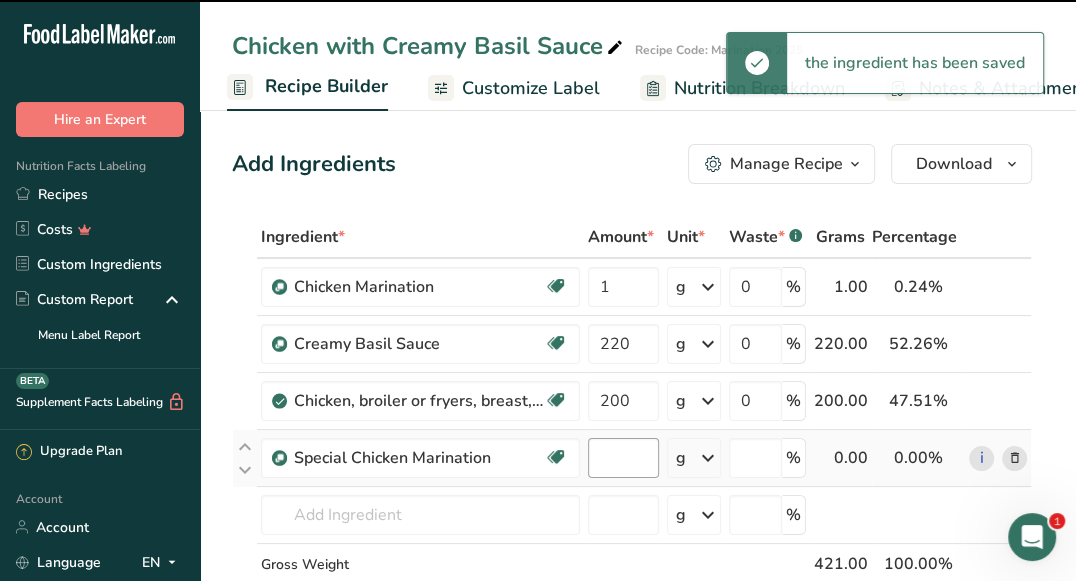 type on "0" 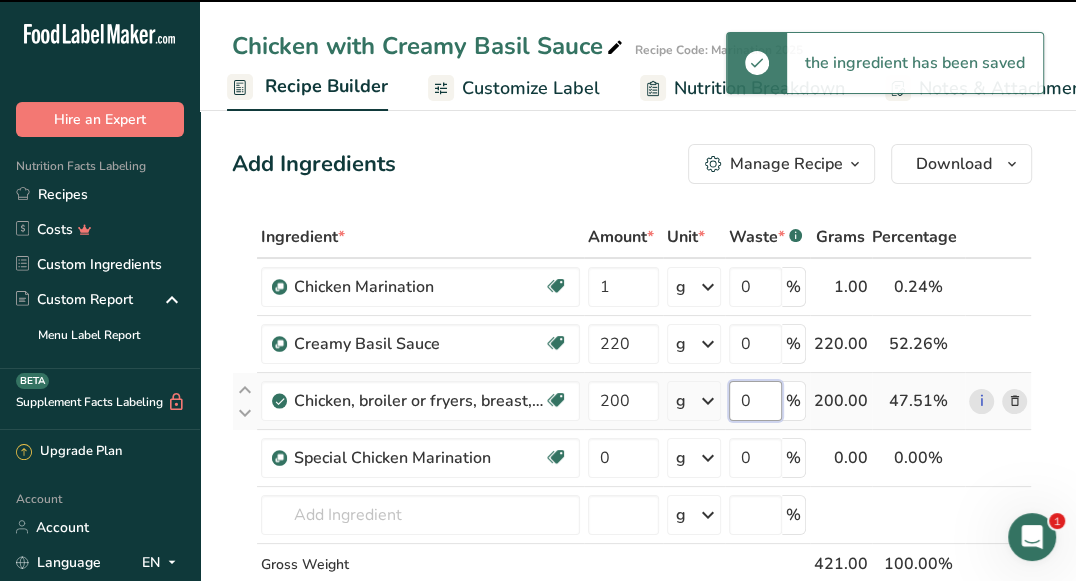click on "0" at bounding box center [755, 401] 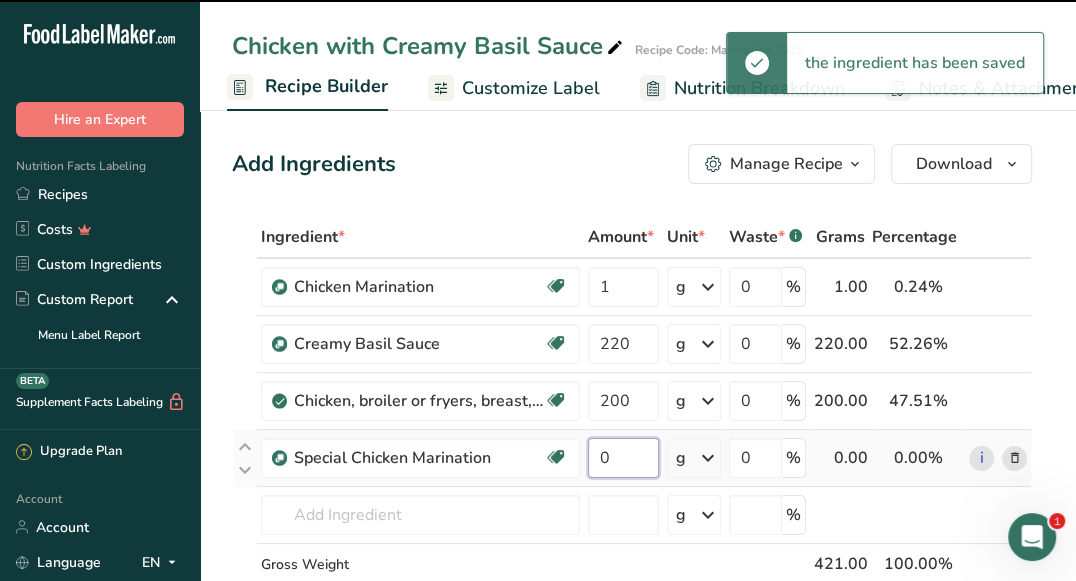 click on "Ingredient *
Amount *
Unit *
Waste *   .a-a{fill:#347362;}.b-a{fill:#fff;}          Grams
Percentage
Chicken Marination
Source of Antioxidants
Dairy free
Gluten free
Vegan
Vegetarian
Soy free
1
g
Weight Units
g
kg
mg
See more
Volume Units
l
mL
fl oz
See more
0
%
1.00
0.24%
i
Creamy Basil Sauce
Source of Antioxidants
Prebiotic Effect
Dairy free
Gluten free
Vegan
Vegetarian
Soy free
220" at bounding box center [632, 442] 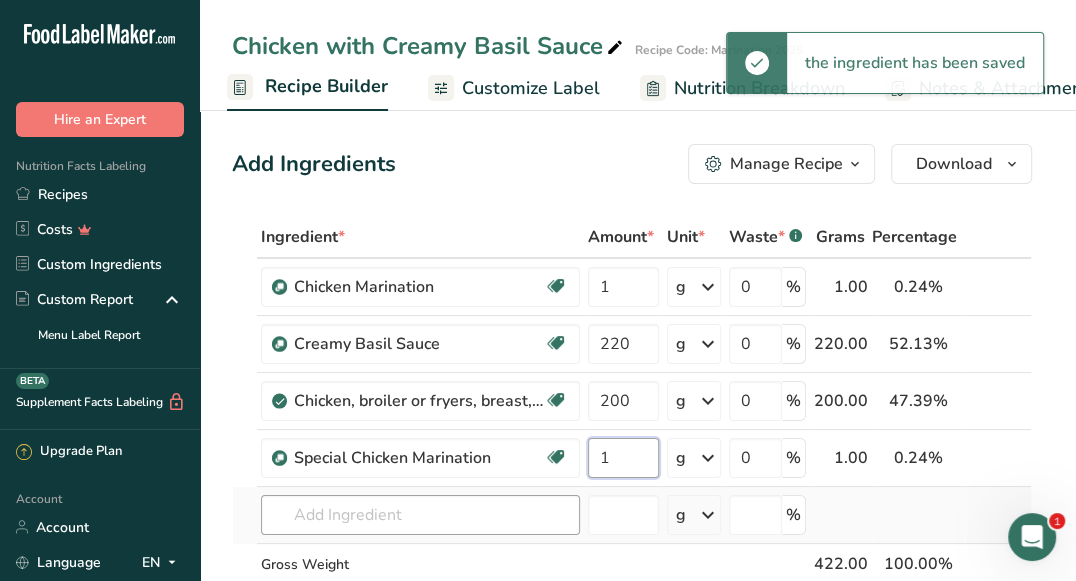 type on "1" 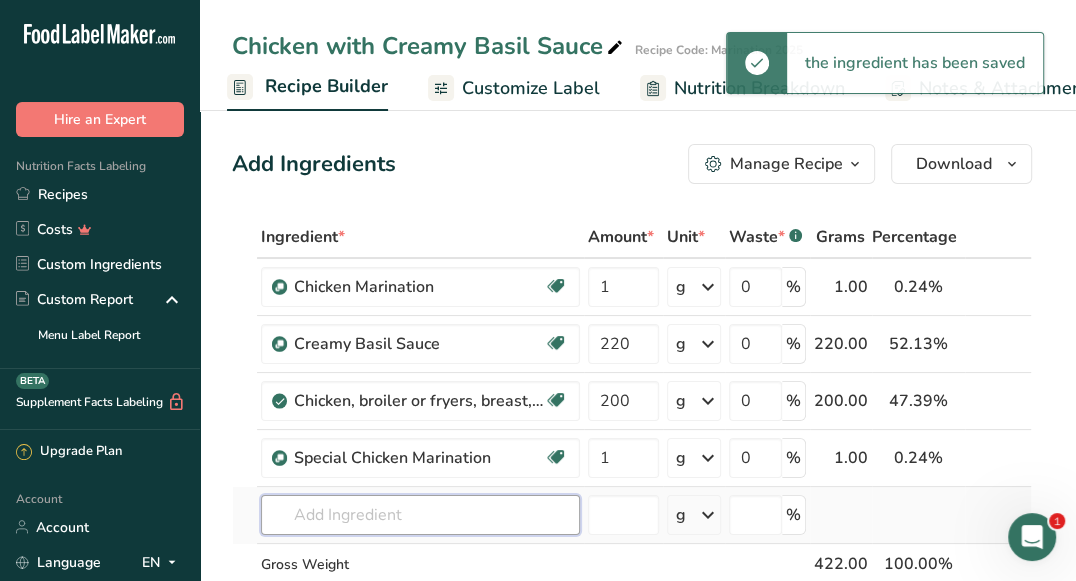 click on "Ingredient *
Amount *
Unit *
Waste *   .a-a{fill:#347362;}.b-a{fill:#fff;}          Grams
Percentage
Chicken Marination
Source of Antioxidants
Dairy free
Gluten free
Vegan
Vegetarian
Soy free
1
g
Weight Units
g
kg
mg
See more
Volume Units
l
mL
fl oz
See more
0
%
1.00
0.24%
i
Creamy Basil Sauce
Source of Antioxidants
Prebiotic Effect
Dairy free
Gluten free
Vegan
Vegetarian
Soy free
220" at bounding box center (632, 442) 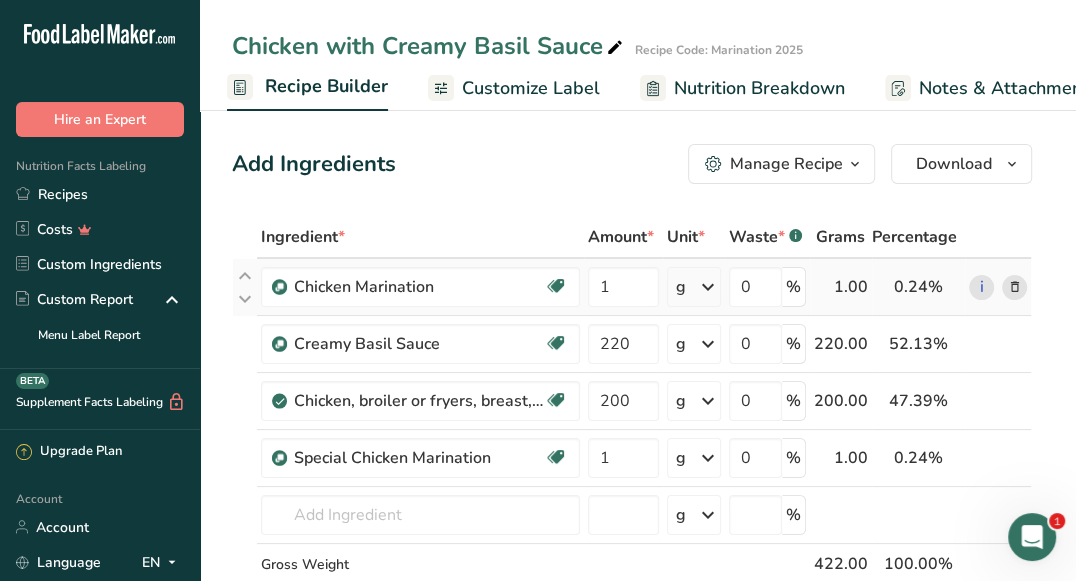 click at bounding box center (1014, 287) 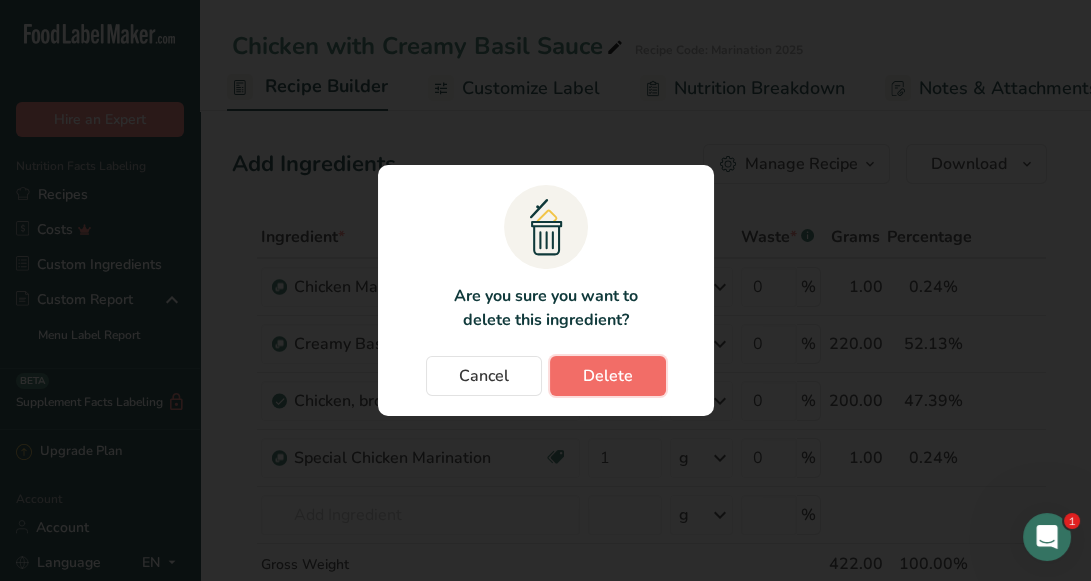 click on "Delete" at bounding box center (608, 376) 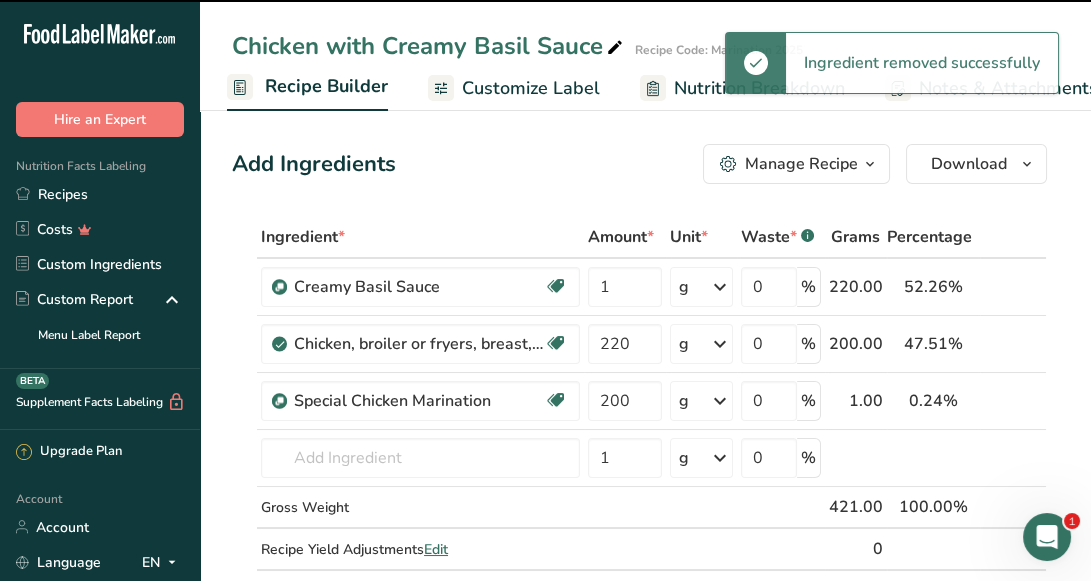 type on "220" 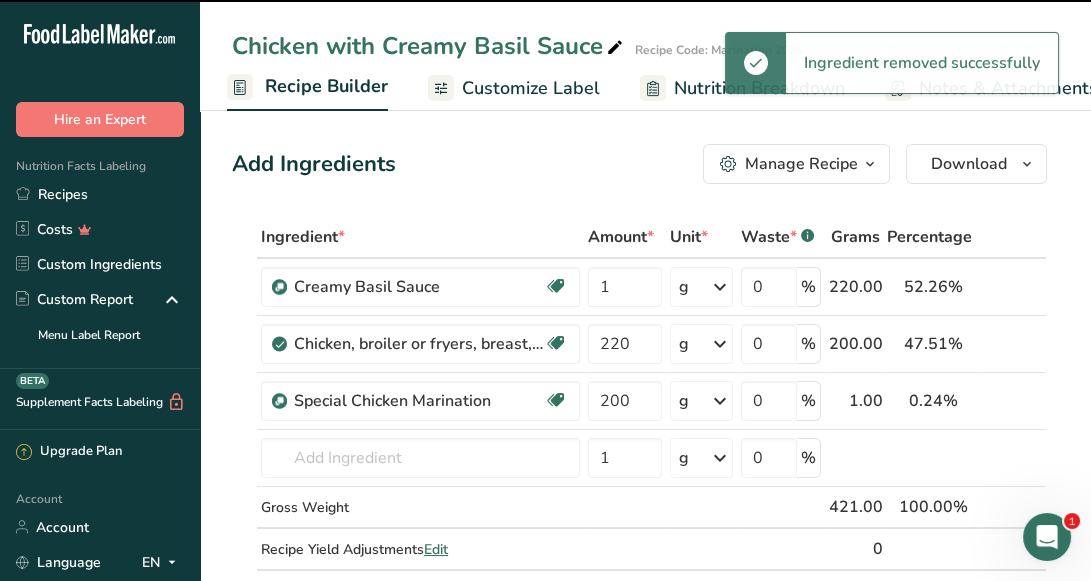 type on "200" 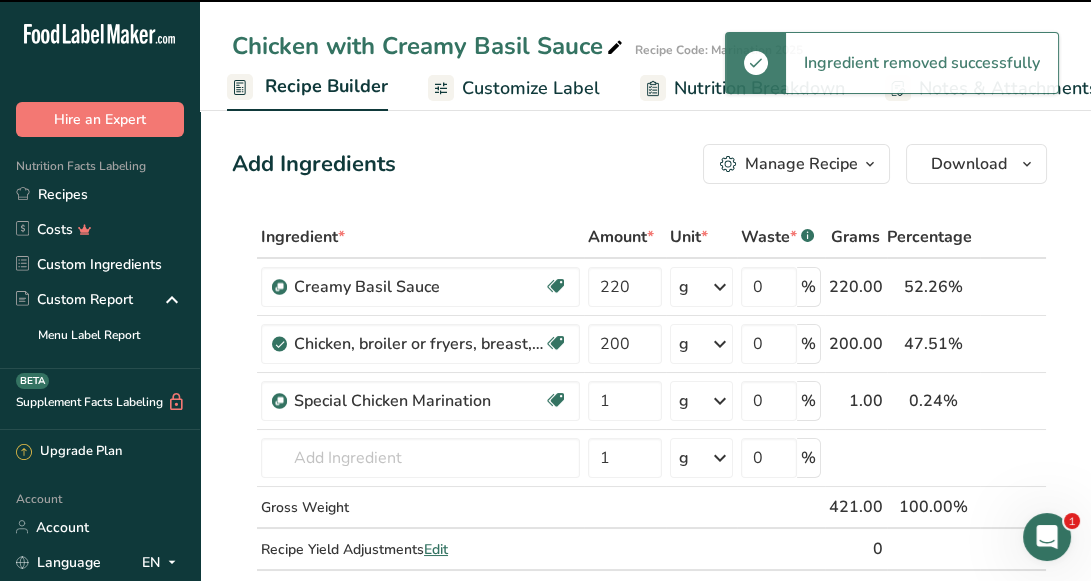 type 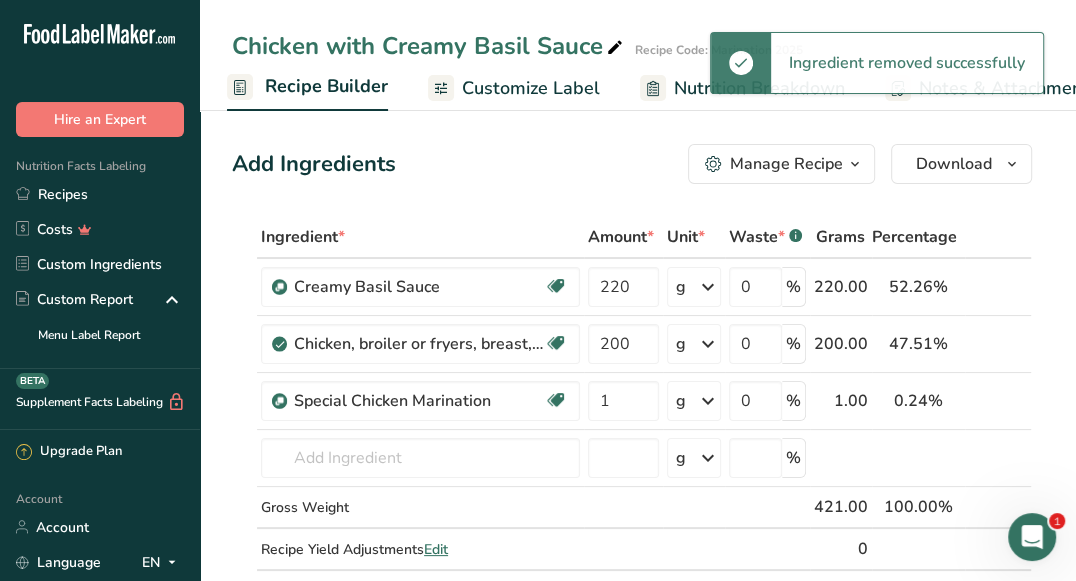 click on "Customize Label" at bounding box center [531, 88] 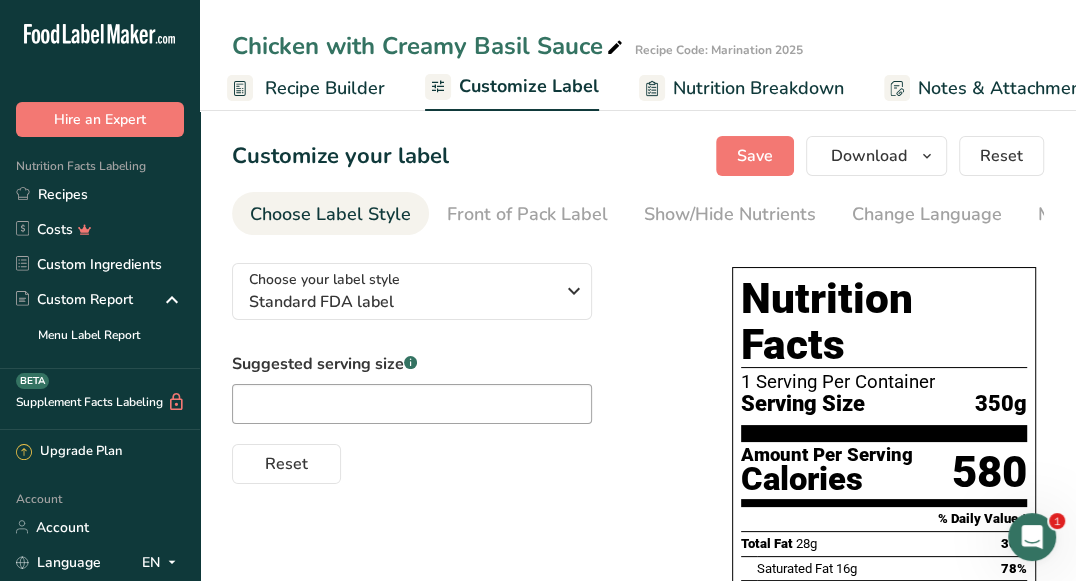 scroll, scrollTop: 0, scrollLeft: 390, axis: horizontal 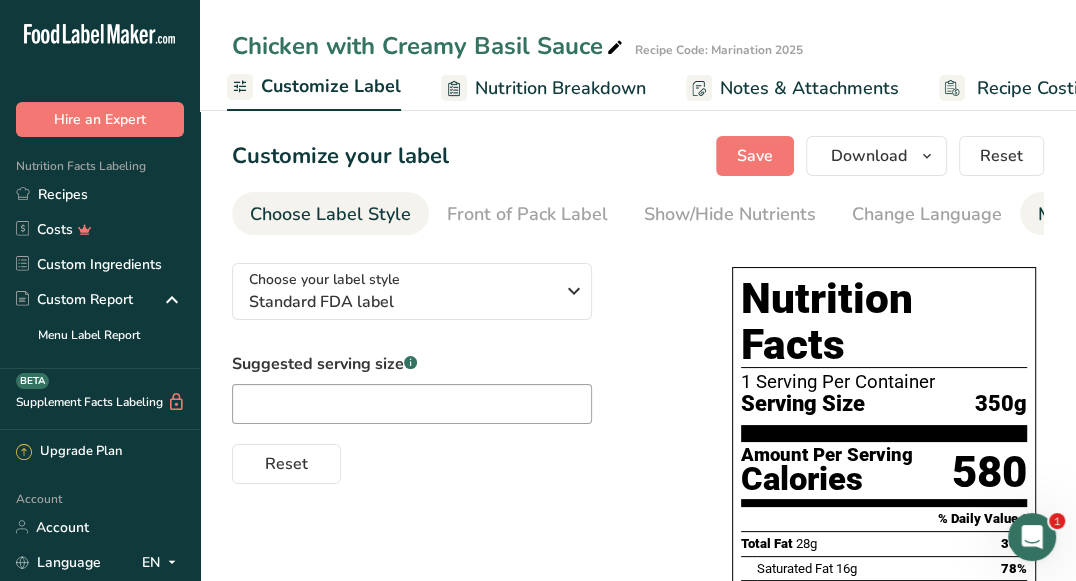 click on "Manual Label Override" at bounding box center [1133, 214] 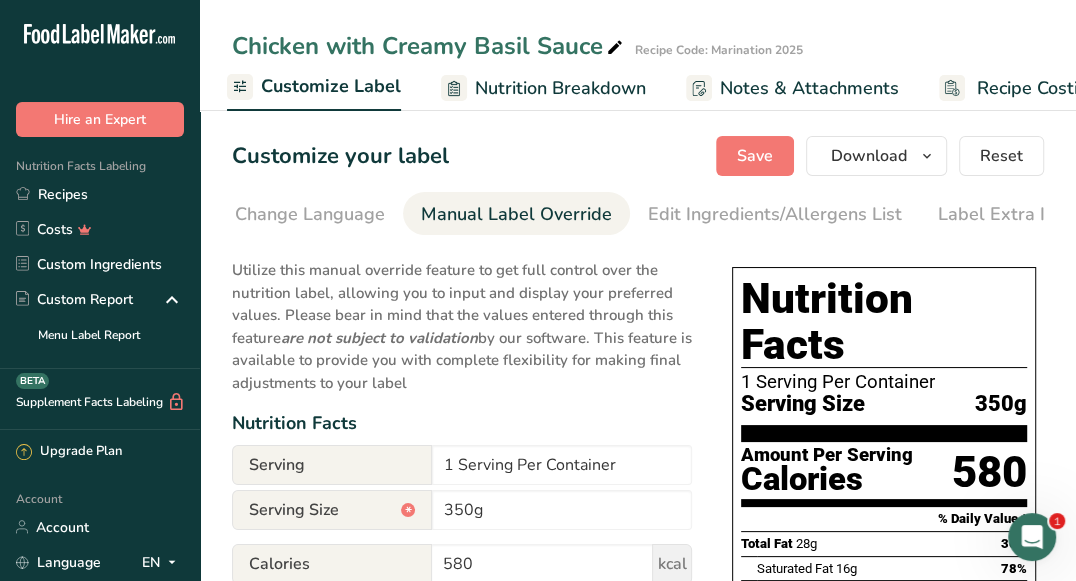scroll, scrollTop: 0, scrollLeft: 641, axis: horizontal 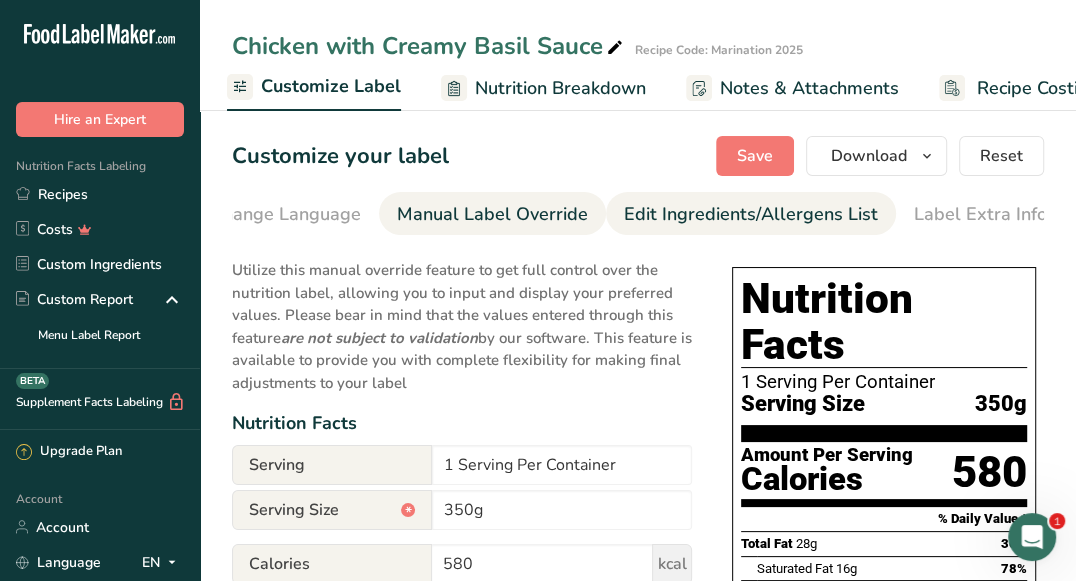 click on "Edit Ingredients/Allergens List" at bounding box center (751, 214) 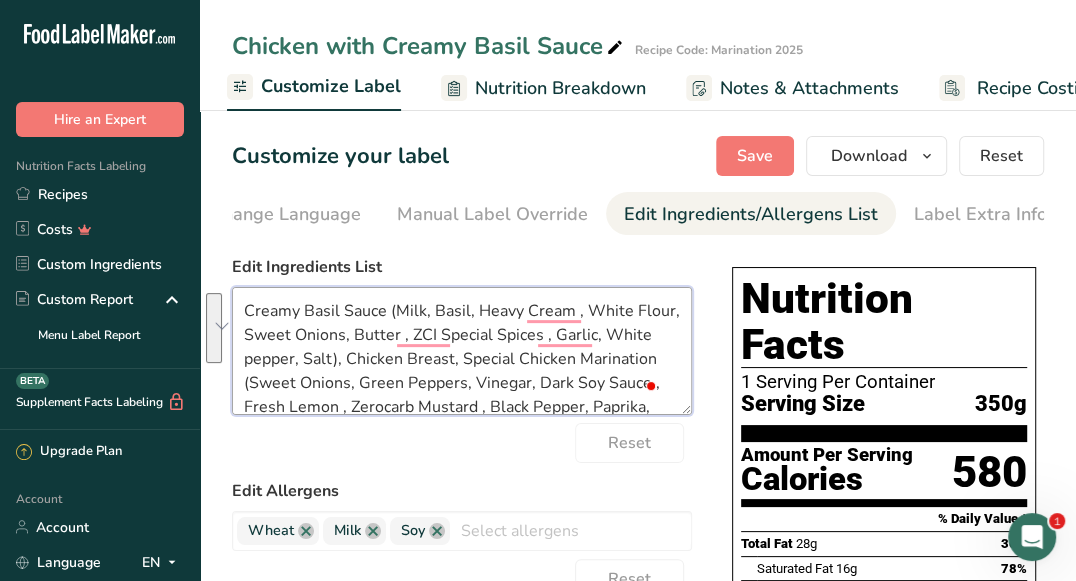 drag, startPoint x: 393, startPoint y: 314, endPoint x: 386, endPoint y: 359, distance: 45.54119 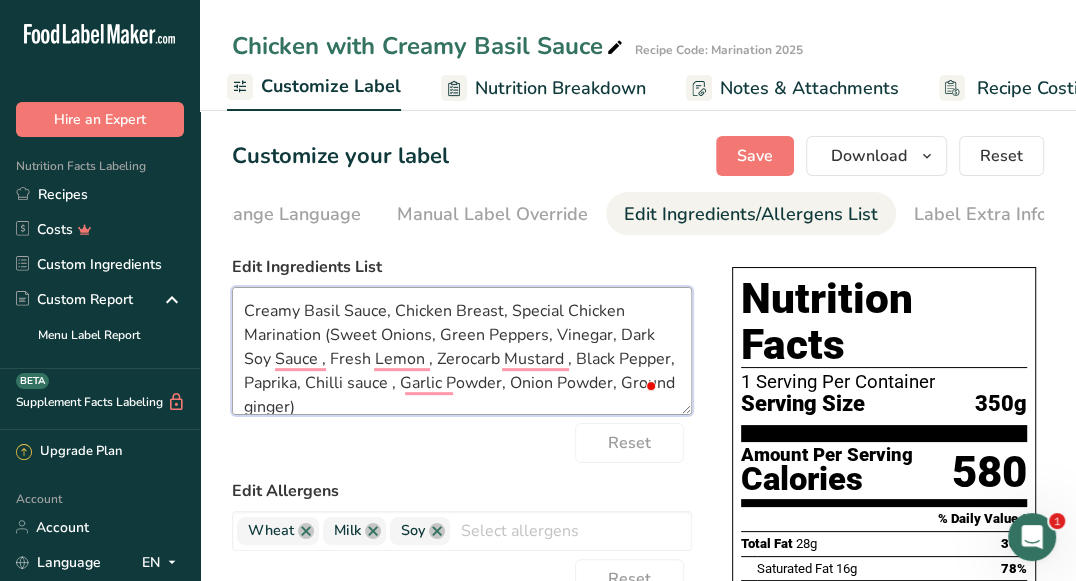 drag, startPoint x: 511, startPoint y: 313, endPoint x: 559, endPoint y: 312, distance: 48.010414 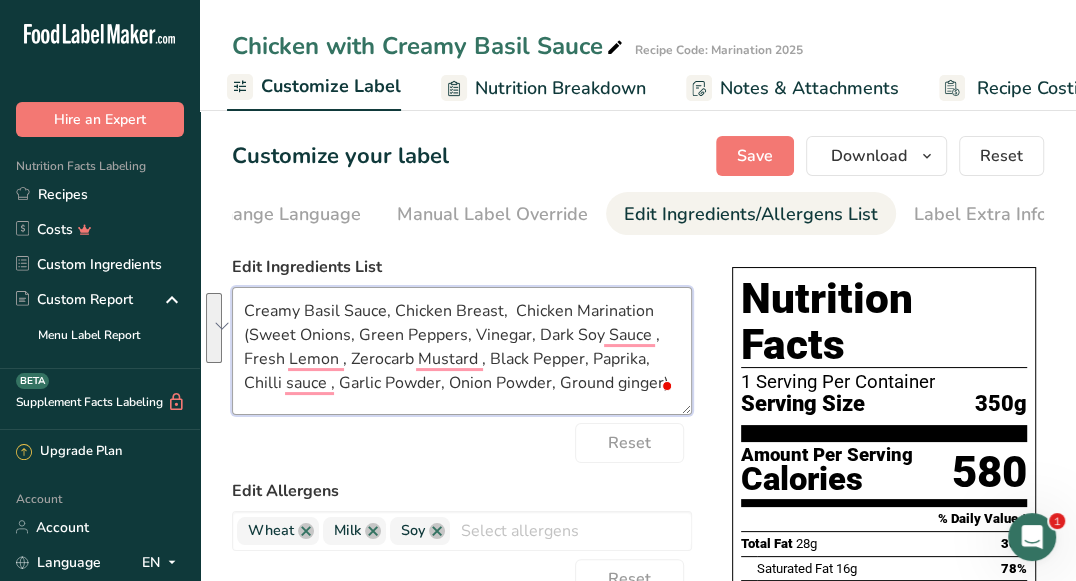 drag, startPoint x: 238, startPoint y: 342, endPoint x: 676, endPoint y: 385, distance: 440.10568 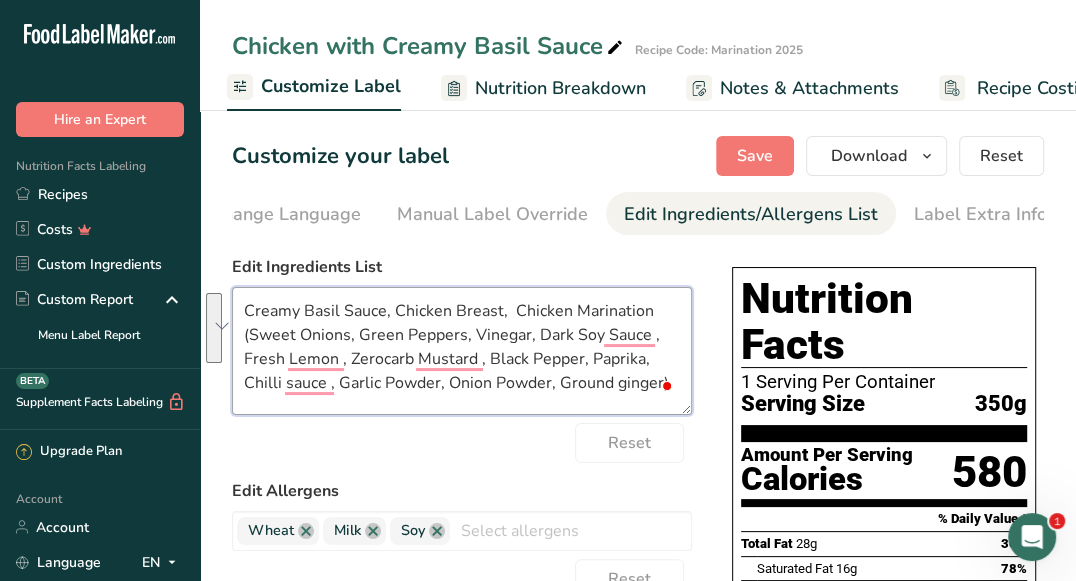 click on "Creamy Basil Sauce, Chicken Breast,  Chicken Marination (Sweet Onions, Green Peppers, Vinegar, Dark Soy Sauce , Fresh Lemon , Zerocarb Mustard , Black Pepper, Paprika, Chilli sauce , Garlic Powder, Onion Powder, Ground ginger)" at bounding box center [462, 351] 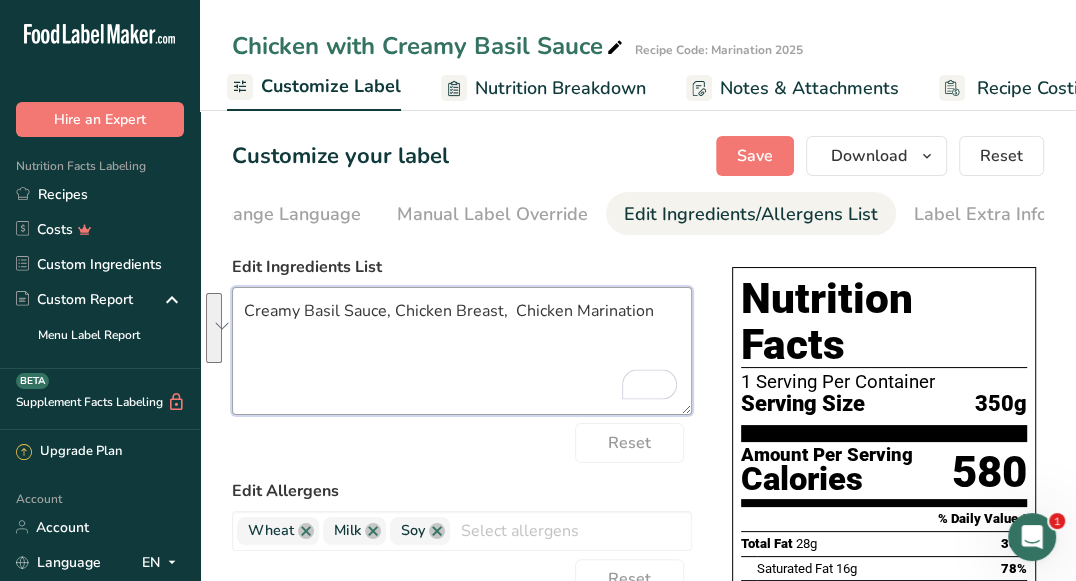 click on "Creamy Basil Sauce, Chicken Breast,  Chicken Marination" at bounding box center [462, 351] 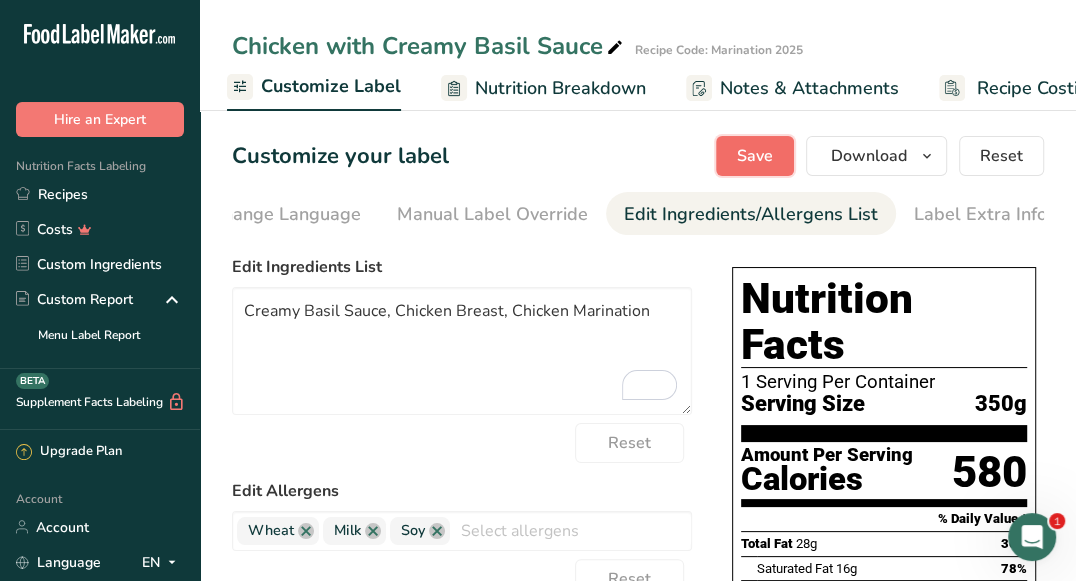 click on "Save" at bounding box center (755, 156) 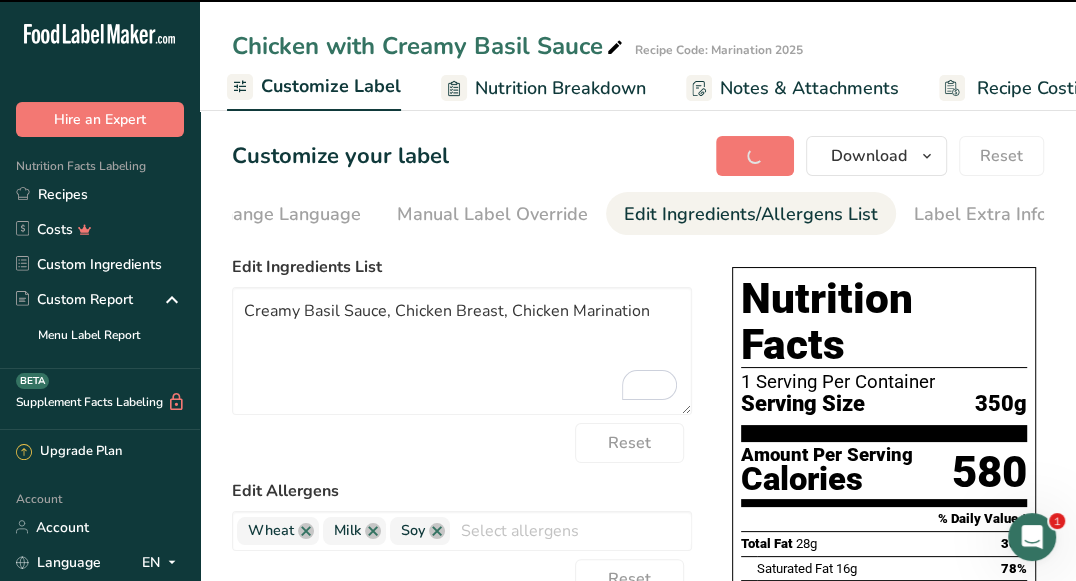 drag, startPoint x: 1075, startPoint y: 157, endPoint x: 1090, endPoint y: 268, distance: 112.00893 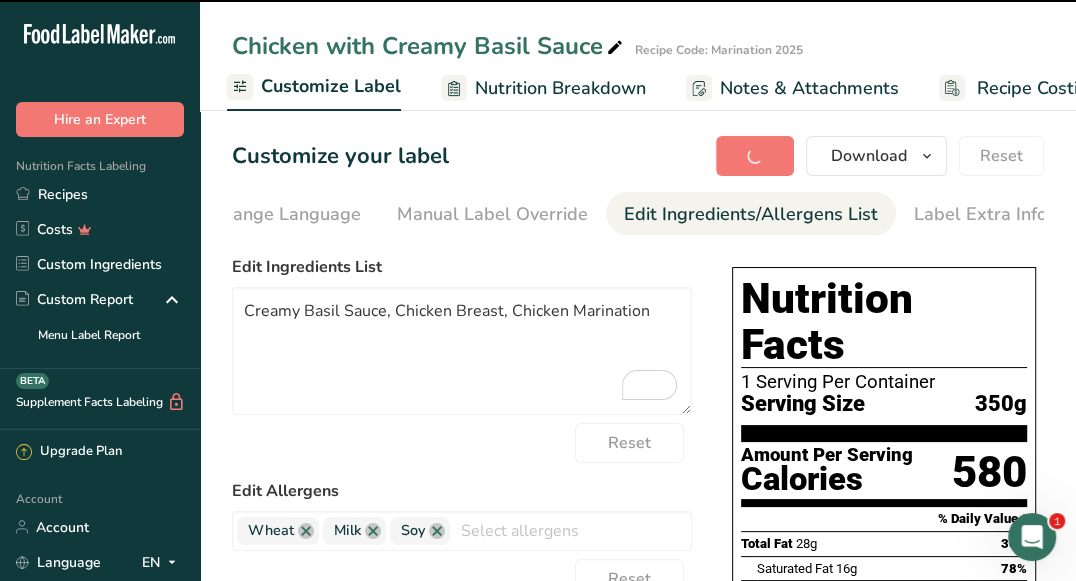 click on ".a-20{fill:#fff;}
Hire an Expert
Nutrition Facts Labeling
Recipes
Costs
Custom Ingredients
Custom Report
Menu Label Report
Supplement Facts Labeling
BETA
Upgrade Plan
Account
Account
Language
EN
English
Spanish
Sign out
Hire an Expert .
FAQ .
About Us .
Terms & Conditions .
Privacy Policy
Powered By FoodLabelMaker ©   2025 All Rights Reserved" at bounding box center [538, 590] 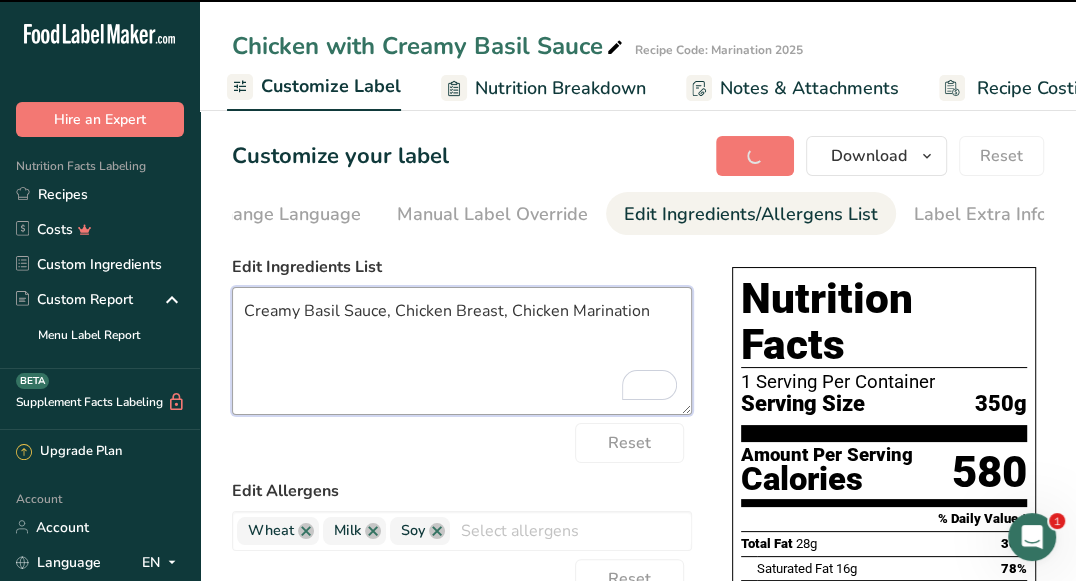 click on "Creamy Basil Sauce, Chicken Breast, Chicken Marination" at bounding box center [462, 351] 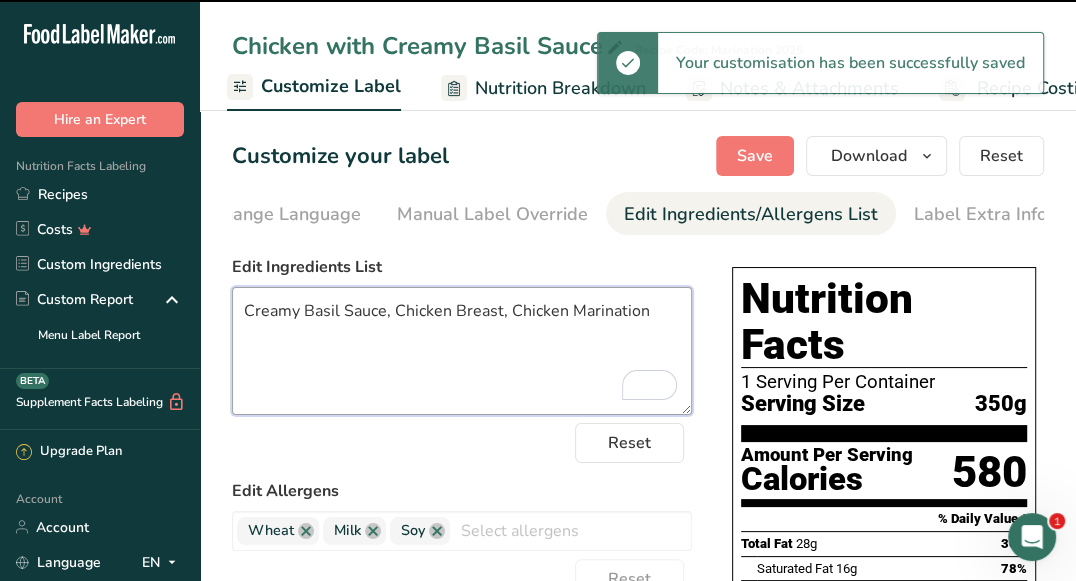 type on "Creamy Basil Sauce, Chicken Breast, Chicken Marination" 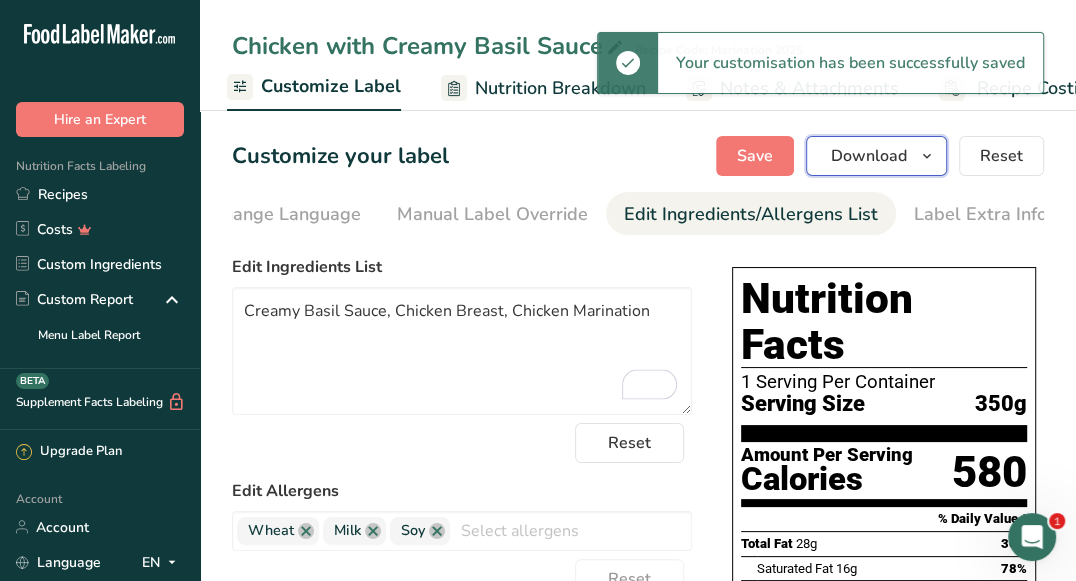 click on "Download" at bounding box center (876, 156) 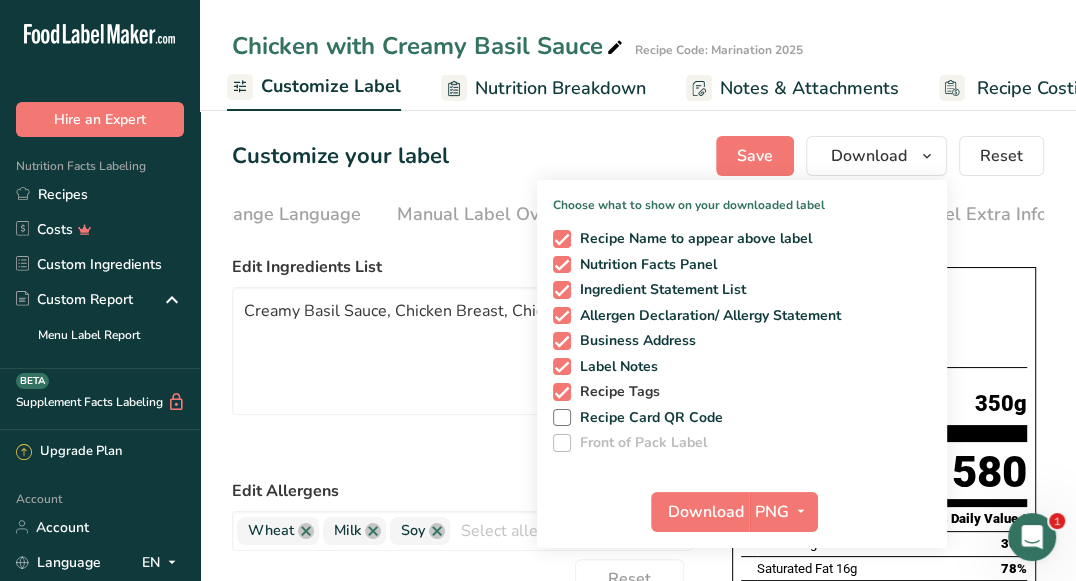 click on "Recipe Tags" at bounding box center [616, 392] 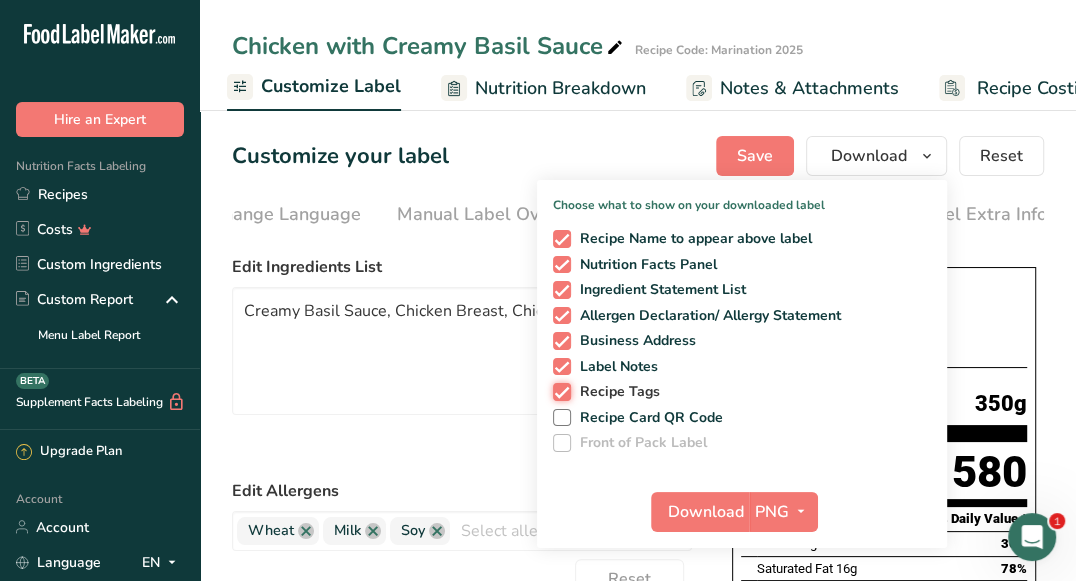 click on "Recipe Tags" at bounding box center (559, 391) 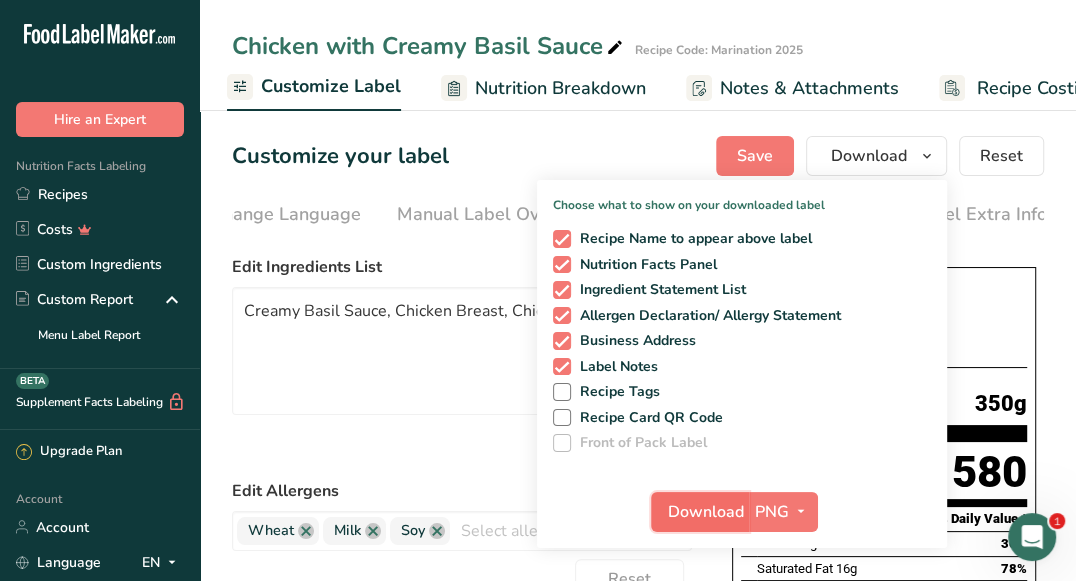 click on "Download" at bounding box center [706, 512] 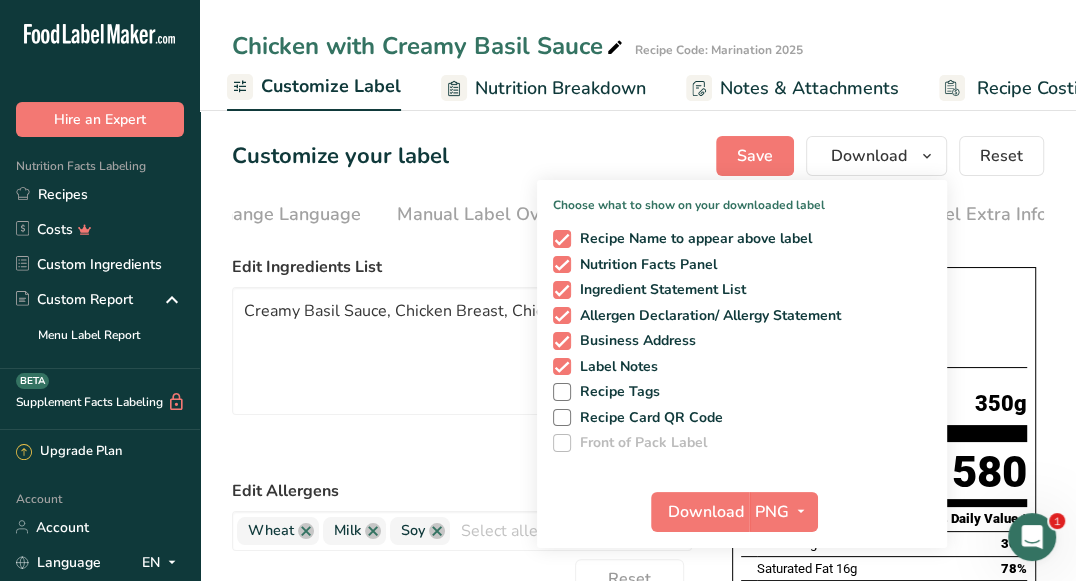 click on "Chicken with Creamy Basil Sauce
Recipe Code: Marination 2025" at bounding box center [638, 46] 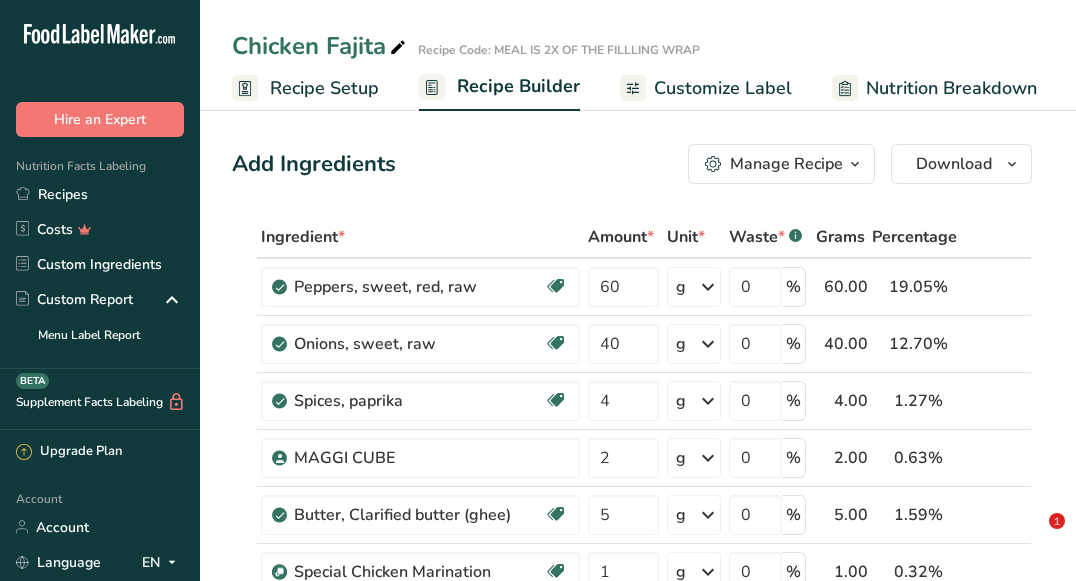 scroll, scrollTop: 39, scrollLeft: 0, axis: vertical 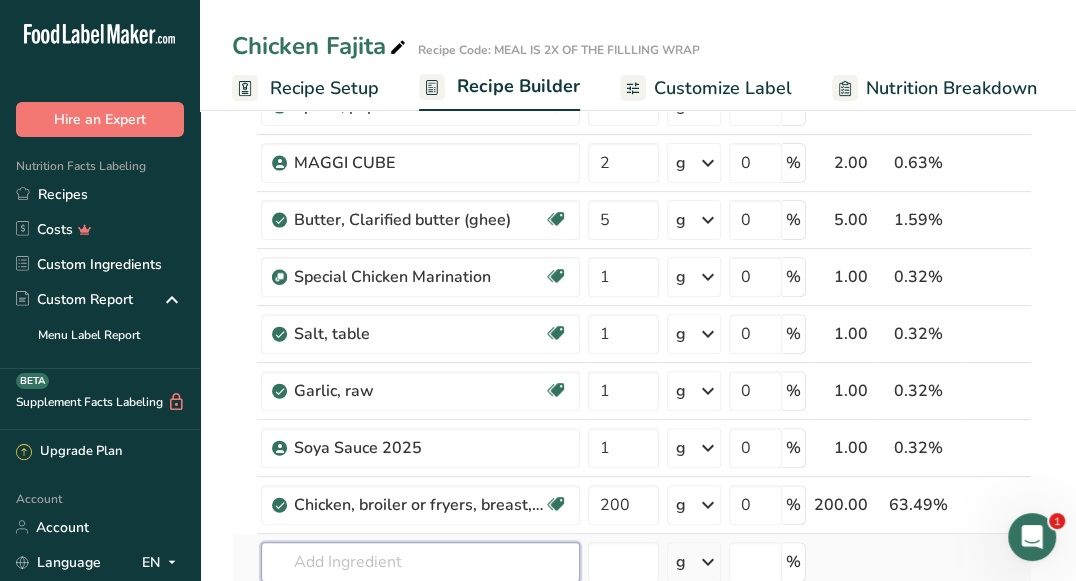 click at bounding box center [420, 562] 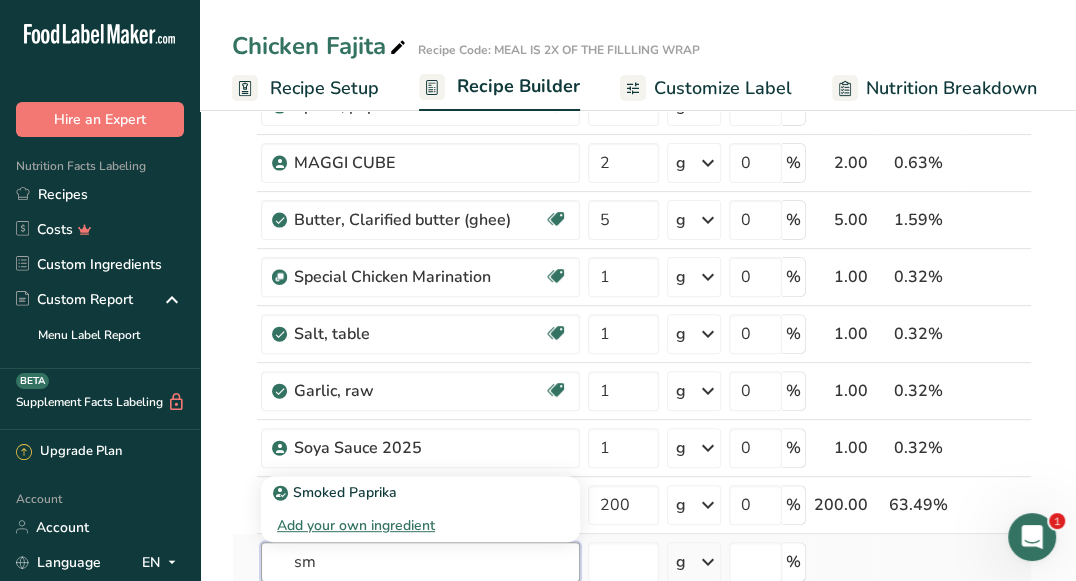 type on "s" 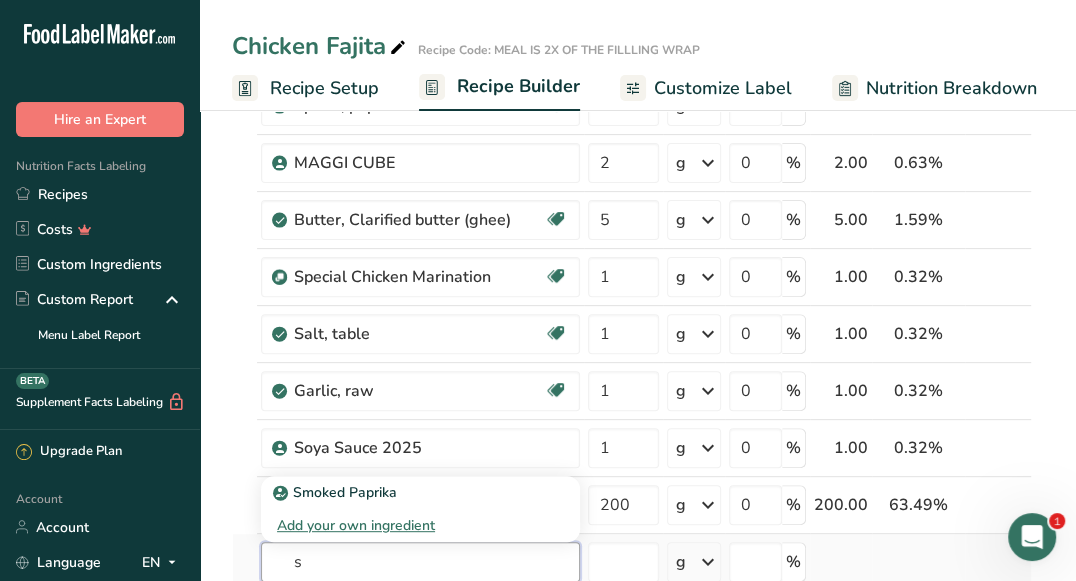 type 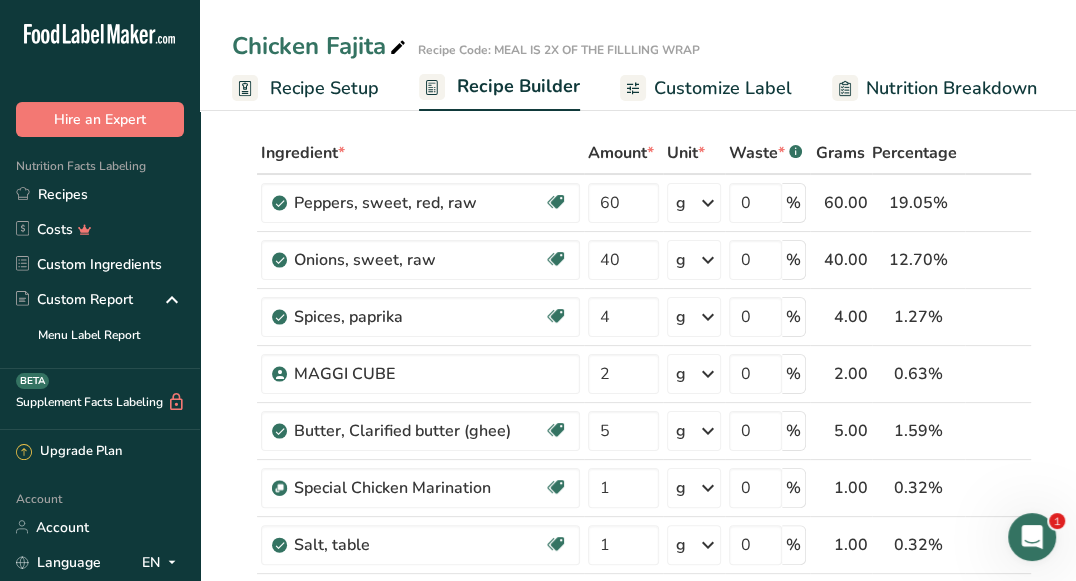 scroll, scrollTop: 84, scrollLeft: 0, axis: vertical 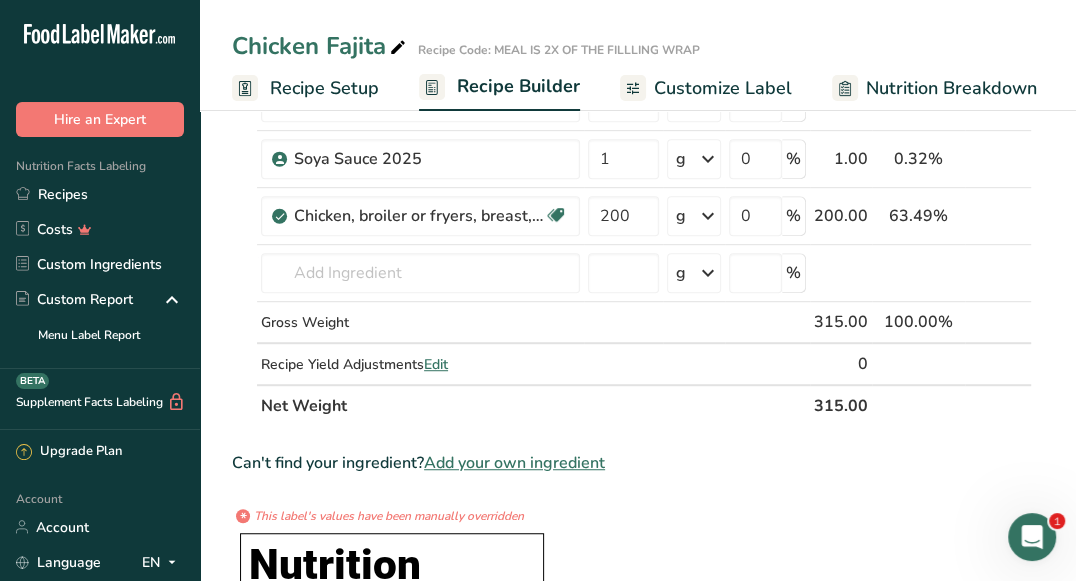 click on "Customize Label" at bounding box center (723, 88) 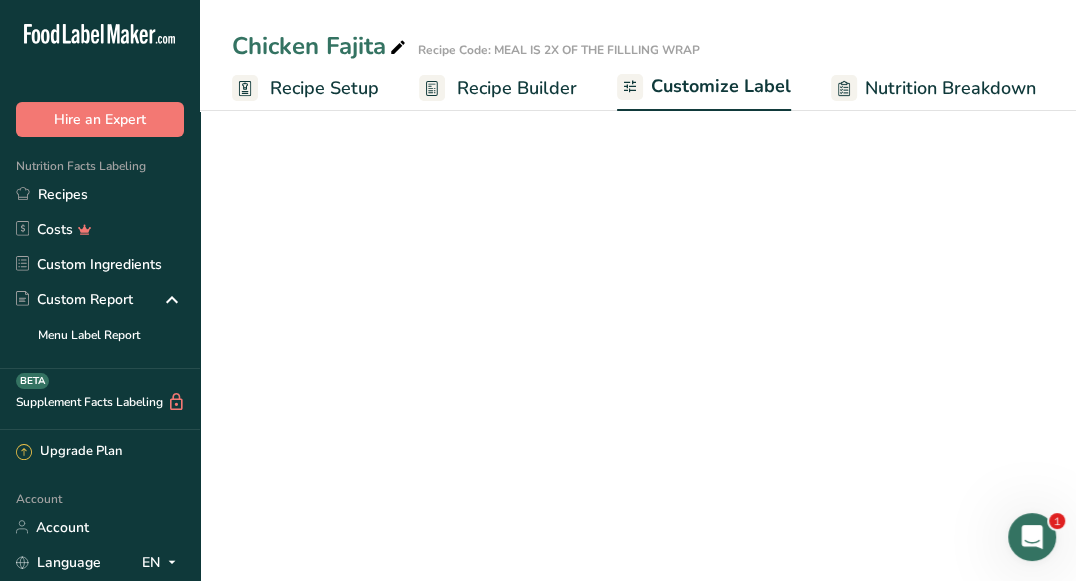 scroll, scrollTop: 0, scrollLeft: 0, axis: both 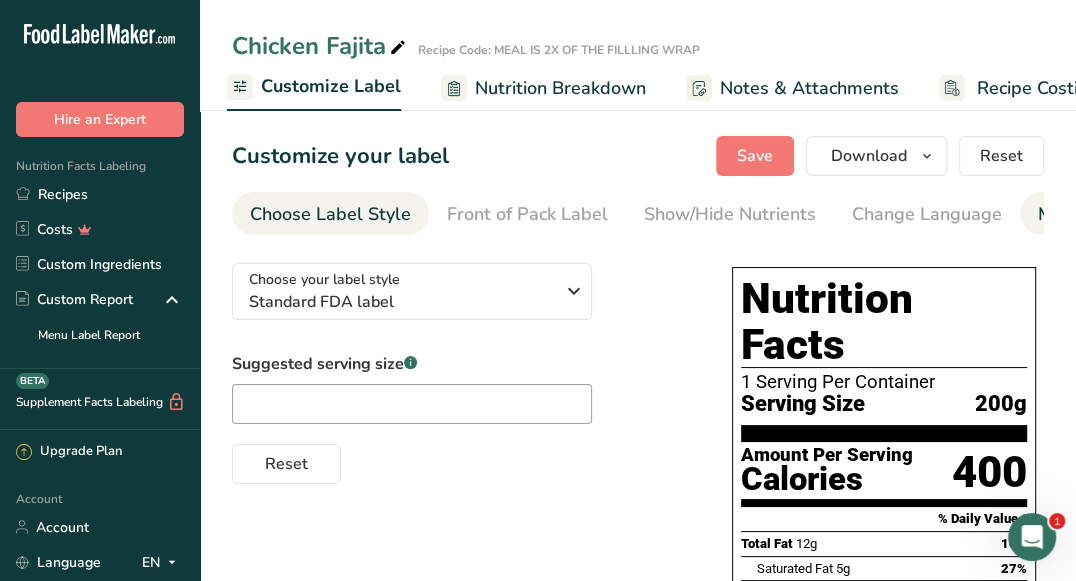 click on "Manual Label Override" at bounding box center [1133, 213] 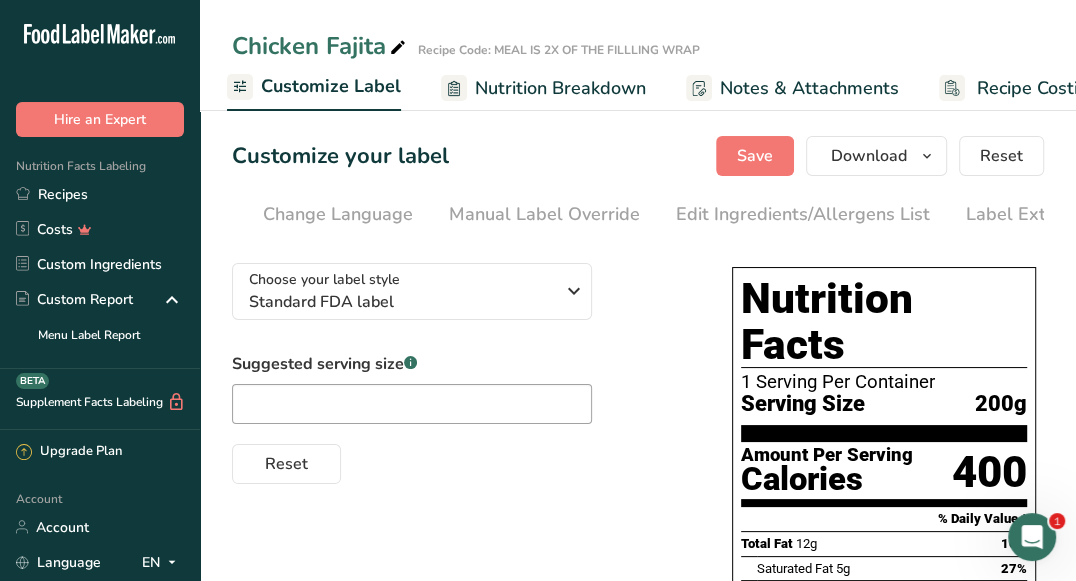 scroll, scrollTop: 0, scrollLeft: 641, axis: horizontal 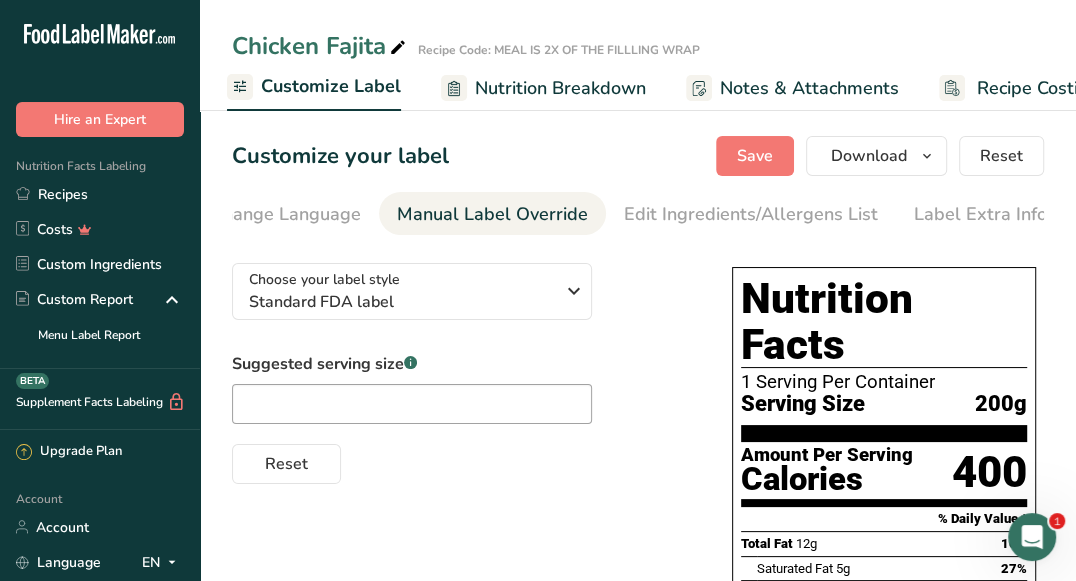 click on "Manual Label Override" at bounding box center [492, 214] 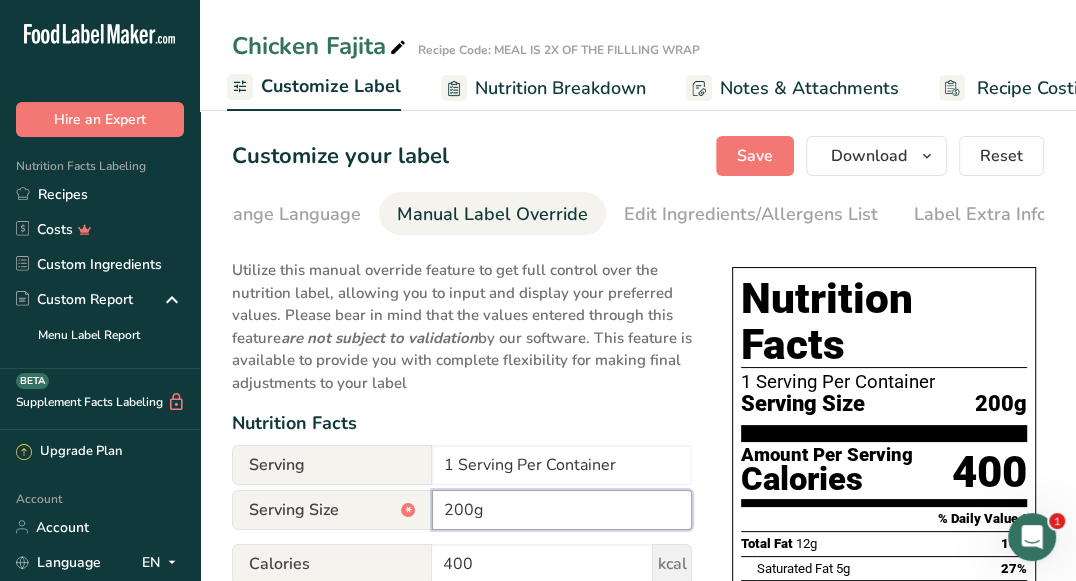 click on "200g" at bounding box center (562, 510) 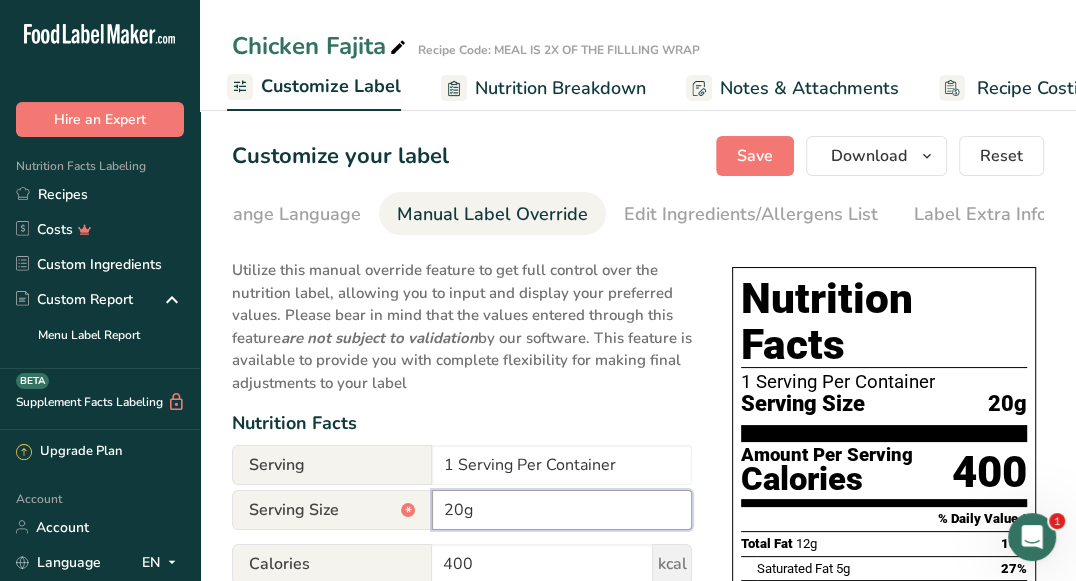 type on "250g" 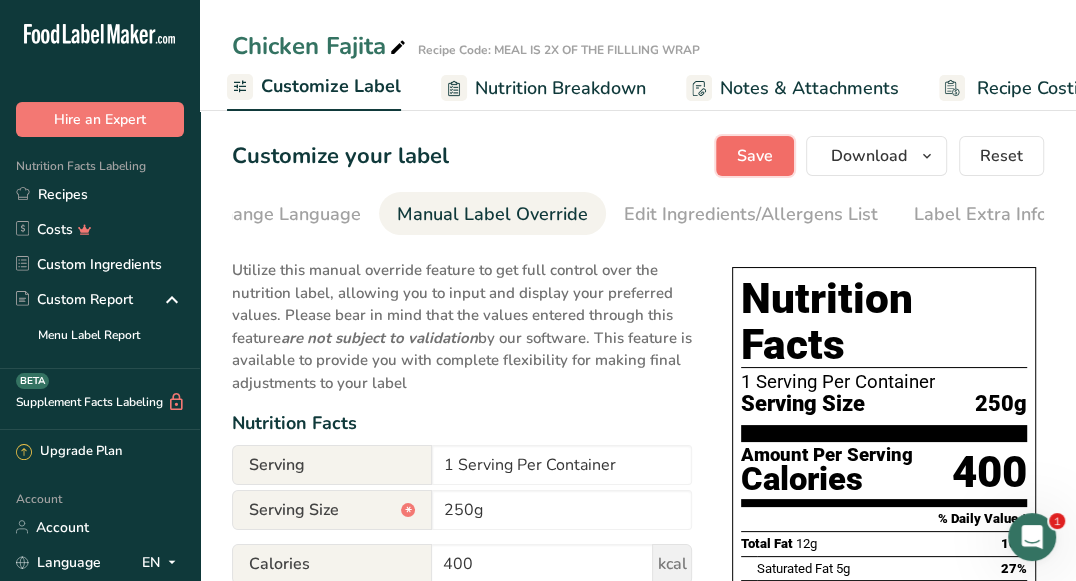 click on "Save" at bounding box center (755, 156) 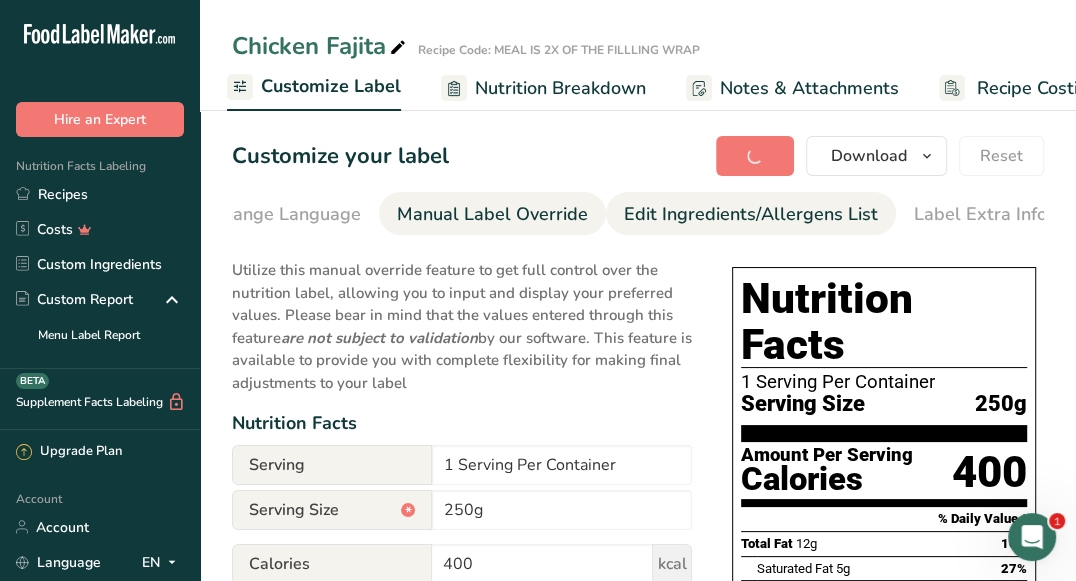 click on "Edit Ingredients/Allergens List" at bounding box center (751, 214) 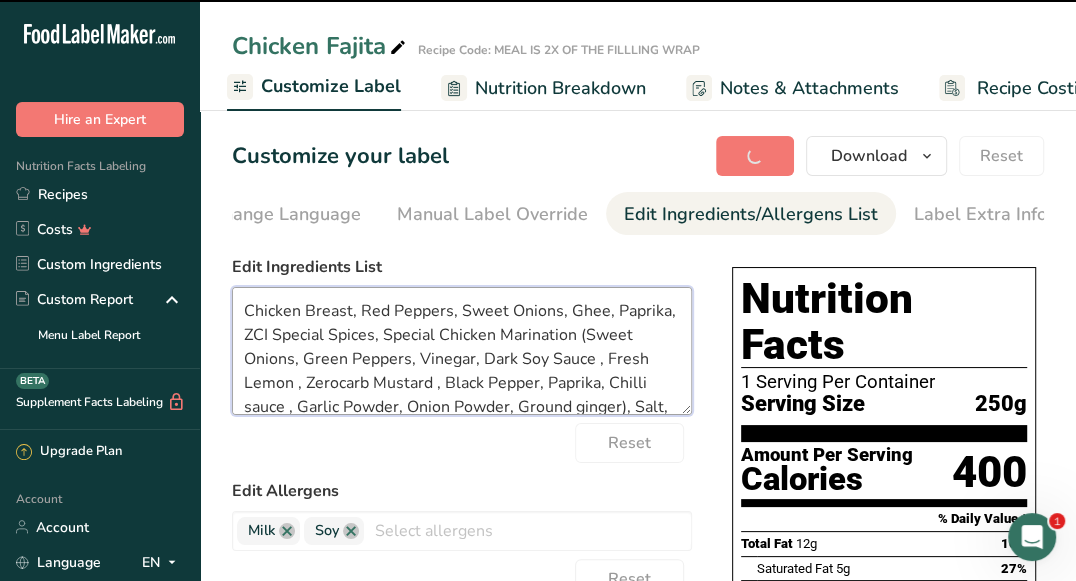 click on "Chicken Breast, Red Peppers, Sweet Onions, Ghee, Paprika, ZCI Special Spices, Special Chicken Marination (Sweet Onions, Green Peppers, Vinegar, Dark Soy Sauce , Fresh Lemon , Zerocarb Mustard , Black Pepper, Paprika, Chilli sauce , Garlic Powder, Onion Powder, Ground ginger), Salt, Garlic, Soya Sauce" at bounding box center (462, 351) 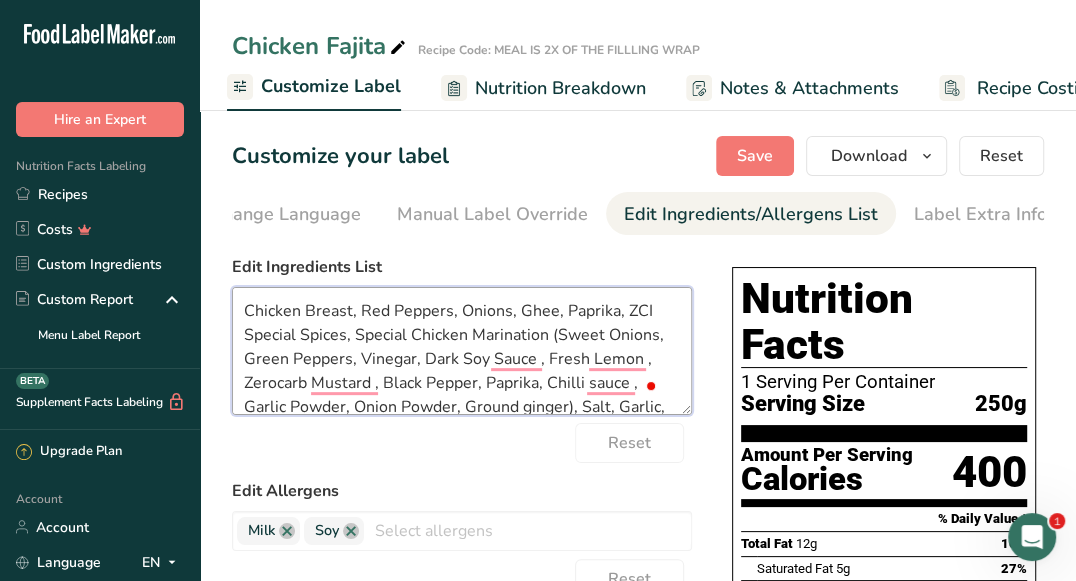 drag, startPoint x: 627, startPoint y: 309, endPoint x: 647, endPoint y: 313, distance: 20.396078 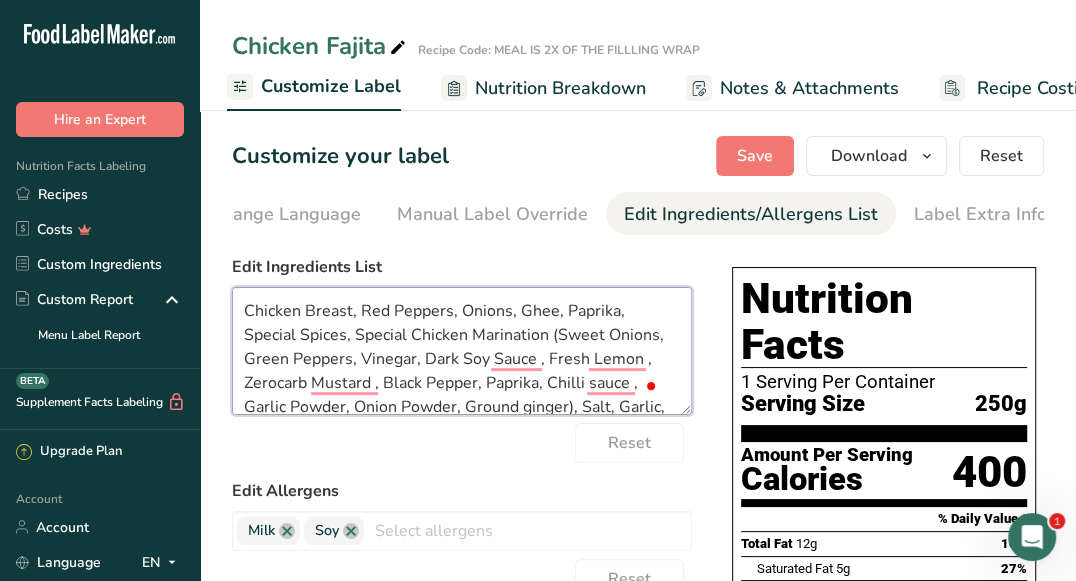 drag, startPoint x: 408, startPoint y: 335, endPoint x: 357, endPoint y: 340, distance: 51.24451 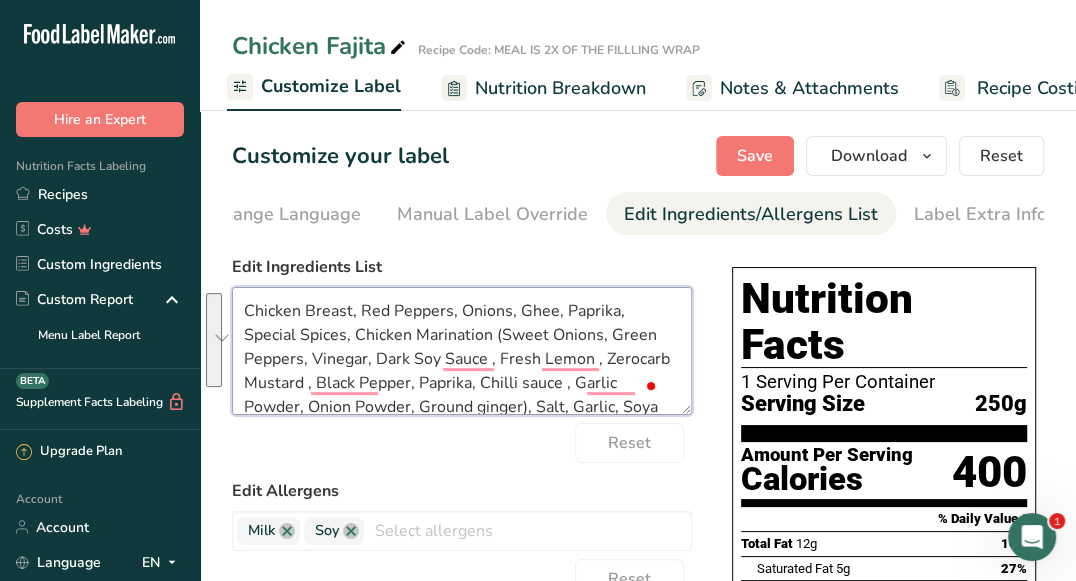 drag, startPoint x: 496, startPoint y: 335, endPoint x: 573, endPoint y: 405, distance: 104.062485 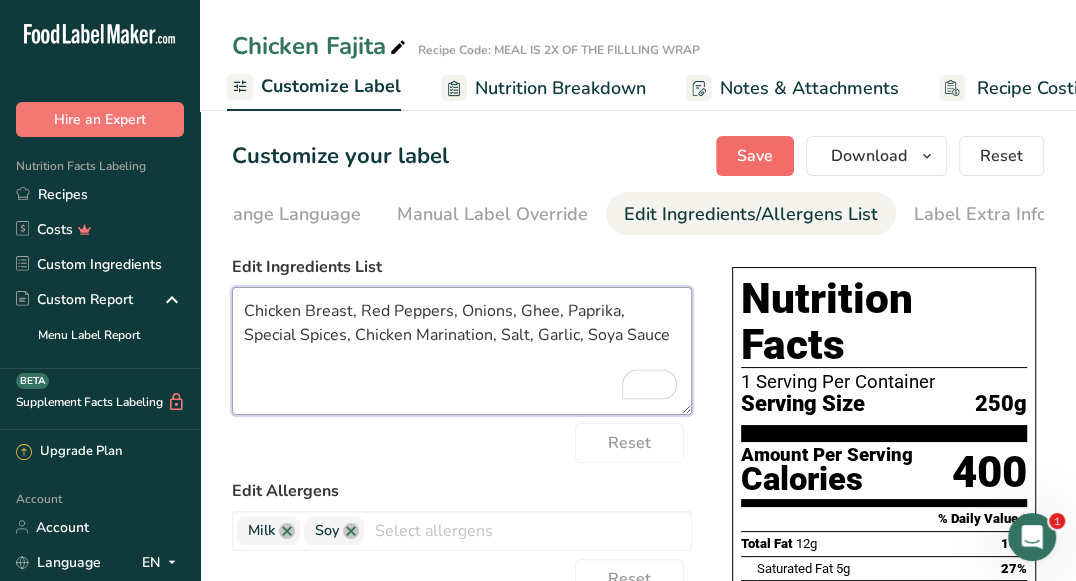 type on "Chicken Breast, Red Peppers, Onions, Ghee, Paprika, Special Spices, Chicken Marination, Salt, Garlic, Soya Sauce" 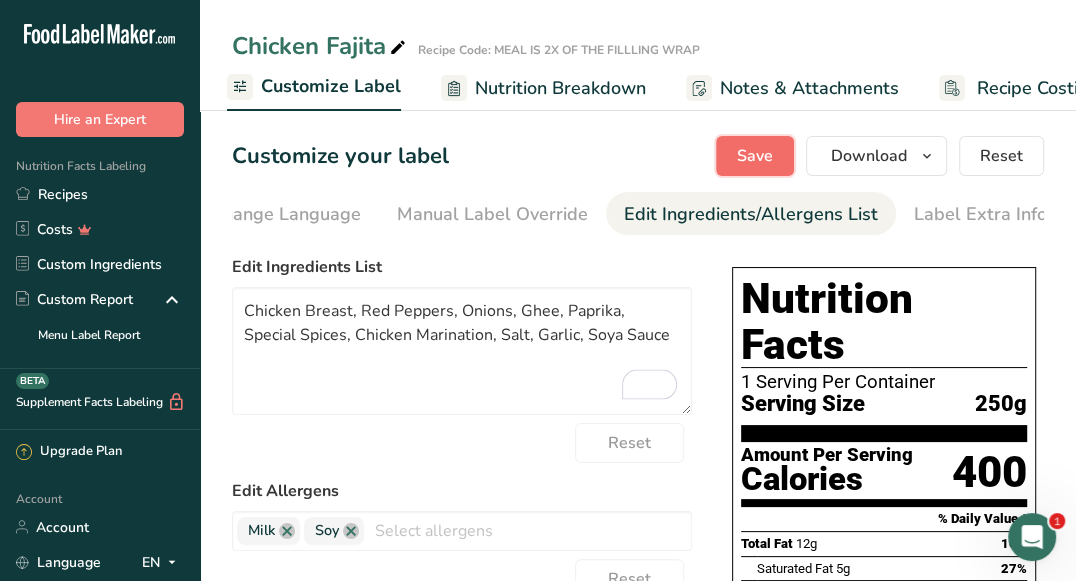 click on "Save" at bounding box center (755, 156) 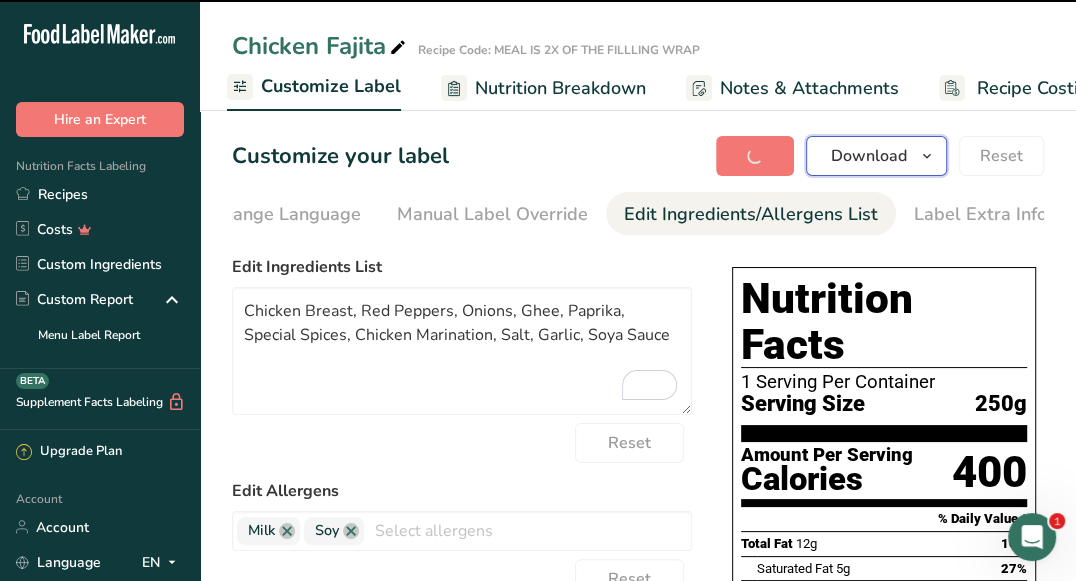 click on "Download" at bounding box center (869, 156) 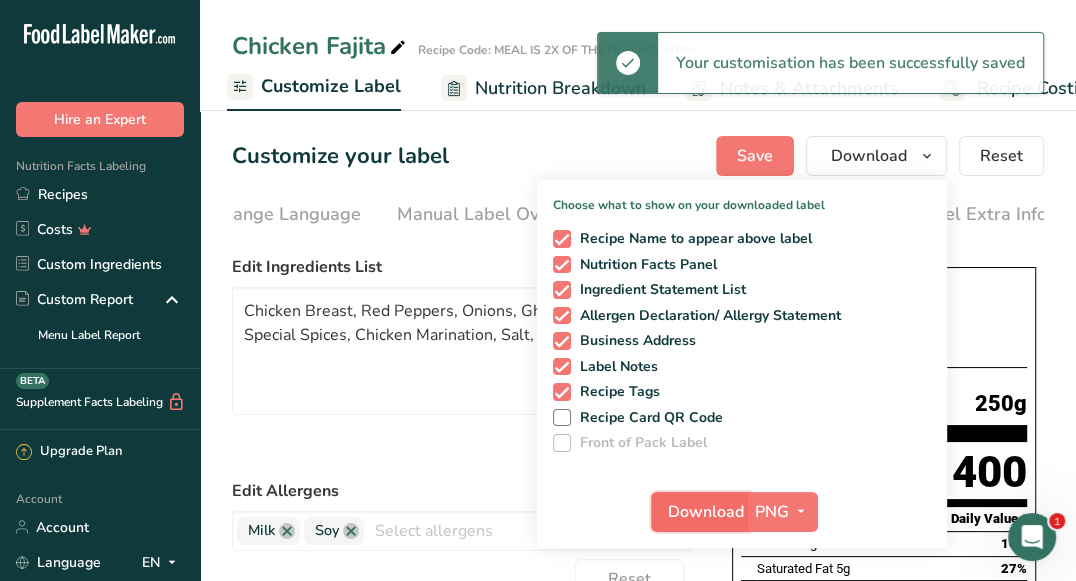 click on "Download" at bounding box center (706, 512) 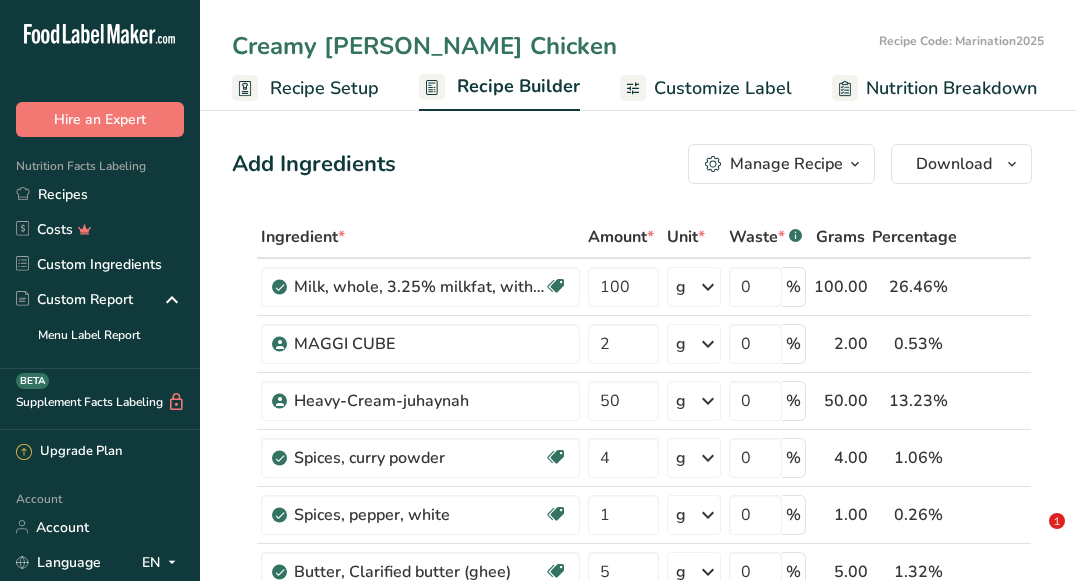 scroll, scrollTop: 0, scrollLeft: 0, axis: both 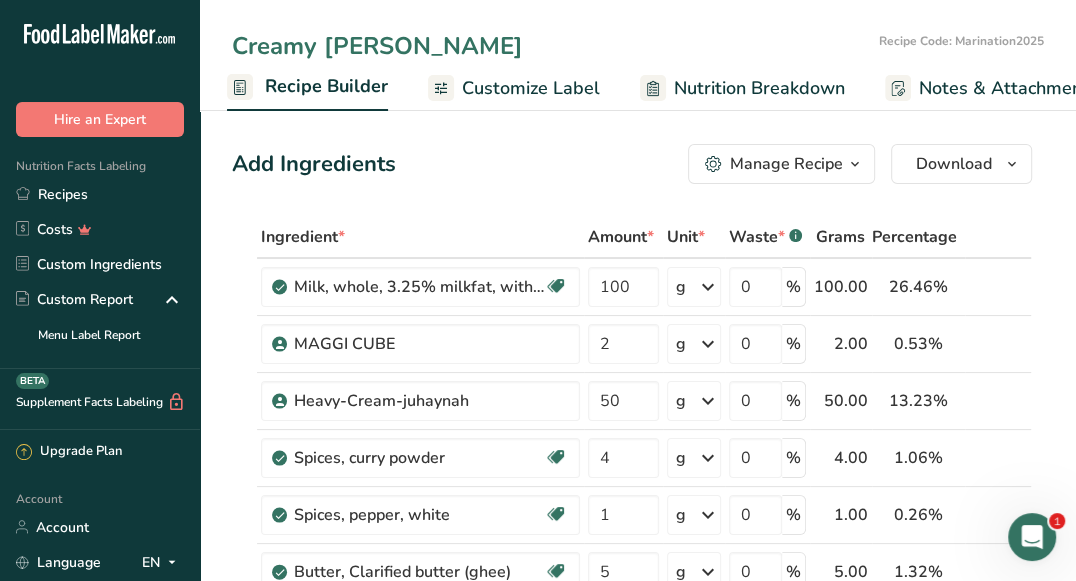 drag, startPoint x: 321, startPoint y: 49, endPoint x: 232, endPoint y: 48, distance: 89.005615 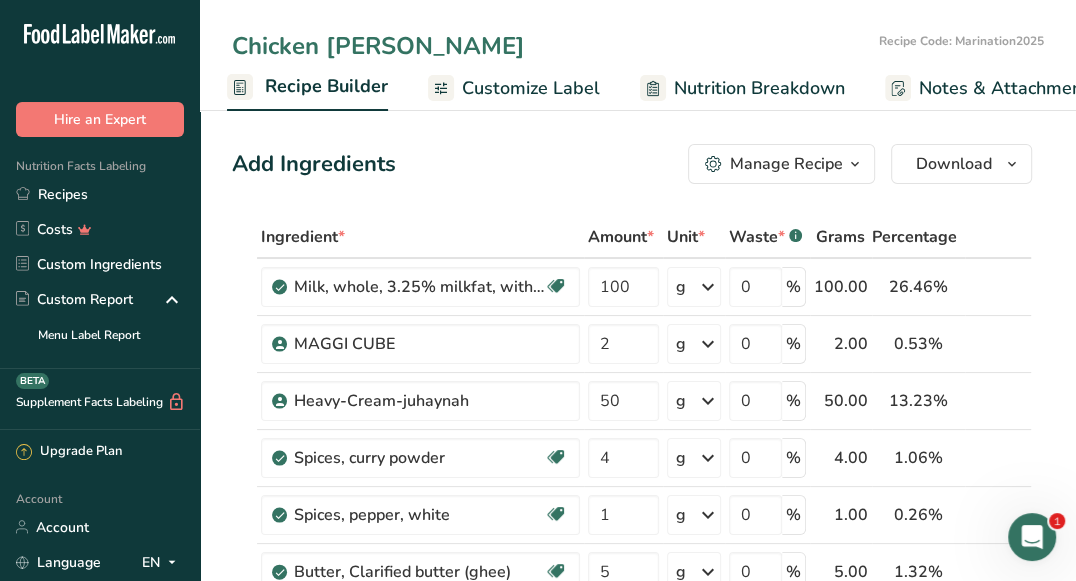 type on "Chicken [PERSON_NAME]" 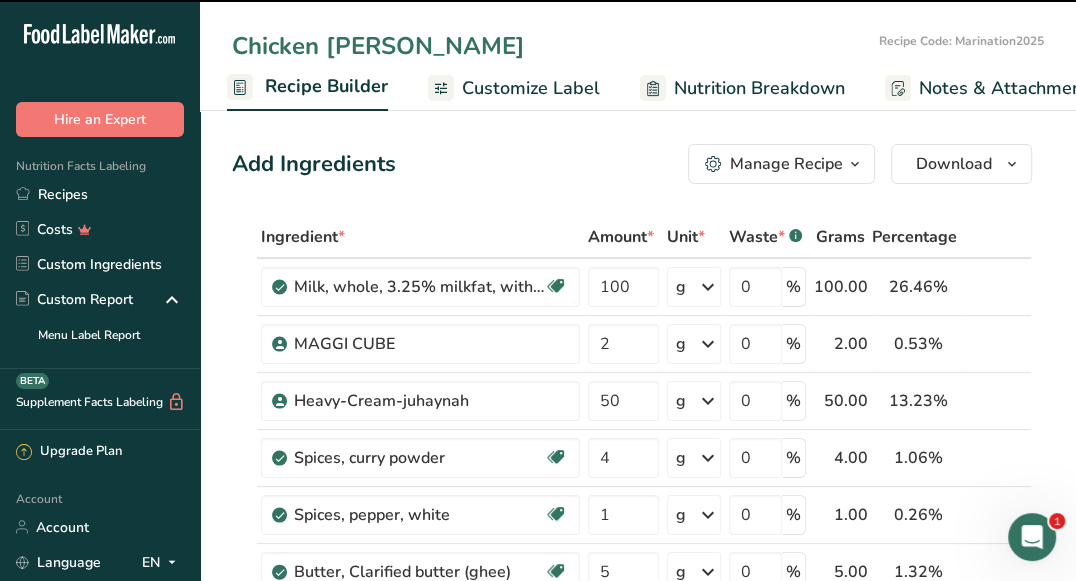 click on "Customize Label" at bounding box center [531, 88] 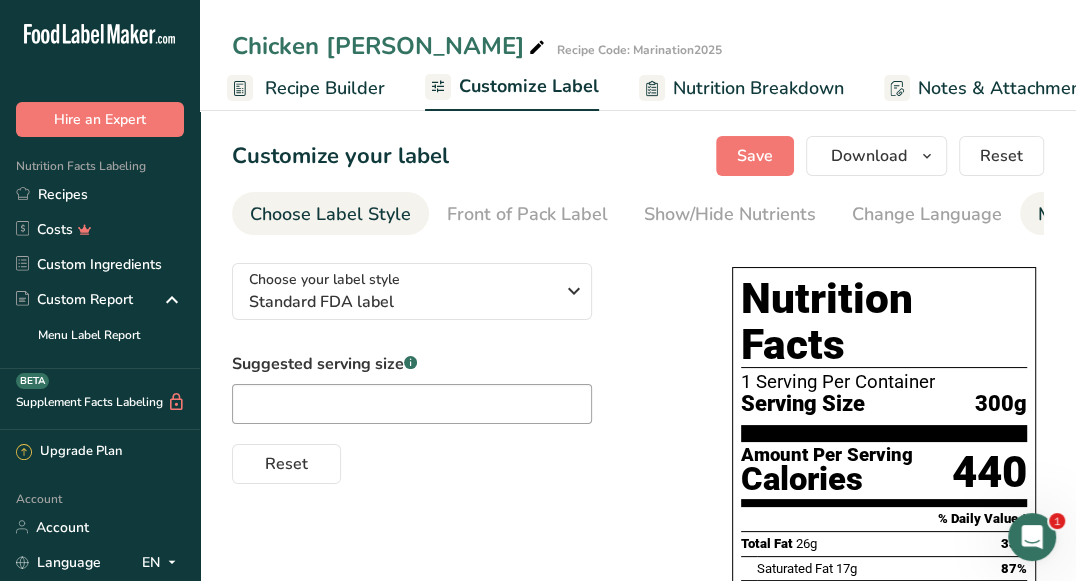 click on "Manual Label Override" at bounding box center (1133, 214) 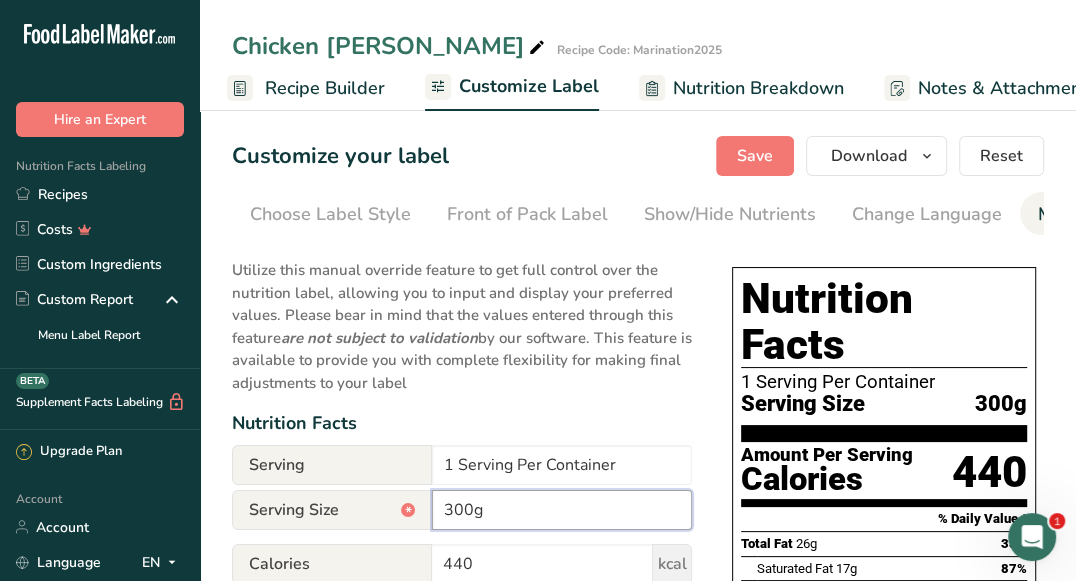 click on "300g" at bounding box center (562, 510) 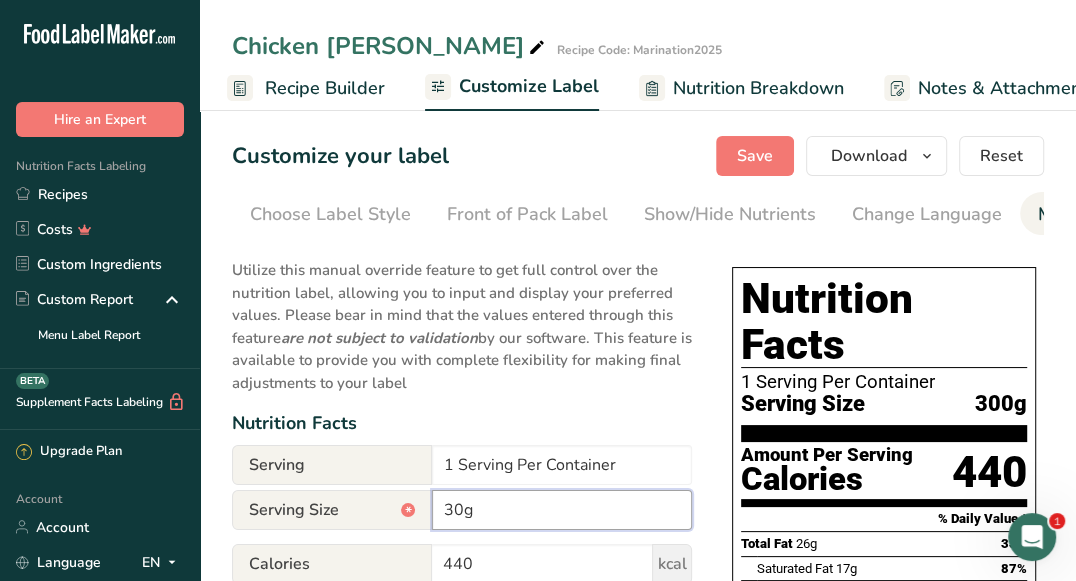 scroll, scrollTop: 0, scrollLeft: 390, axis: horizontal 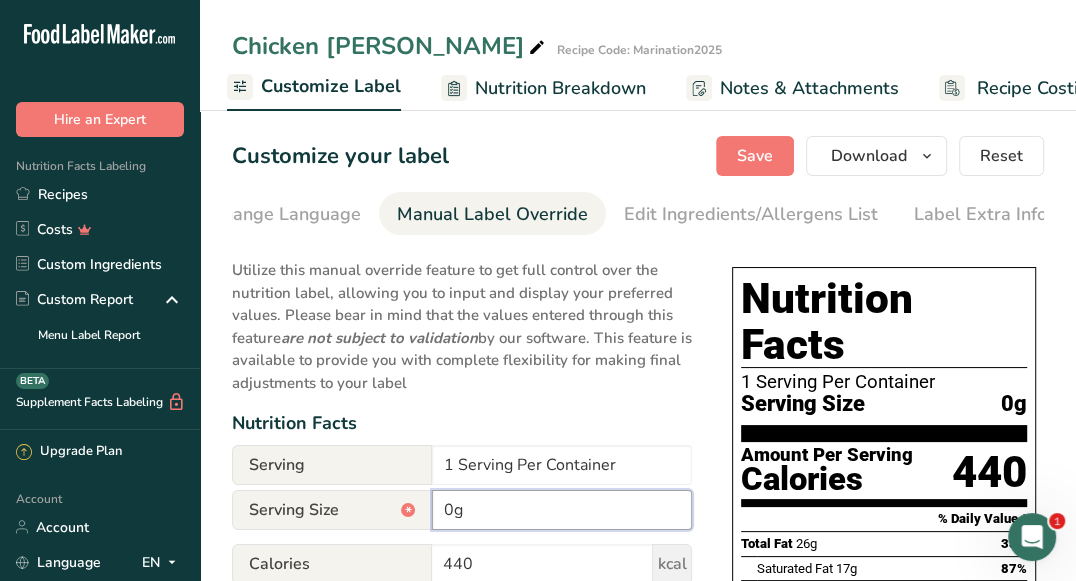 click on "0g" at bounding box center [562, 510] 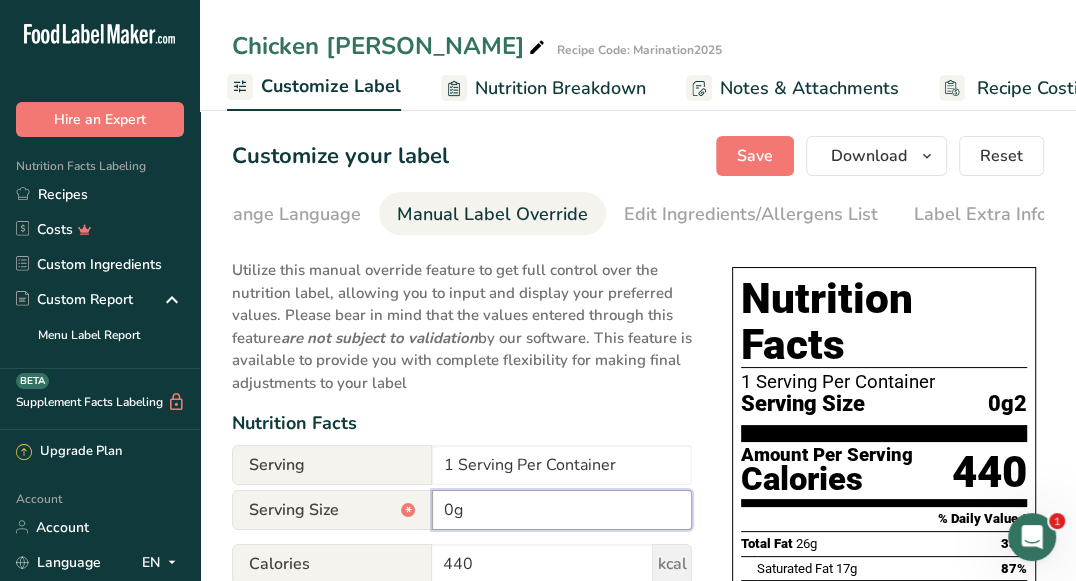 type on "0" 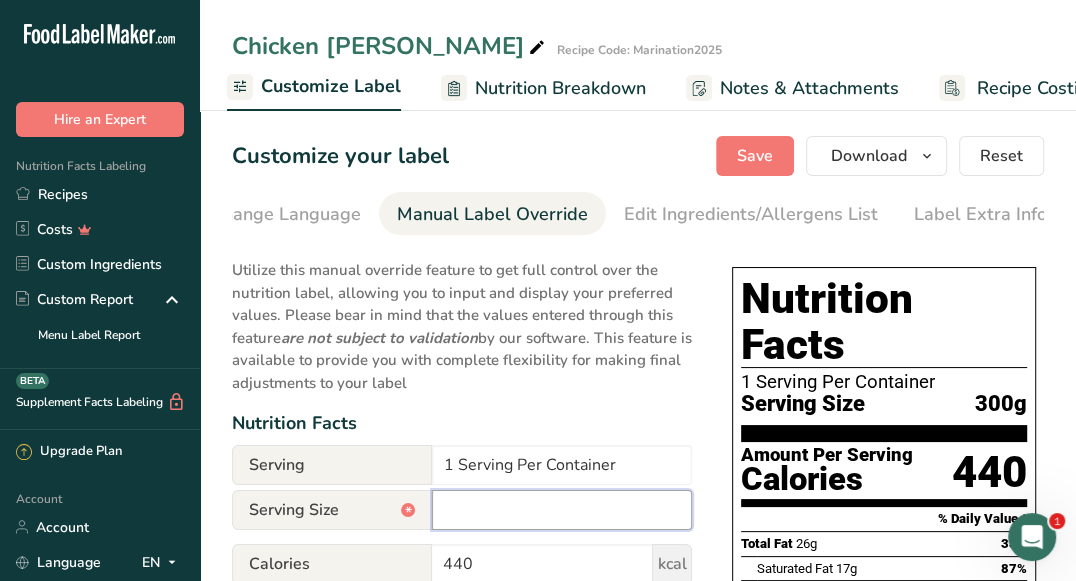 click at bounding box center [562, 510] 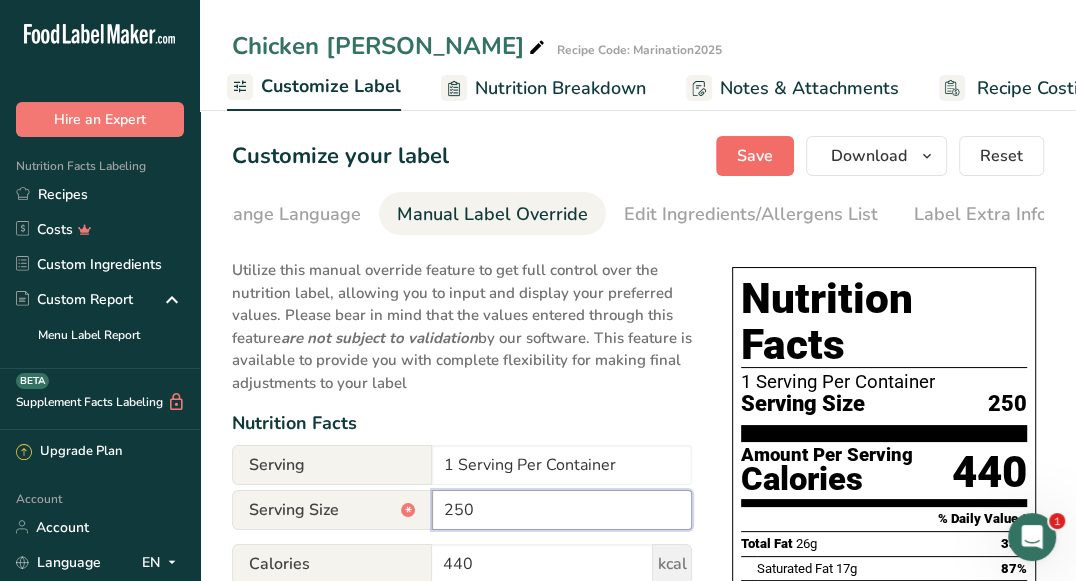 type on "250" 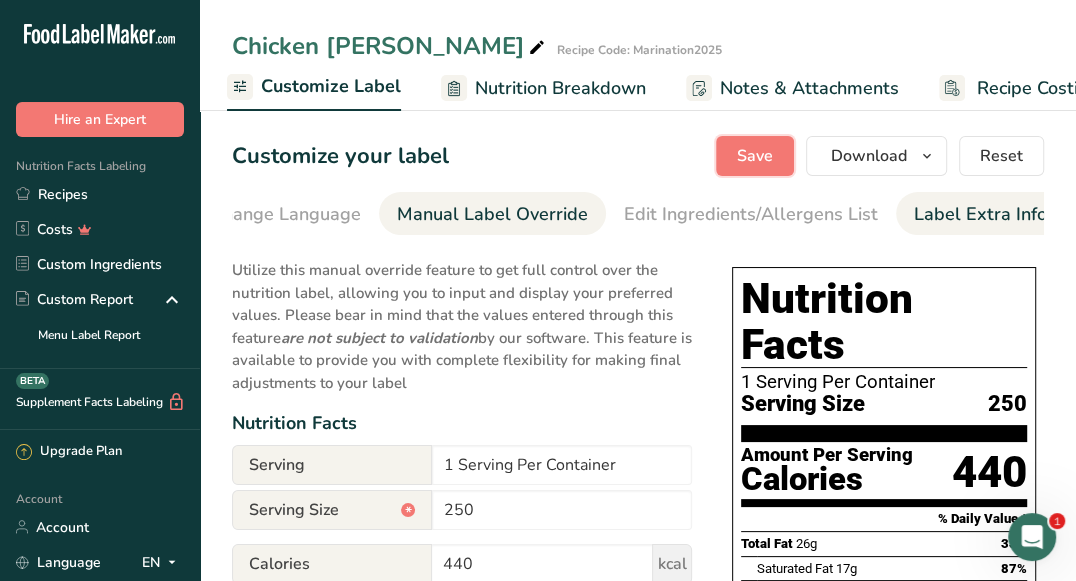 drag, startPoint x: 753, startPoint y: 165, endPoint x: 933, endPoint y: 195, distance: 182.48288 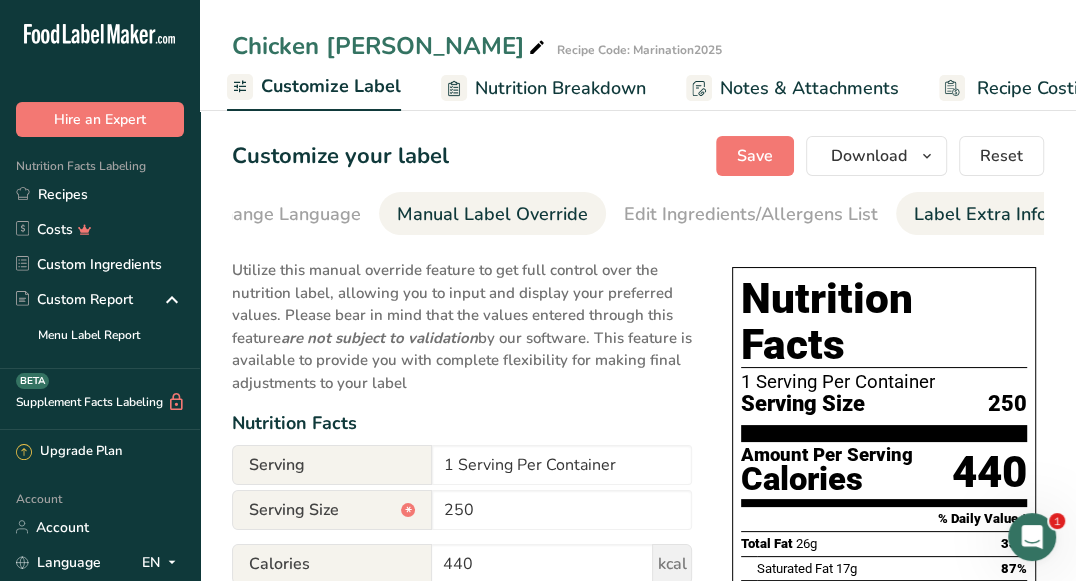 click on "Save
Download
Choose what to show on your downloaded label
Recipe Name to appear above label
Nutrition Facts Panel
Ingredient Statement List
Allergen Declaration/ Allergy Statement
Business Address
Label Notes
Recipe Tags
Recipe Card QR Code
Front of Pack Label
Download
PNG
PNG
BMP
SVG
PDF
TXT
Reset" at bounding box center (880, 156) 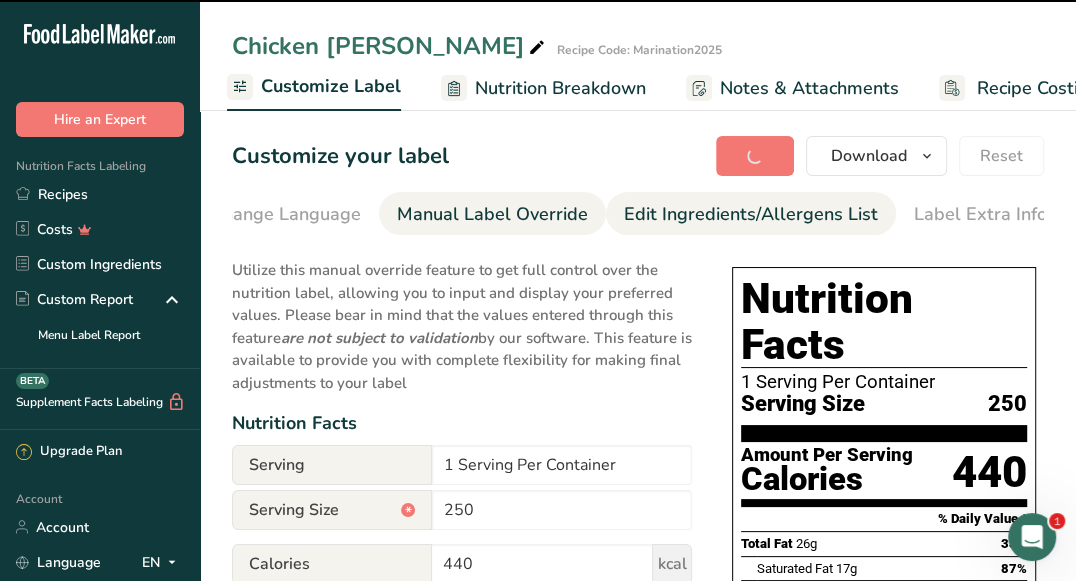 click on "Edit Ingredients/Allergens List" at bounding box center [751, 214] 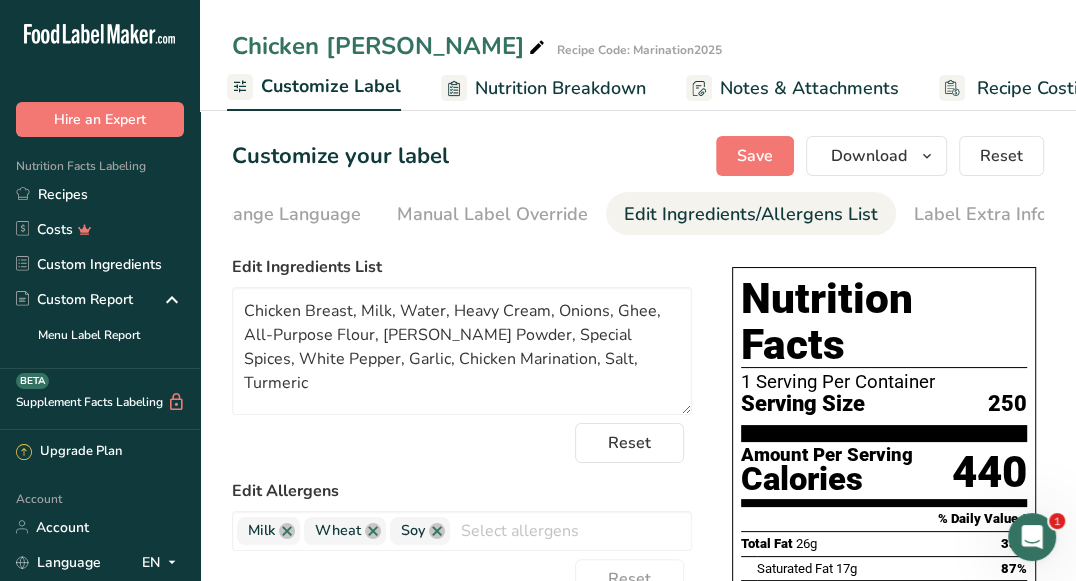 scroll, scrollTop: 73, scrollLeft: 0, axis: vertical 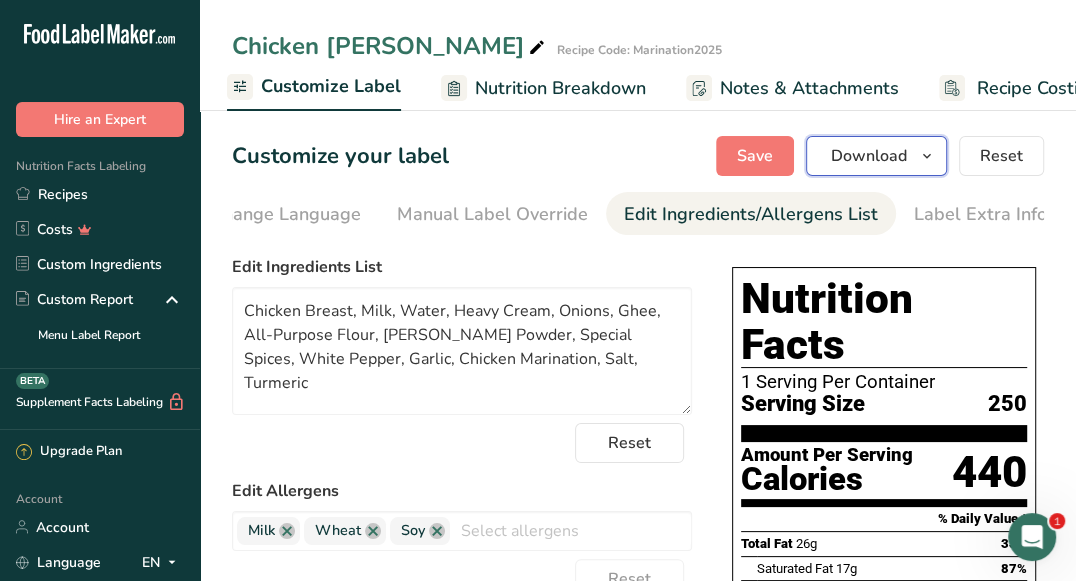click on "Download" at bounding box center (869, 156) 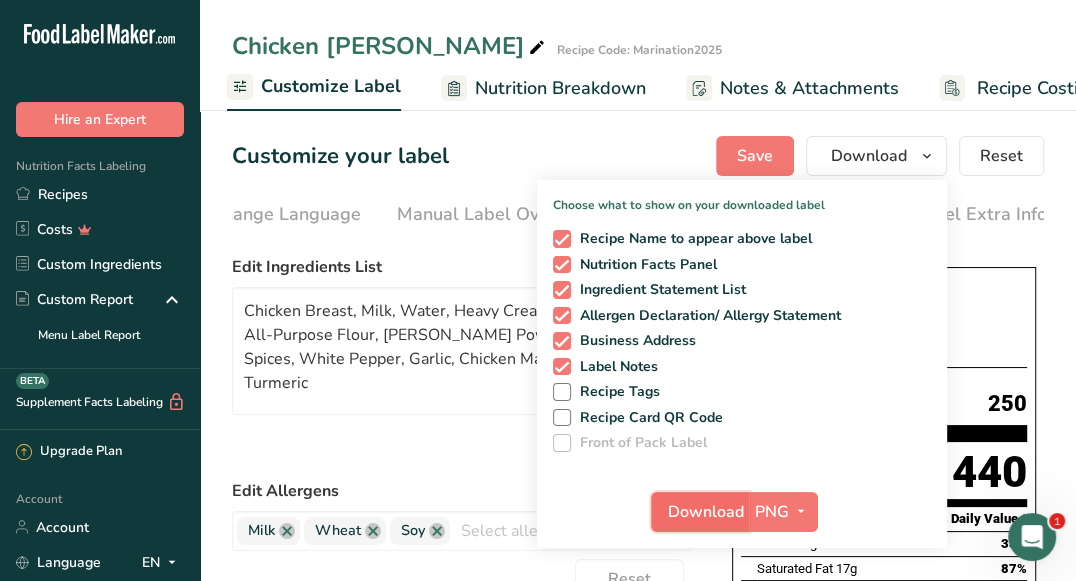 click on "Download" at bounding box center [706, 512] 